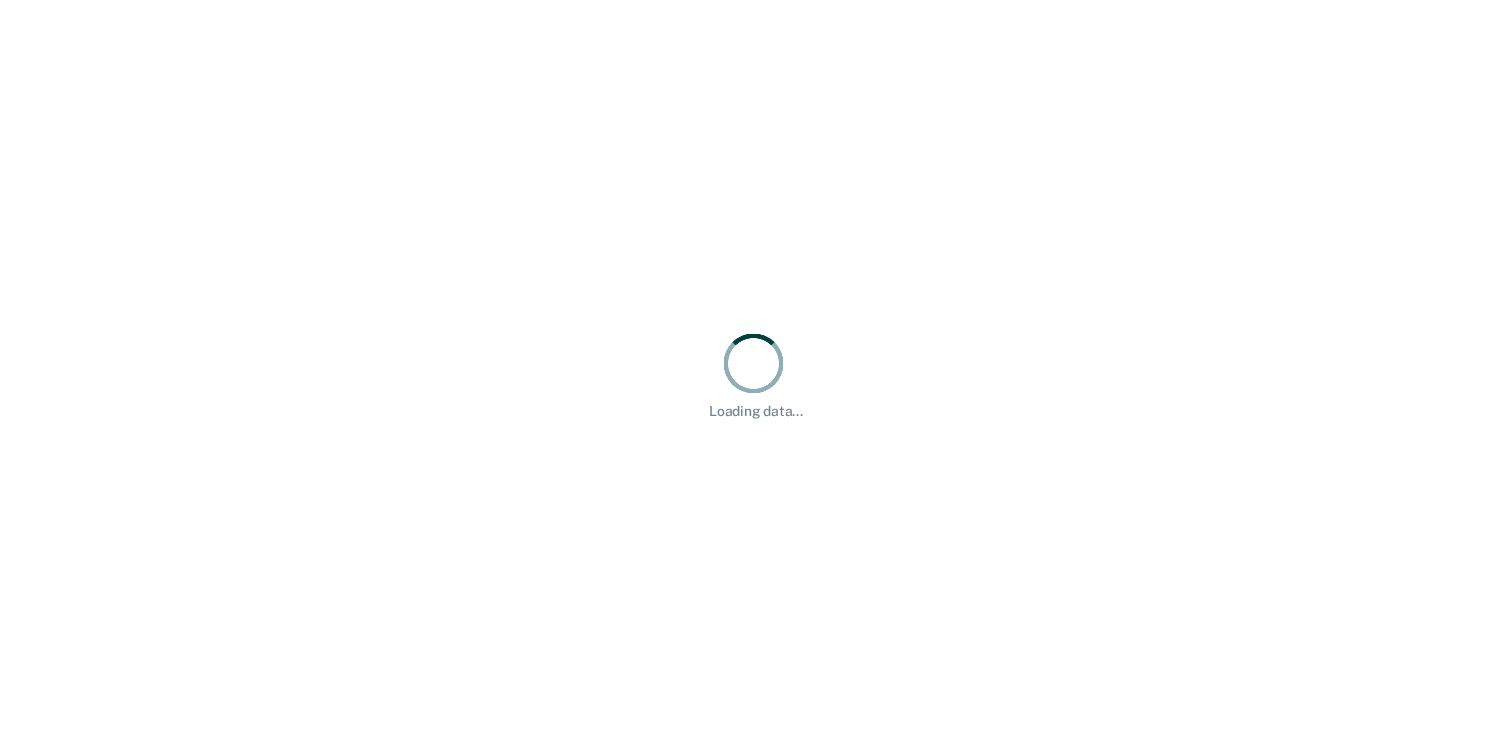 scroll, scrollTop: 0, scrollLeft: 0, axis: both 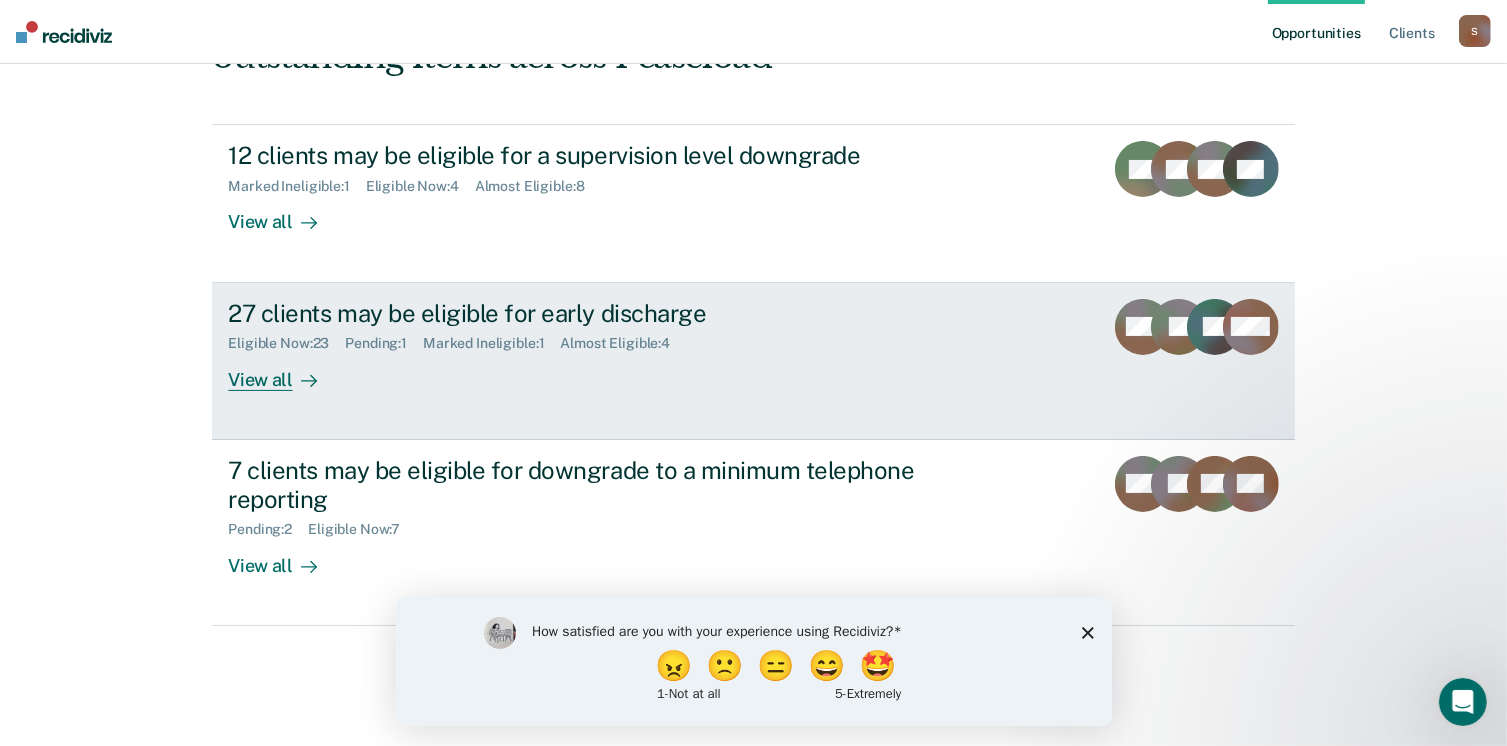 click on "View all" at bounding box center (284, 371) 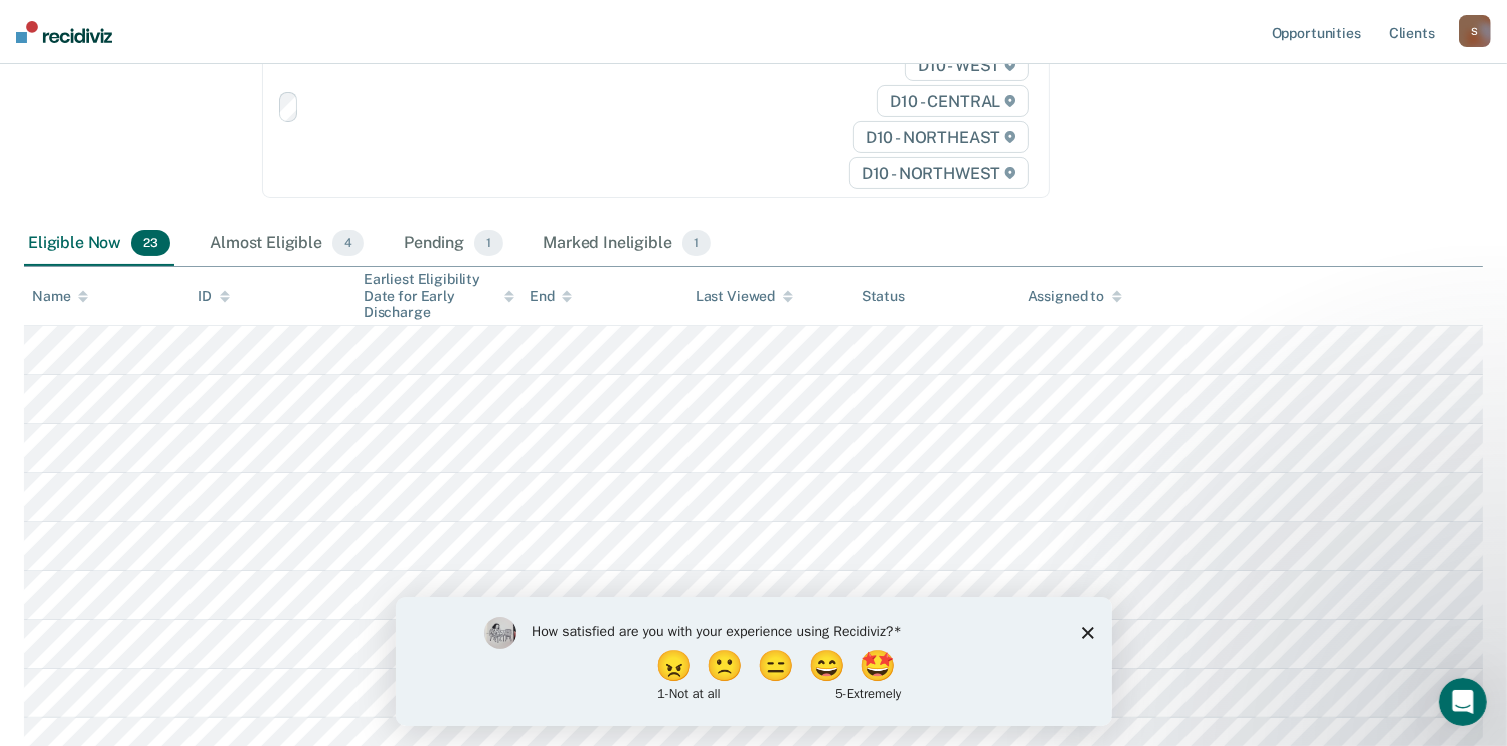 scroll, scrollTop: 0, scrollLeft: 0, axis: both 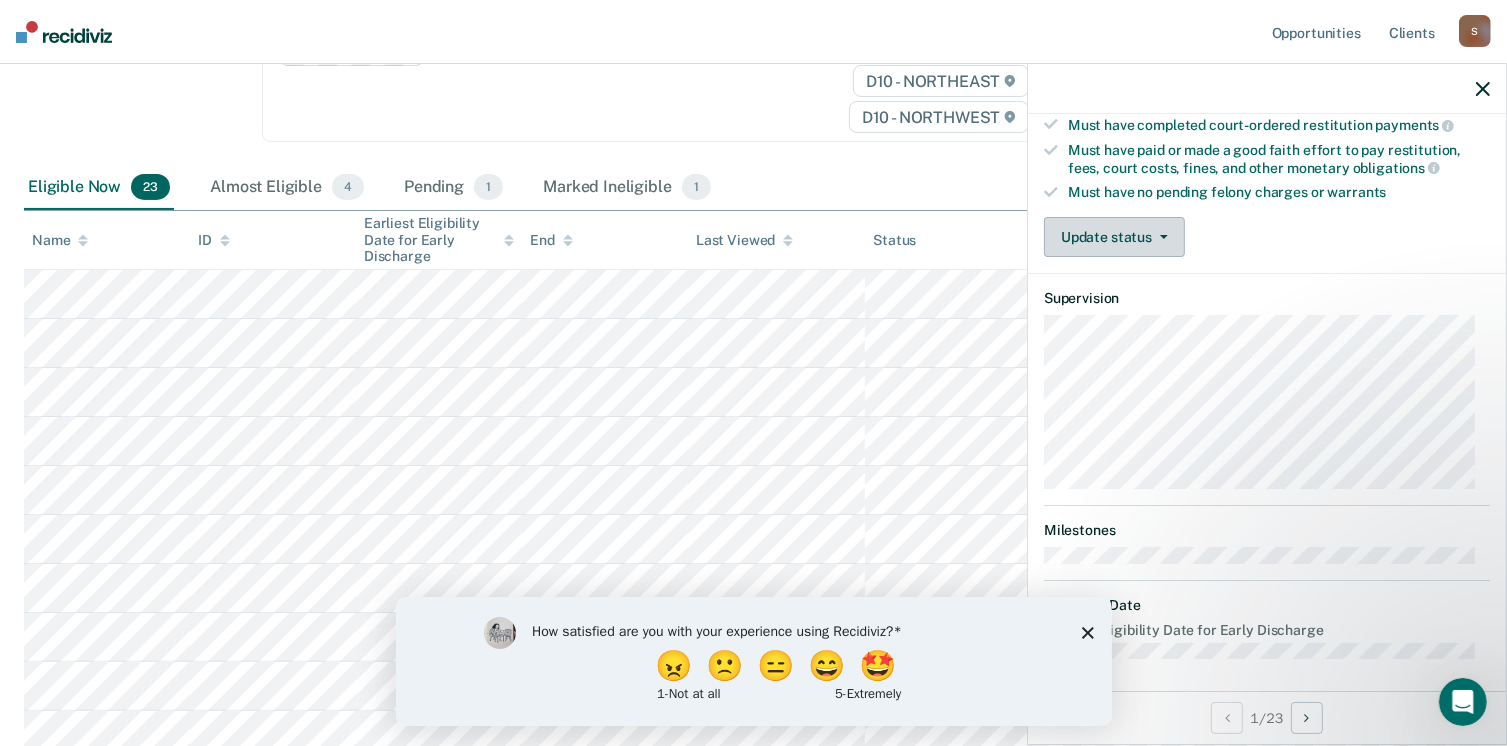 click on "Update status" at bounding box center [1114, 237] 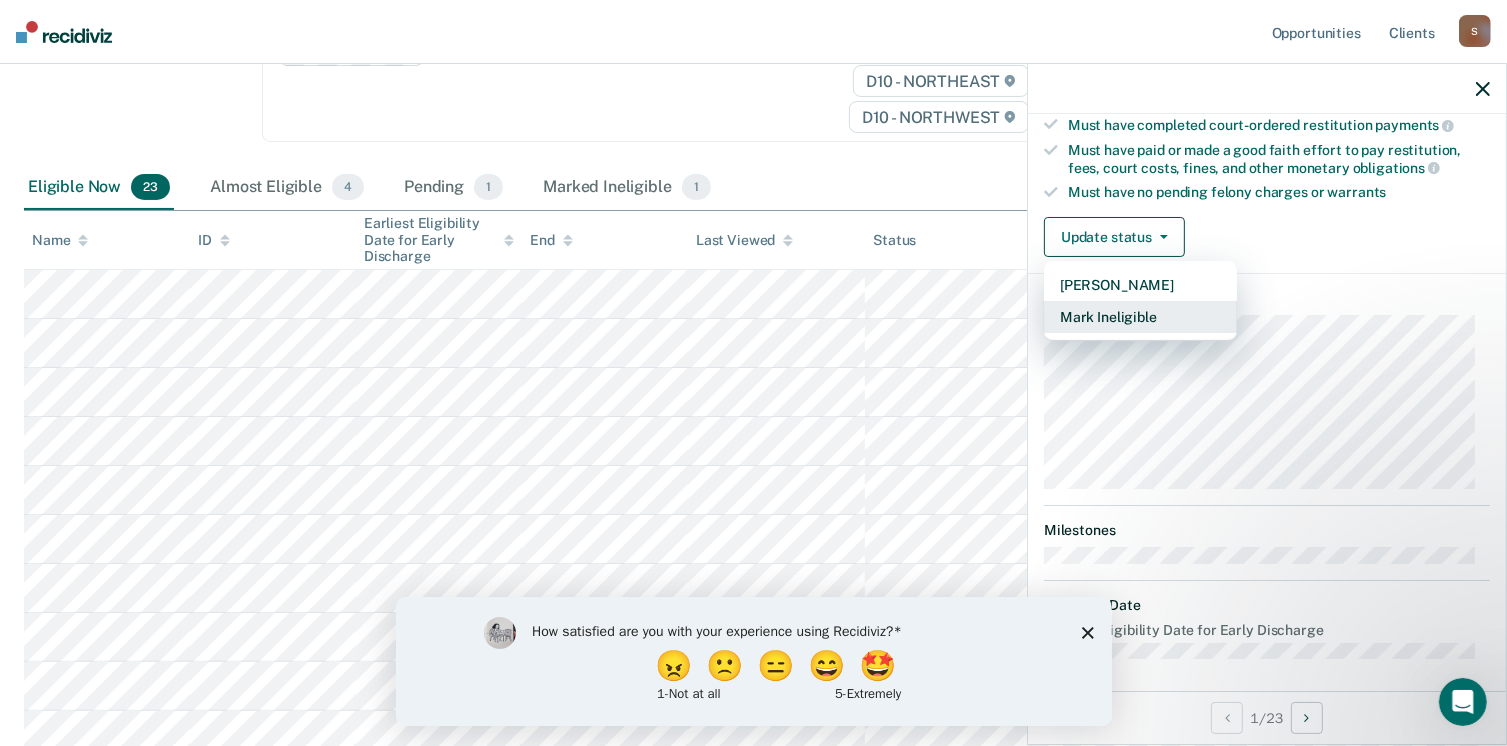 click on "Mark Ineligible" at bounding box center [1140, 317] 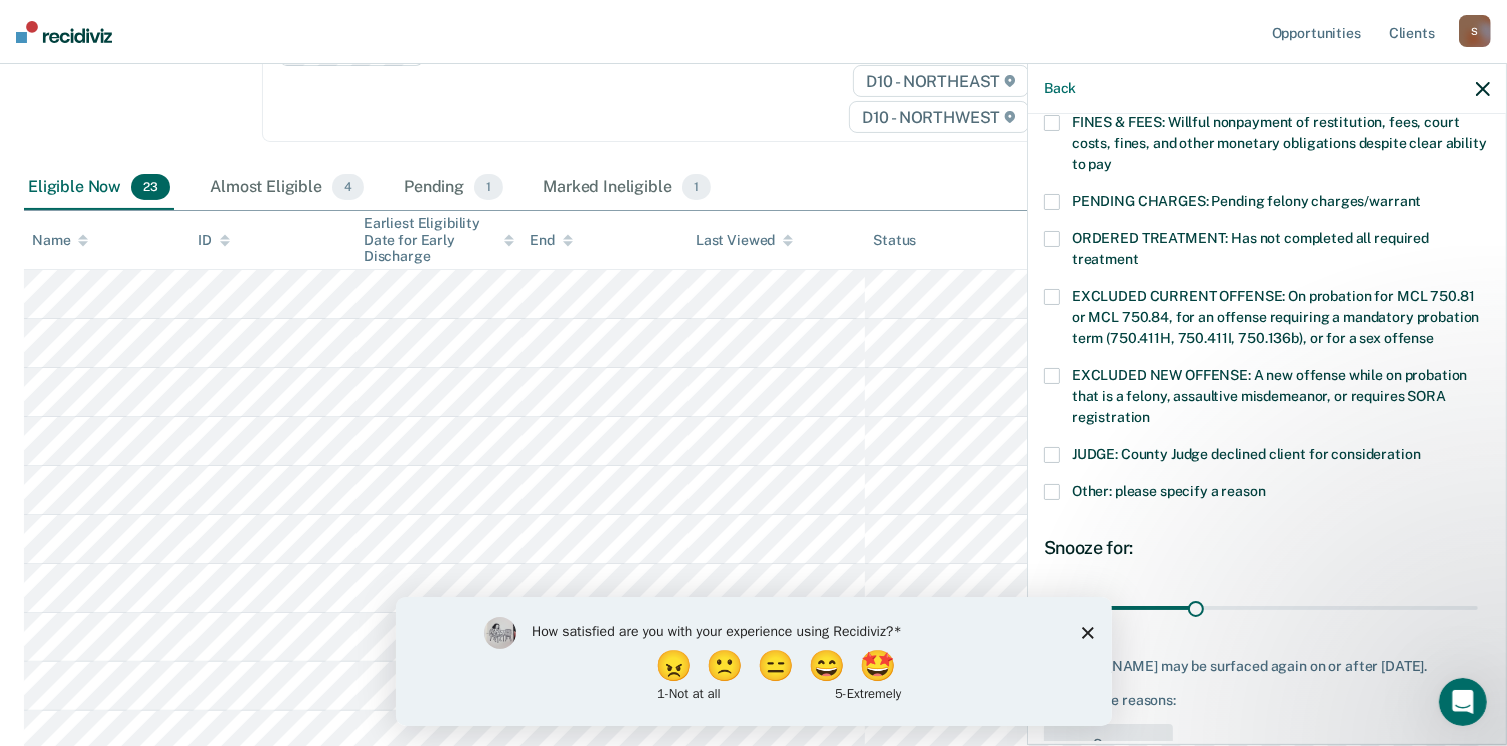 scroll, scrollTop: 630, scrollLeft: 0, axis: vertical 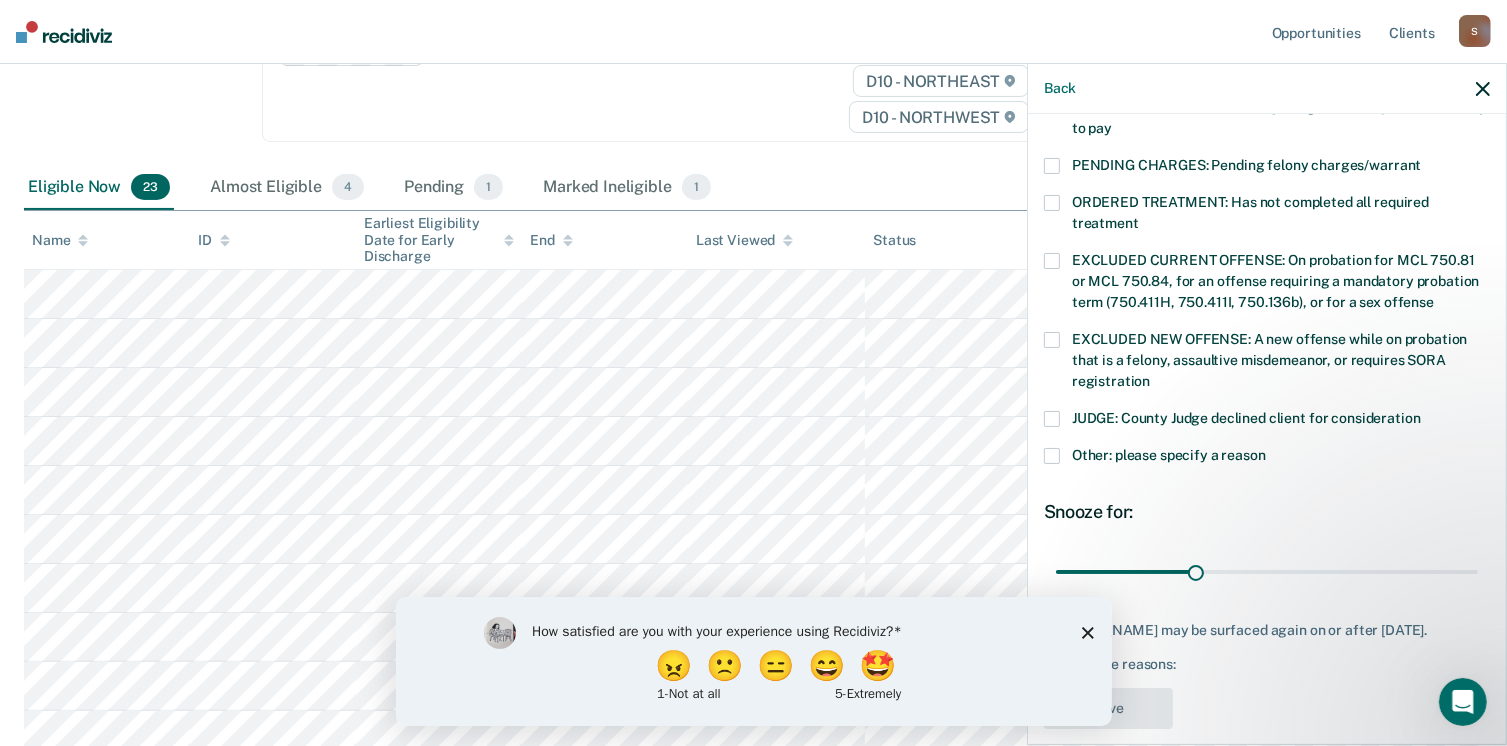 click at bounding box center (1052, 261) 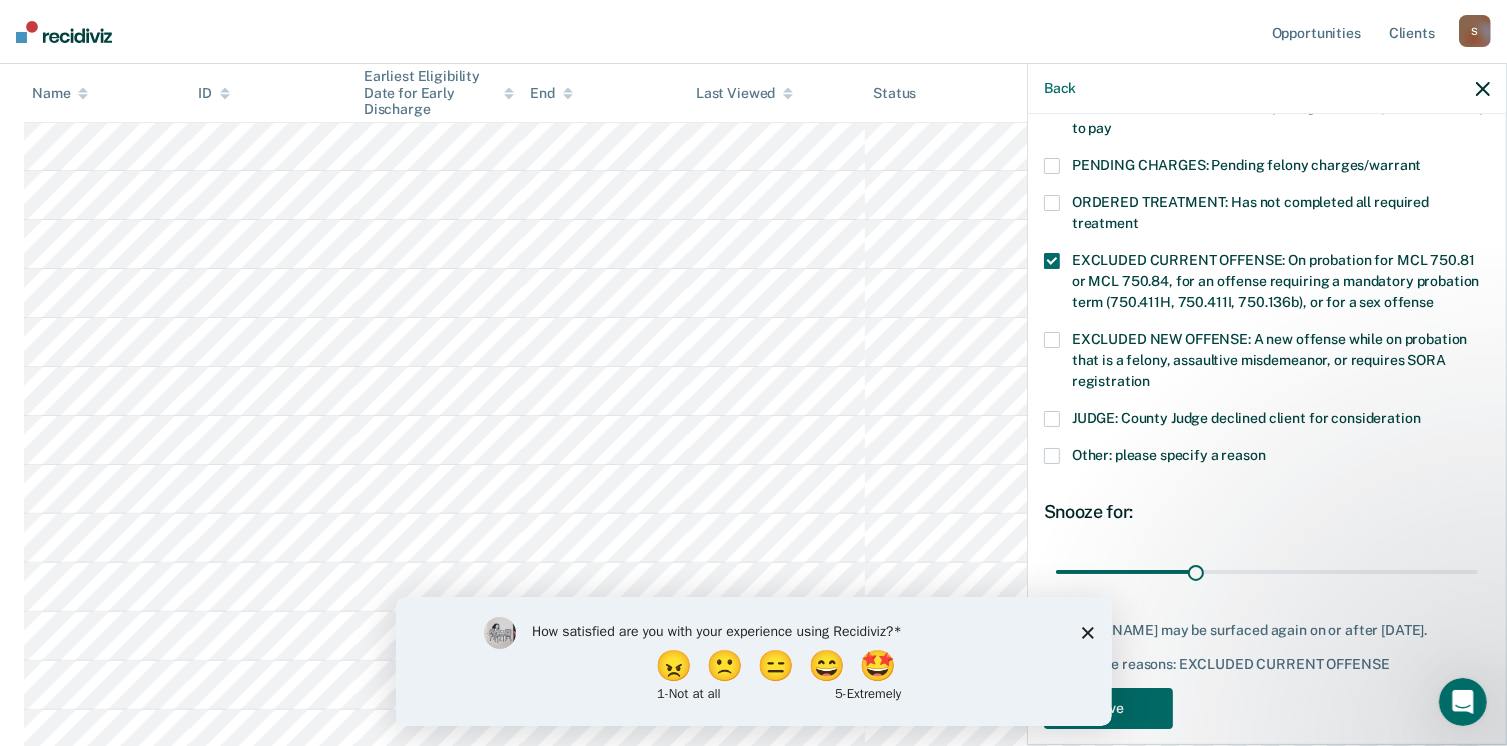 scroll, scrollTop: 479, scrollLeft: 0, axis: vertical 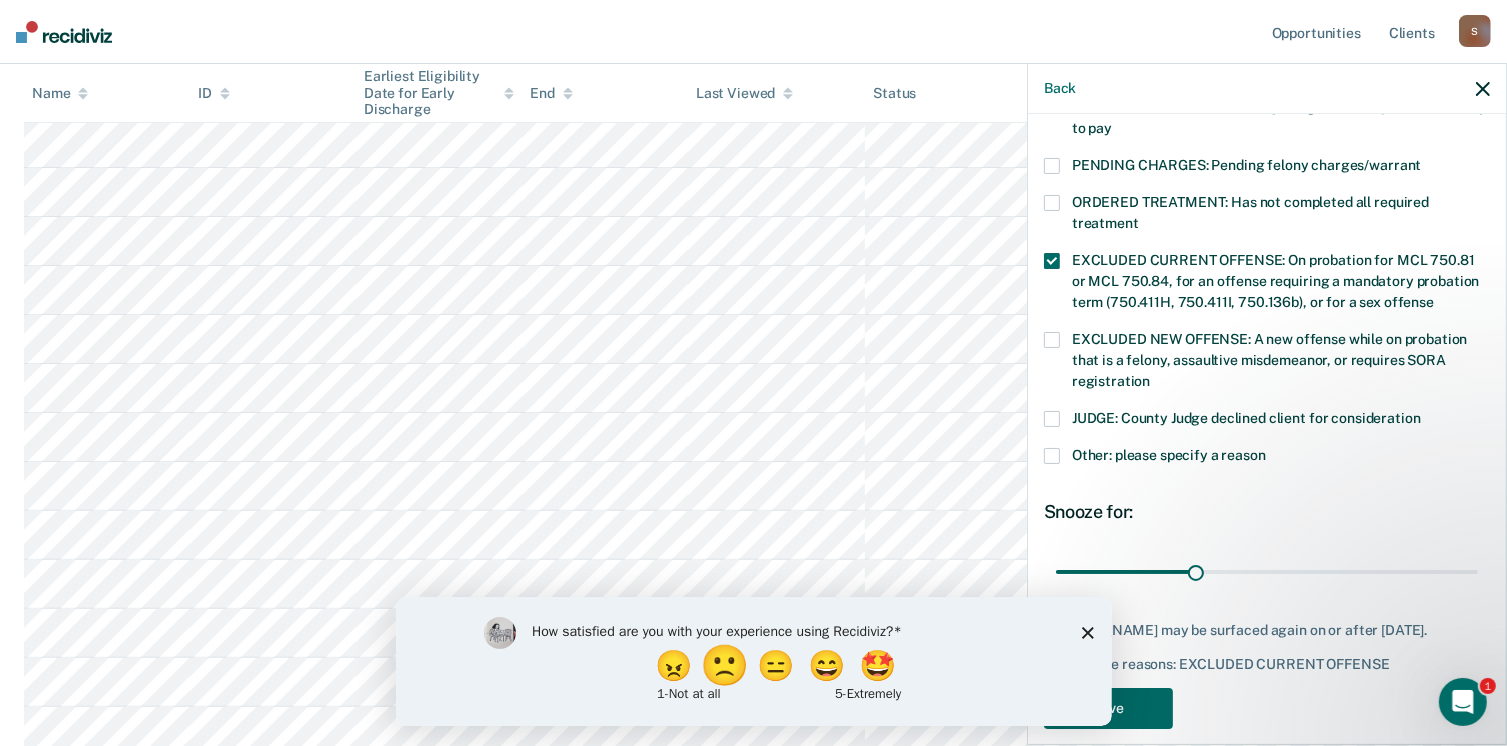 click on "🙁" at bounding box center [726, 665] 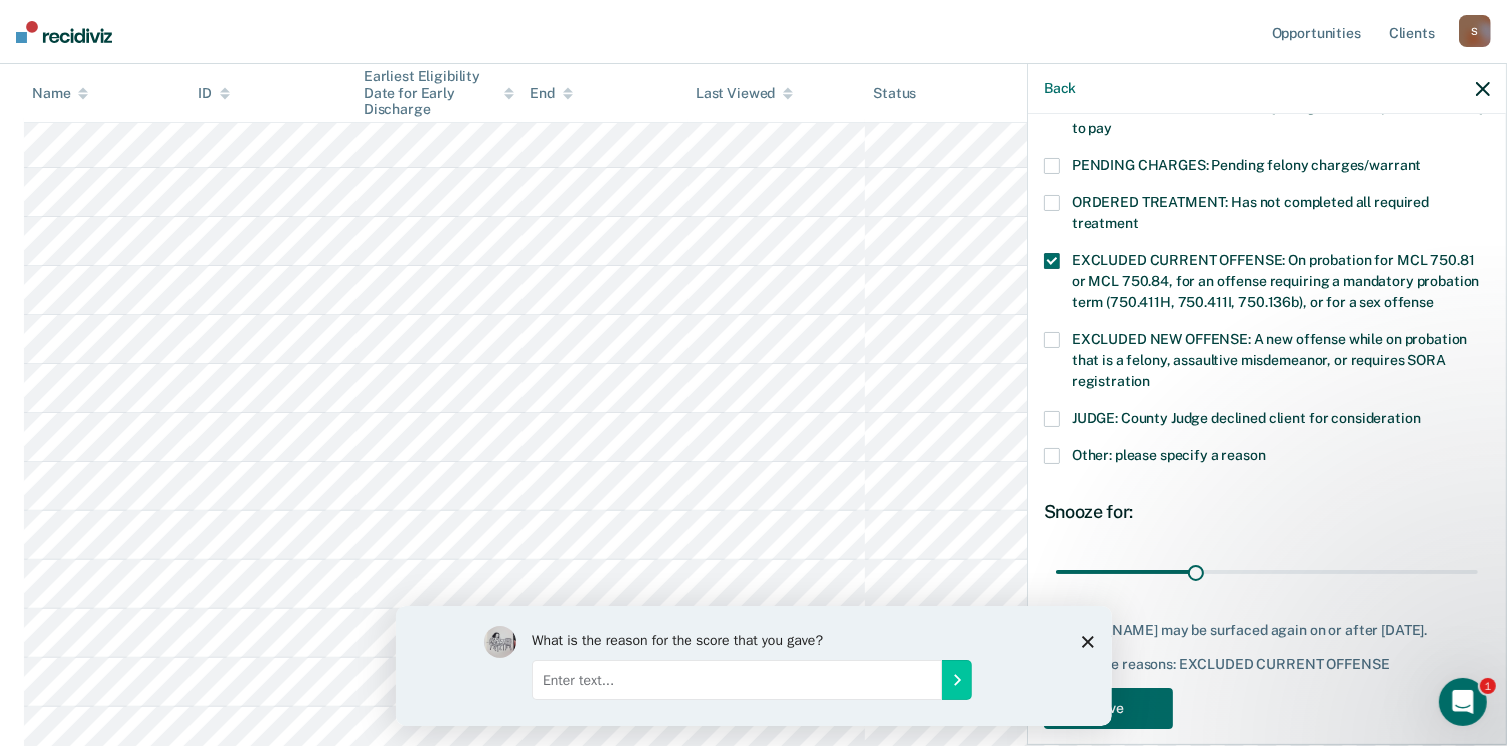 click at bounding box center (736, 679) 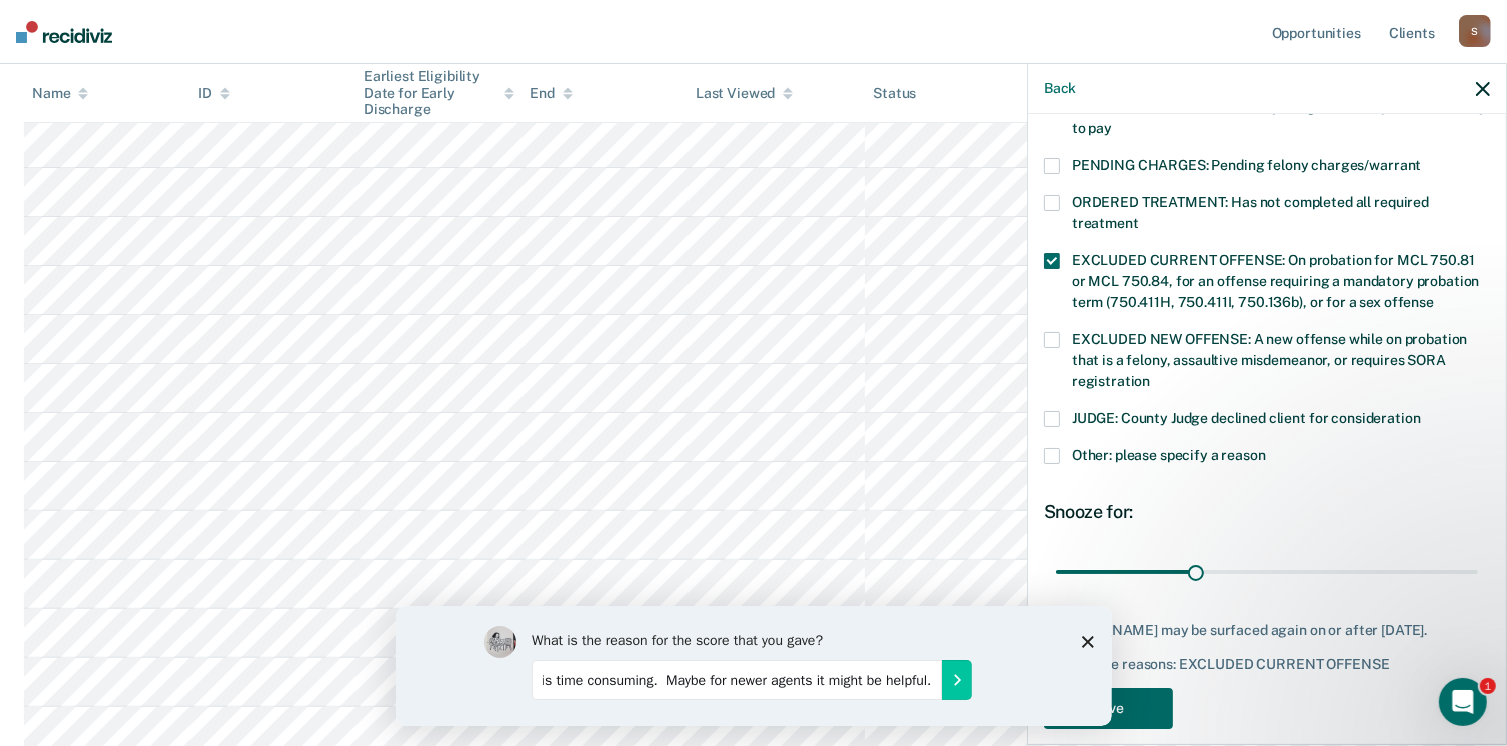 scroll, scrollTop: 0, scrollLeft: 349, axis: horizontal 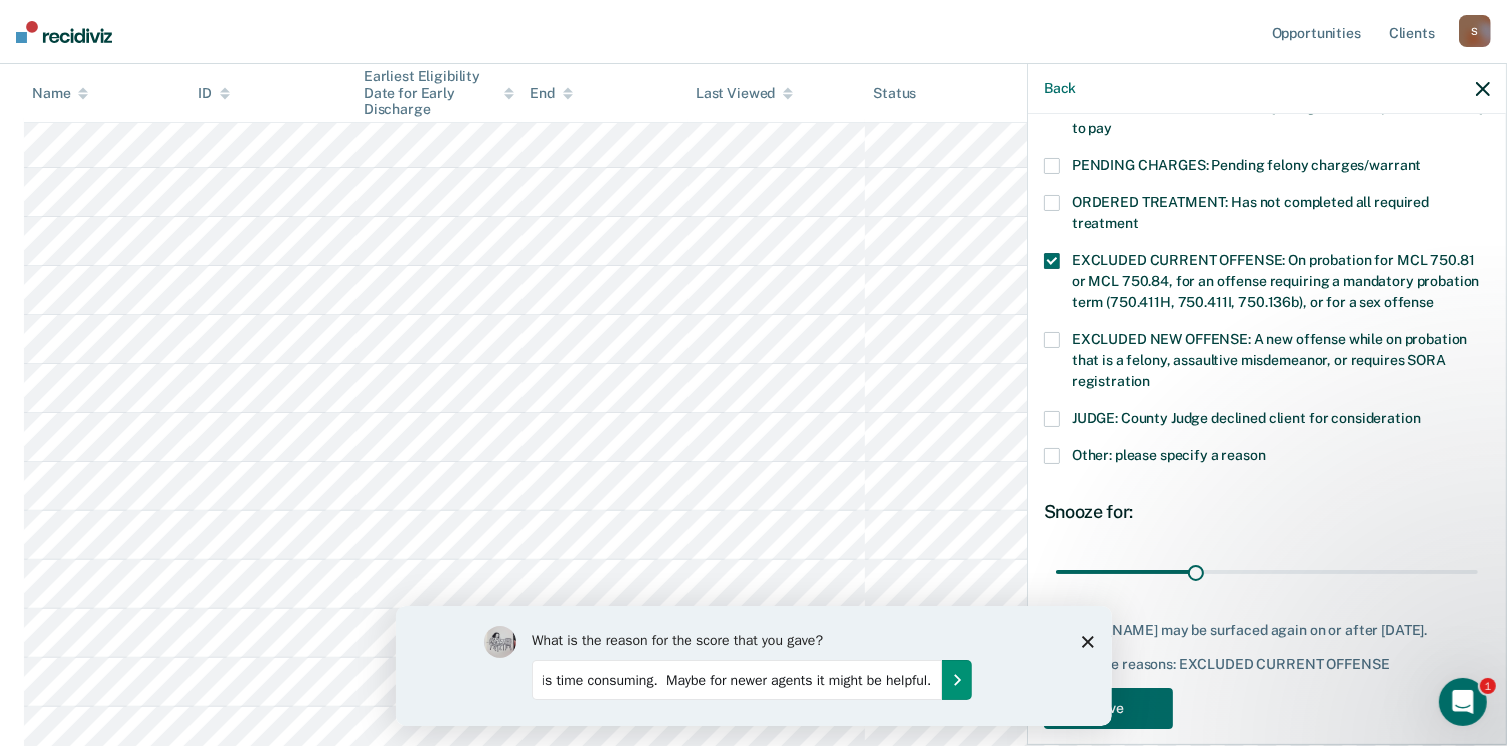 type on "I know already who is eligible and not without and this is time consuming.  Maybe for newer agents it might be helpful." 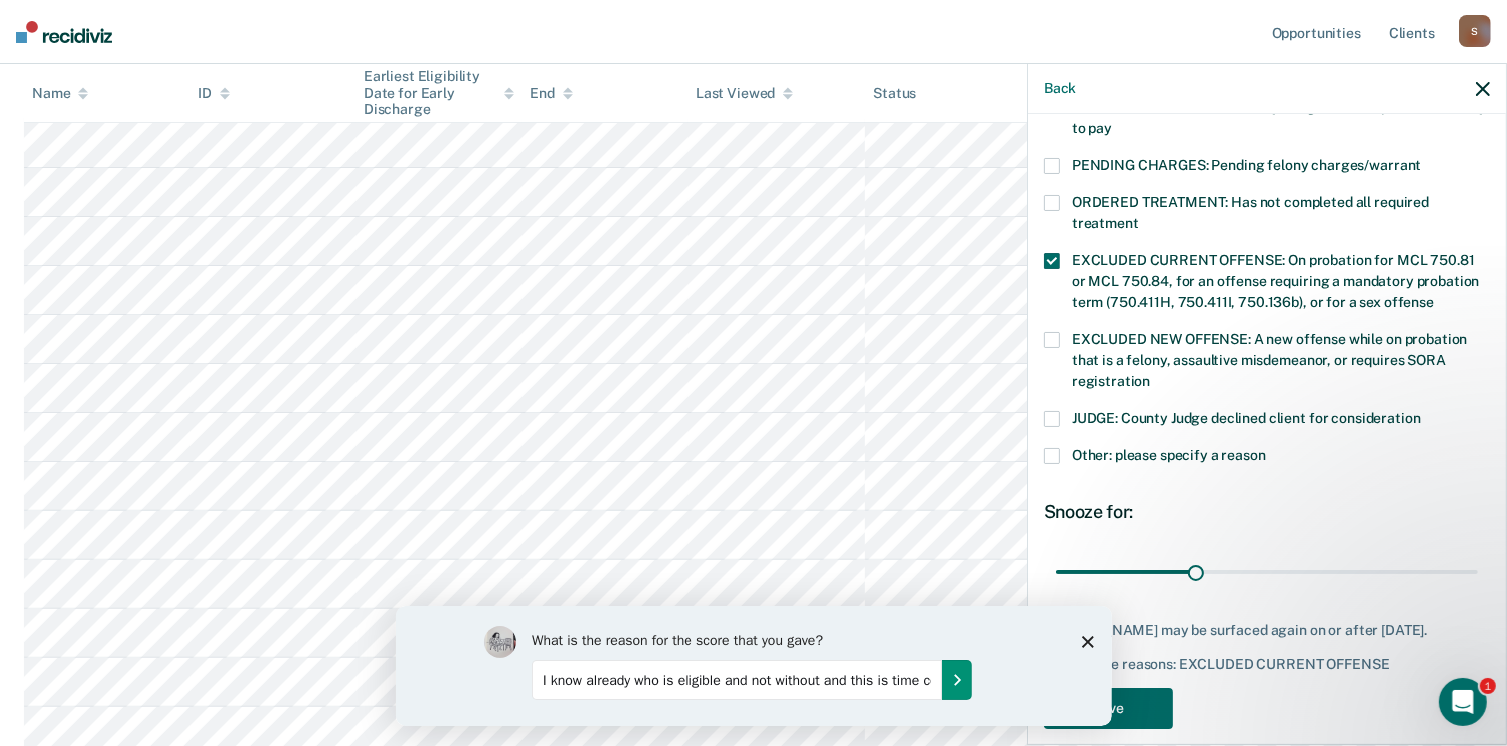 click at bounding box center (956, 679) 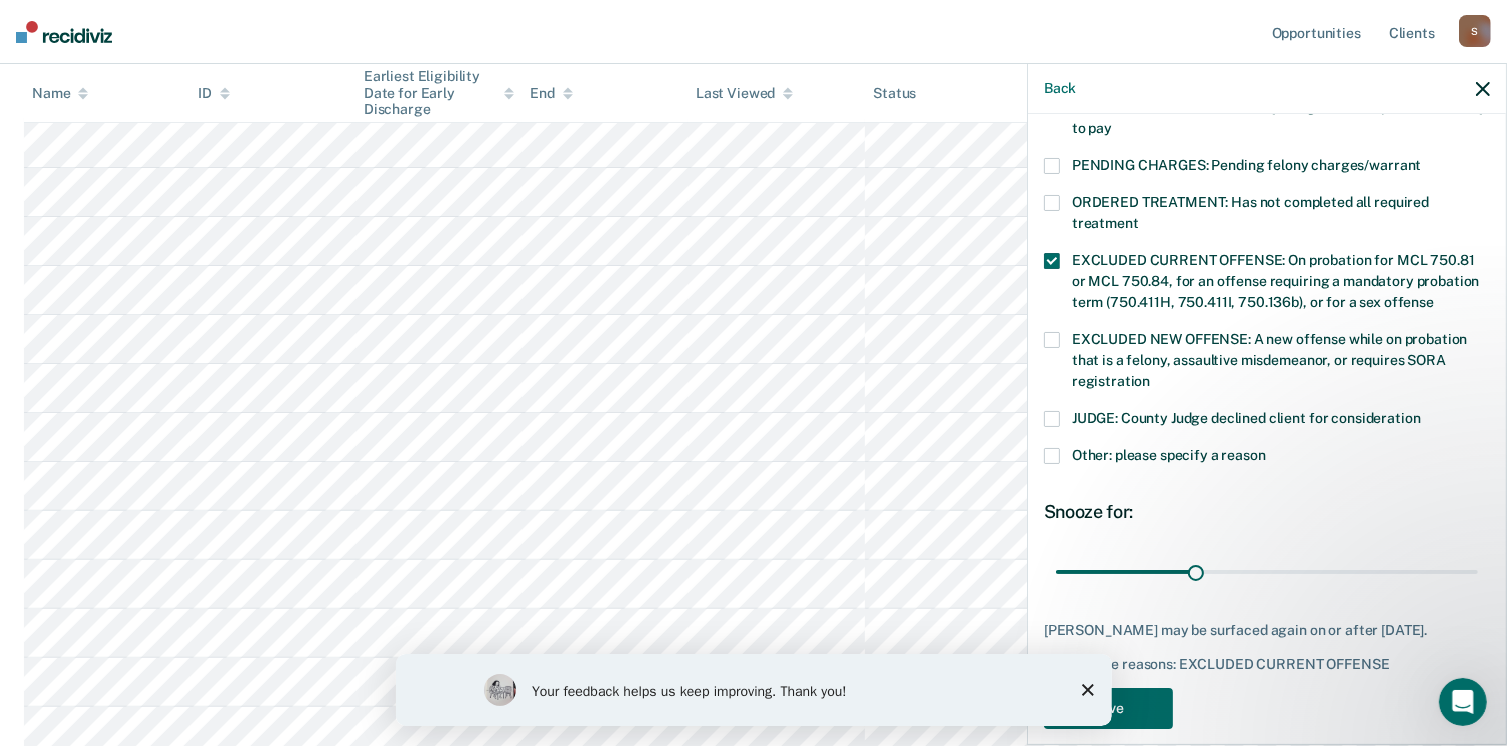 scroll, scrollTop: 630, scrollLeft: 0, axis: vertical 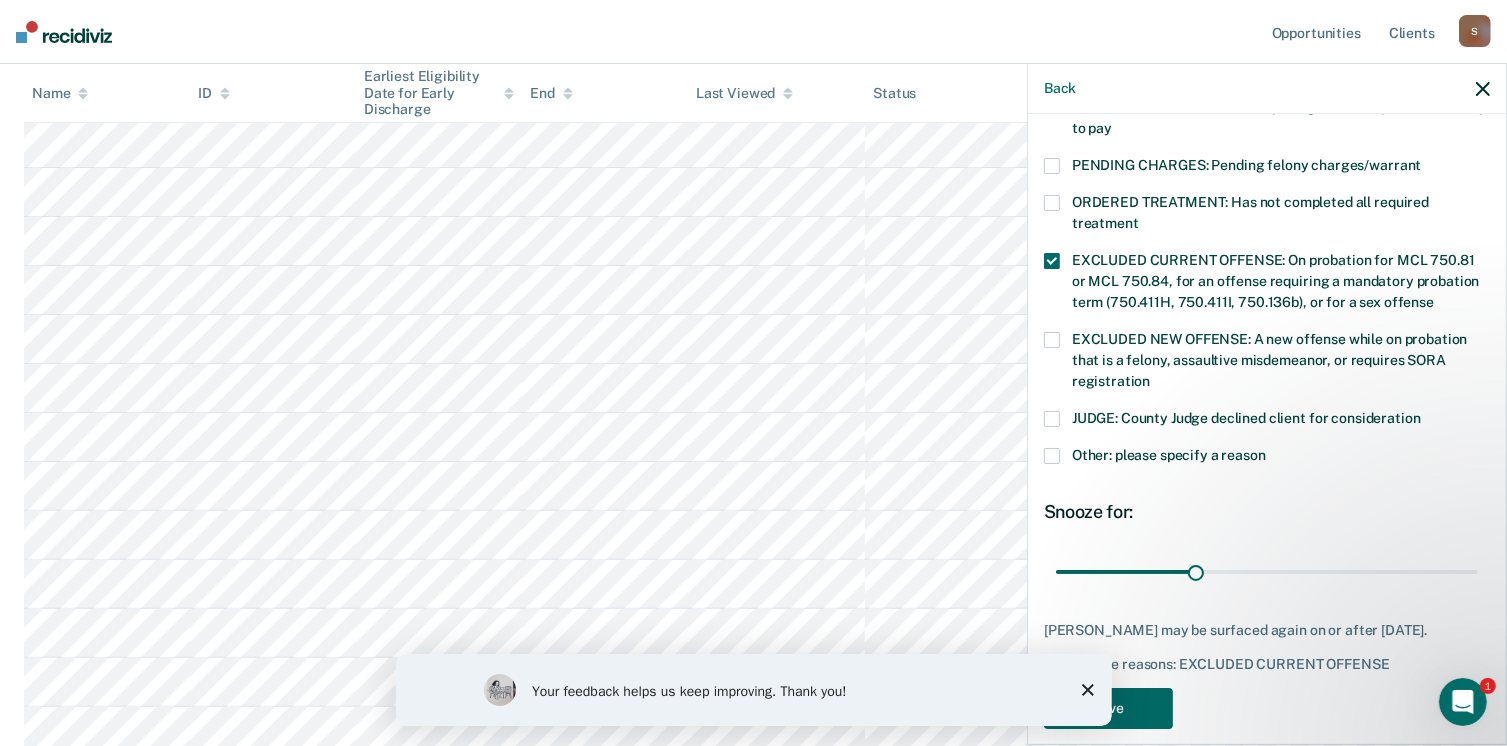 click 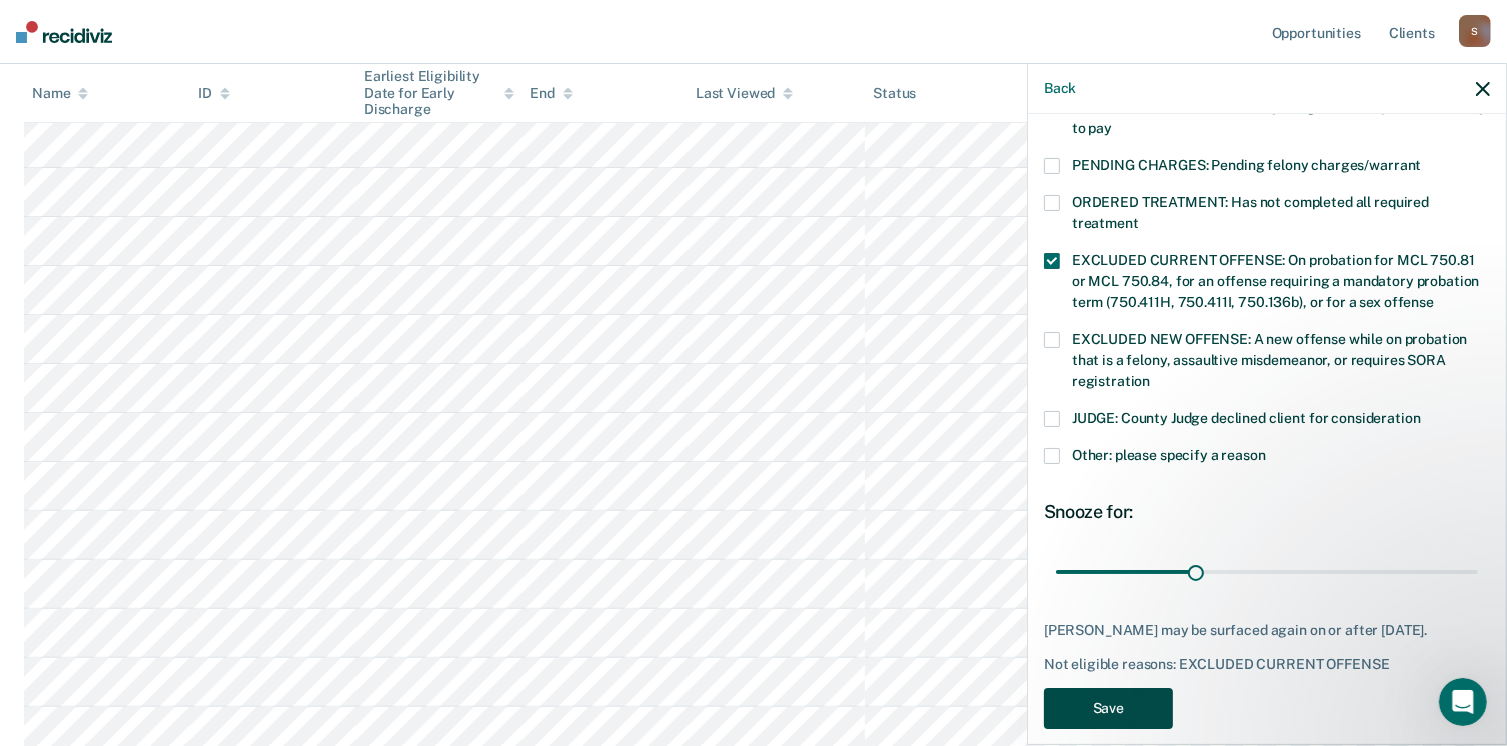click on "Save" at bounding box center (1108, 708) 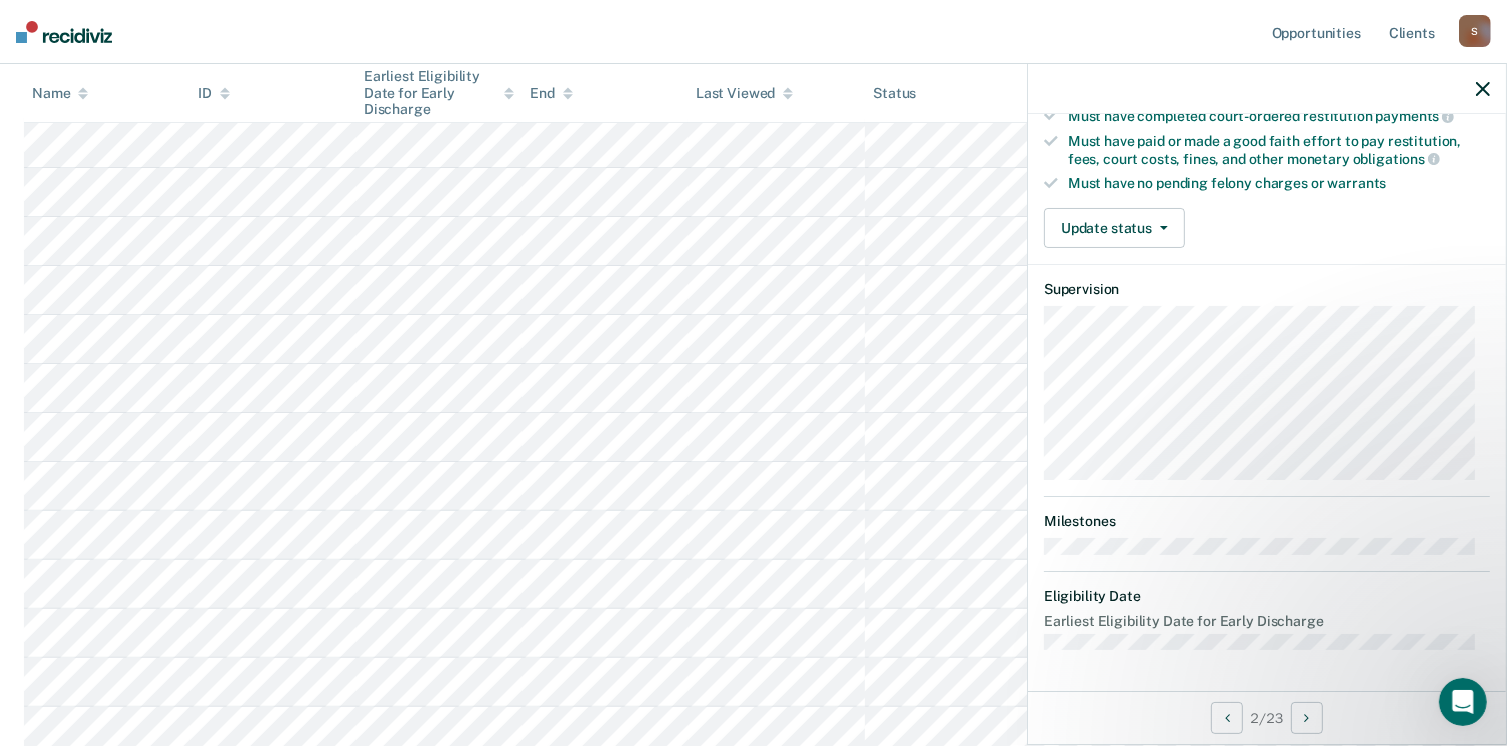 scroll, scrollTop: 371, scrollLeft: 0, axis: vertical 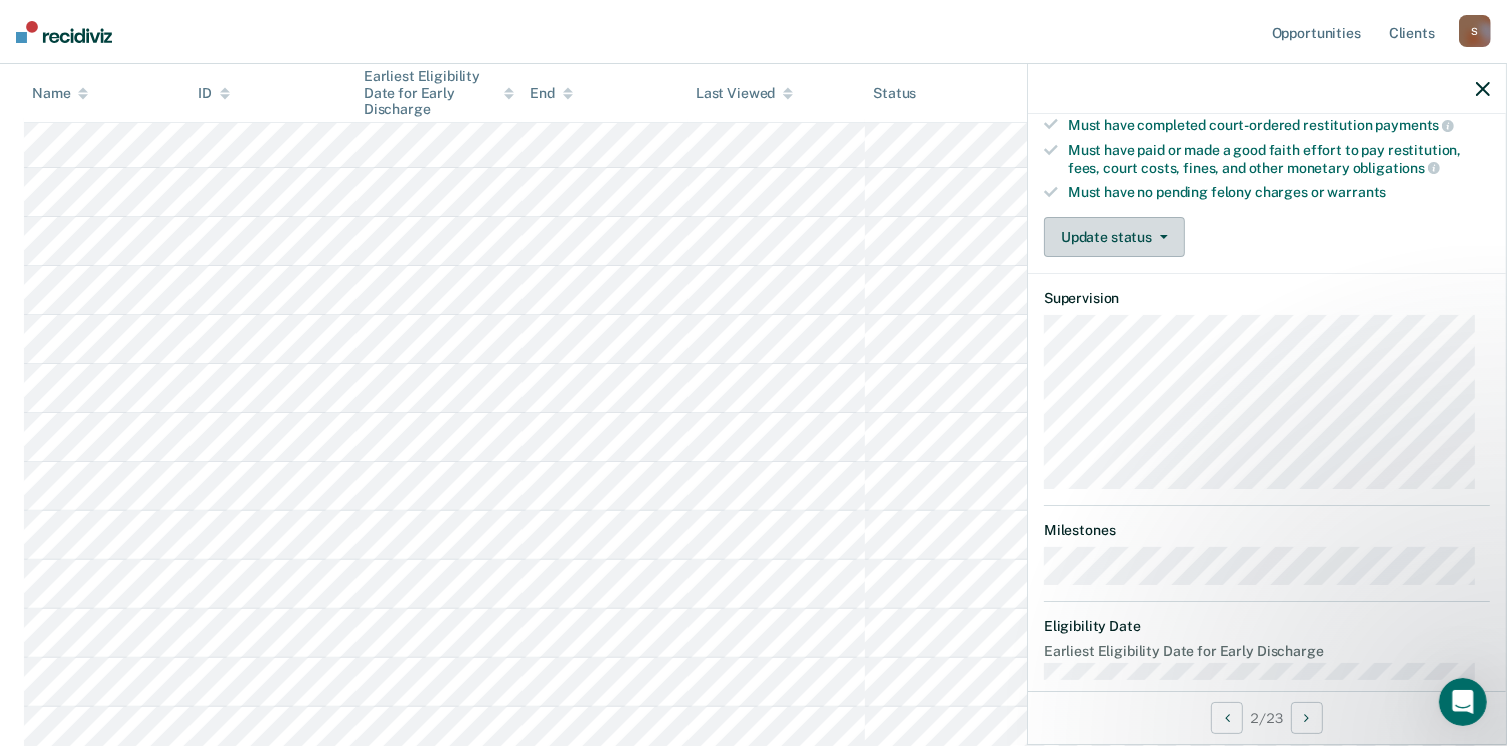 click on "Update status" at bounding box center [1114, 237] 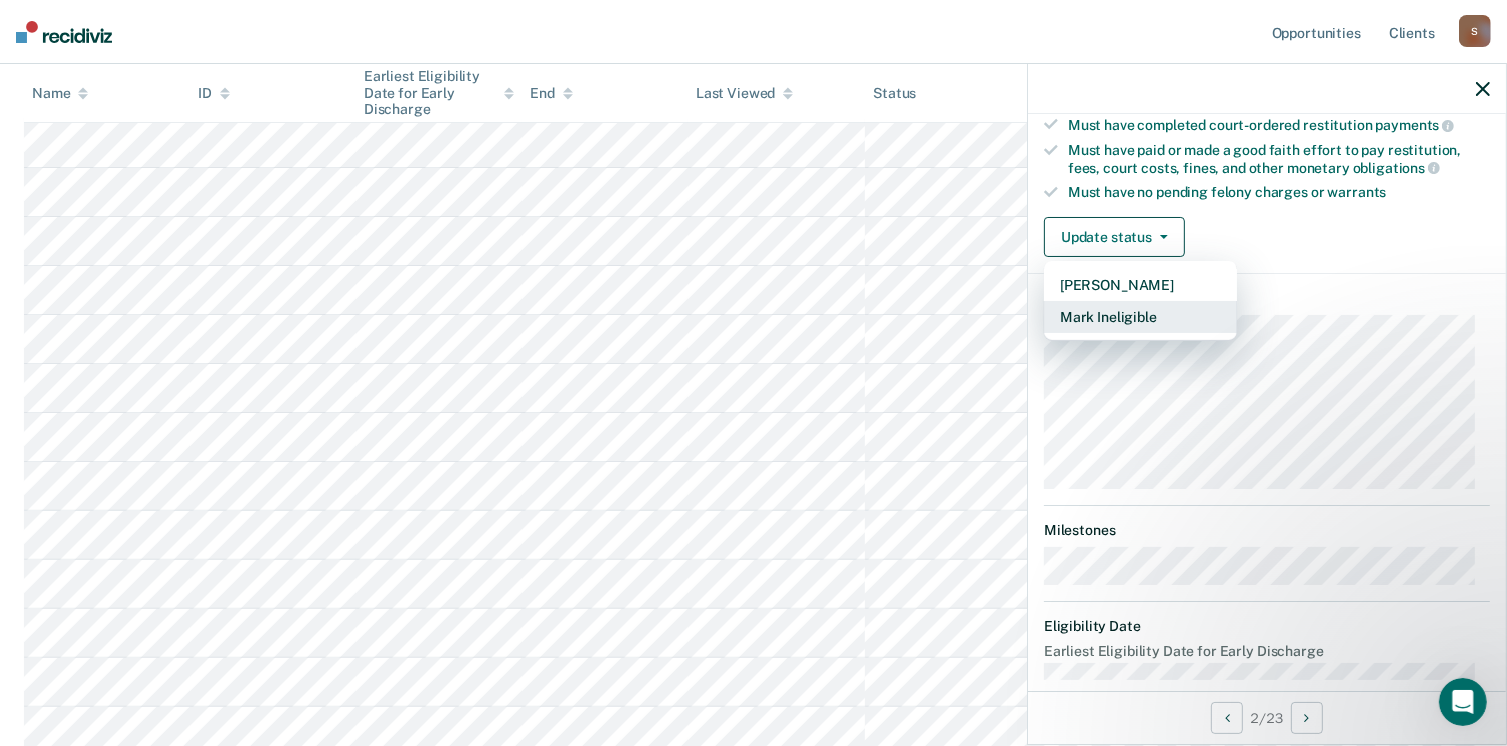 click on "Mark Ineligible" at bounding box center (1140, 317) 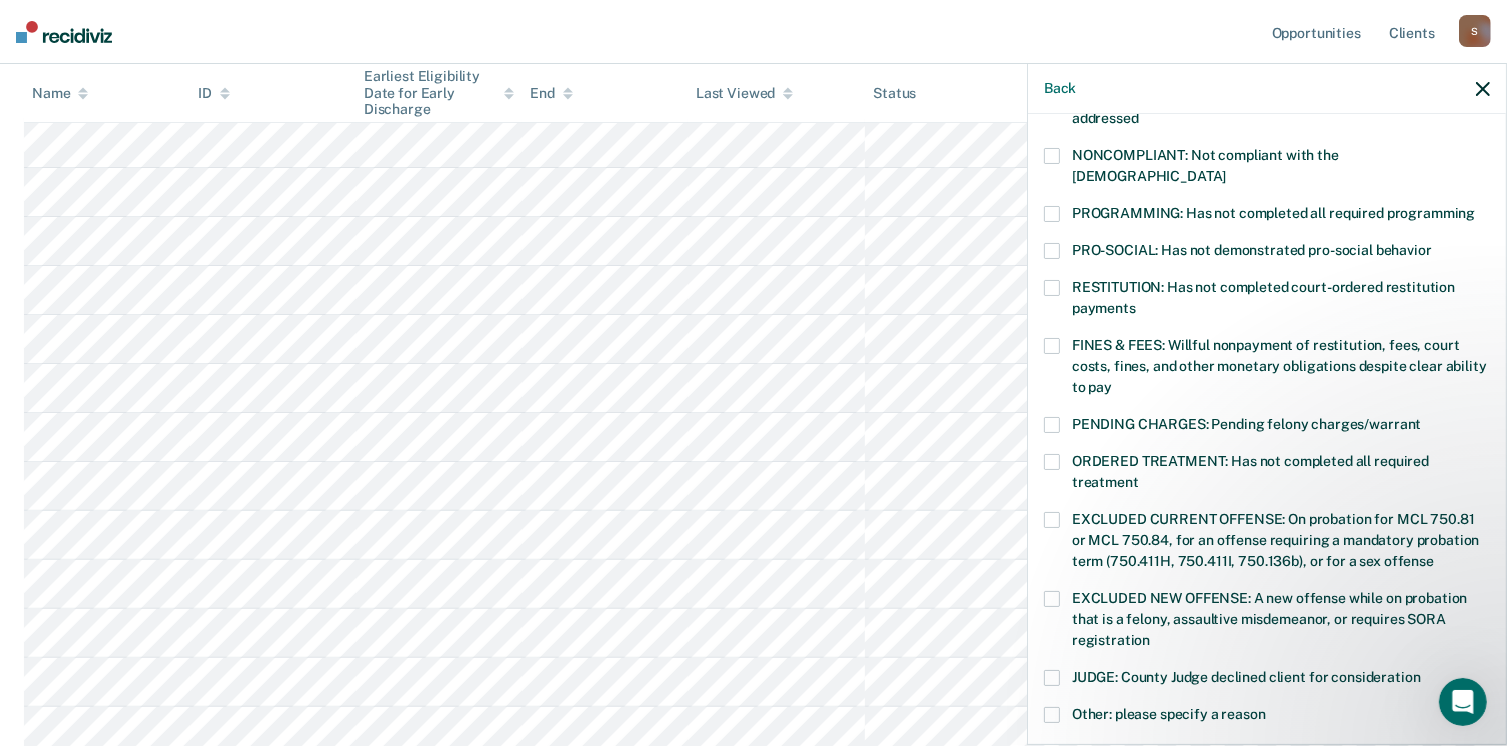 click at bounding box center (1052, 678) 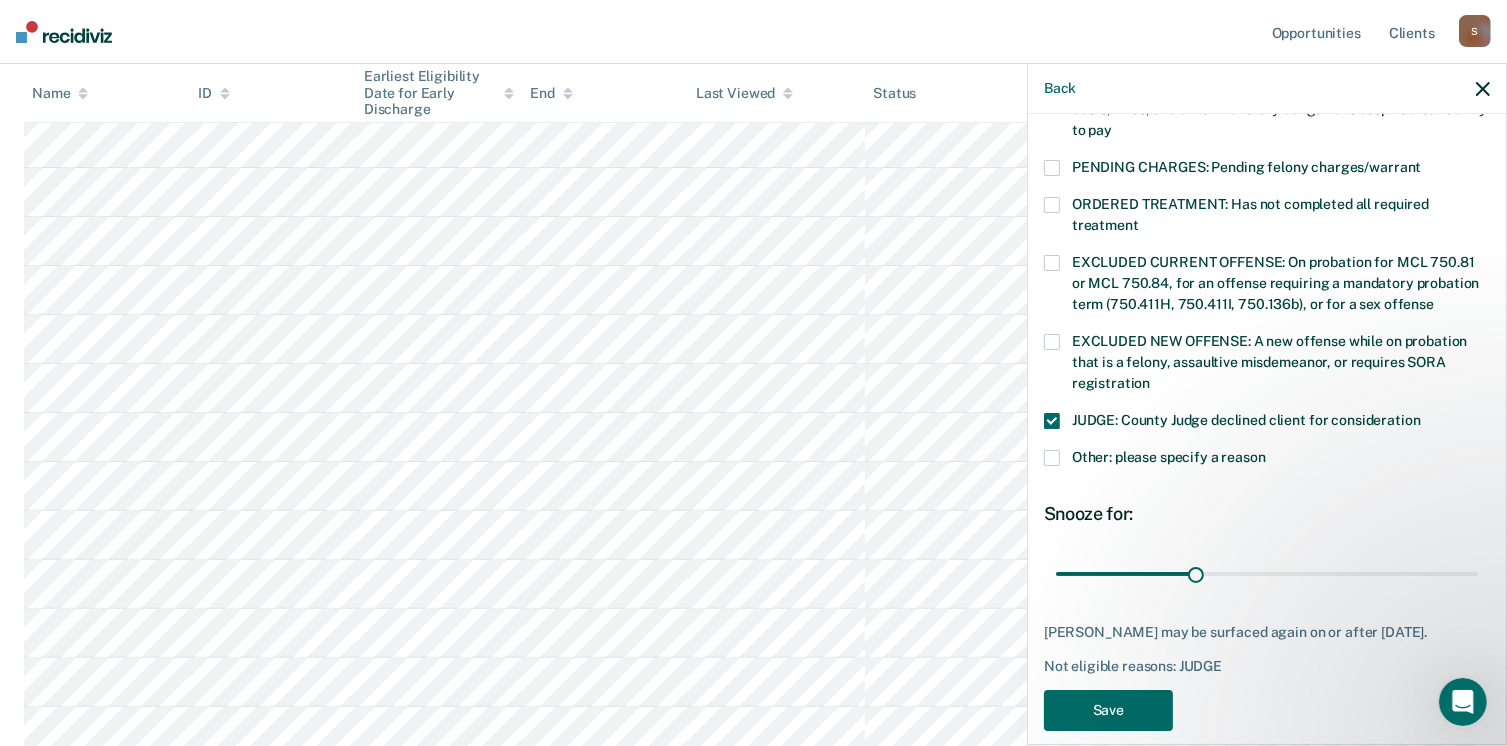 scroll, scrollTop: 630, scrollLeft: 0, axis: vertical 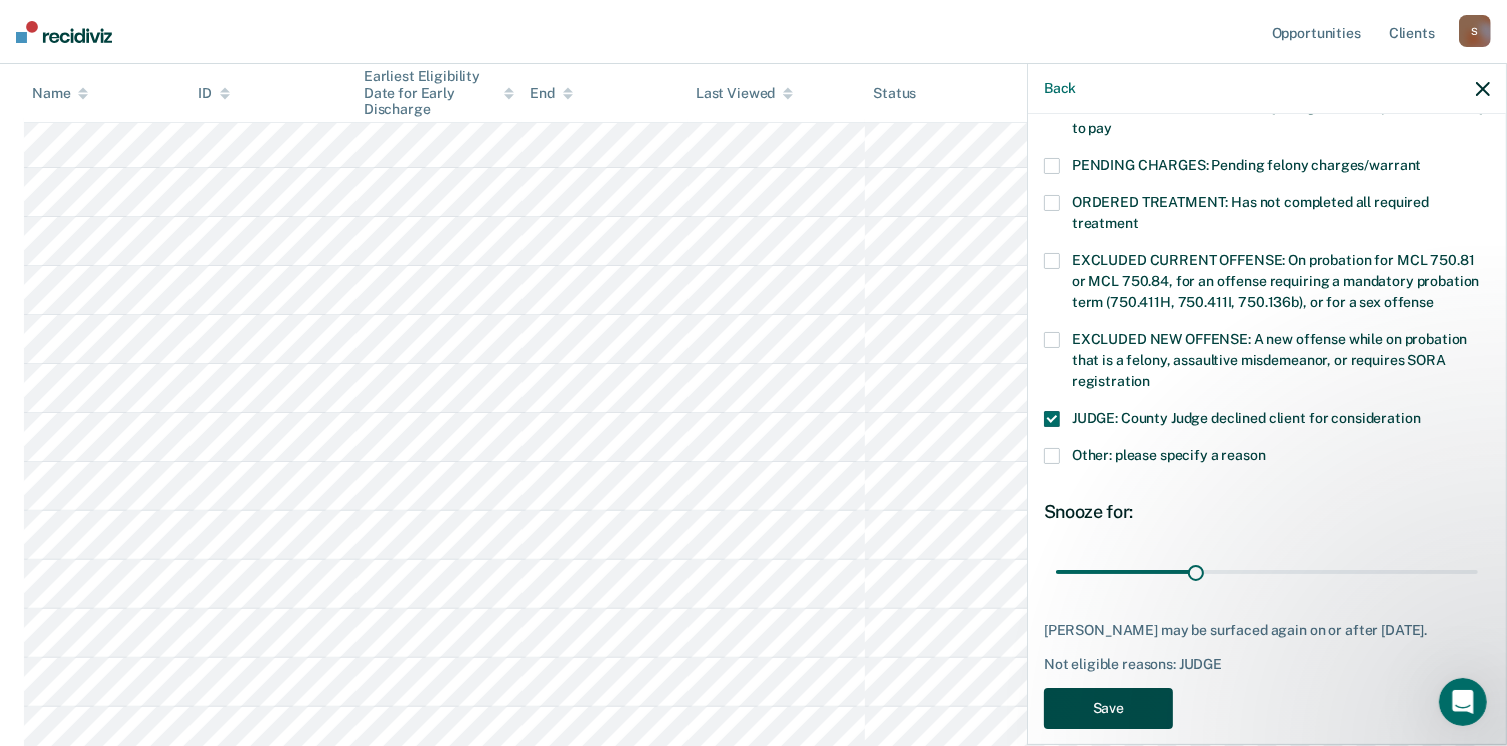 click on "Save" at bounding box center (1108, 708) 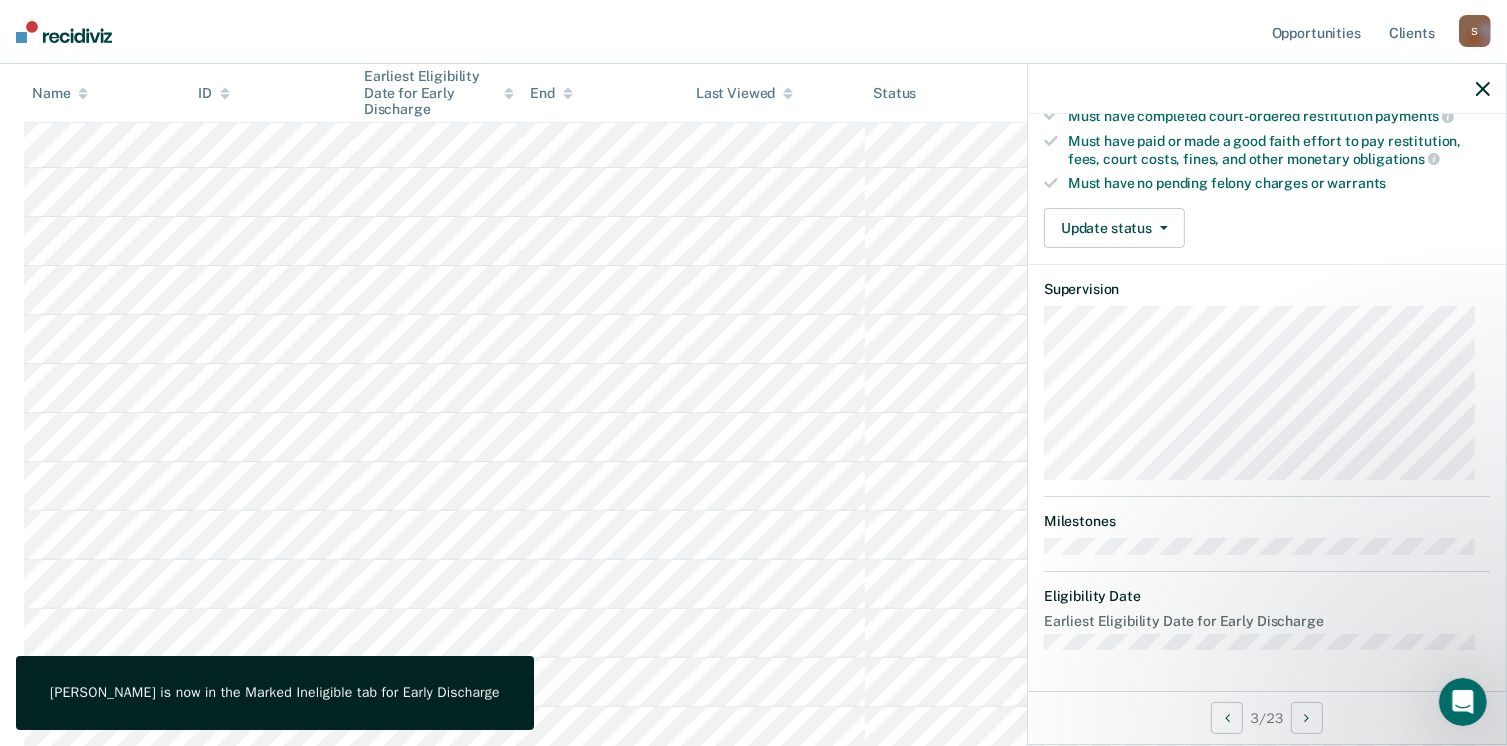 scroll, scrollTop: 371, scrollLeft: 0, axis: vertical 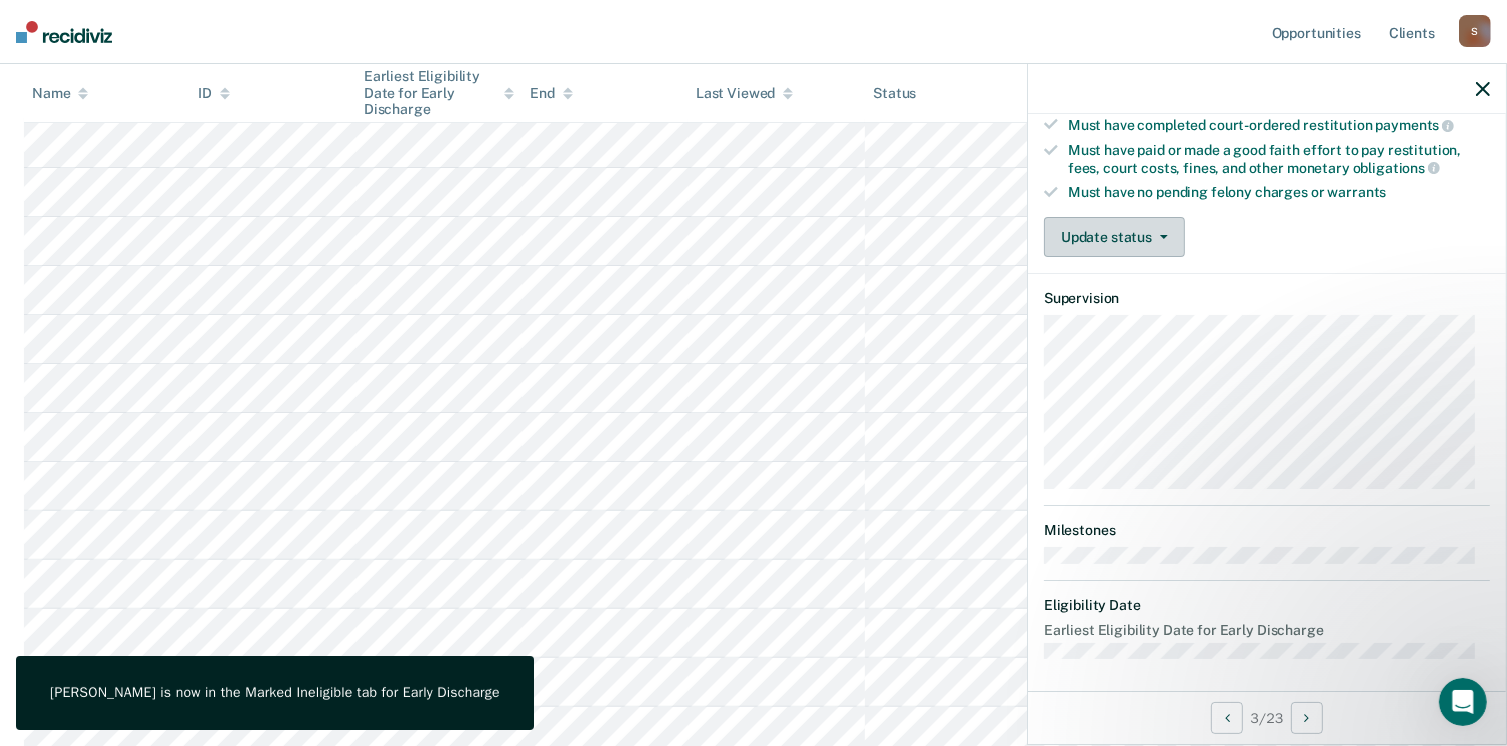 click on "Update status" at bounding box center (1114, 237) 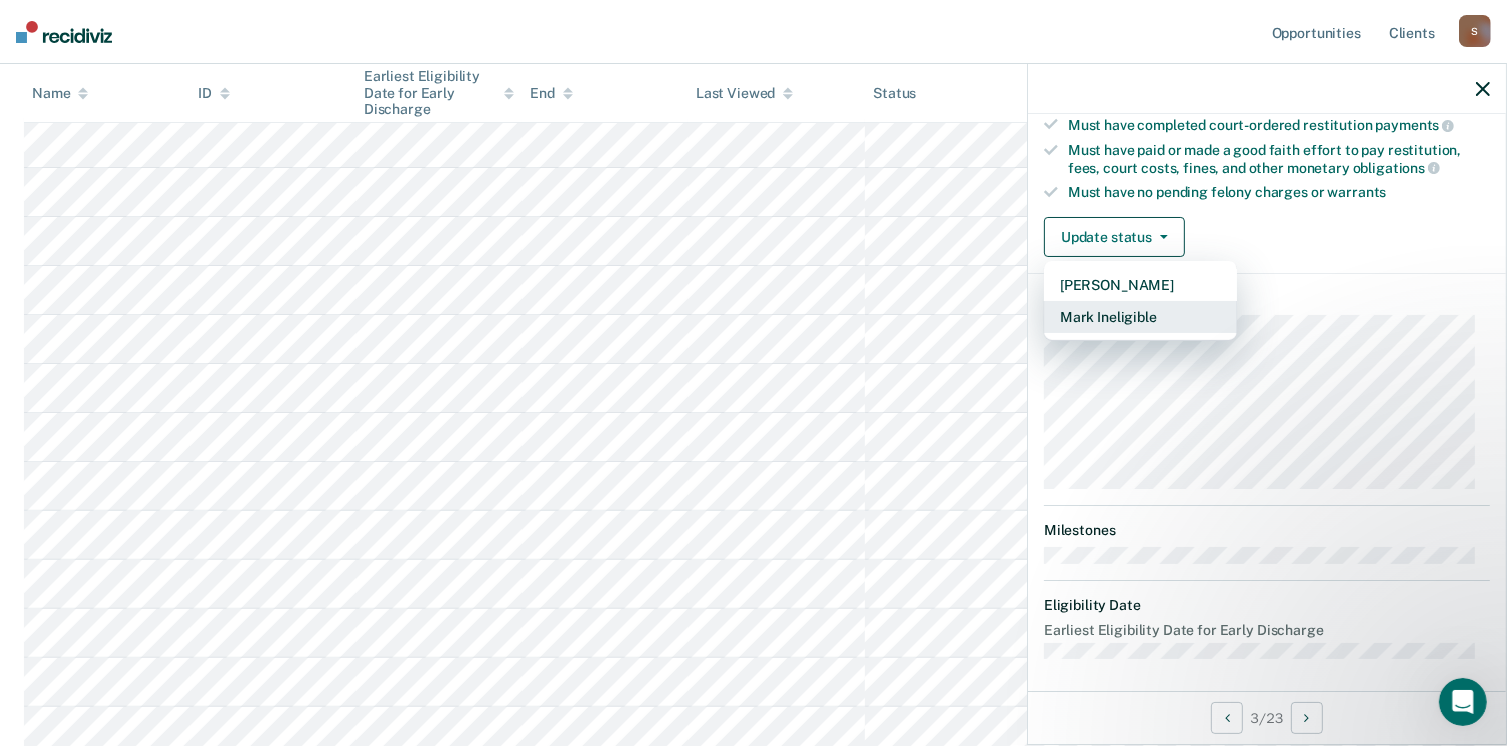 click on "Mark Ineligible" at bounding box center (1140, 317) 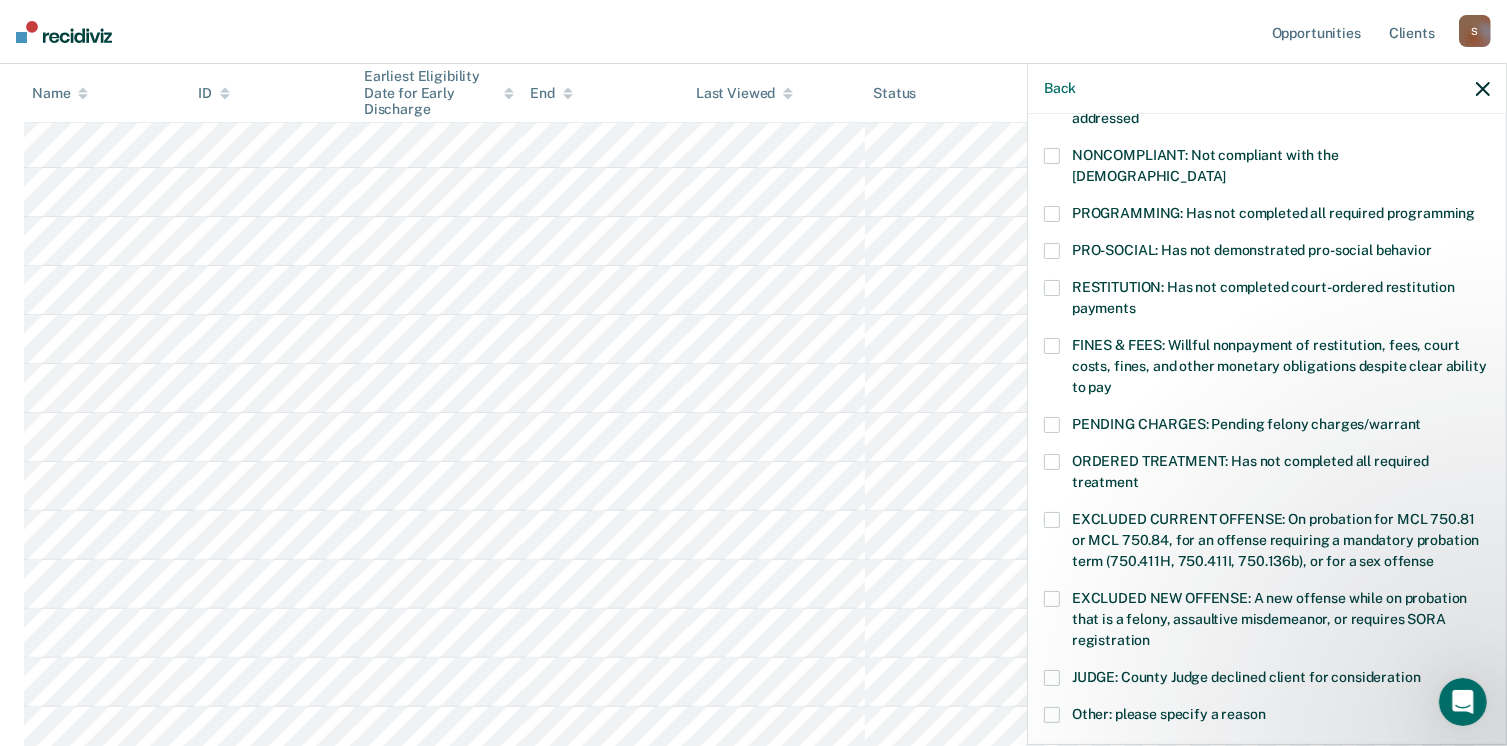 click at bounding box center [1052, 425] 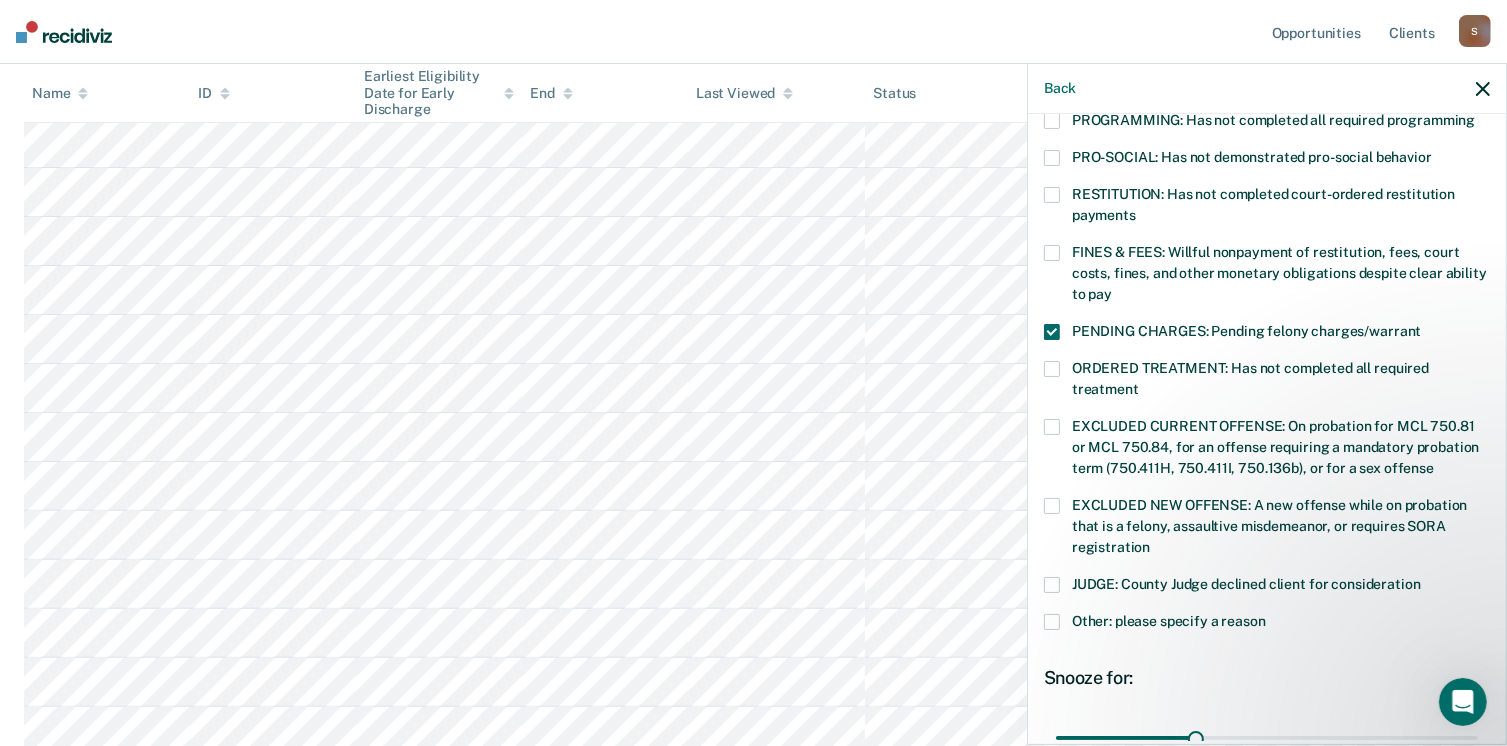 scroll, scrollTop: 592, scrollLeft: 0, axis: vertical 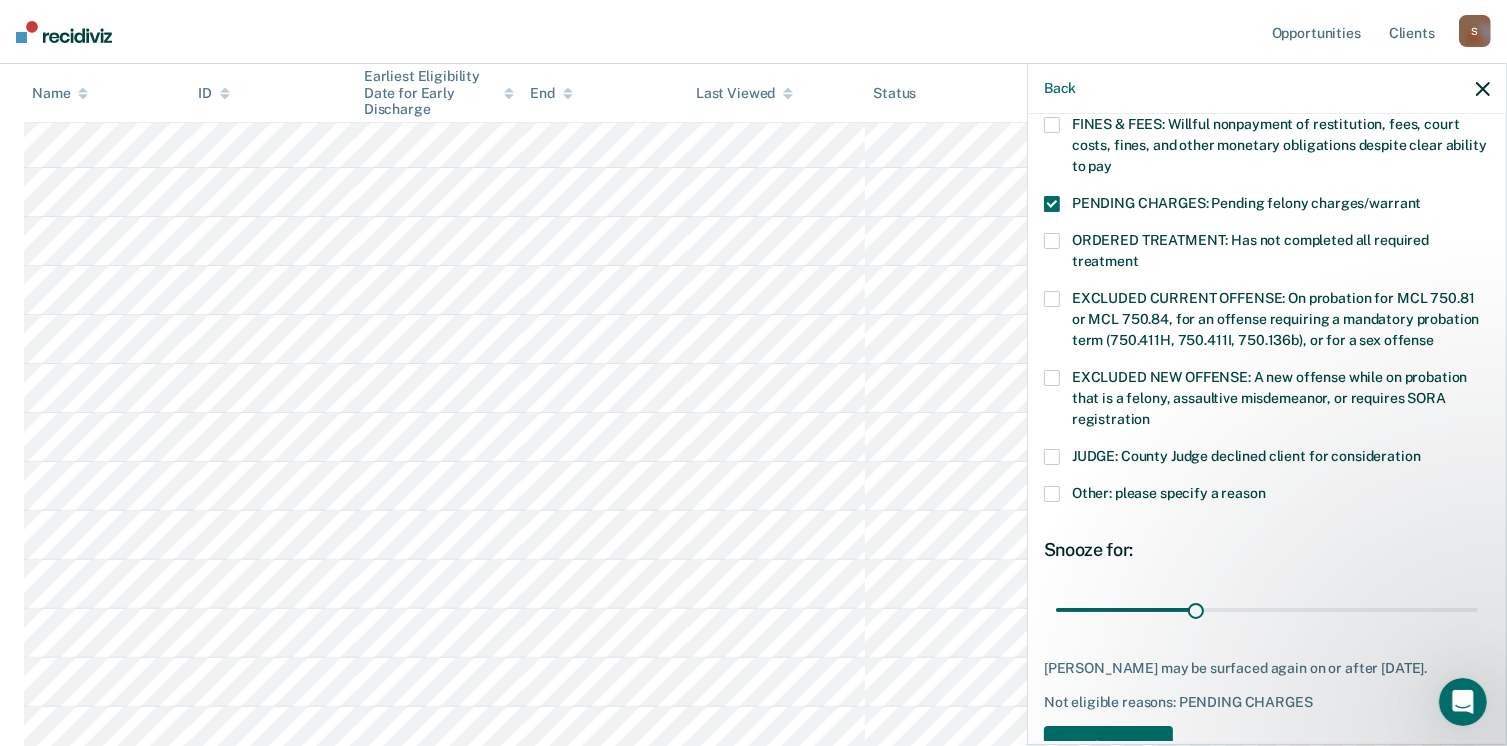 click at bounding box center [1052, 494] 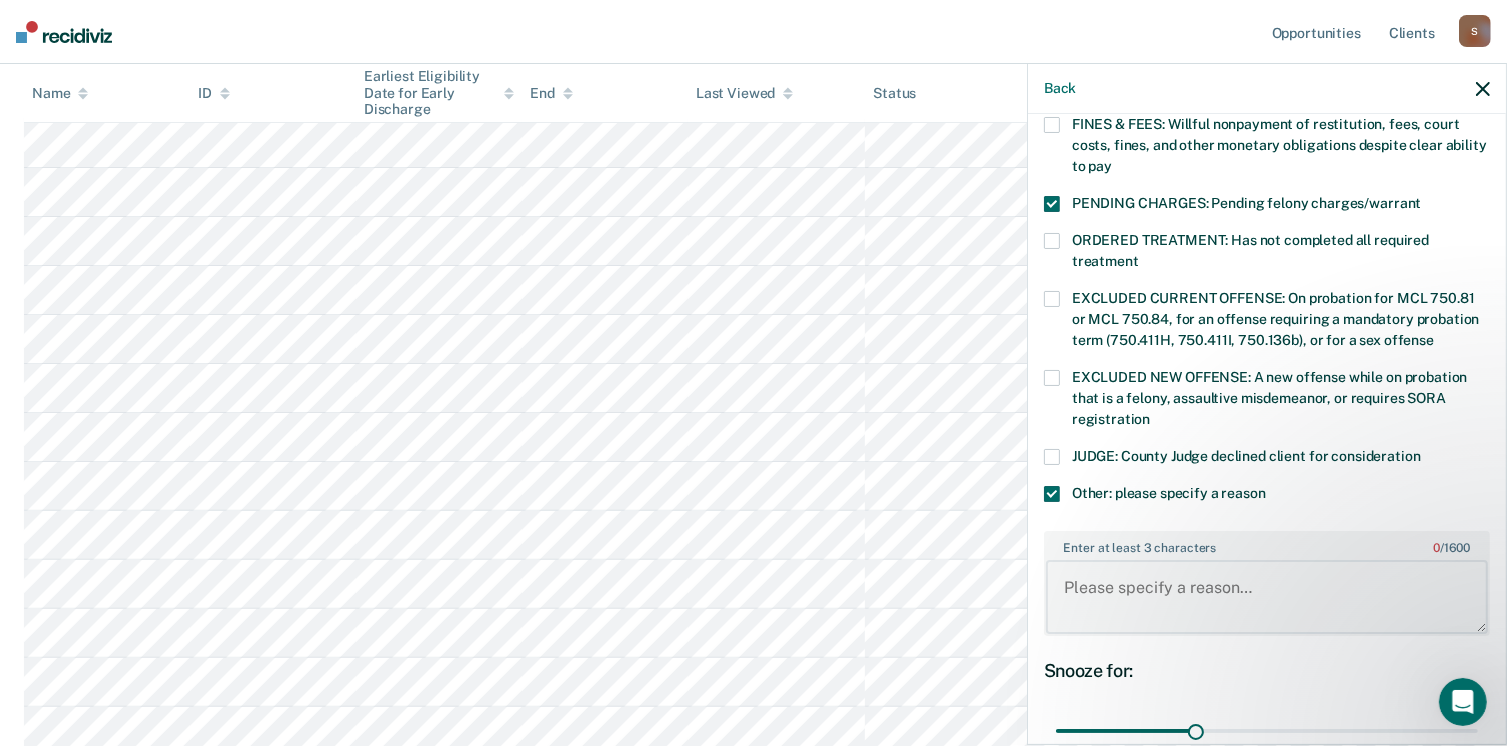 click on "Enter at least 3 characters 0  /  1600" at bounding box center (1267, 597) 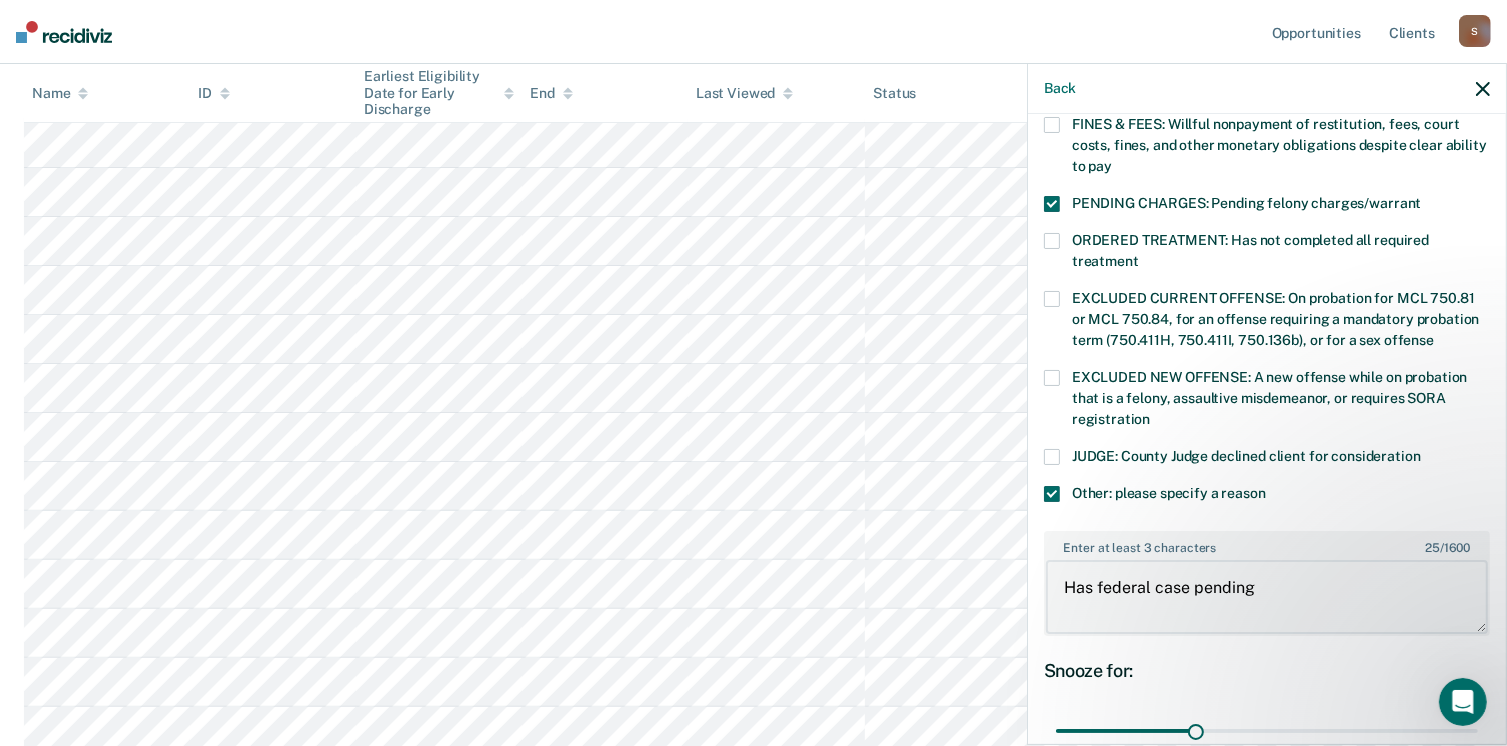 type on "Has federal case pending" 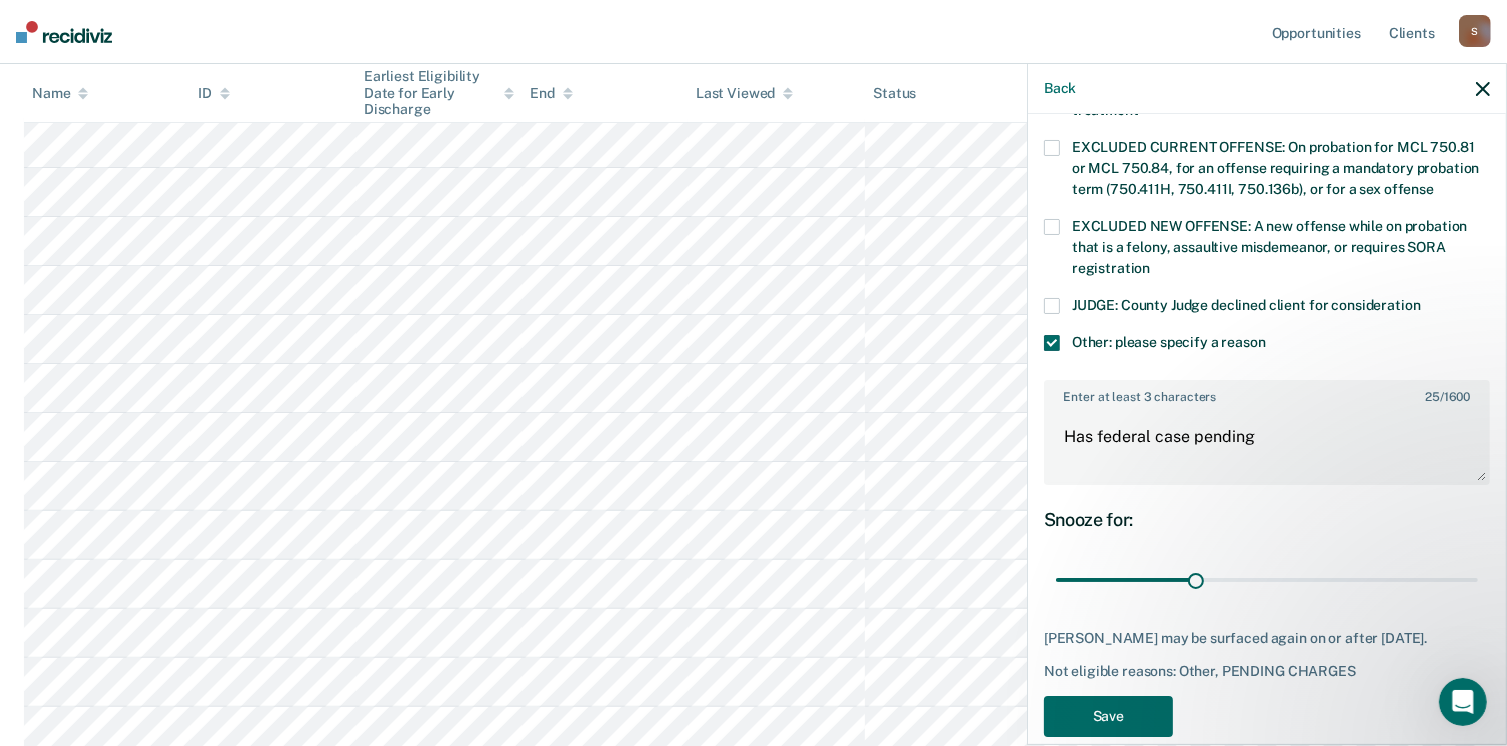 scroll, scrollTop: 745, scrollLeft: 0, axis: vertical 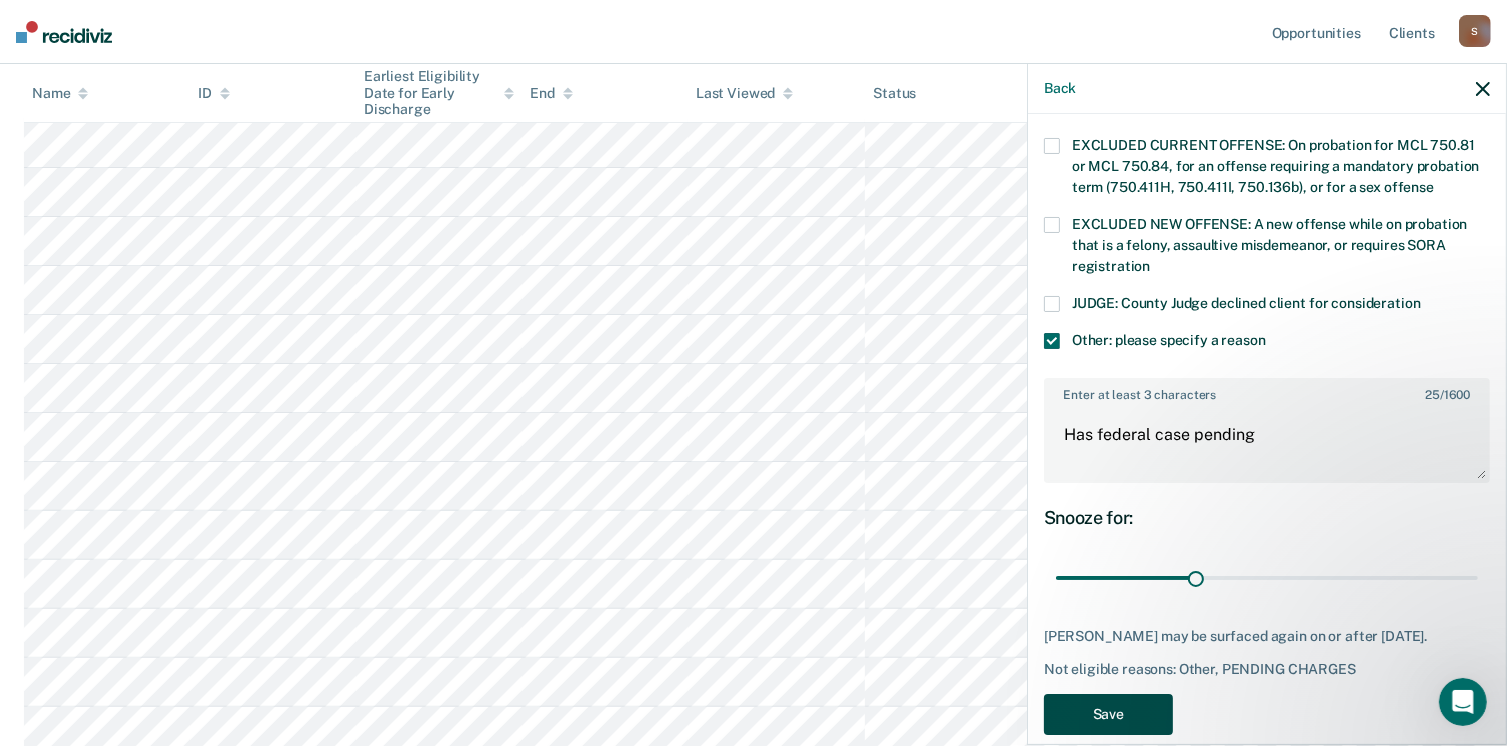 click on "Save" at bounding box center (1108, 714) 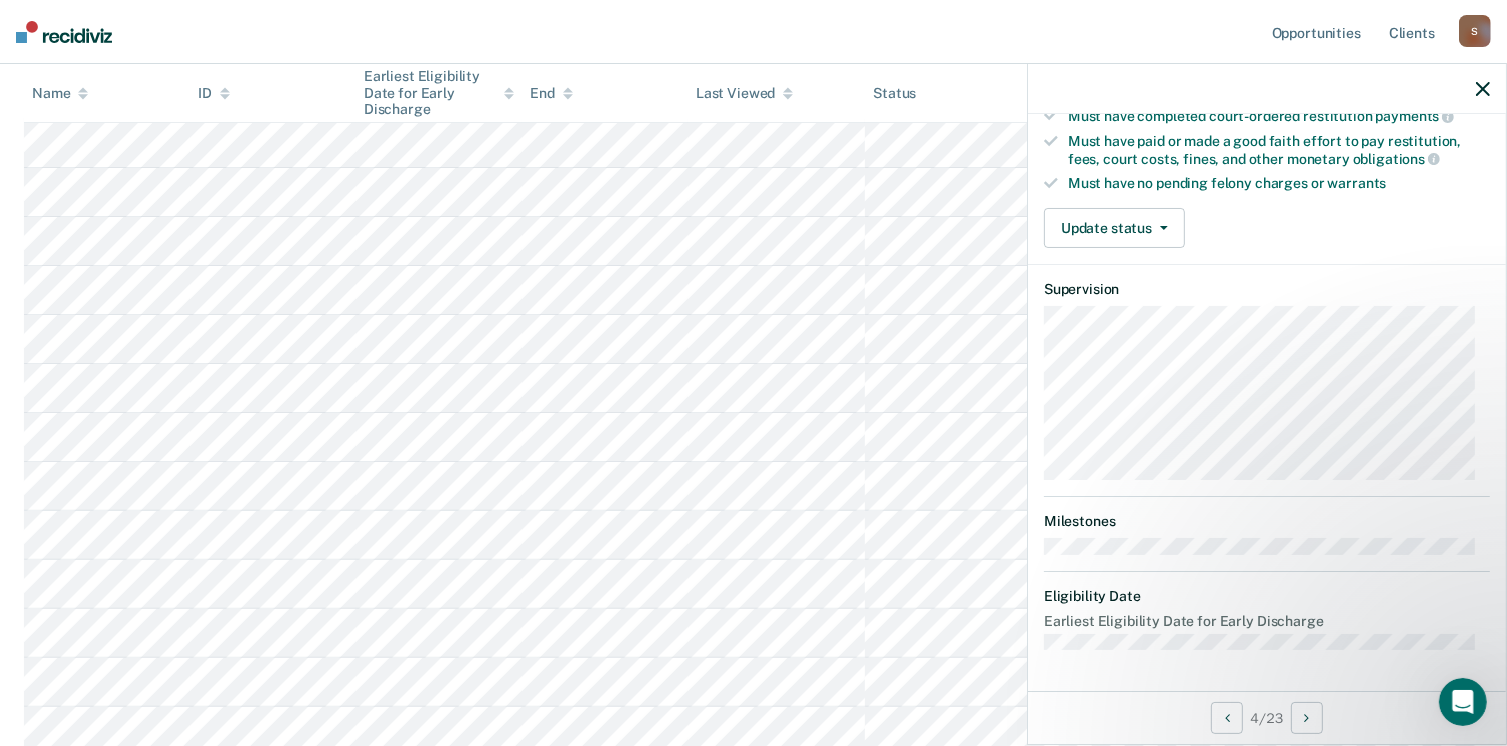 scroll, scrollTop: 371, scrollLeft: 0, axis: vertical 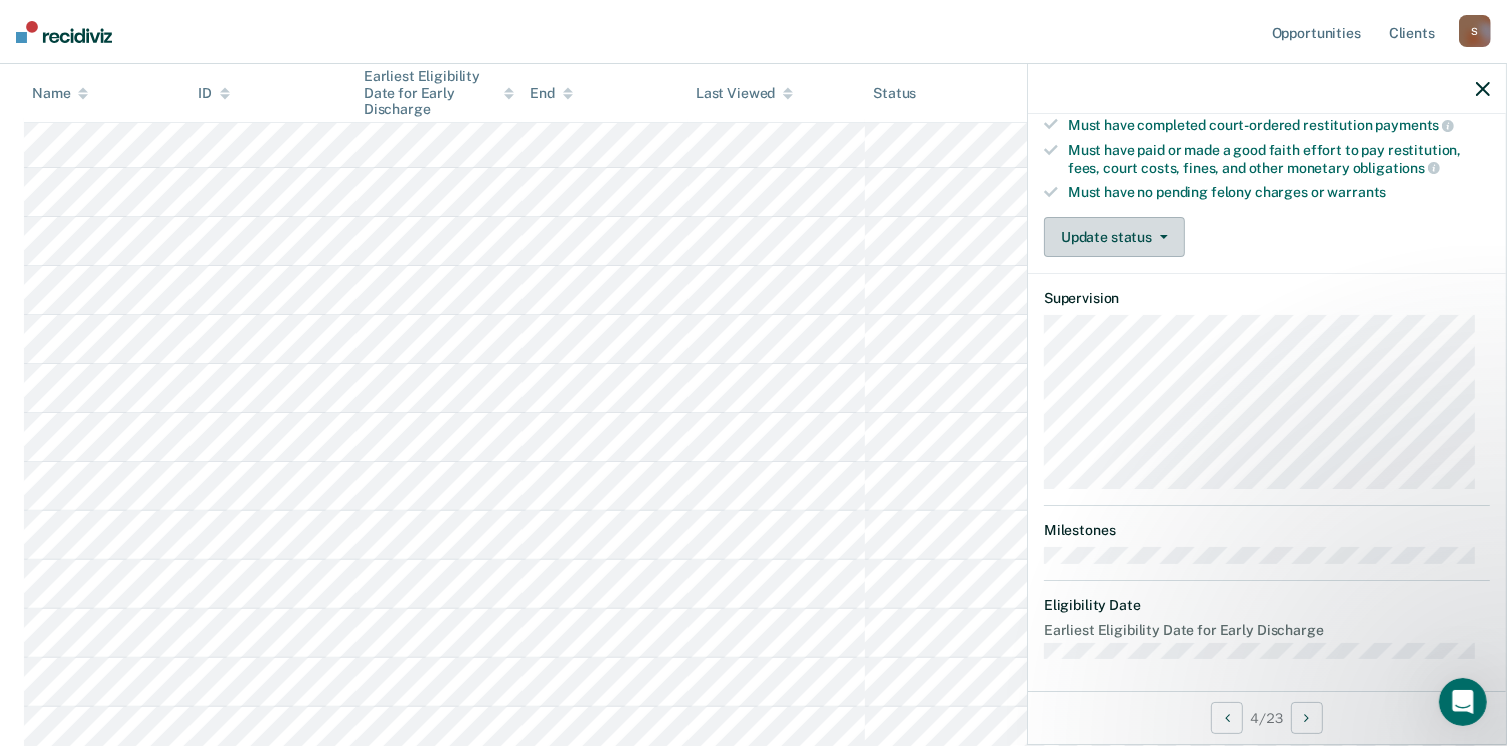 click on "Update status" at bounding box center [1114, 237] 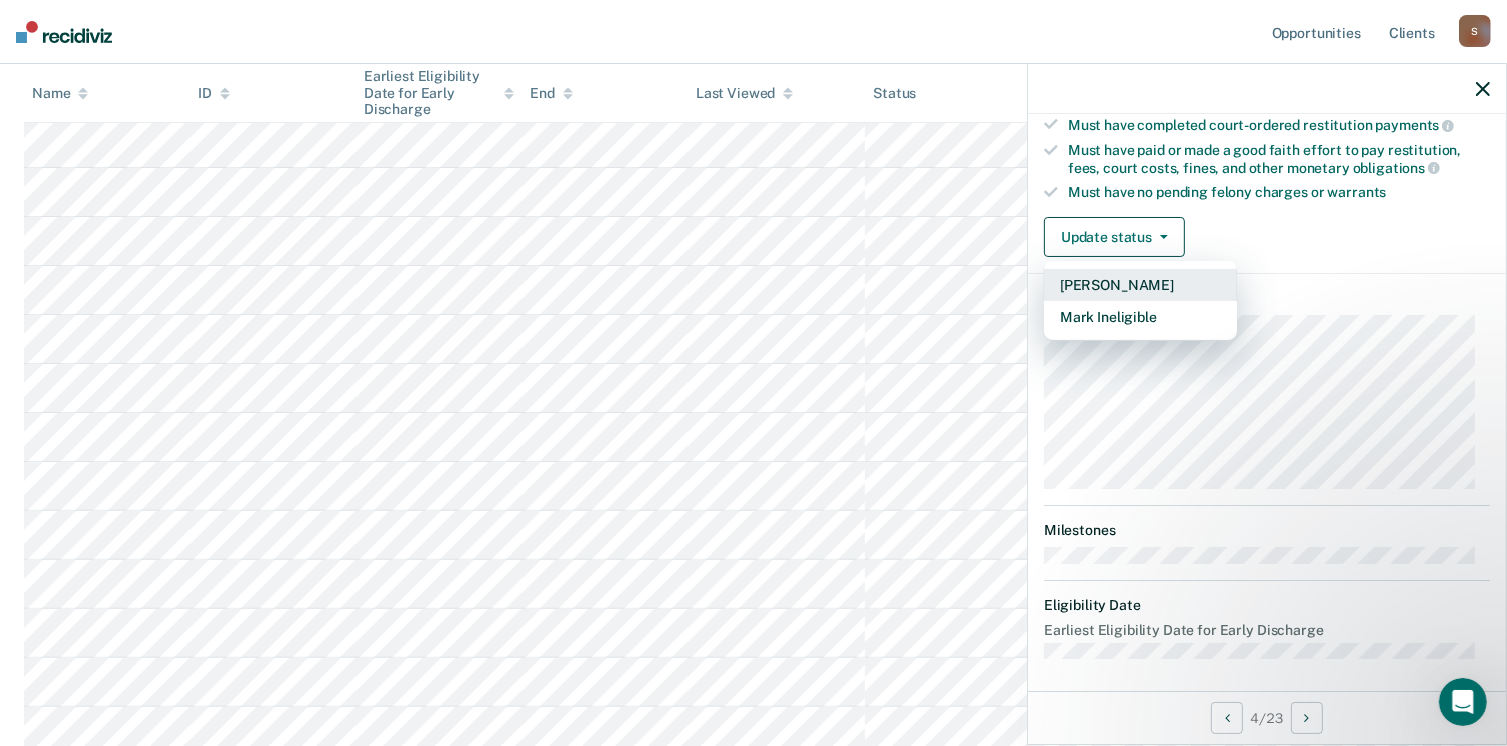 click on "[PERSON_NAME]" at bounding box center [1140, 285] 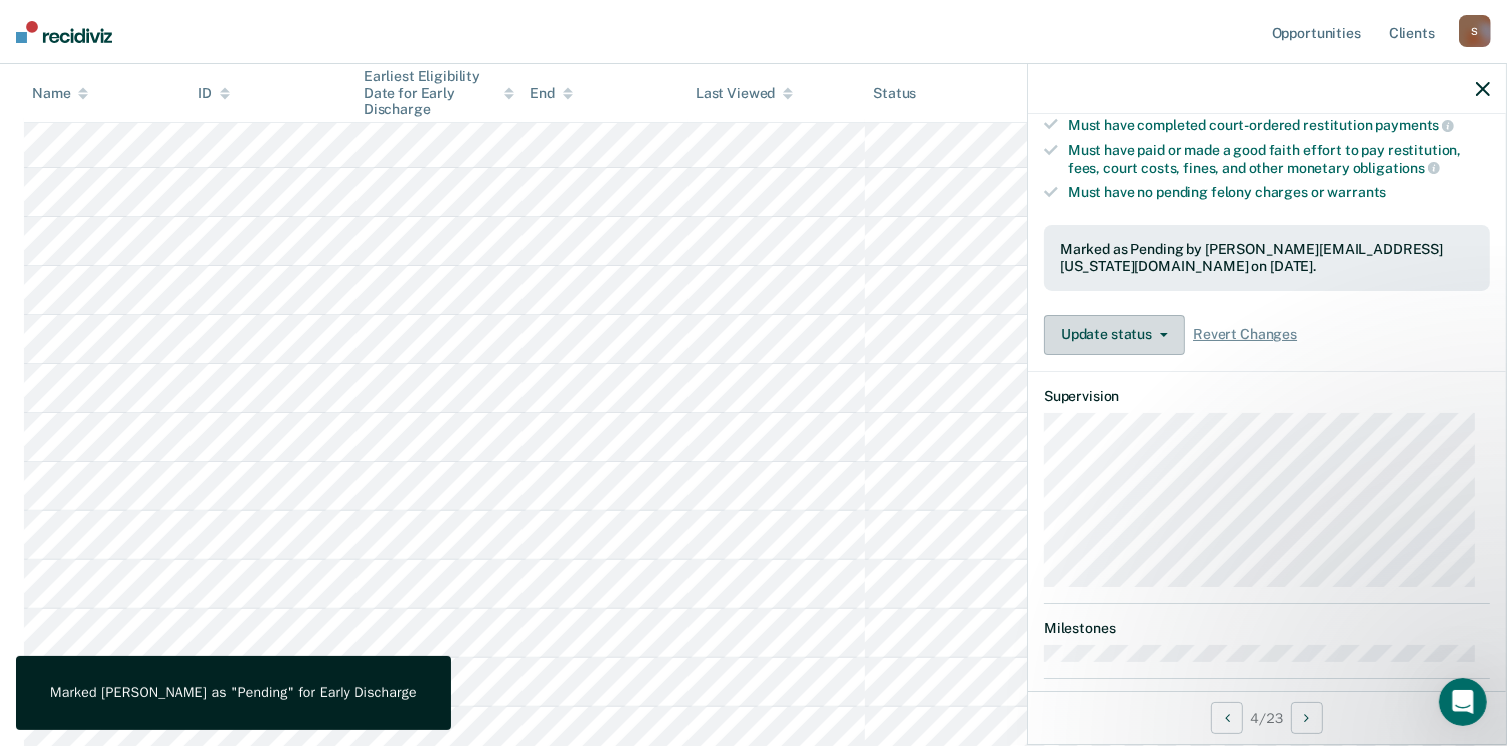 click on "Update status" at bounding box center (1114, 335) 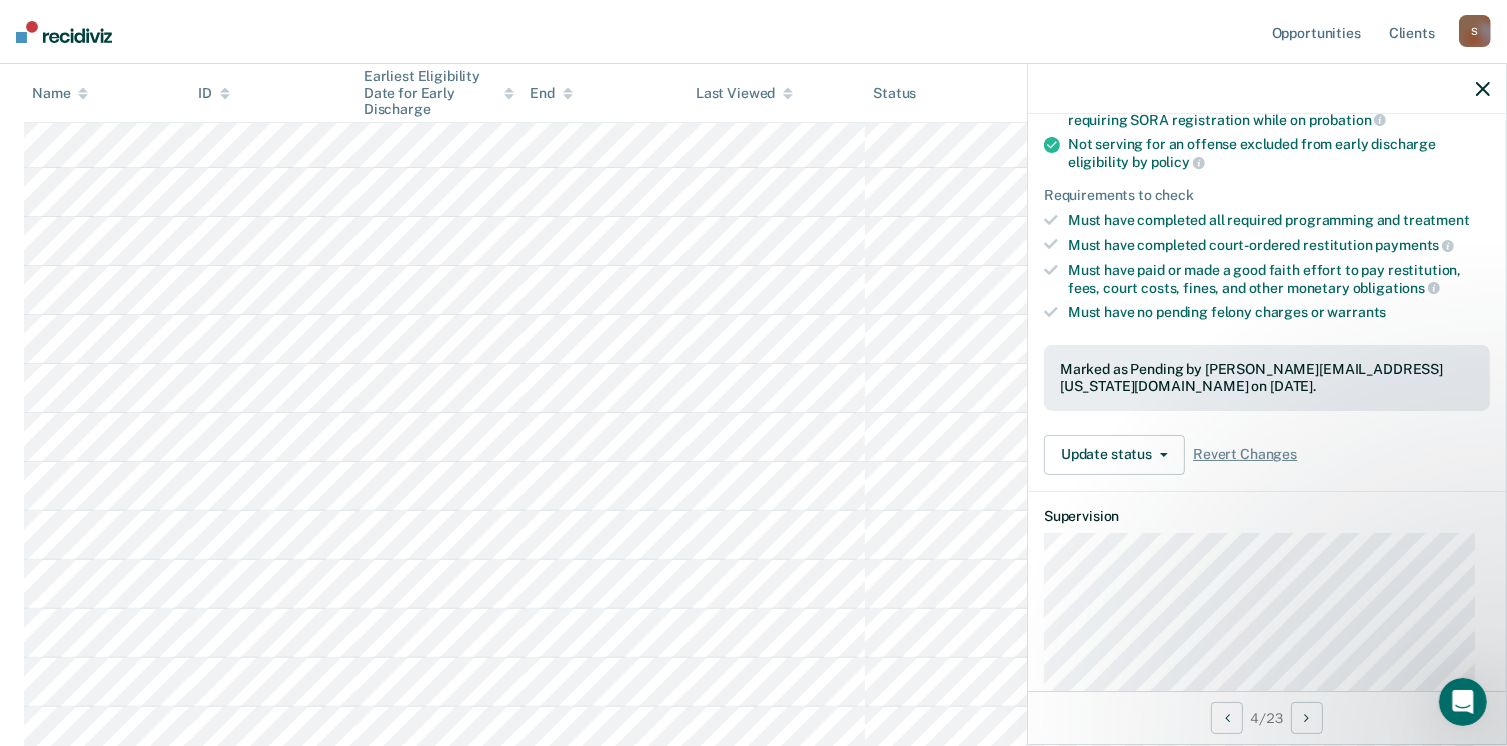 scroll, scrollTop: 235, scrollLeft: 0, axis: vertical 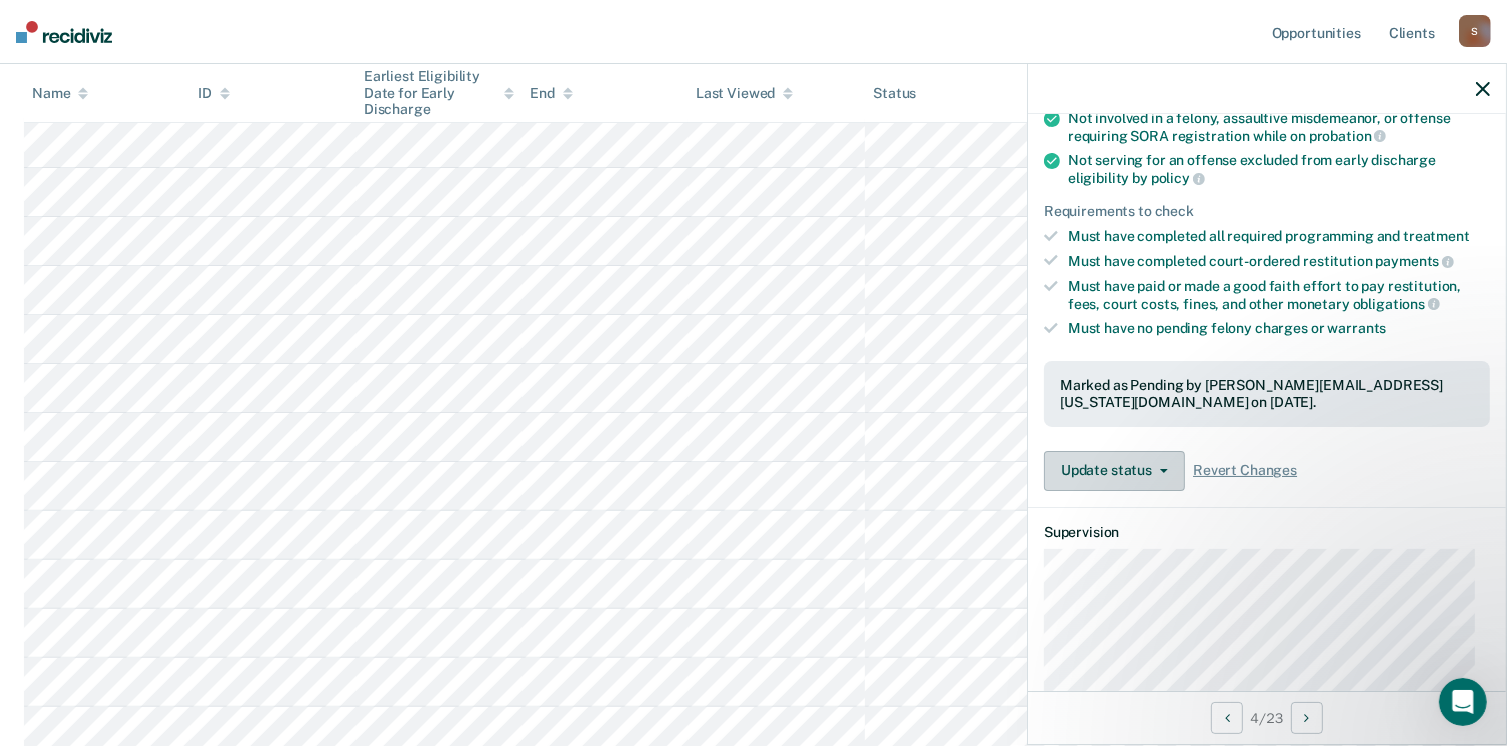 click on "Update status" at bounding box center (1114, 471) 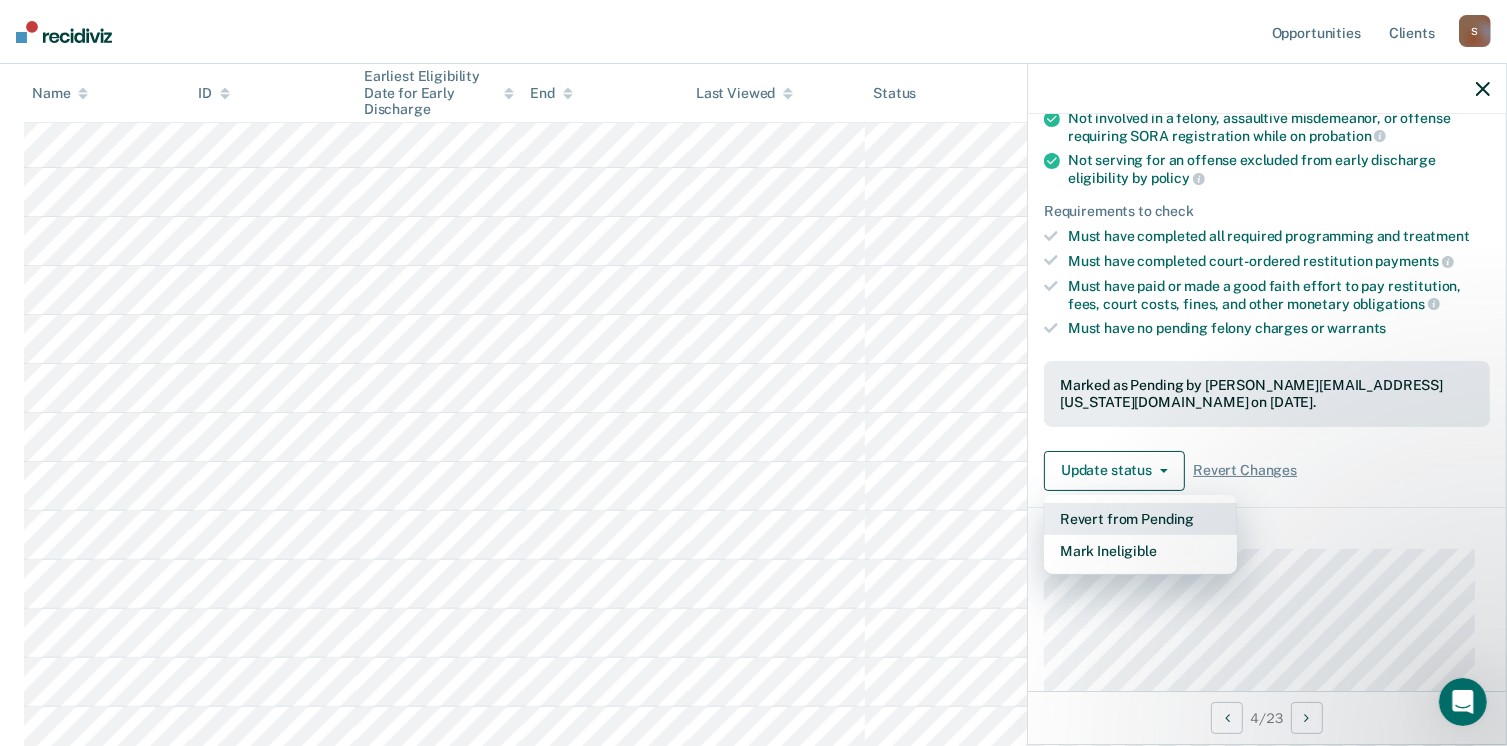 click on "Revert from Pending" at bounding box center [1140, 519] 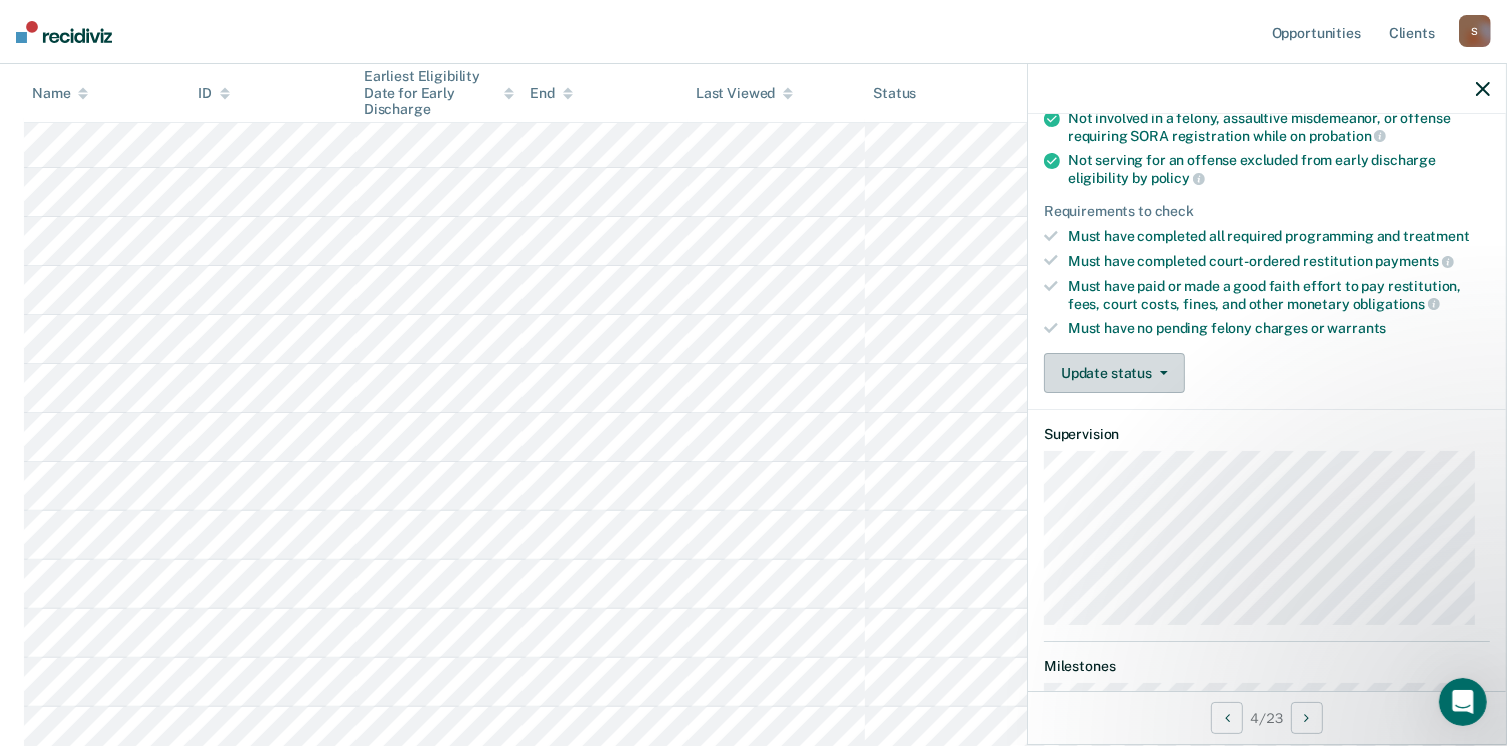 click on "Update status" at bounding box center (1114, 373) 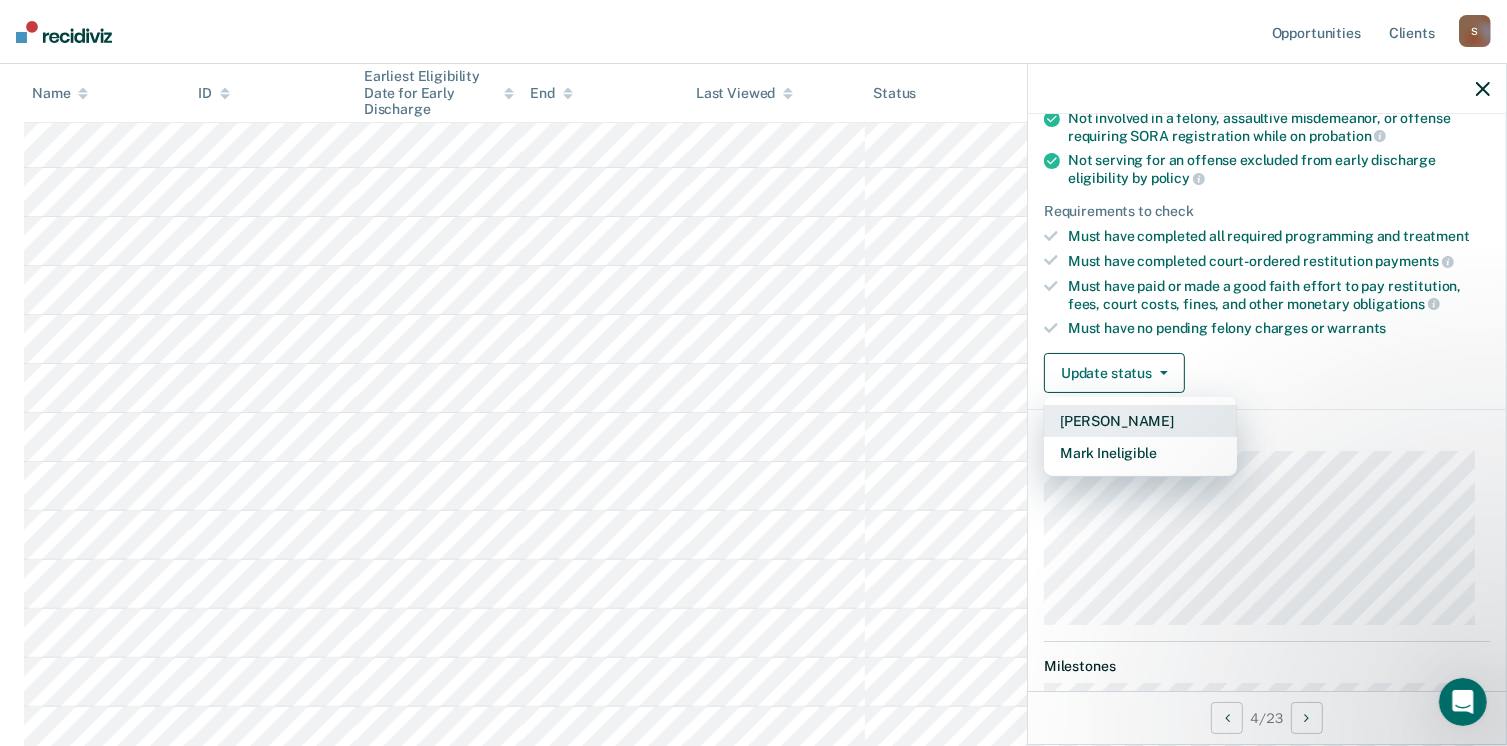 click on "[PERSON_NAME]" at bounding box center (1140, 421) 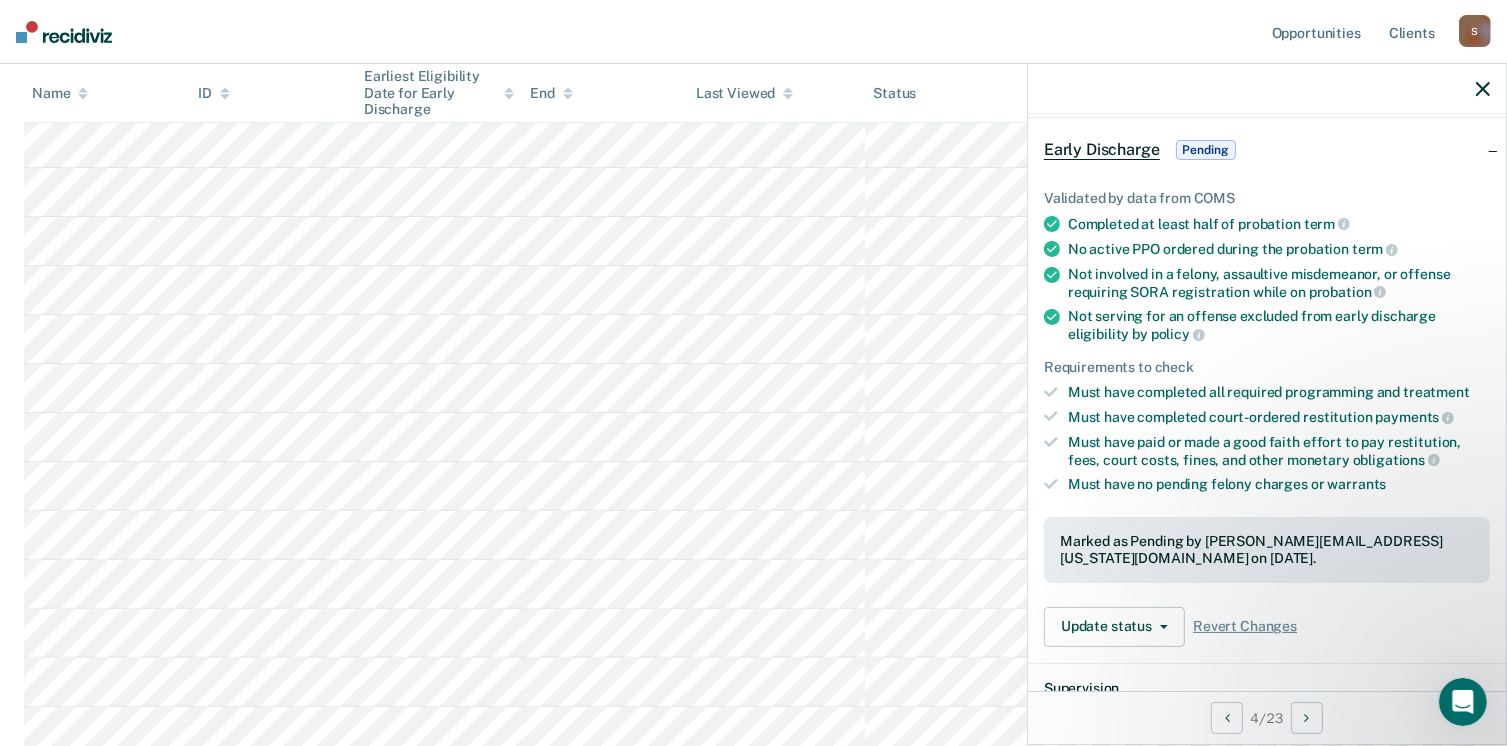 scroll, scrollTop: 0, scrollLeft: 0, axis: both 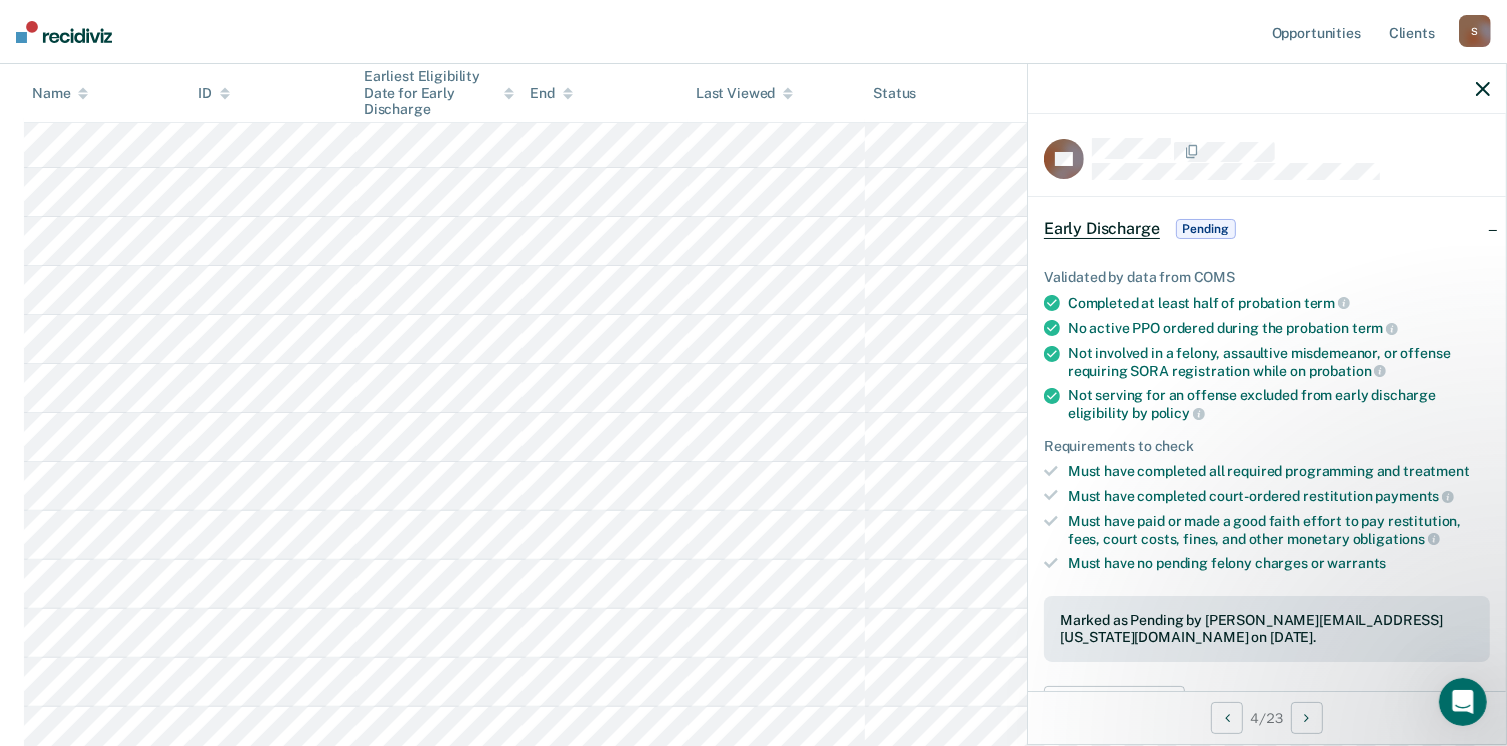 drag, startPoint x: 1485, startPoint y: 93, endPoint x: 1448, endPoint y: 83, distance: 38.327538 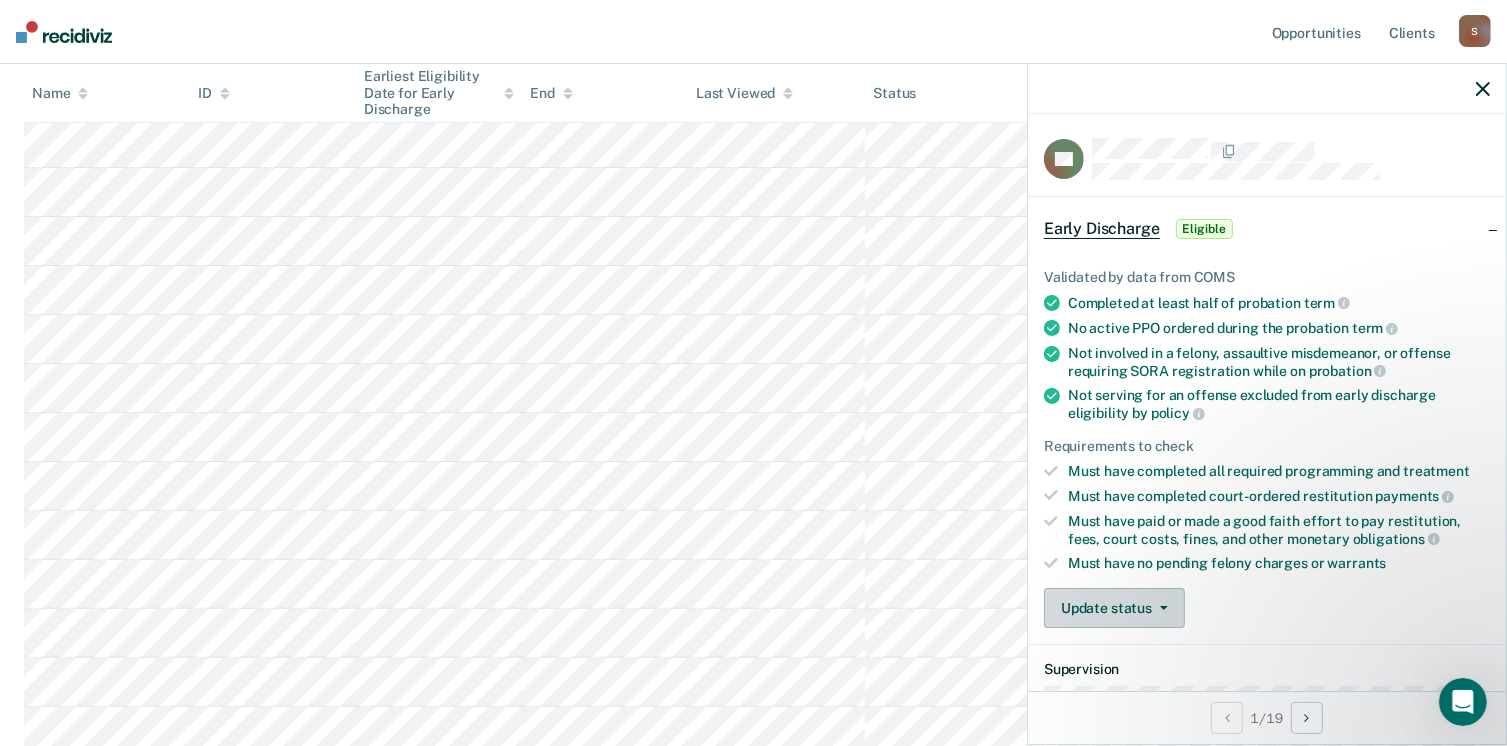 click on "Update status" at bounding box center (1114, 608) 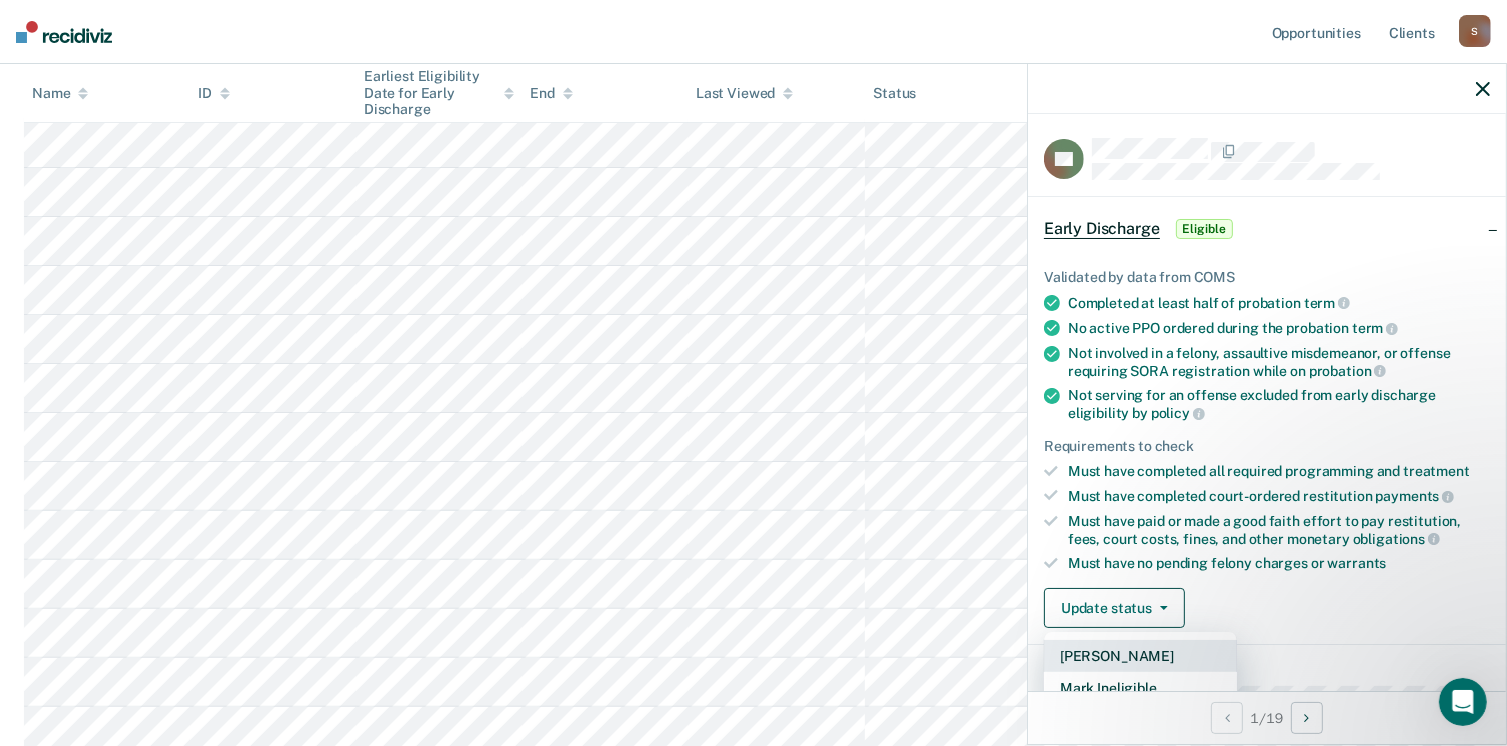 click on "[PERSON_NAME]" at bounding box center (1140, 656) 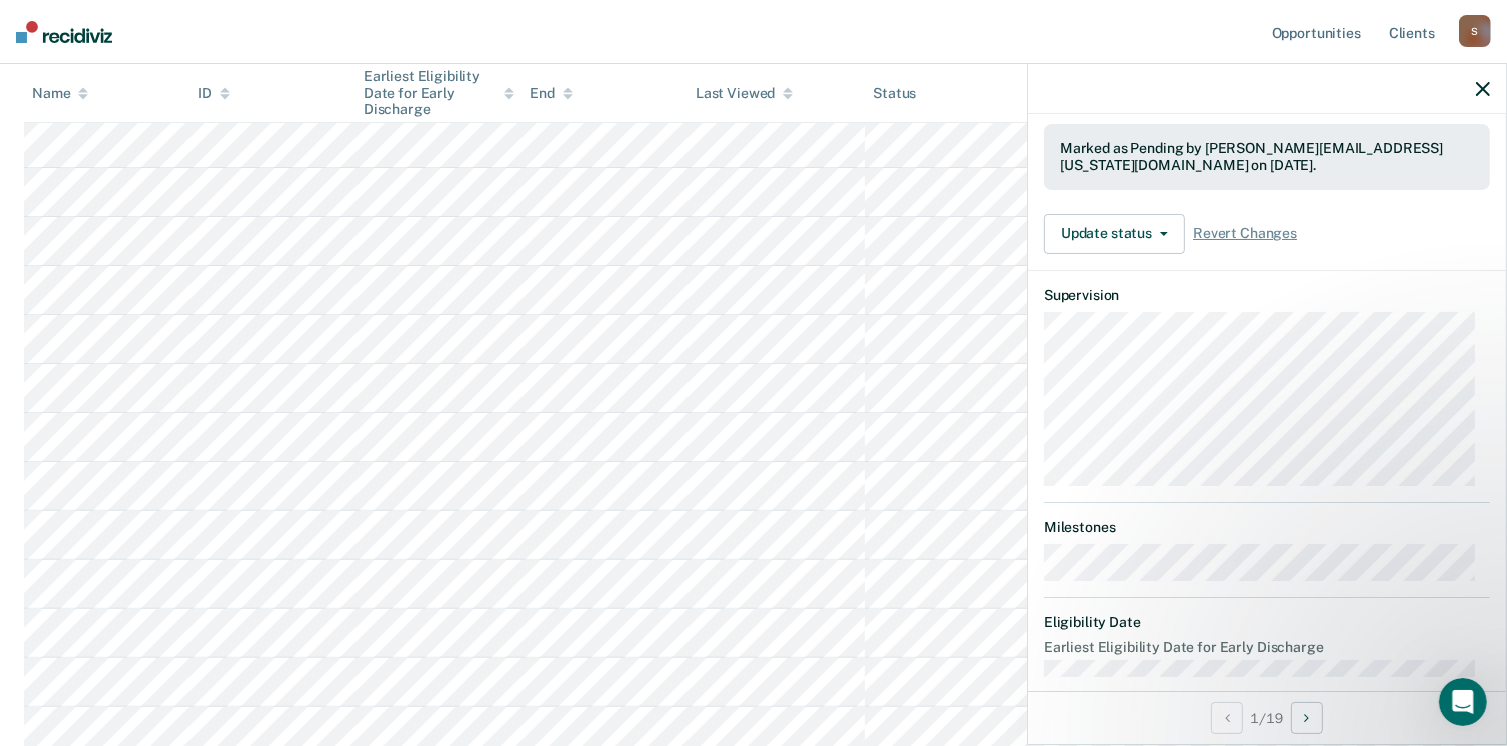 scroll, scrollTop: 489, scrollLeft: 0, axis: vertical 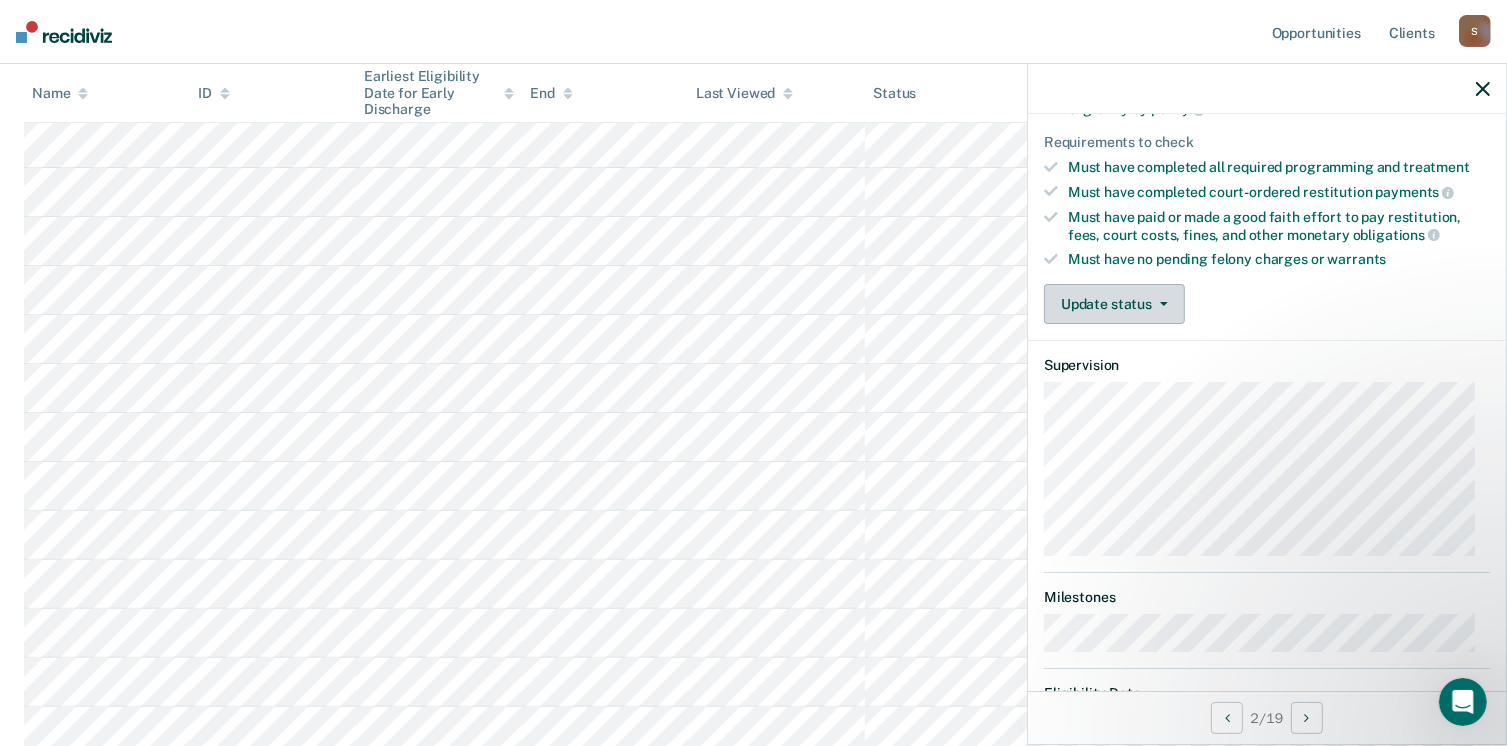 click on "Update status" at bounding box center [1114, 304] 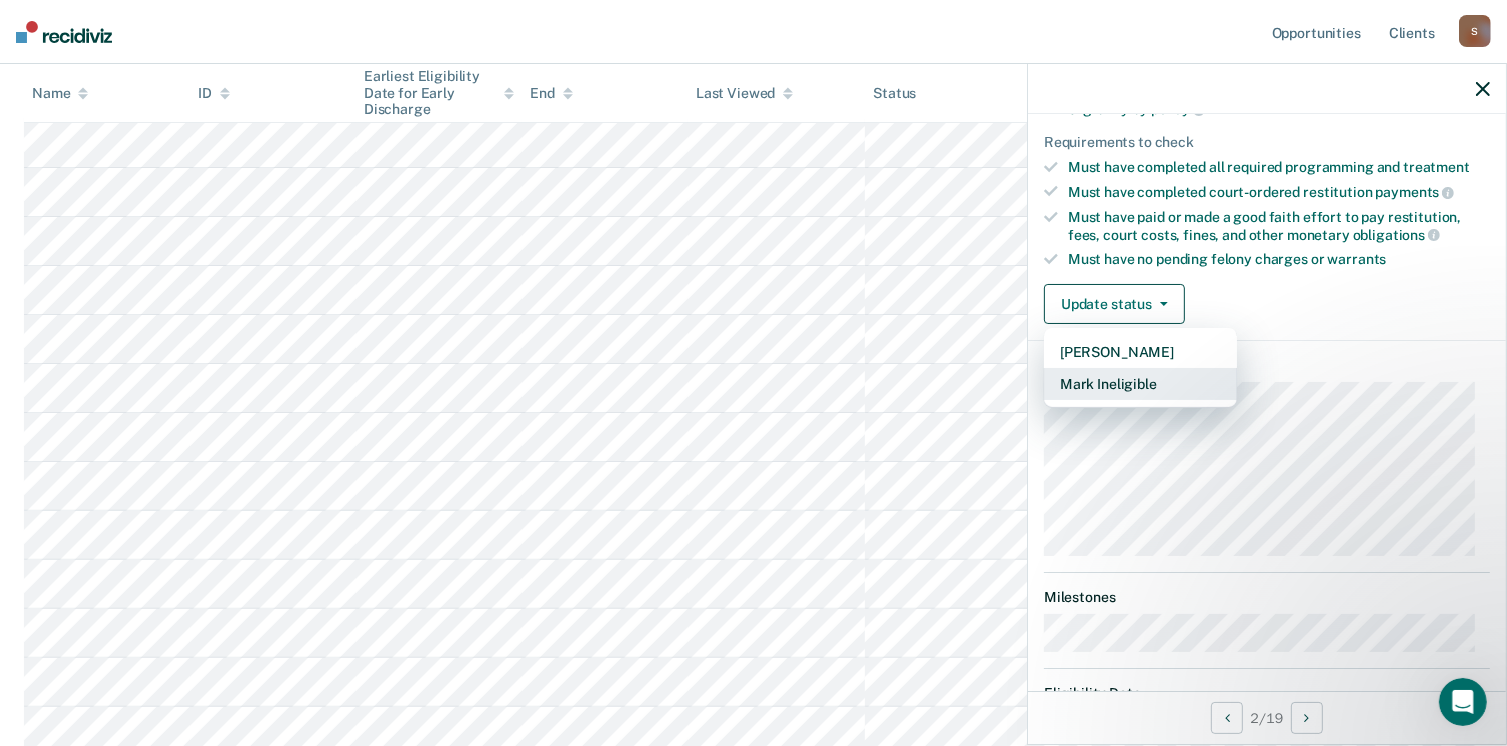 click on "Mark Ineligible" at bounding box center [1140, 384] 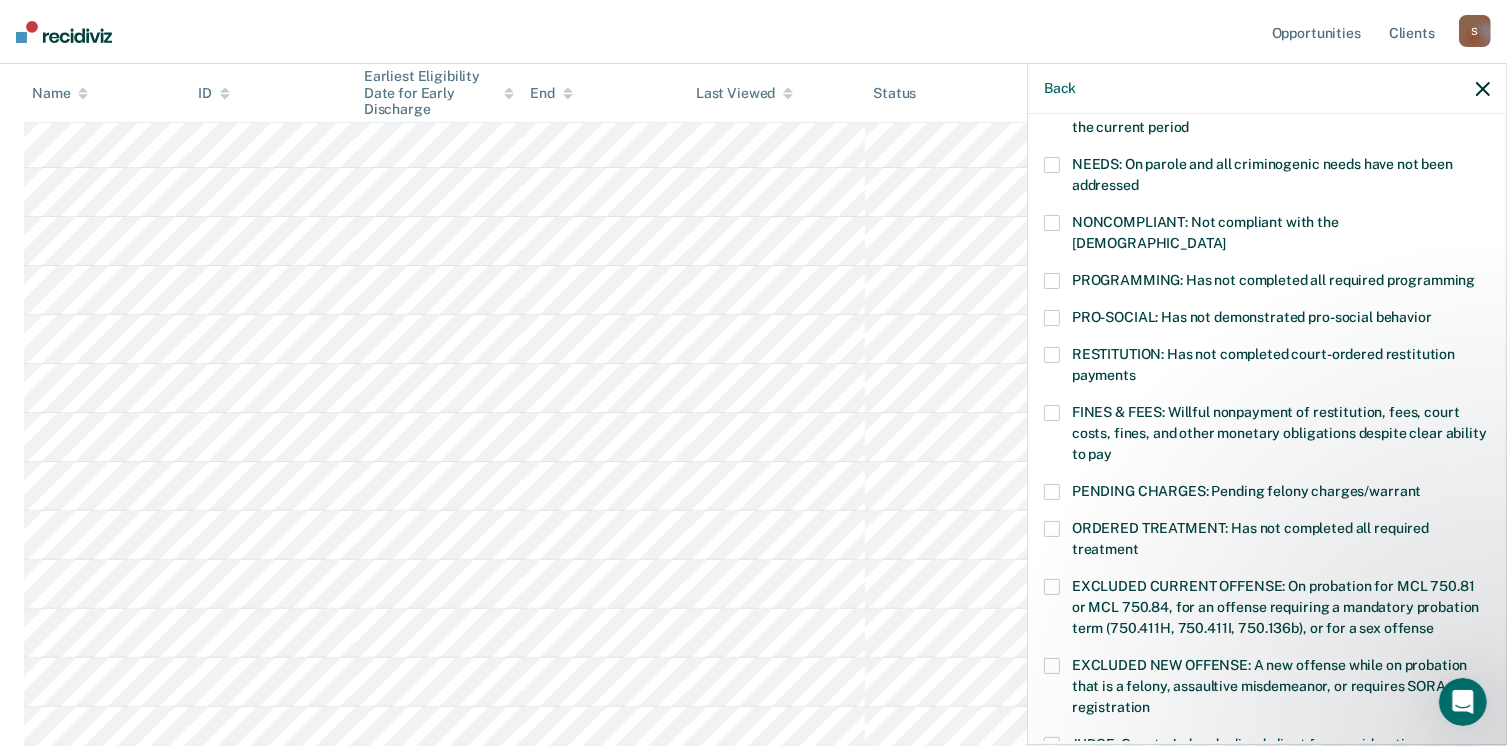 click at bounding box center [1052, 281] 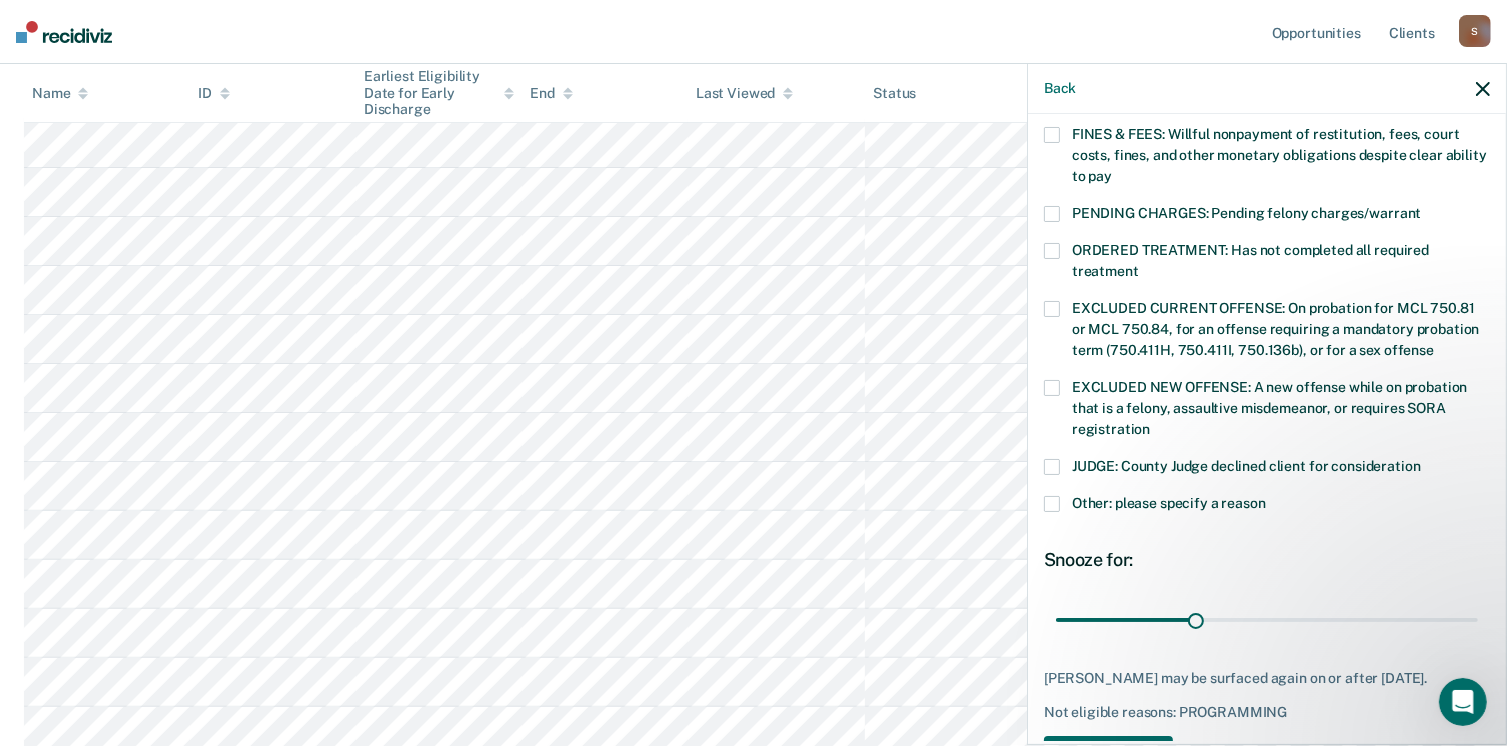 scroll, scrollTop: 647, scrollLeft: 0, axis: vertical 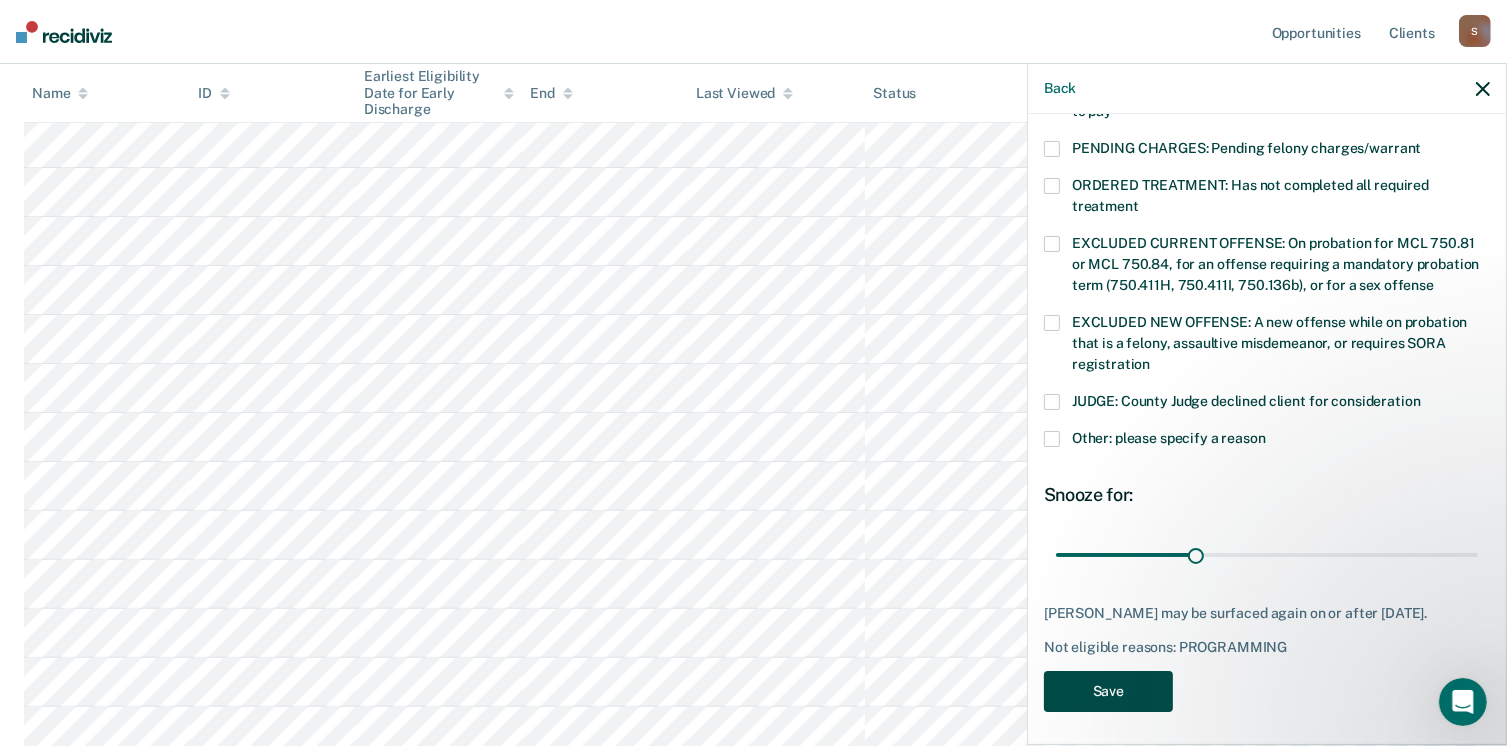 click on "Save" at bounding box center (1108, 691) 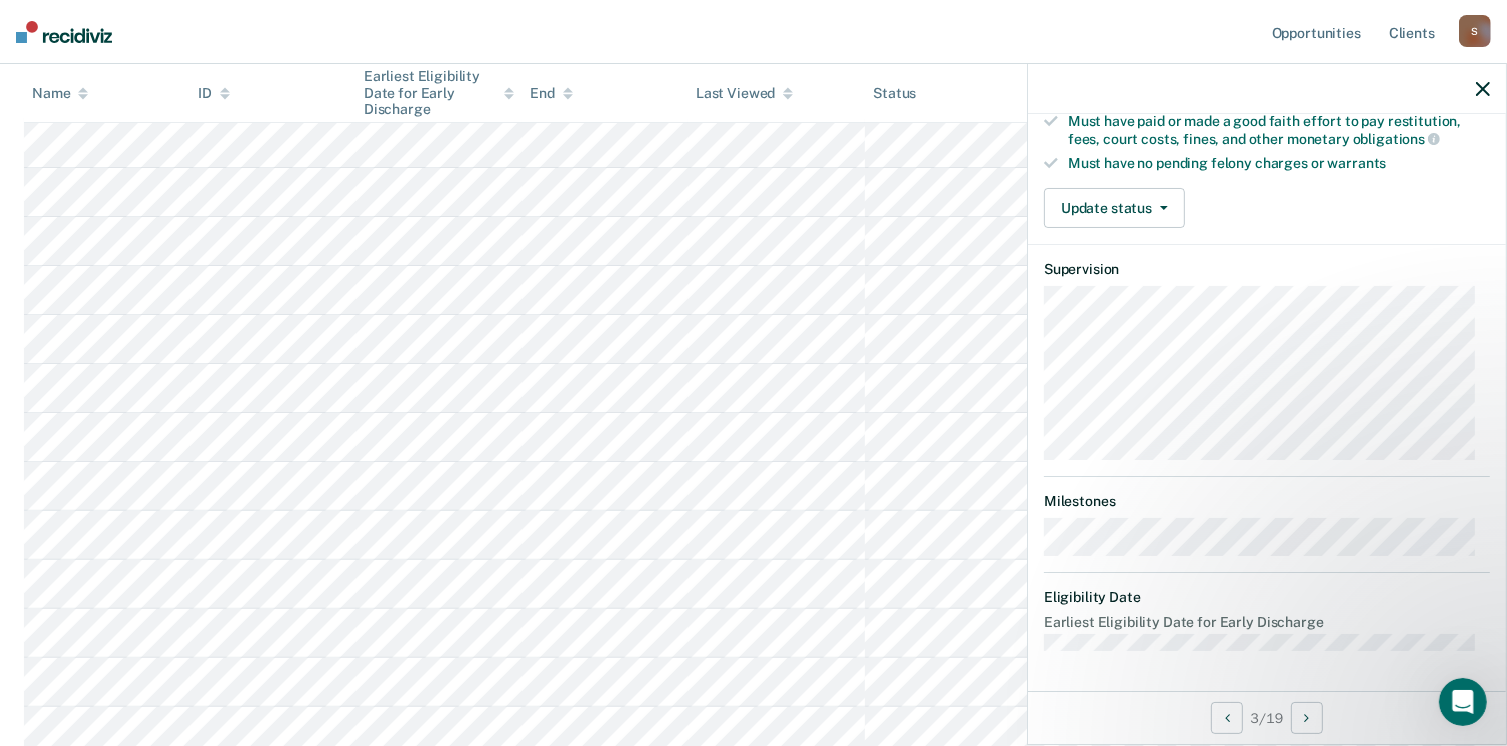 scroll, scrollTop: 392, scrollLeft: 0, axis: vertical 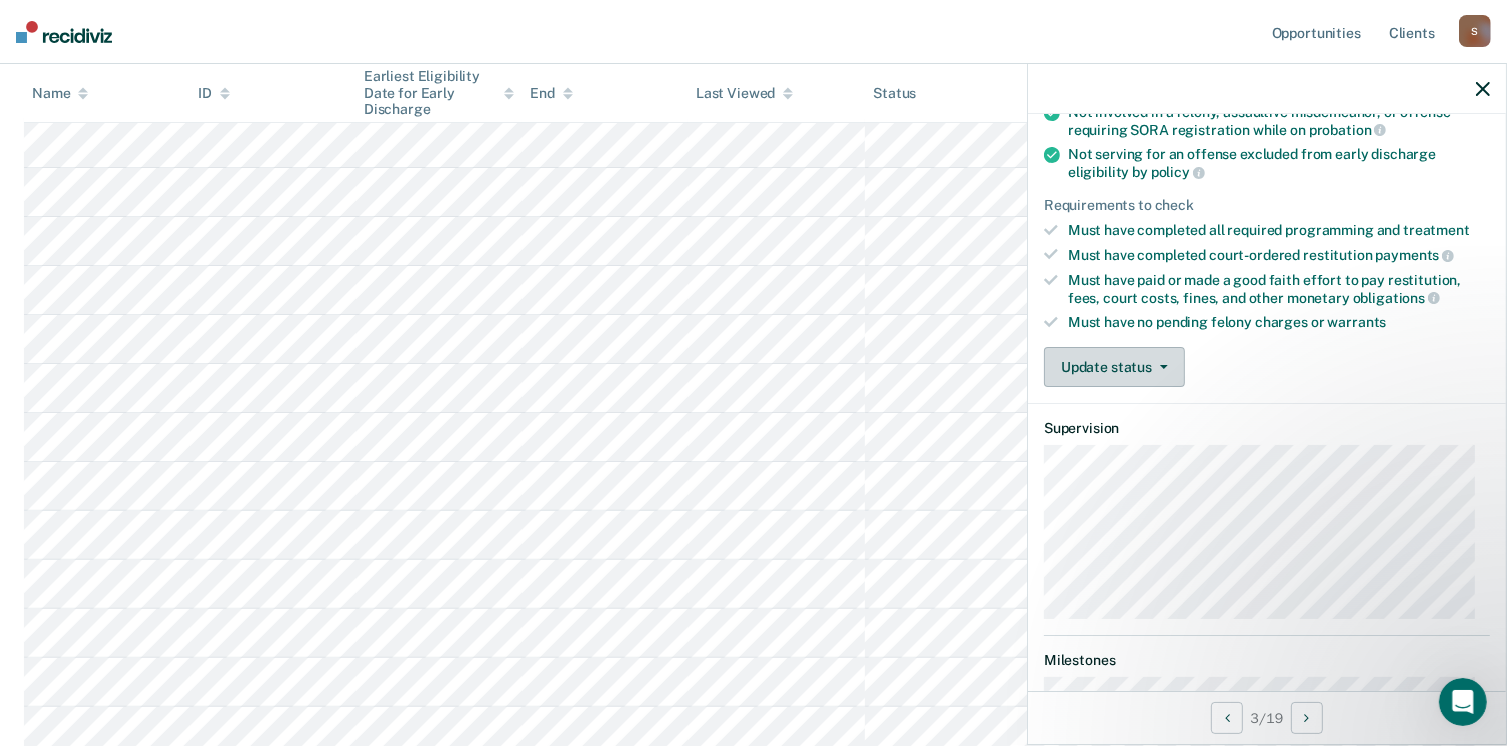 click on "Update status" at bounding box center (1114, 367) 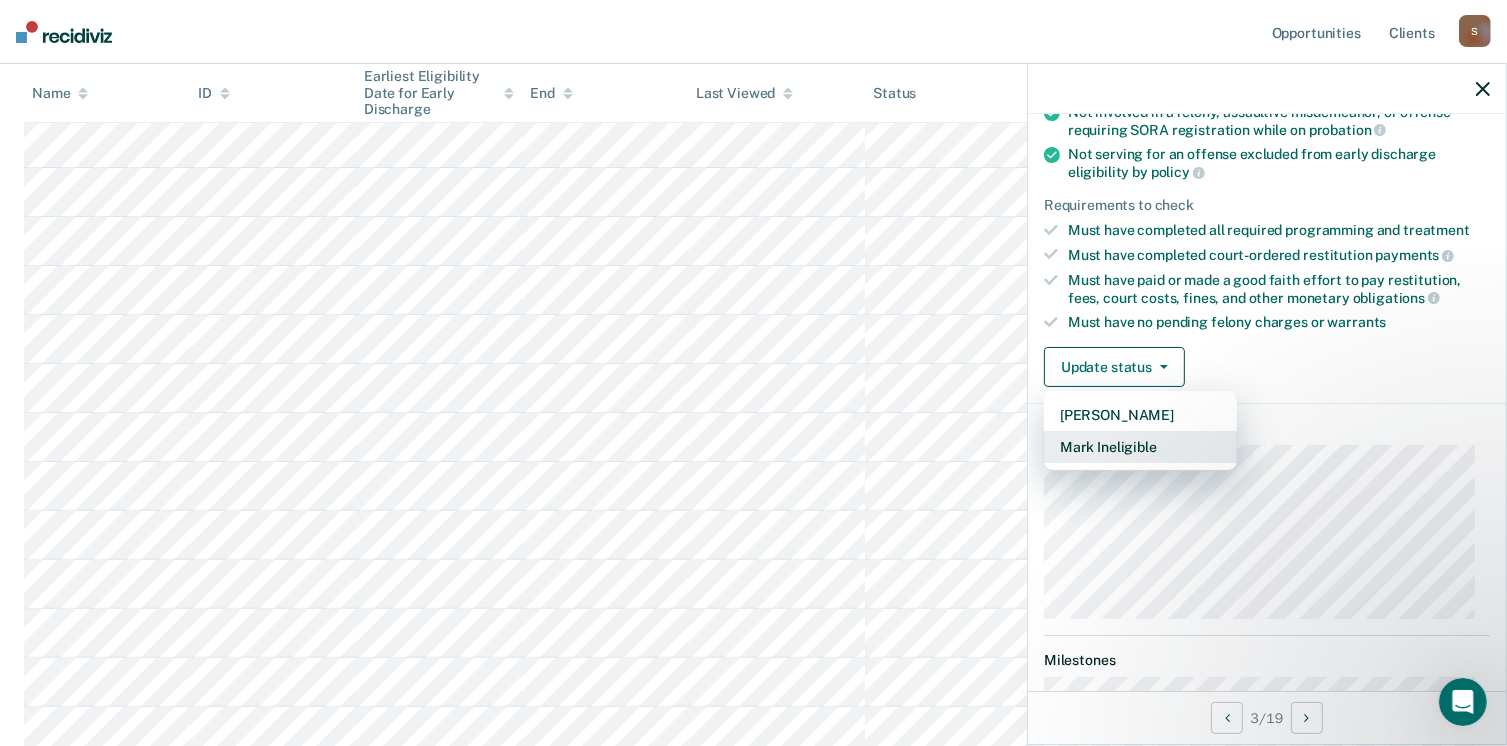 click on "Mark Ineligible" at bounding box center [1140, 447] 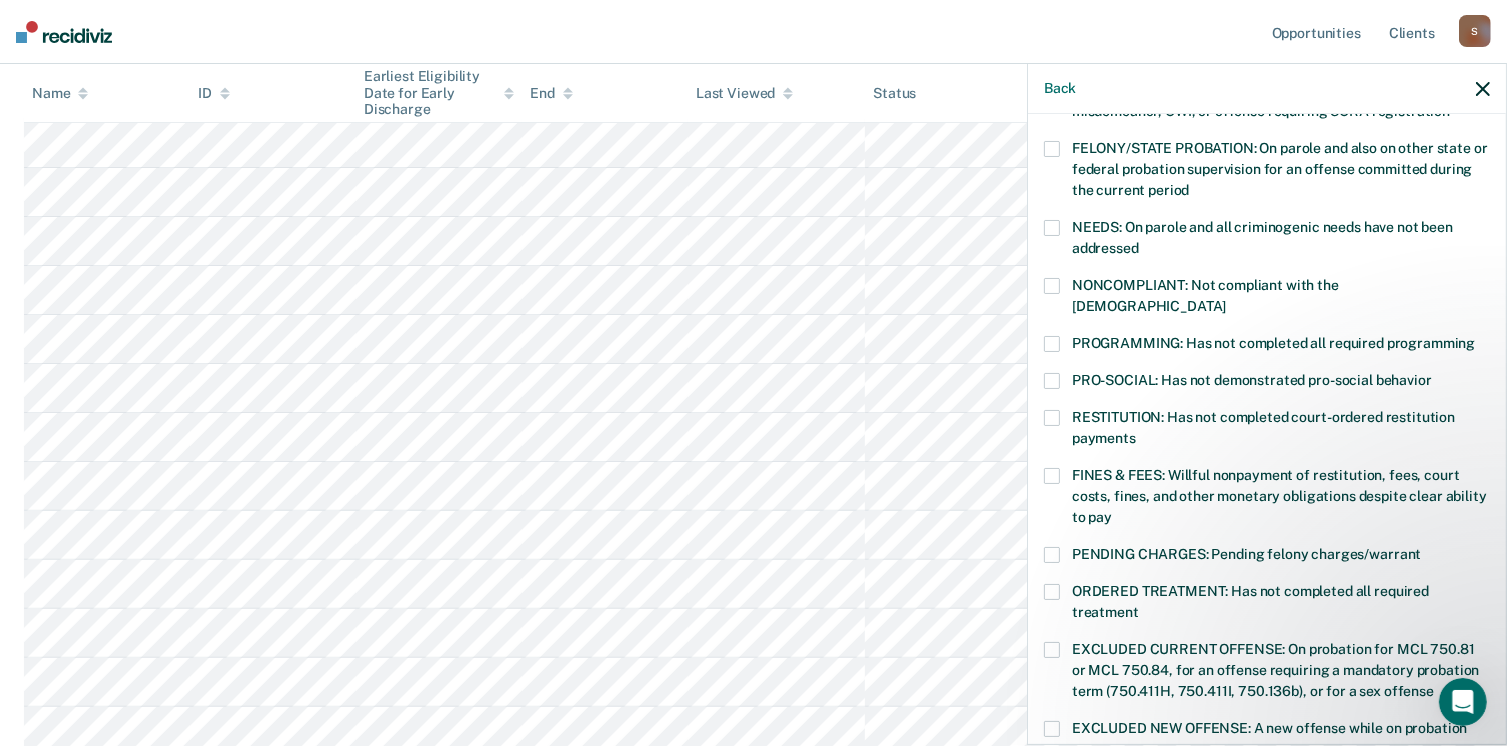 click at bounding box center (1052, 592) 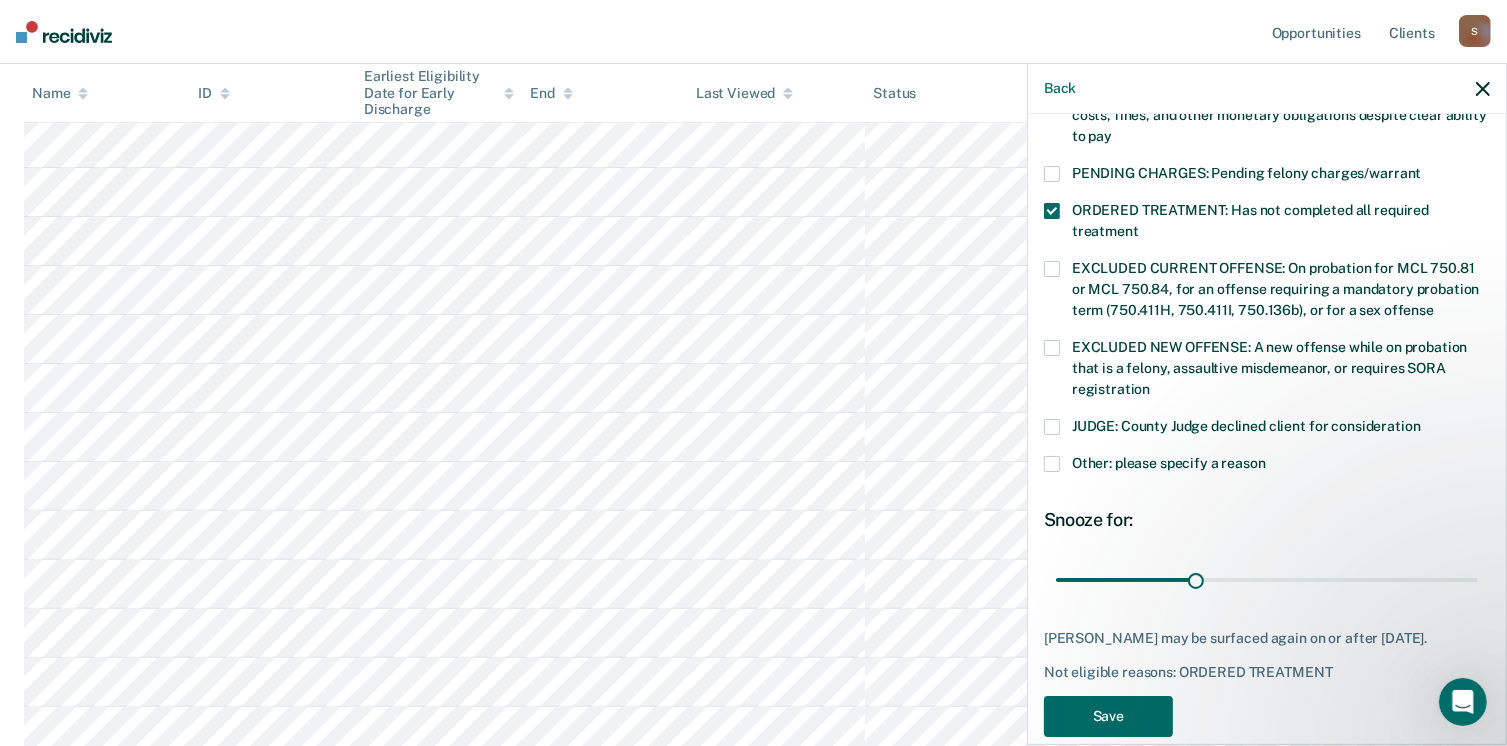 scroll, scrollTop: 630, scrollLeft: 0, axis: vertical 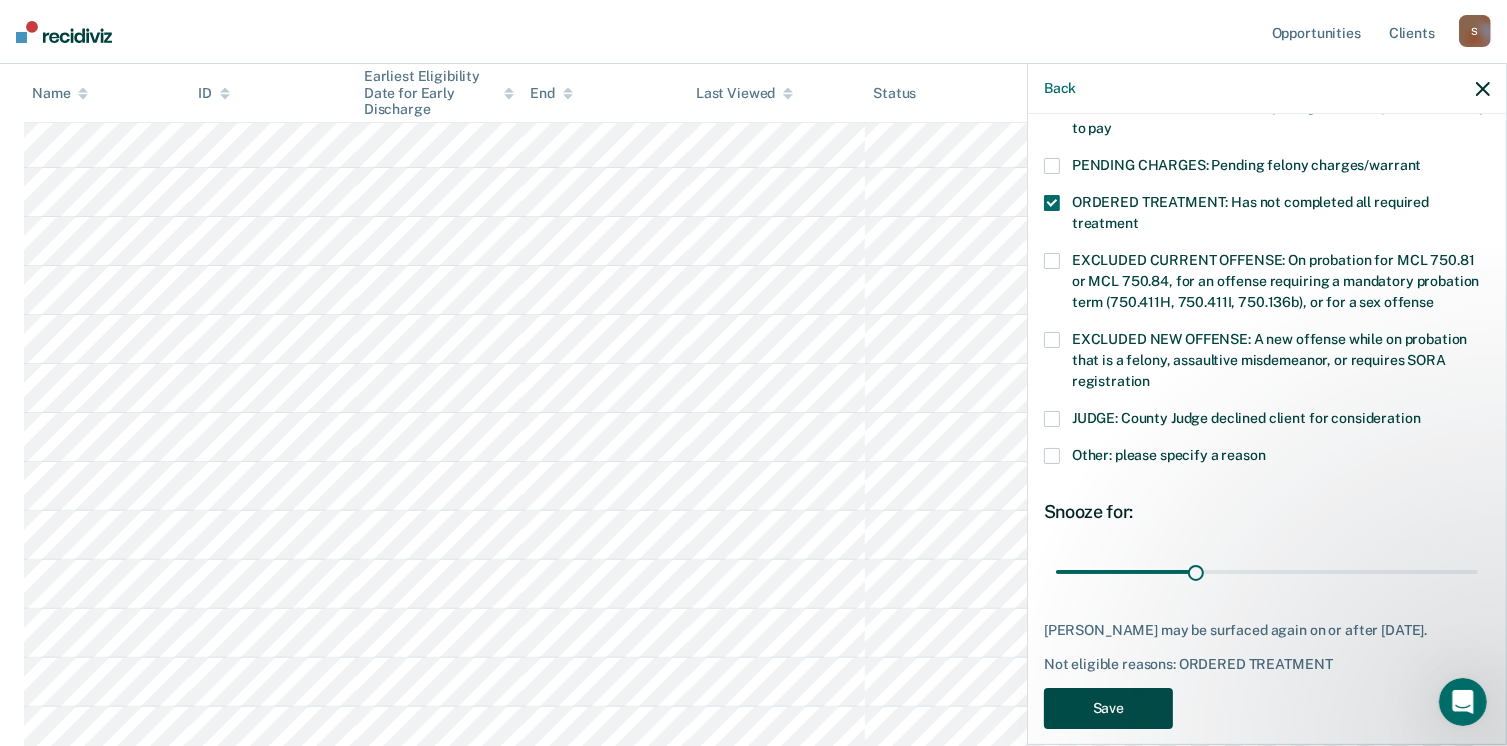 drag, startPoint x: 1100, startPoint y: 692, endPoint x: 1121, endPoint y: 607, distance: 87.555695 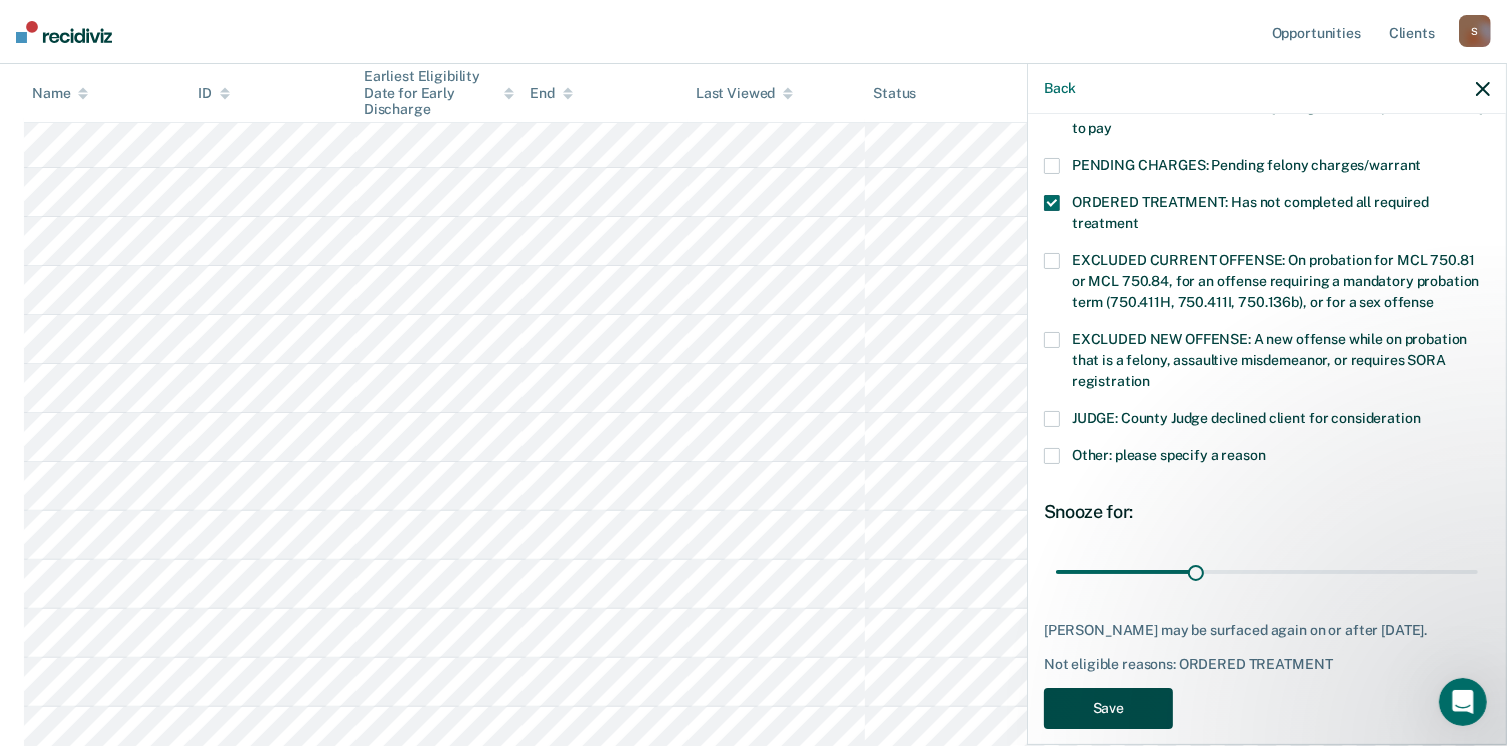 click on "Save" at bounding box center (1108, 708) 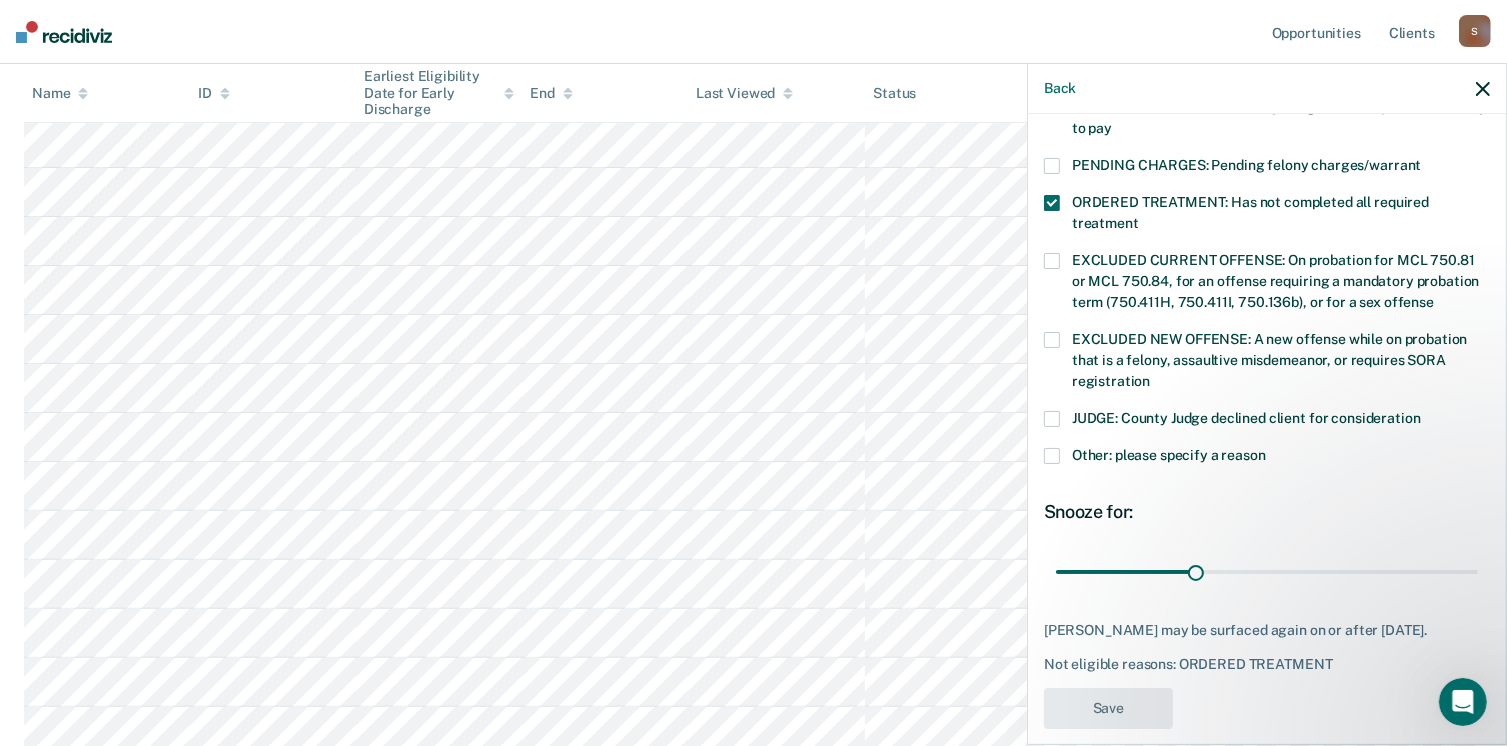 click on "Snooze for: 30 days" at bounding box center (1267, 545) 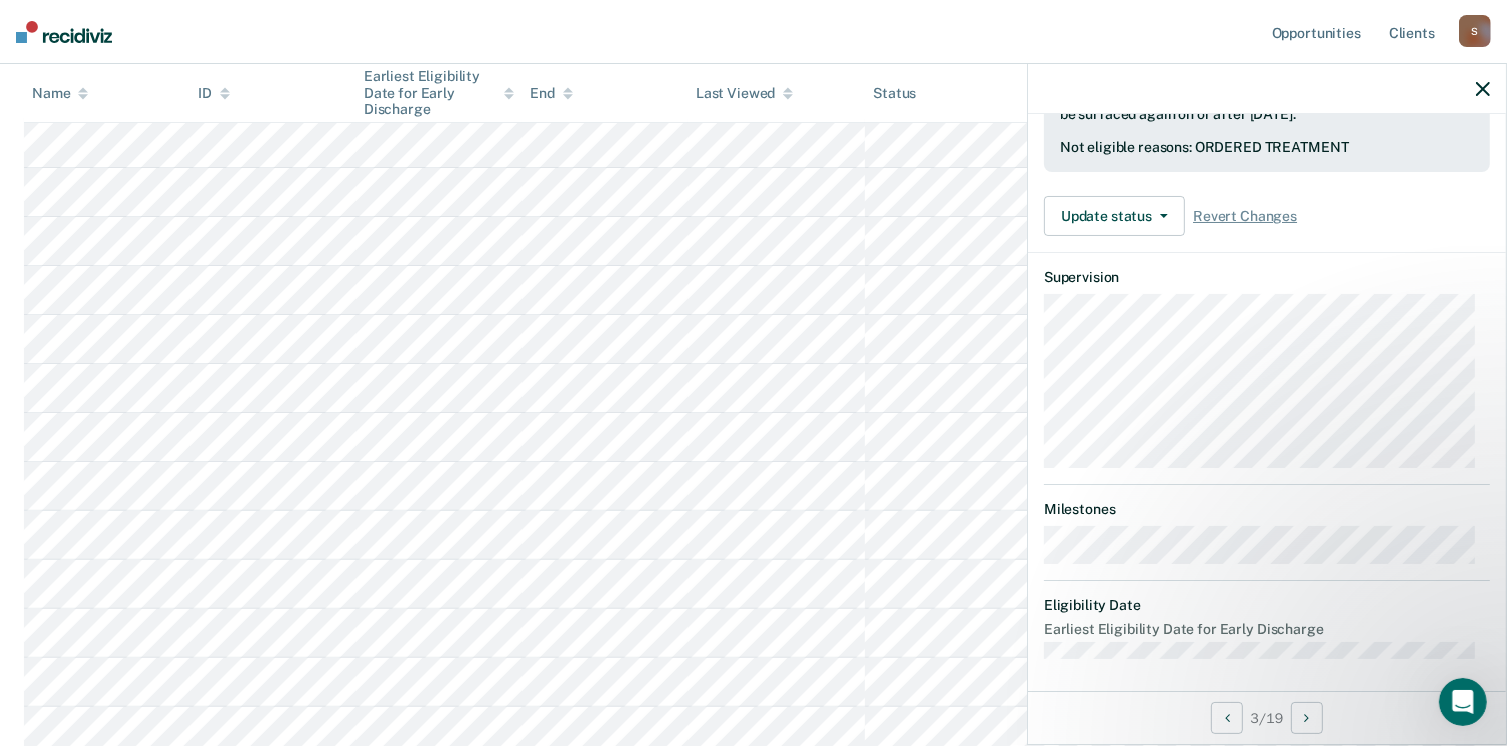 scroll, scrollTop: 371, scrollLeft: 0, axis: vertical 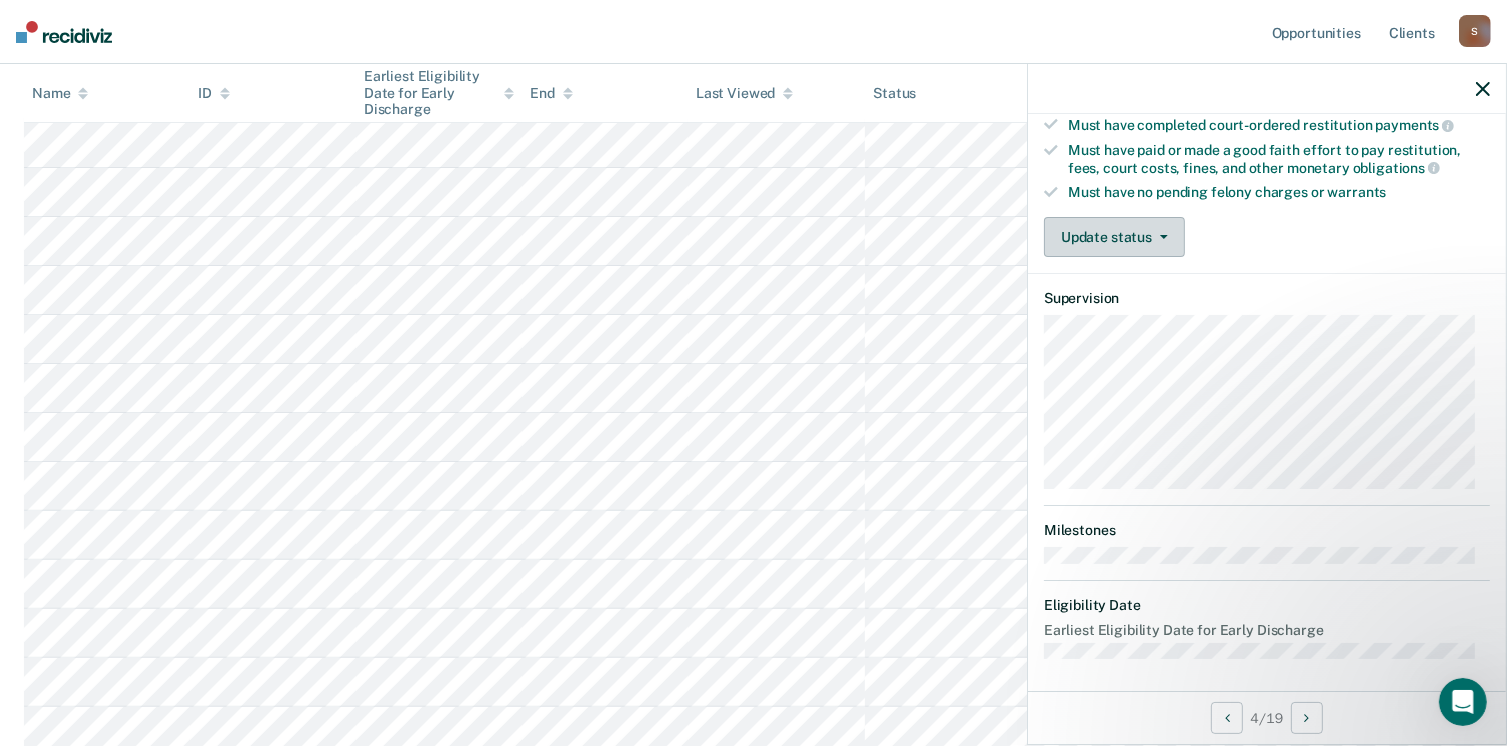 click on "Update status" at bounding box center (1114, 237) 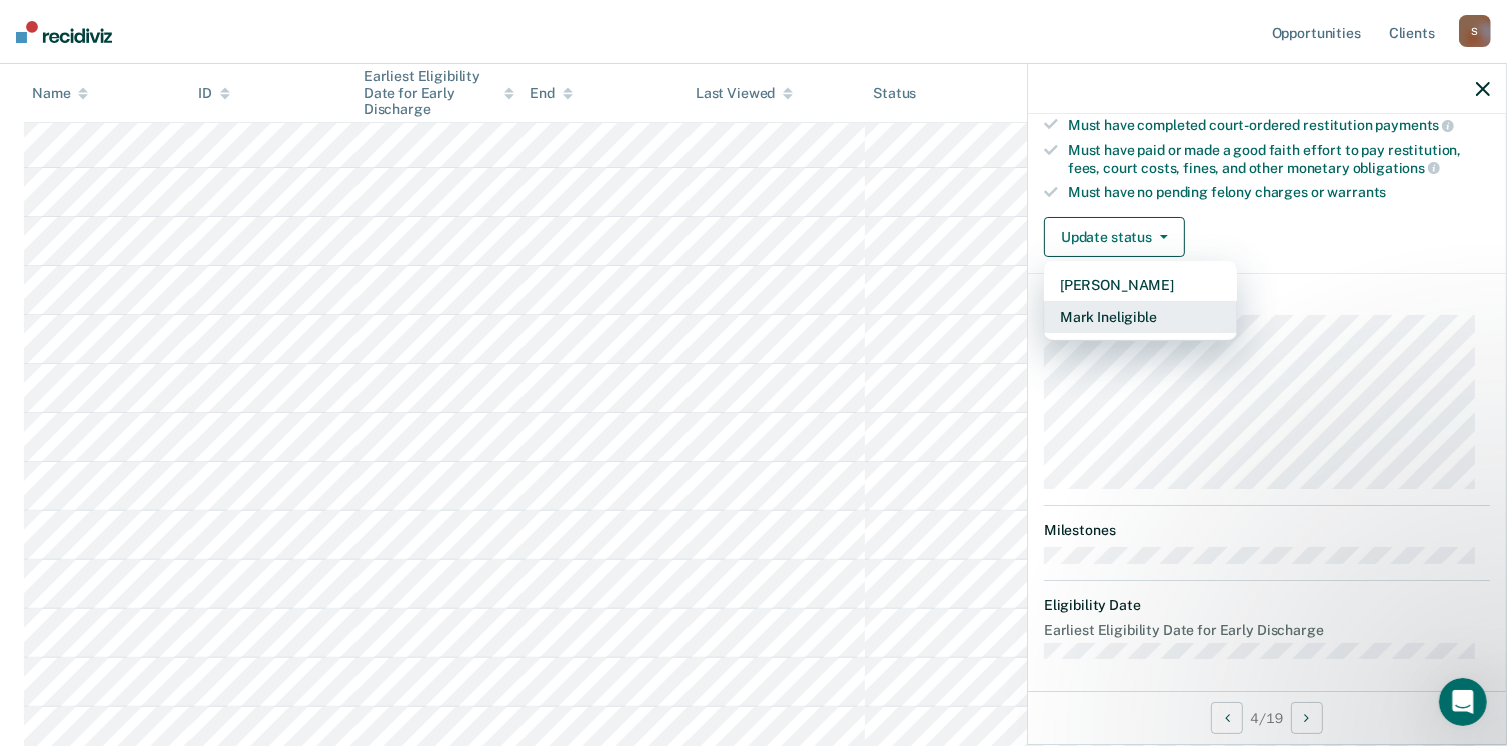 click on "Mark Ineligible" at bounding box center (1140, 317) 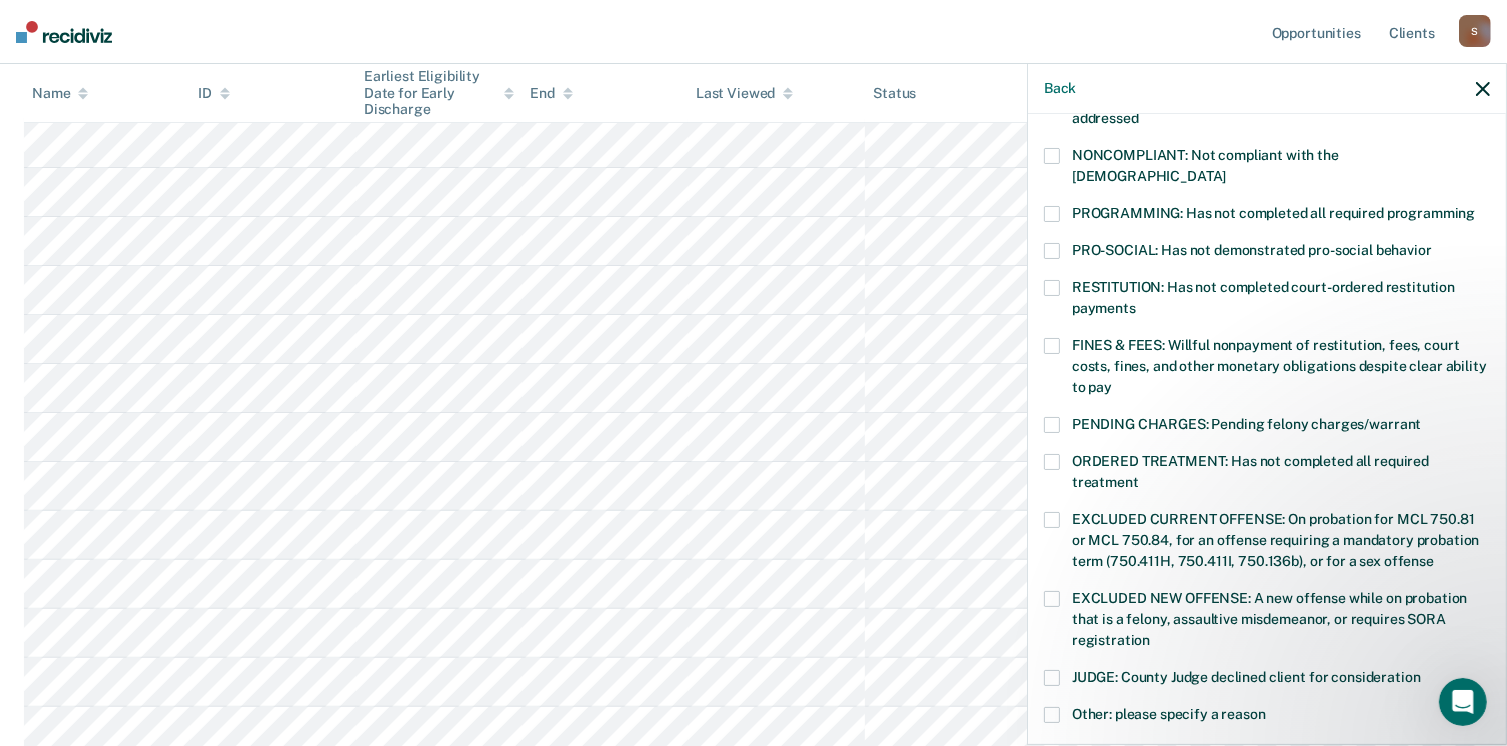 click at bounding box center (1052, 156) 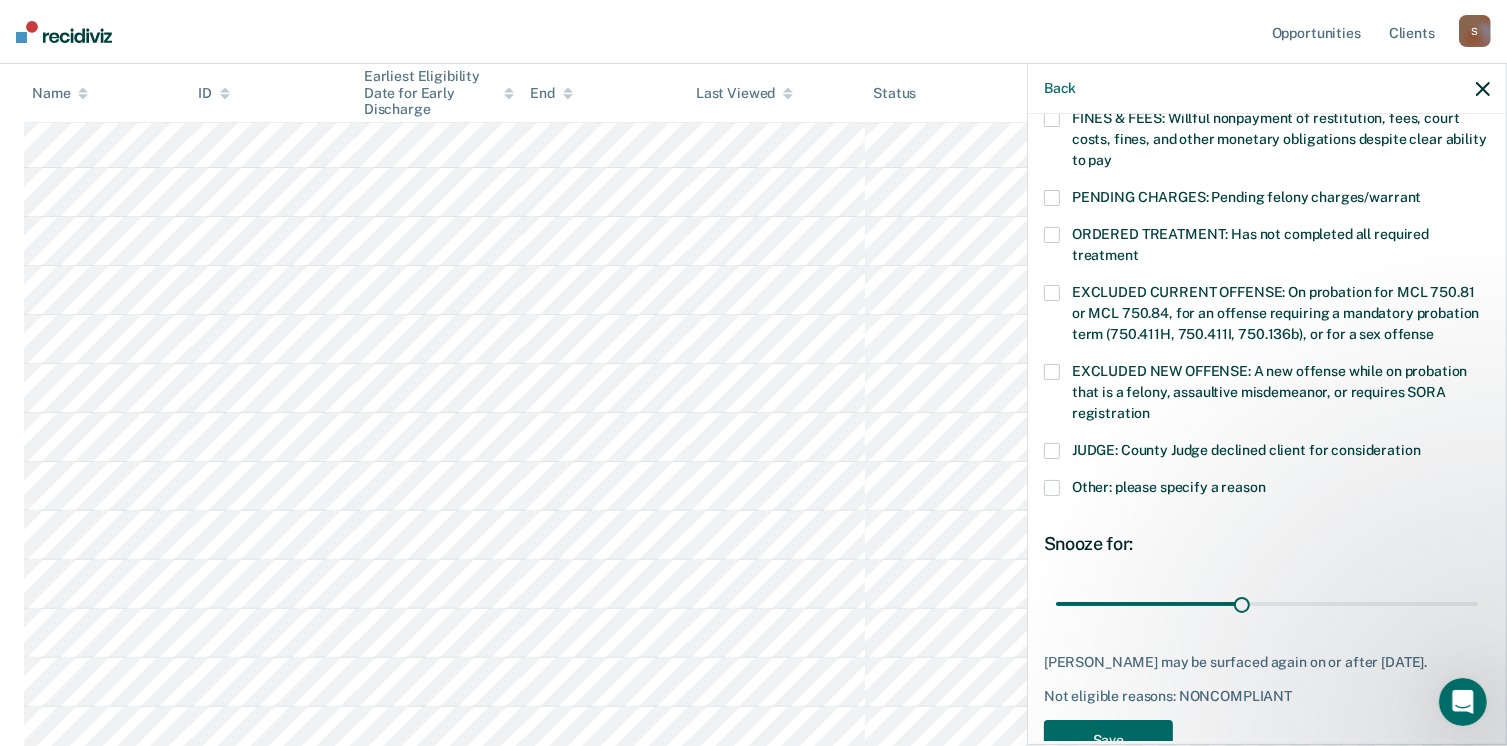 scroll, scrollTop: 647, scrollLeft: 0, axis: vertical 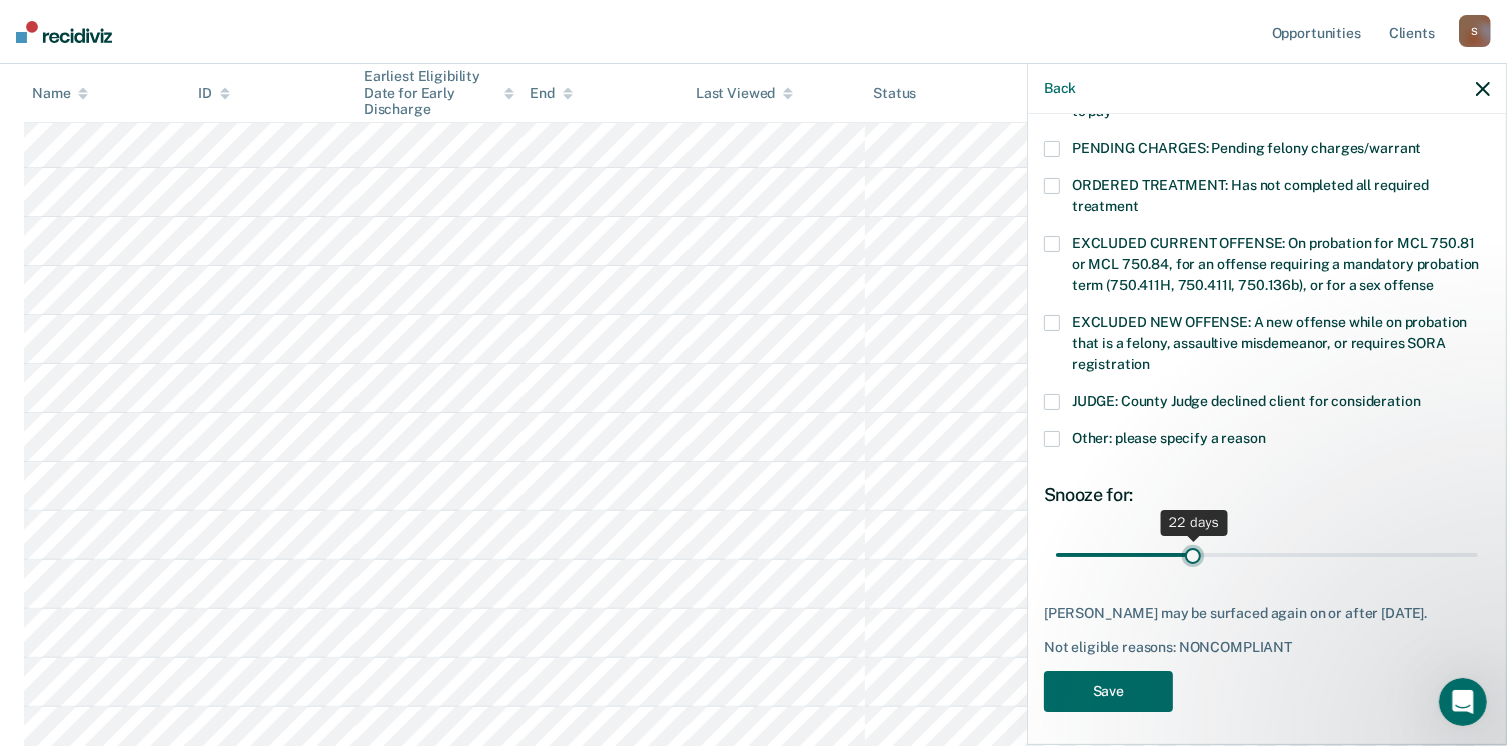 click at bounding box center (1267, 555) 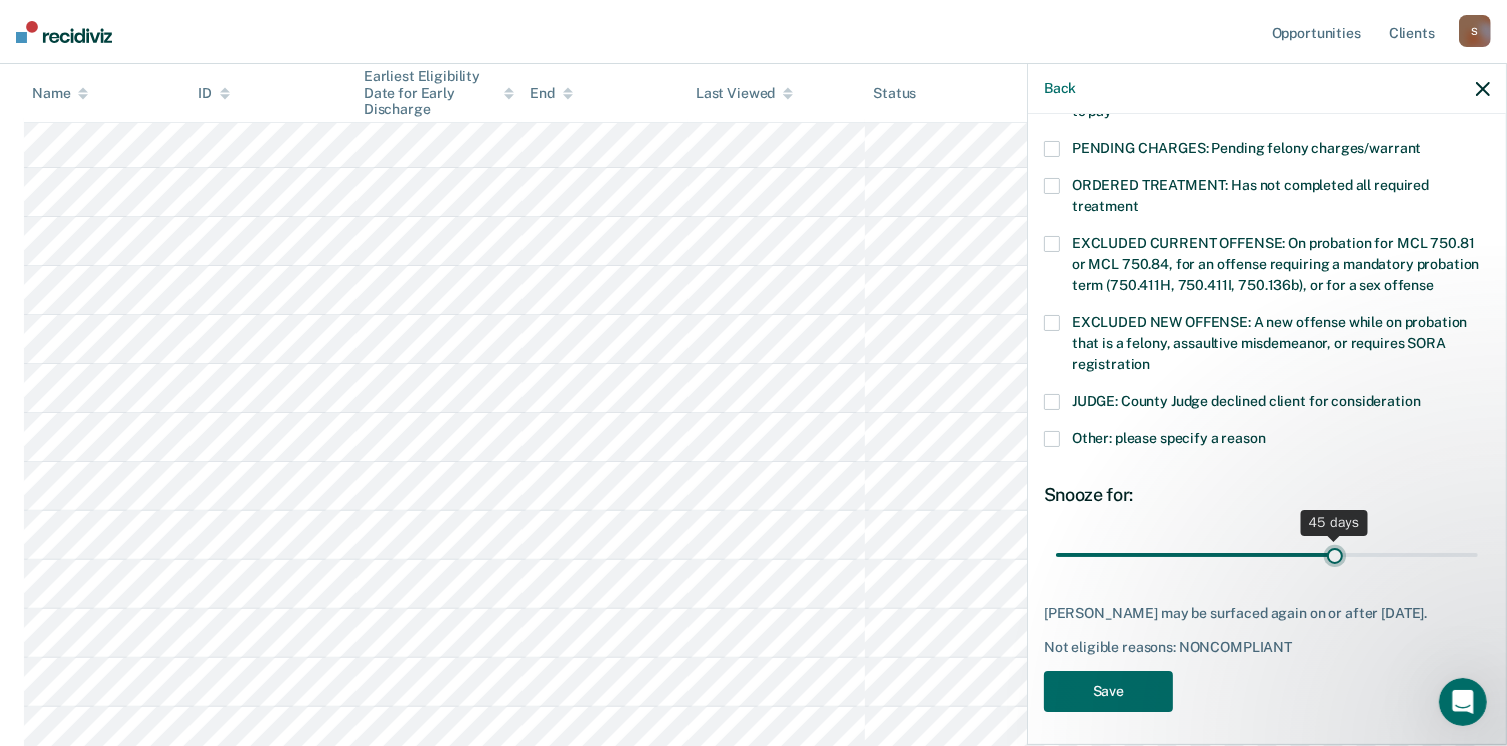 drag, startPoint x: 1187, startPoint y: 529, endPoint x: 1322, endPoint y: 530, distance: 135.00371 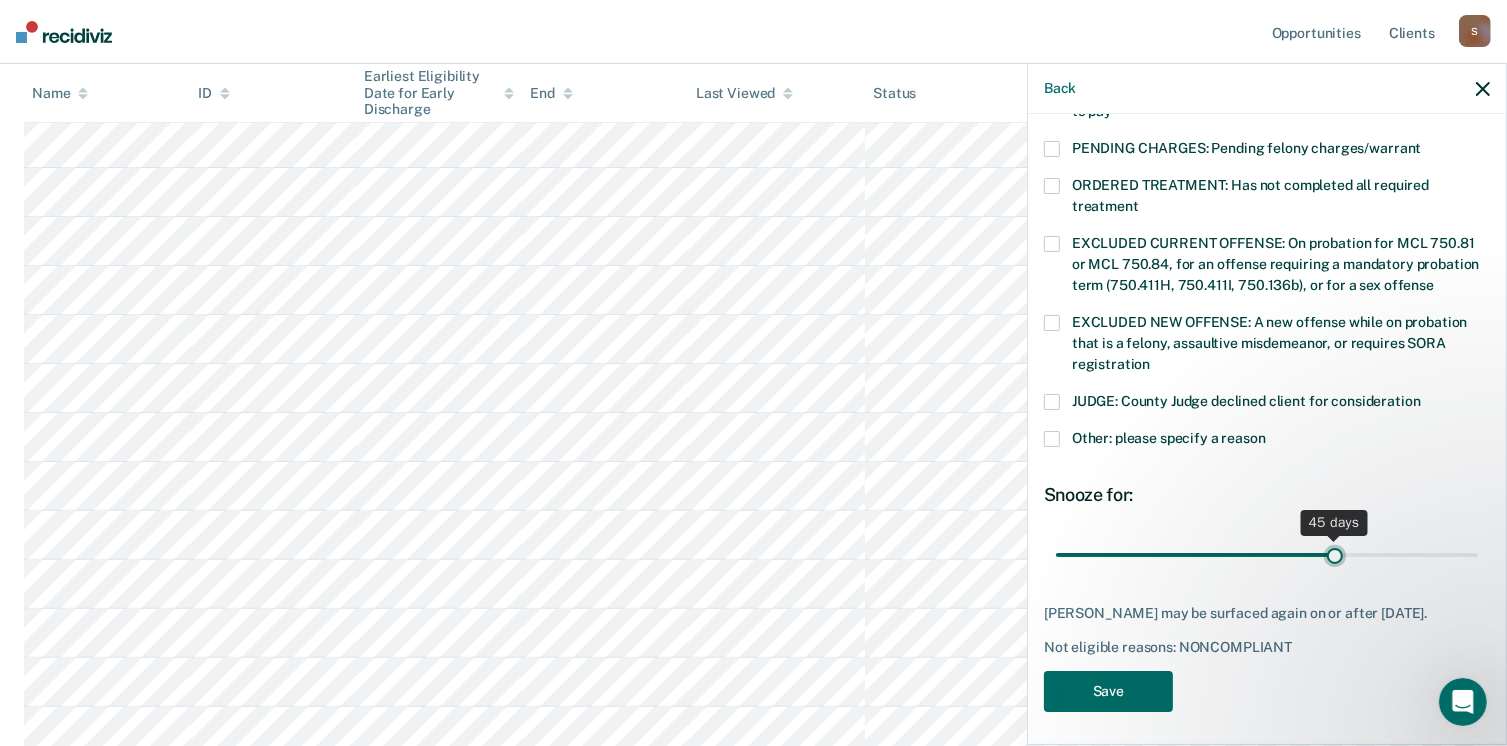 type on "45" 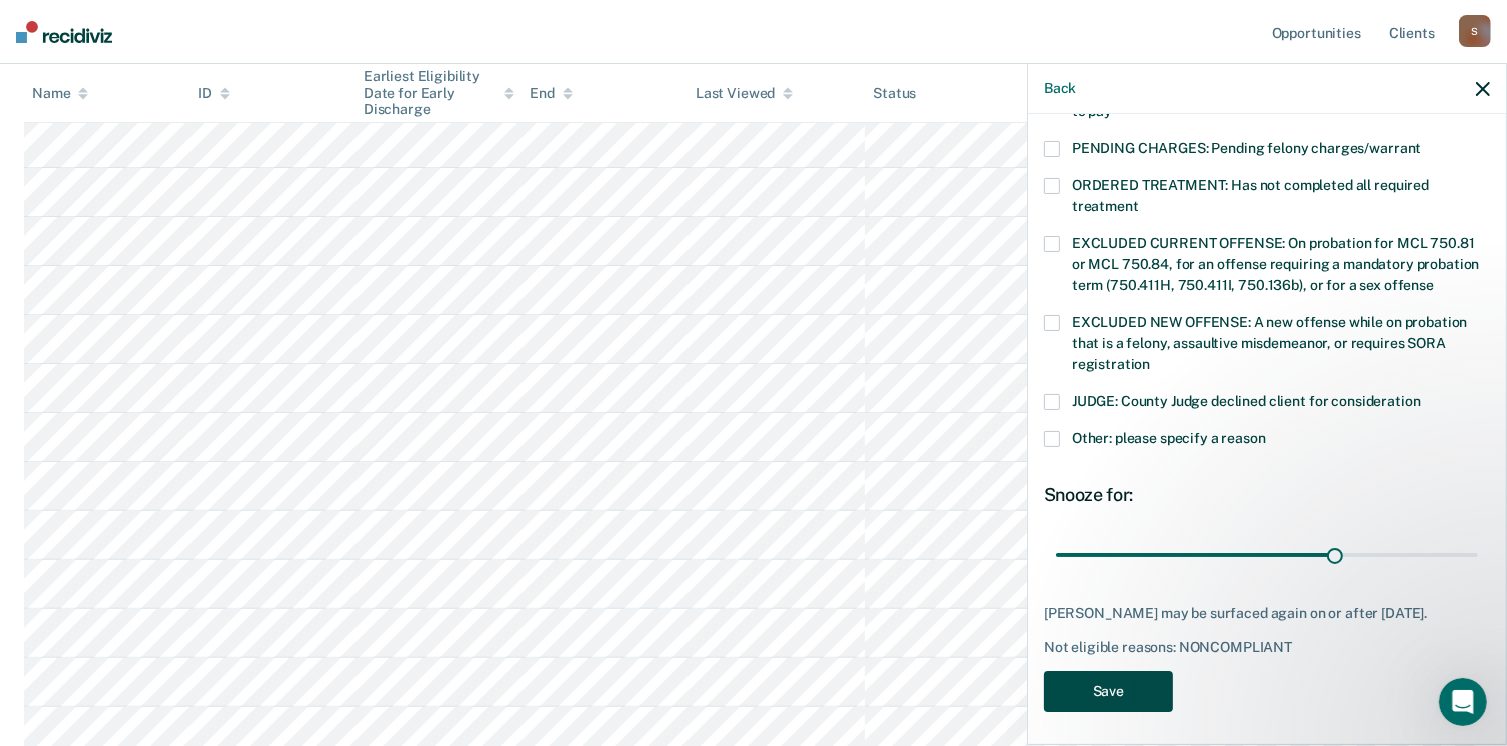 click on "Save" at bounding box center (1108, 691) 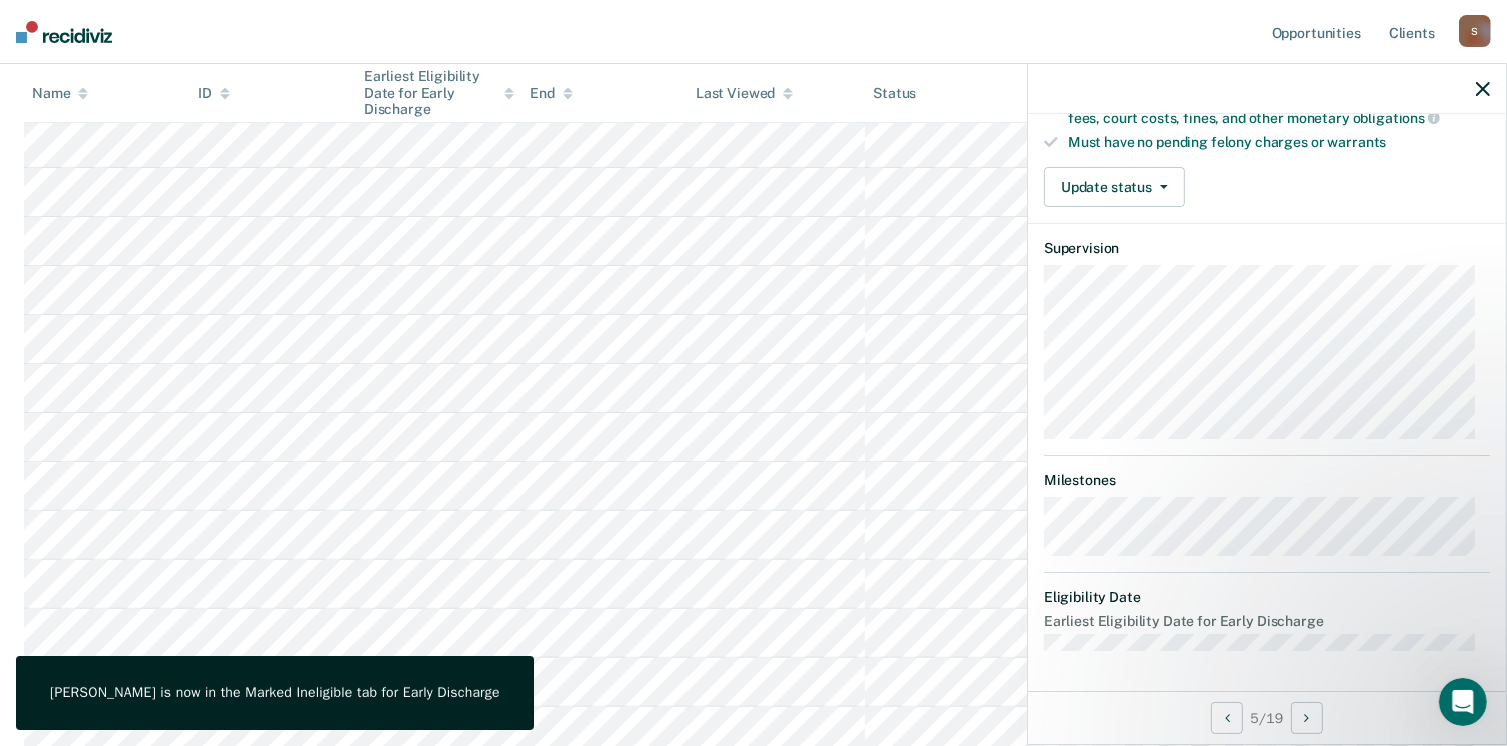 scroll, scrollTop: 371, scrollLeft: 0, axis: vertical 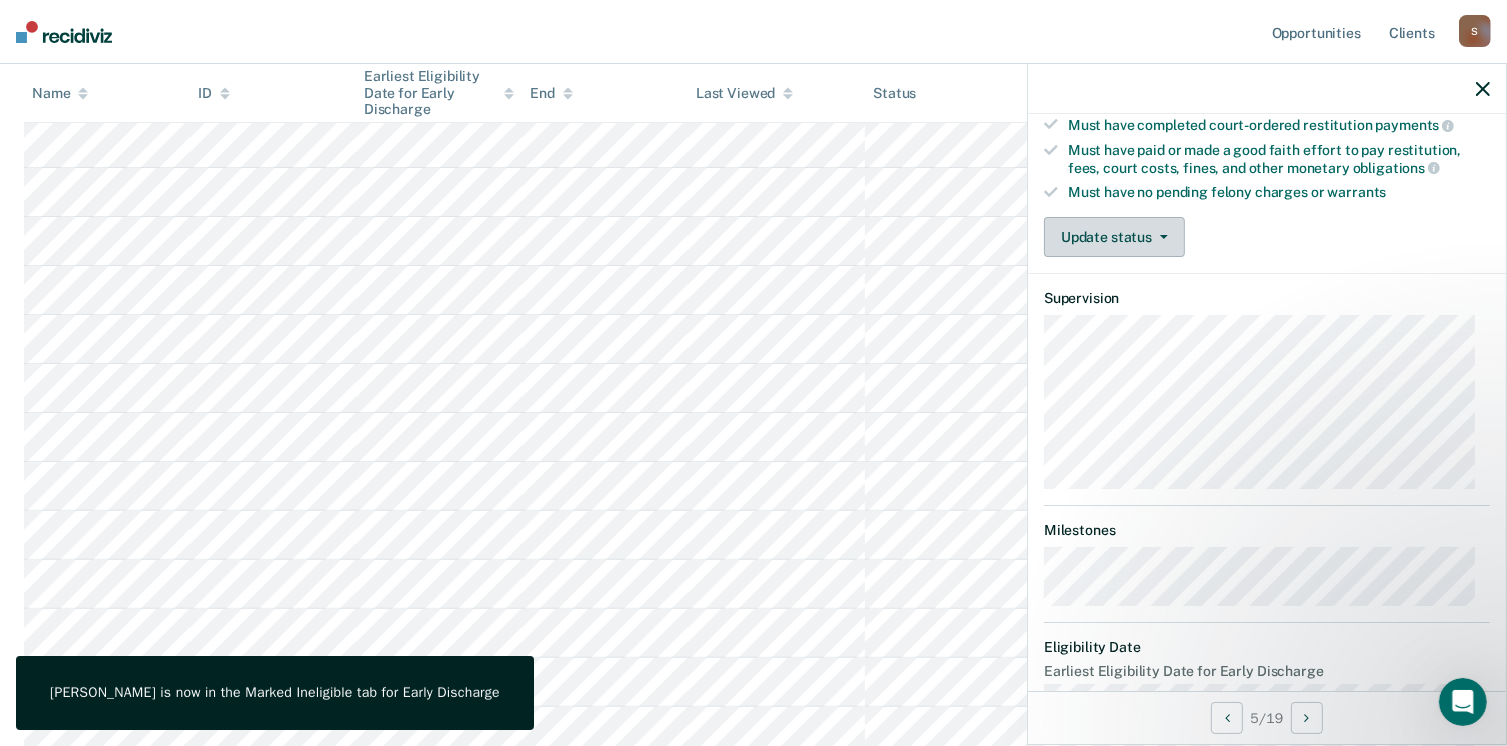 click on "Update status" at bounding box center [1114, 237] 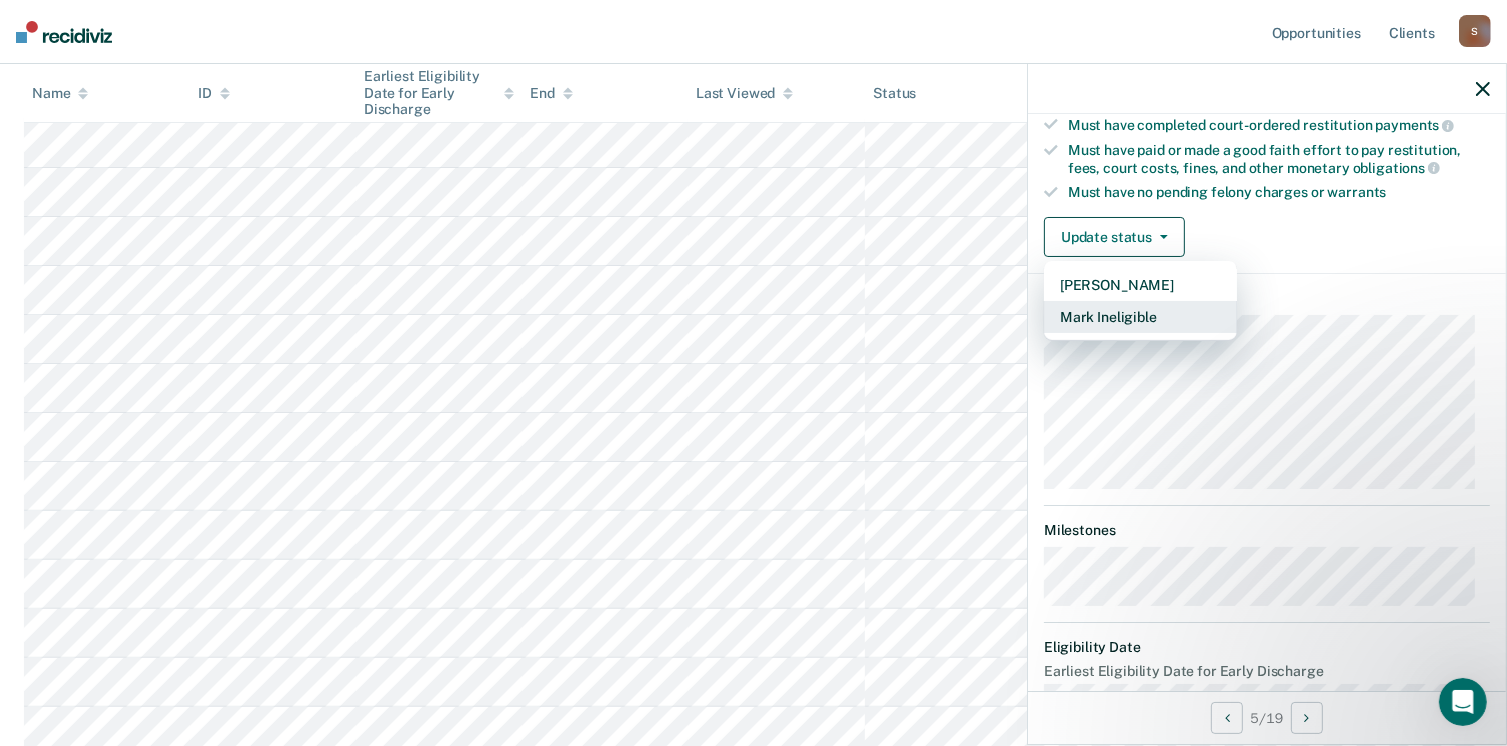 click on "Mark Ineligible" at bounding box center [1140, 317] 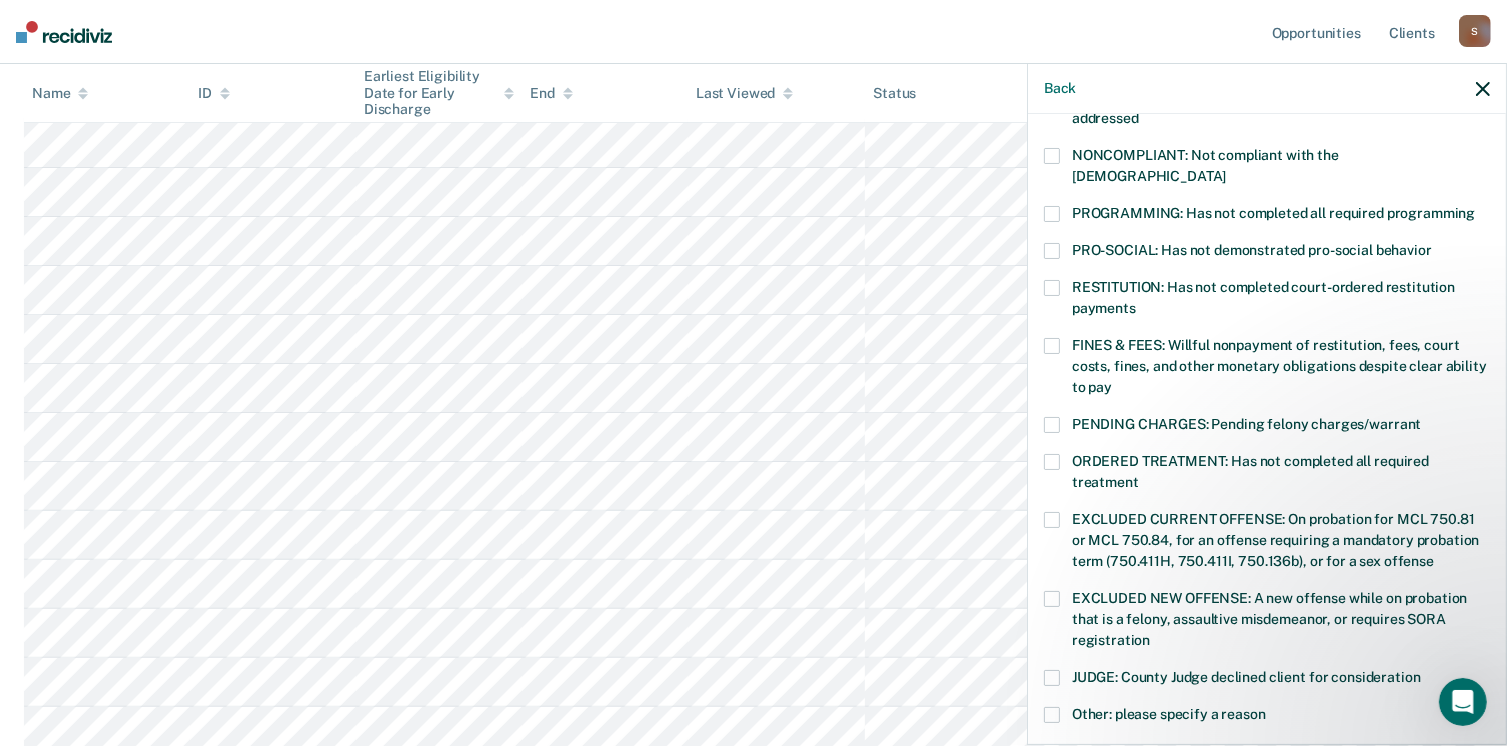 click at bounding box center (1052, 288) 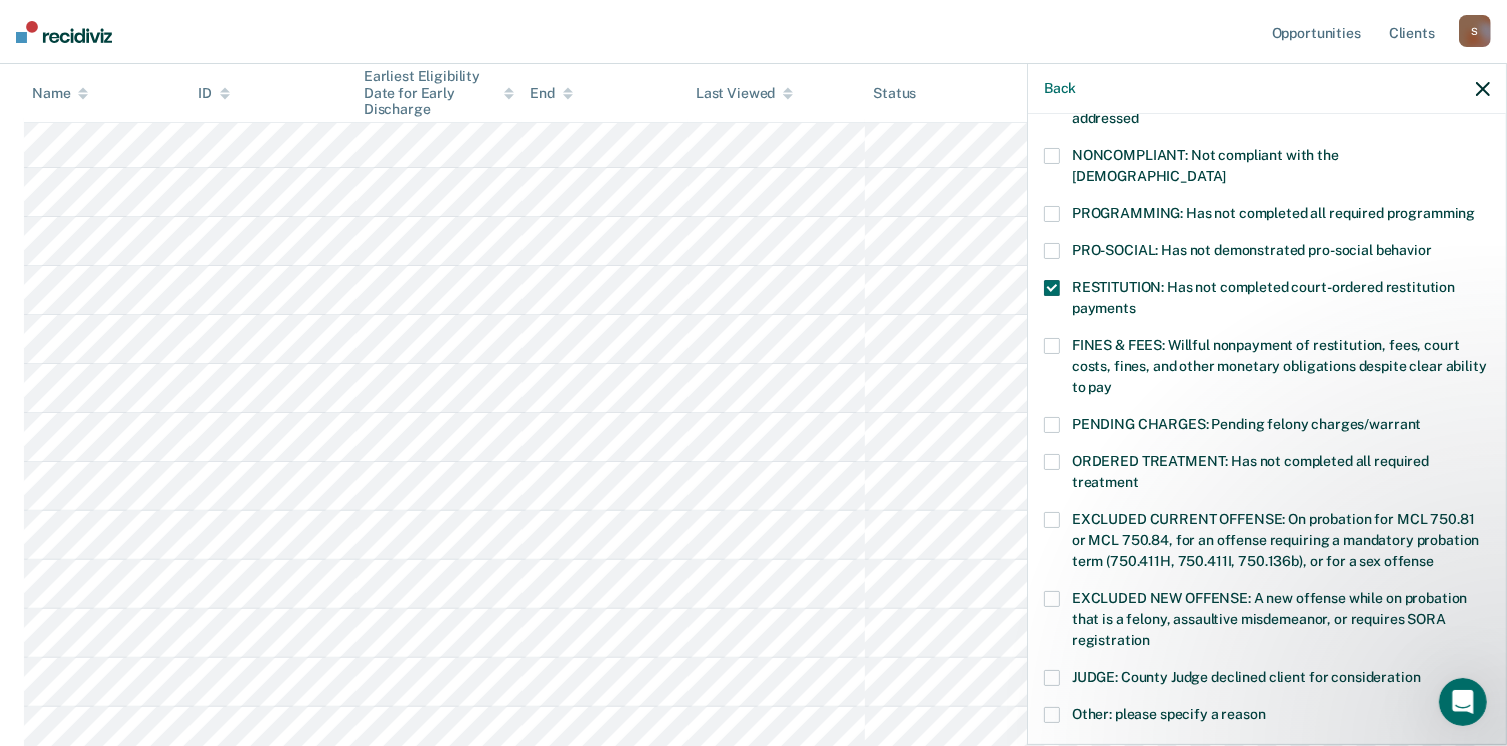 click at bounding box center [1052, 214] 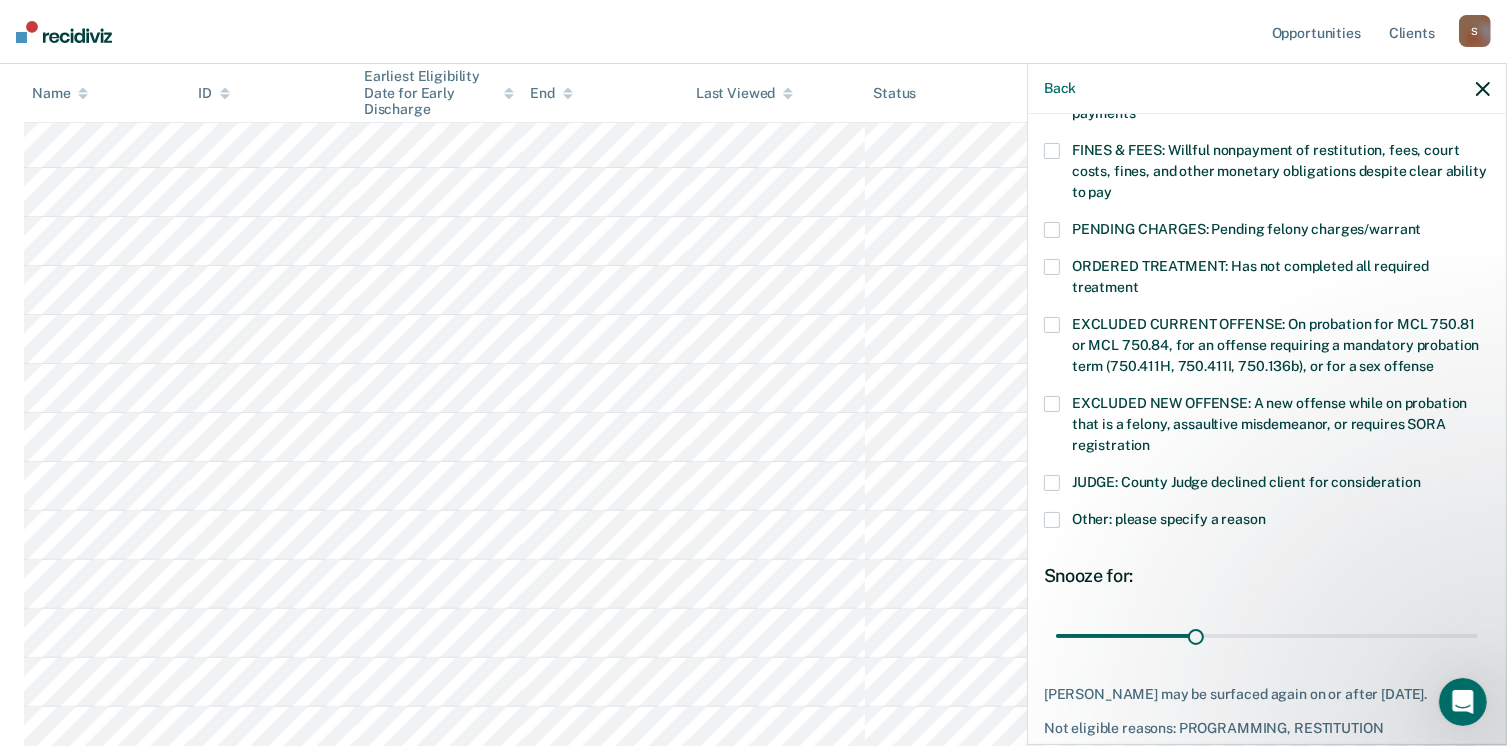 scroll, scrollTop: 630, scrollLeft: 0, axis: vertical 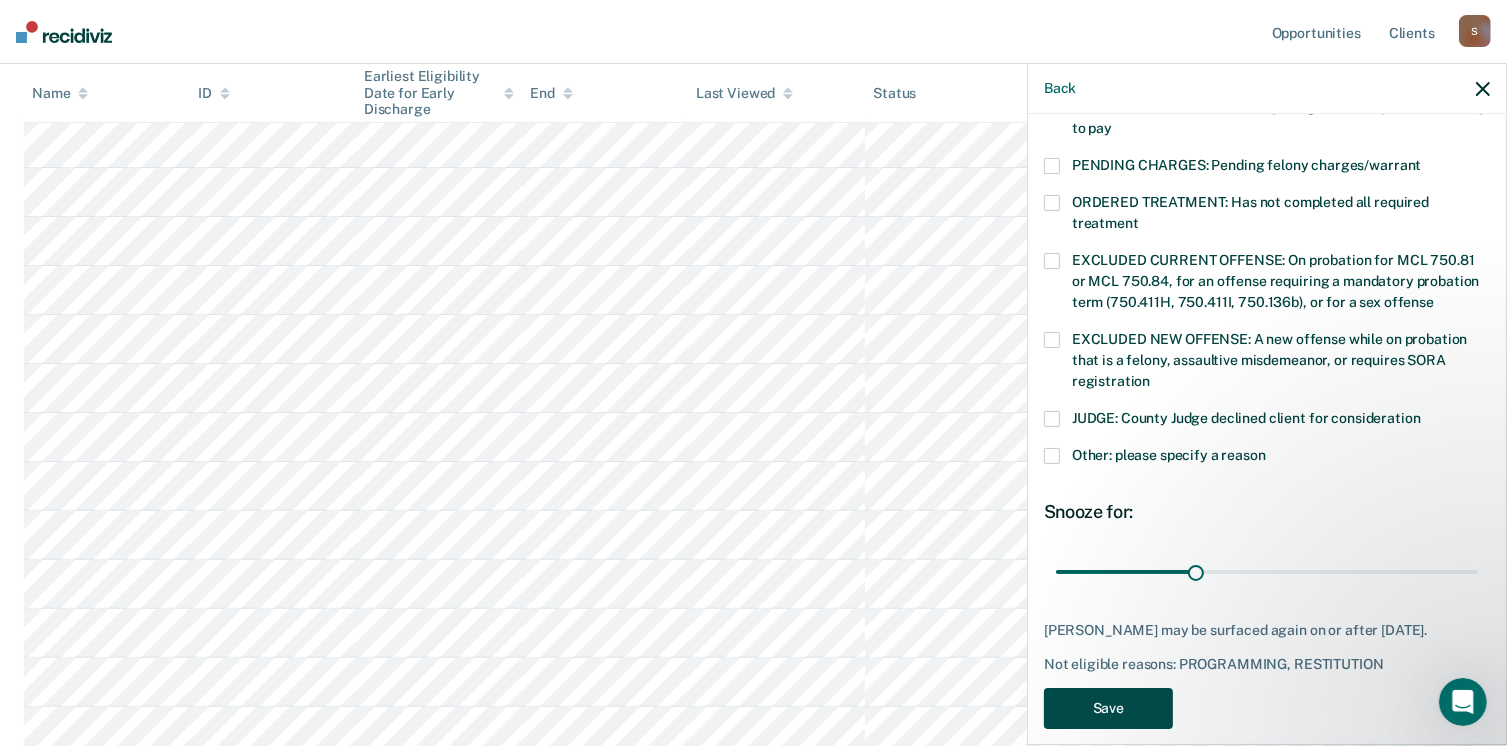 click on "Save" at bounding box center (1108, 708) 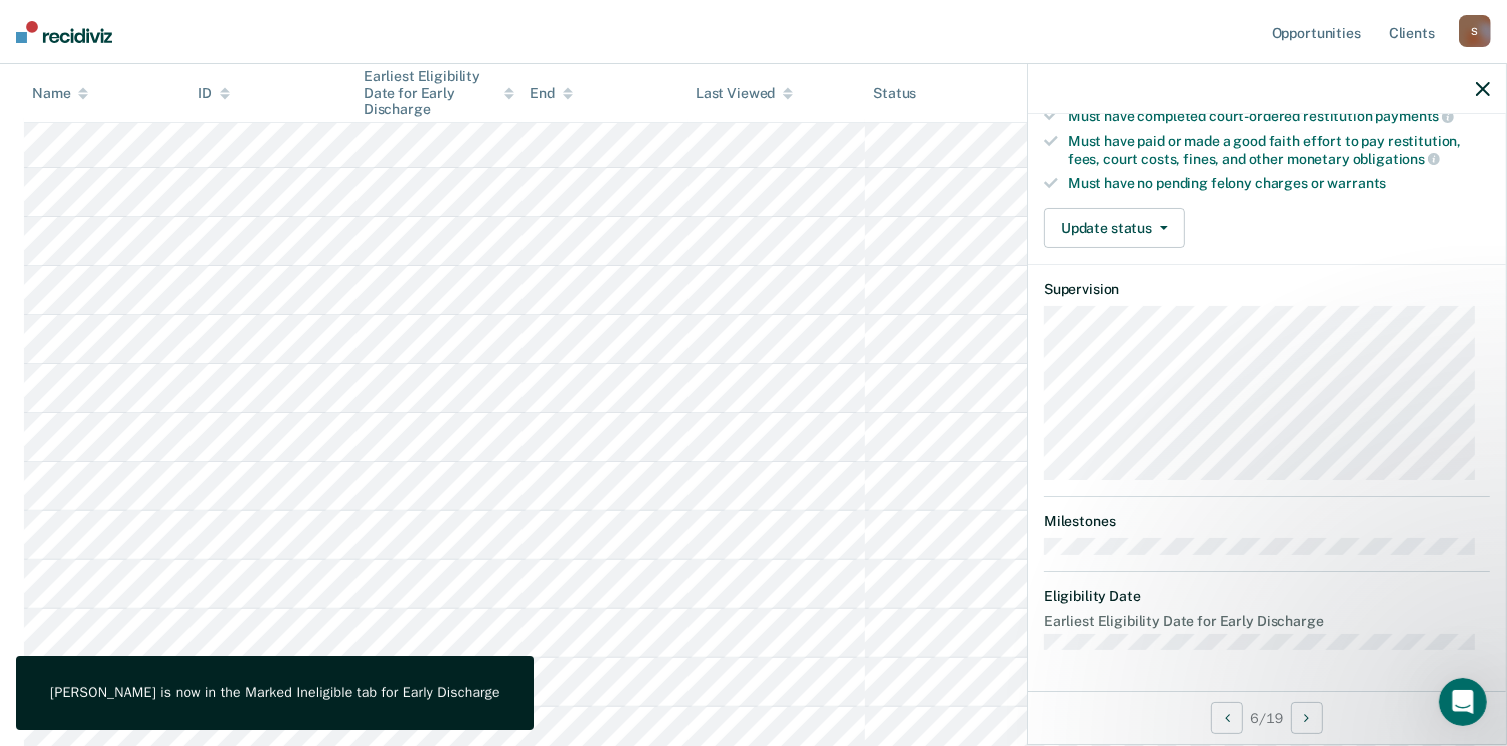scroll, scrollTop: 371, scrollLeft: 0, axis: vertical 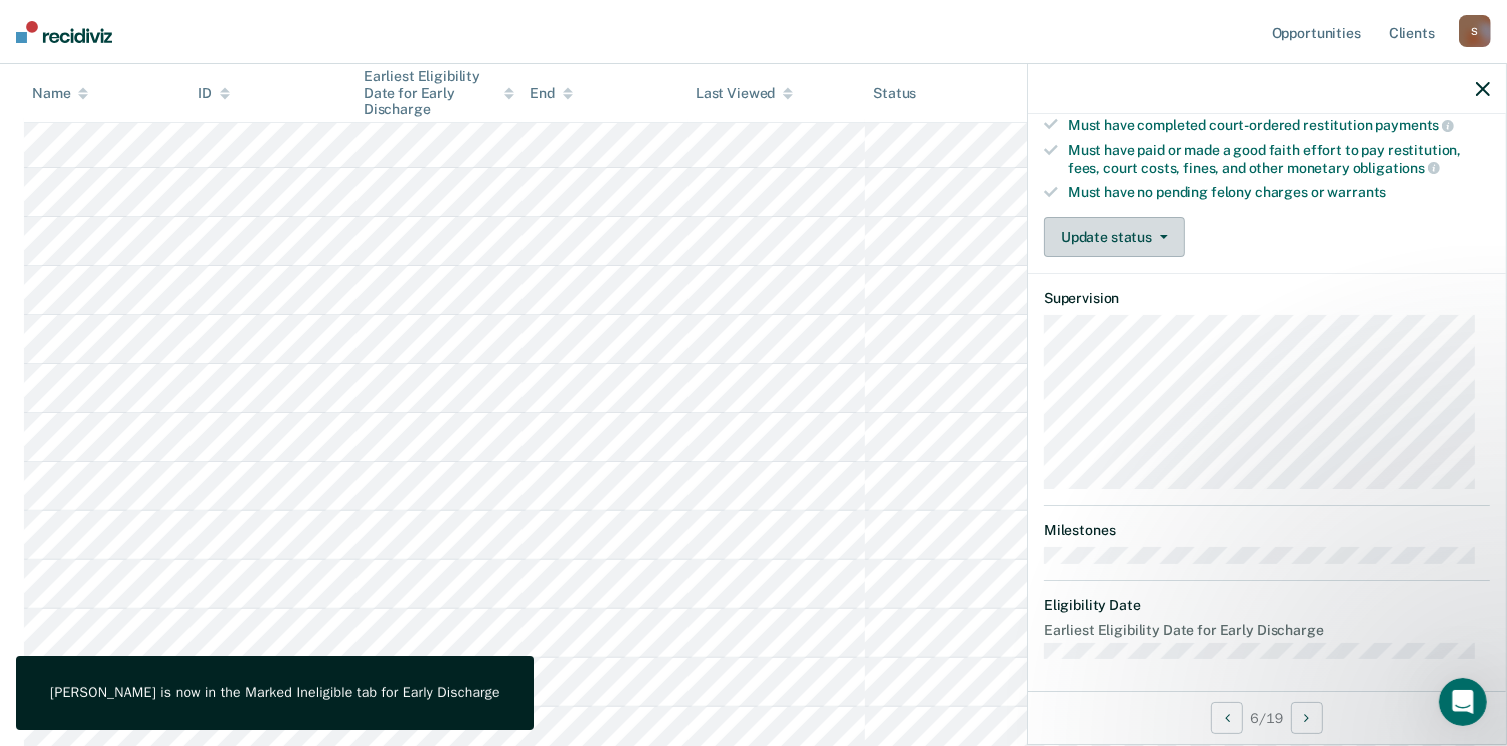 click on "Update status" at bounding box center (1114, 237) 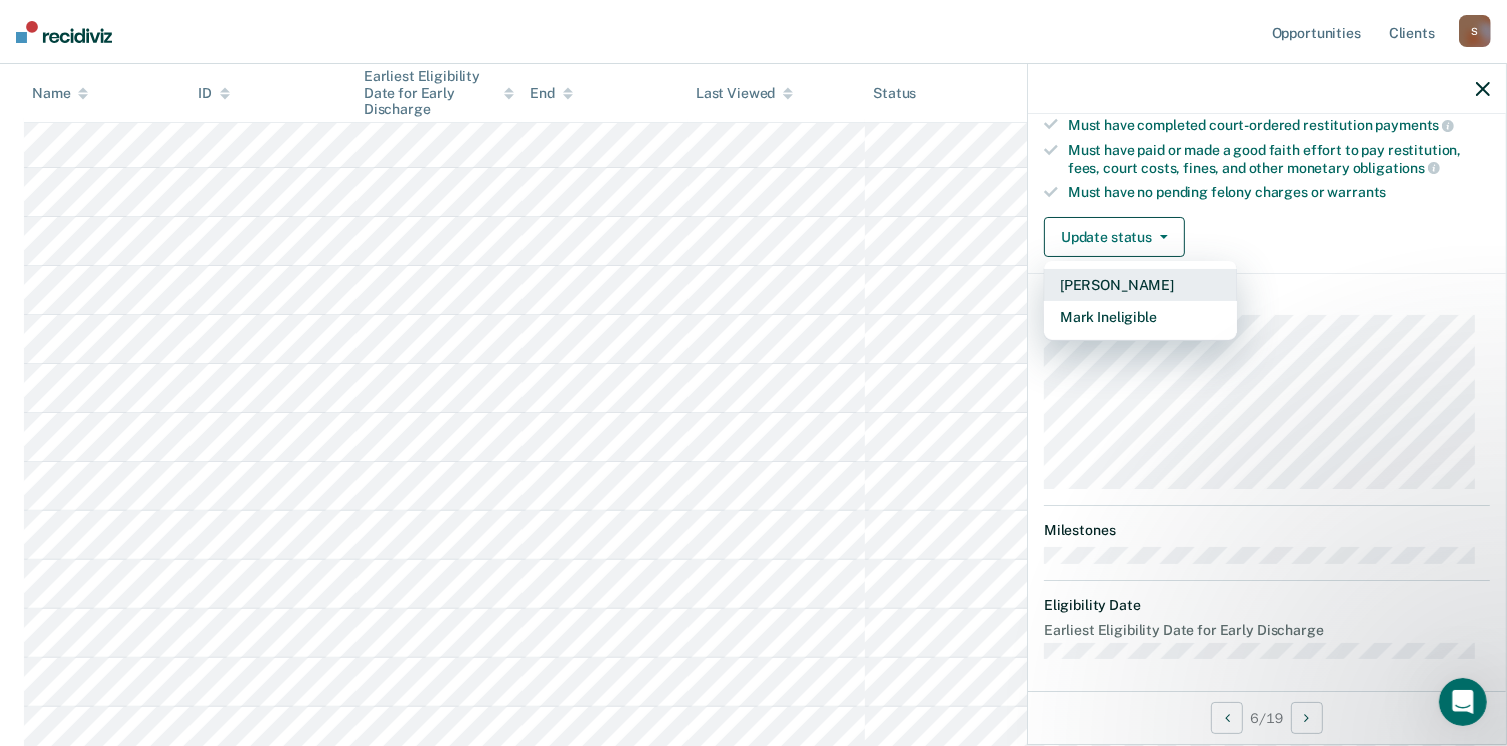 click on "[PERSON_NAME]" at bounding box center [1140, 285] 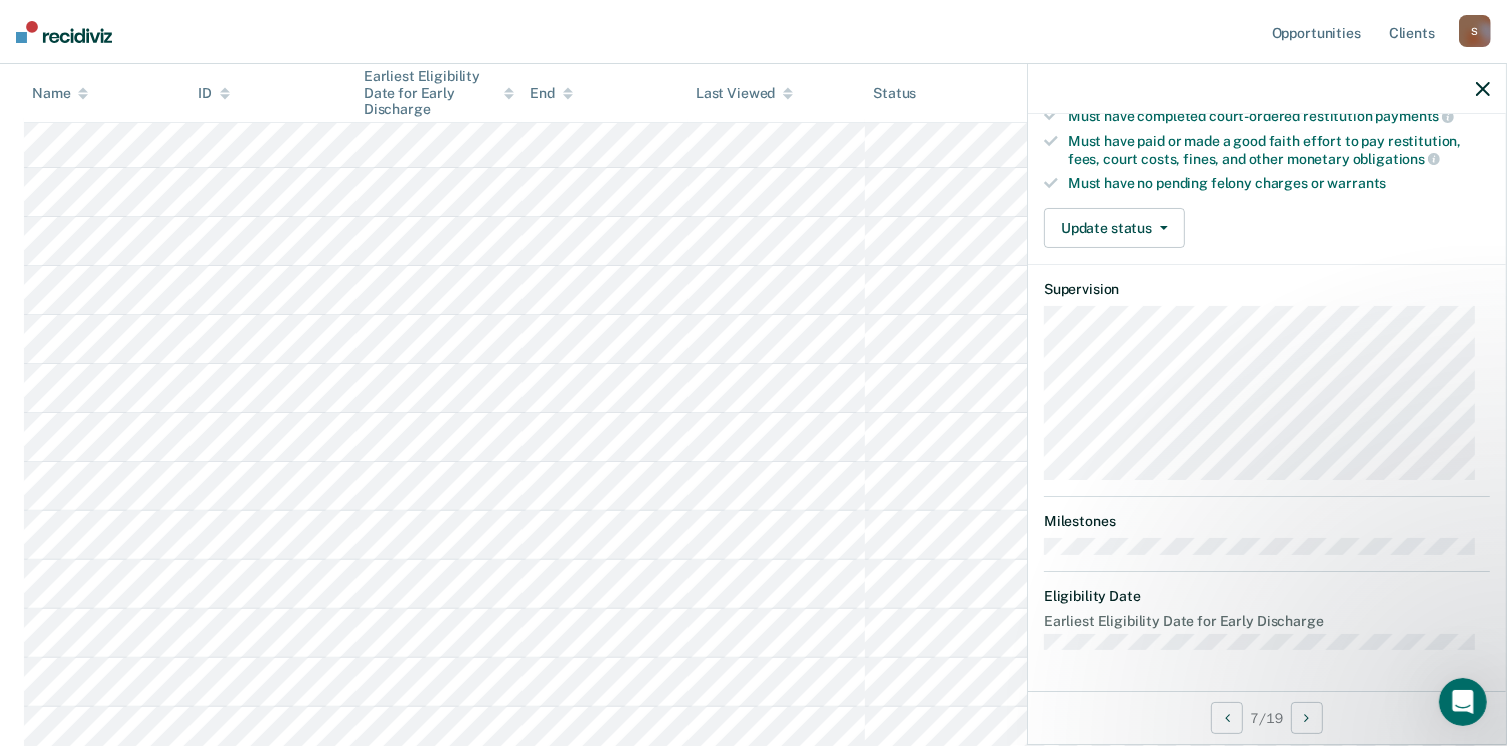 scroll, scrollTop: 371, scrollLeft: 0, axis: vertical 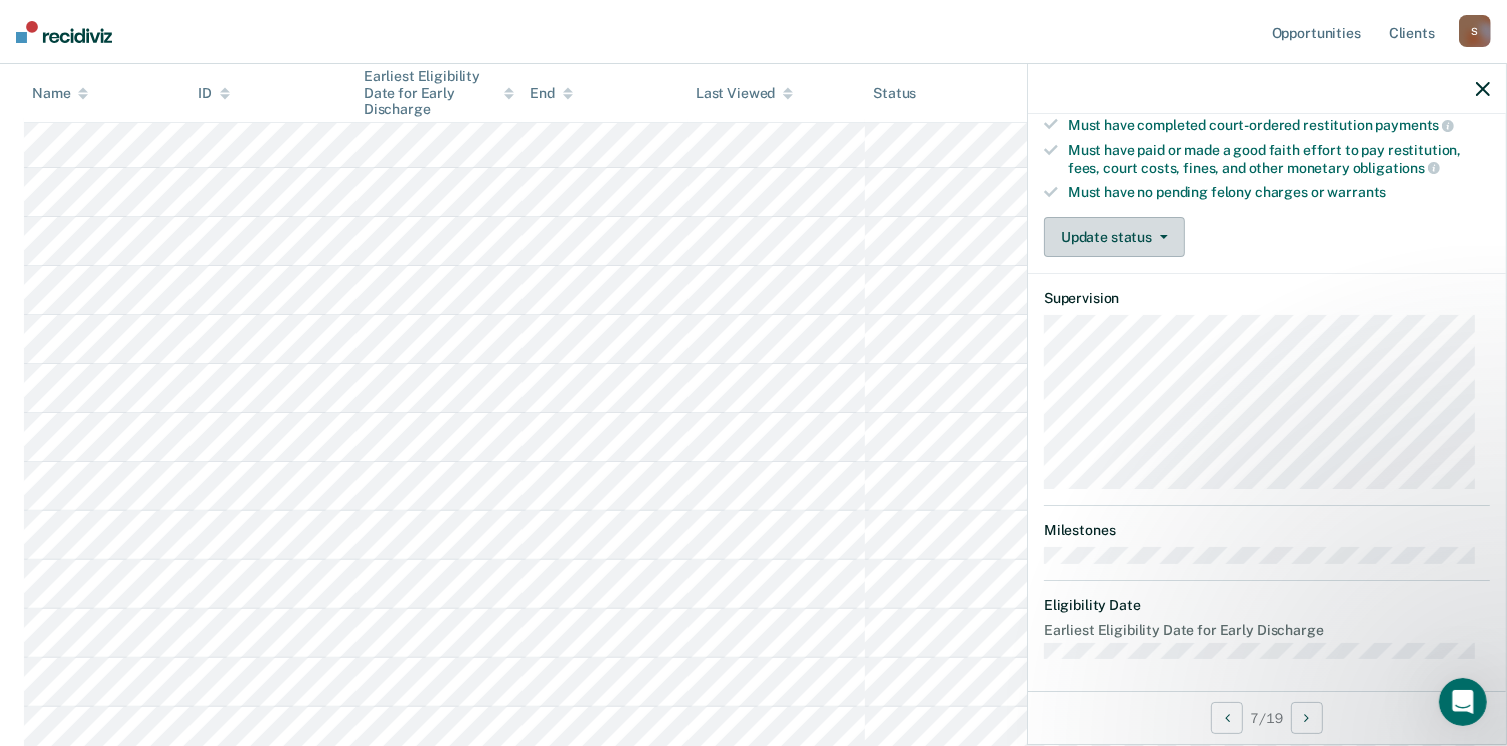 click on "Update status" at bounding box center (1114, 237) 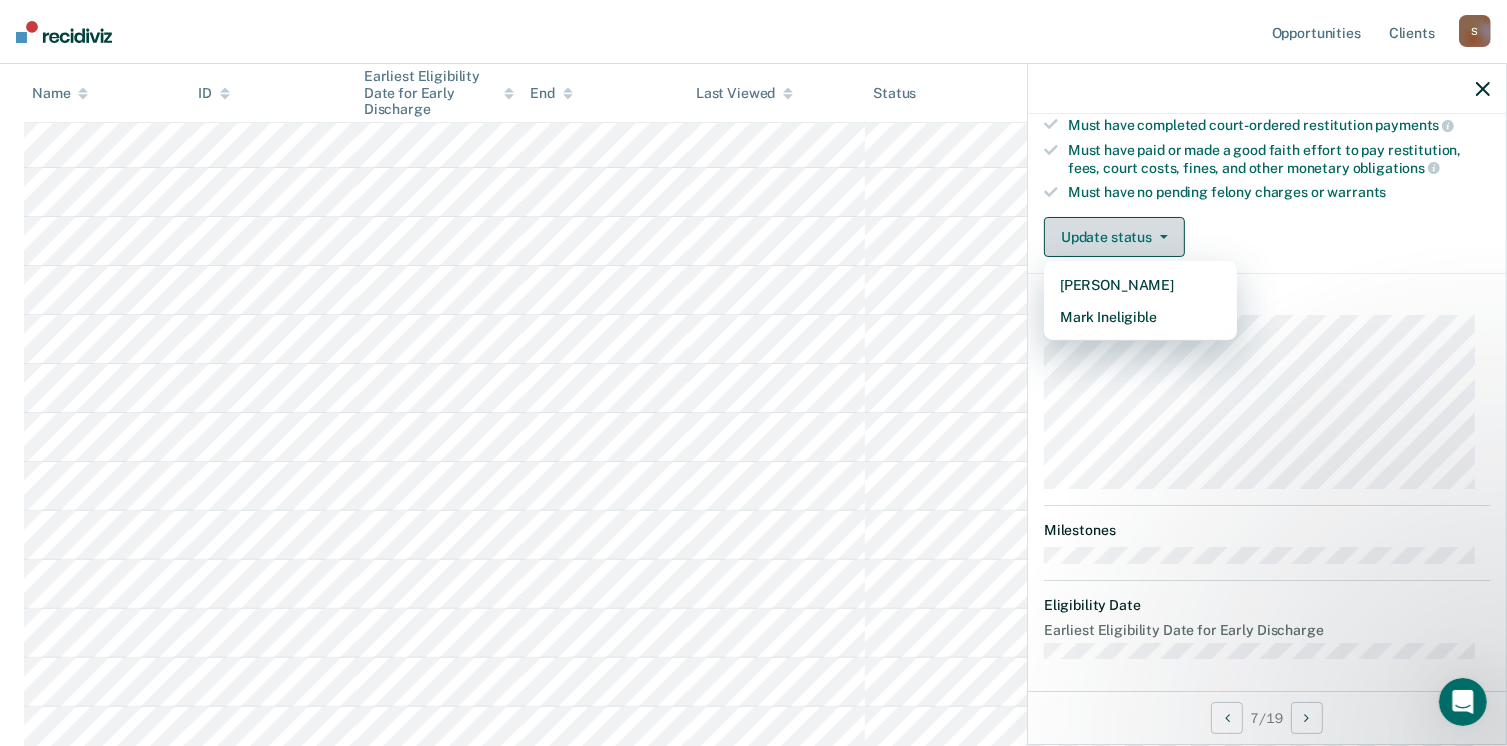 click on "Update status" at bounding box center [1114, 237] 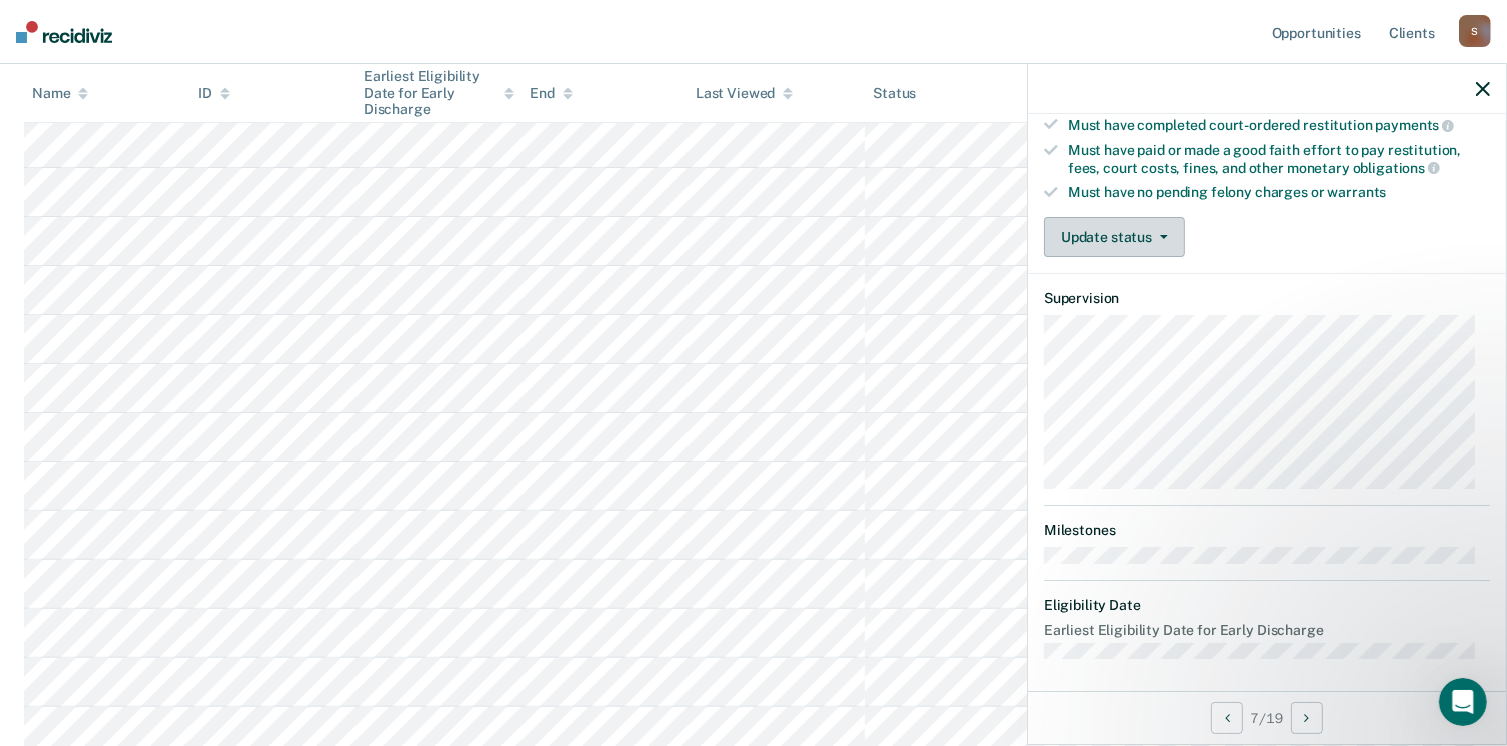 click on "Update status" at bounding box center (1114, 237) 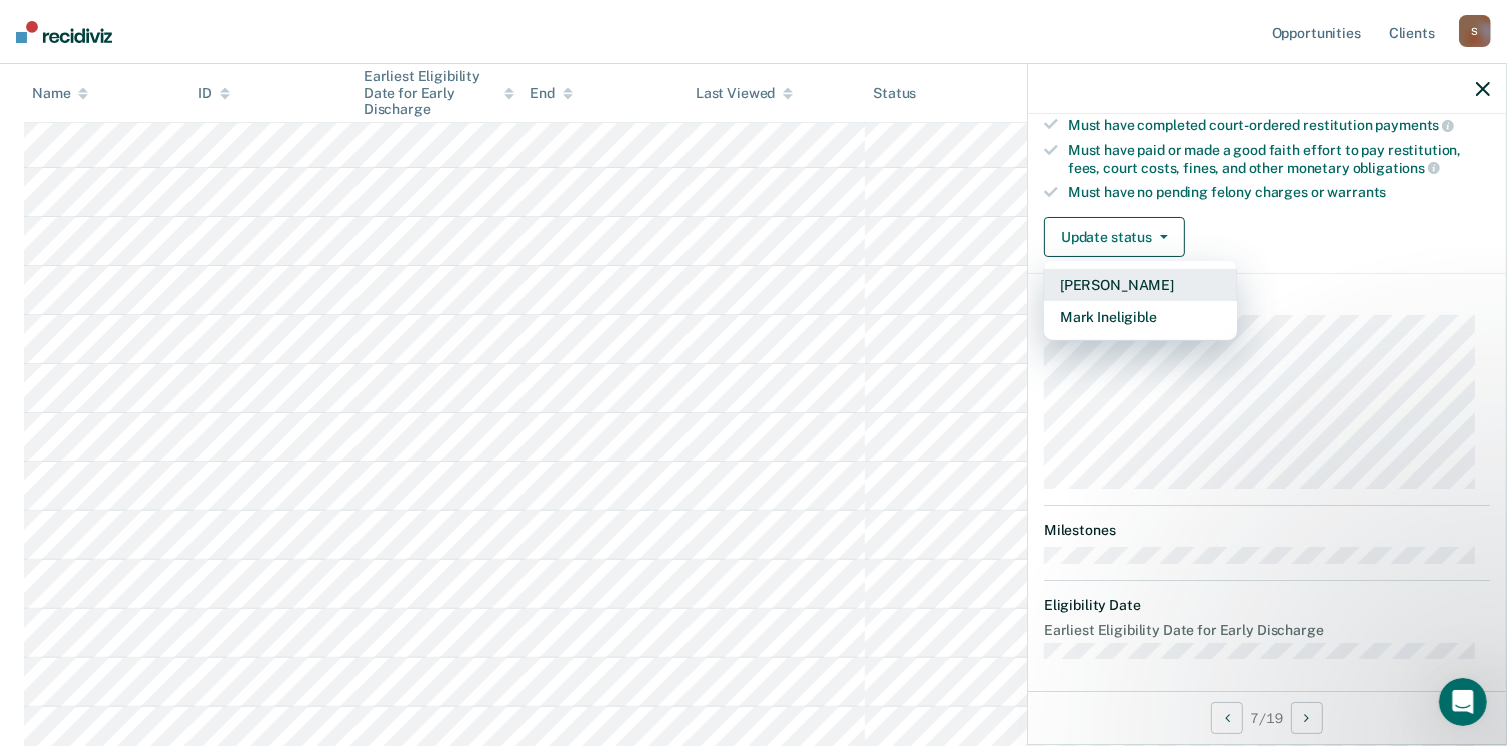 click on "[PERSON_NAME]" at bounding box center (1140, 285) 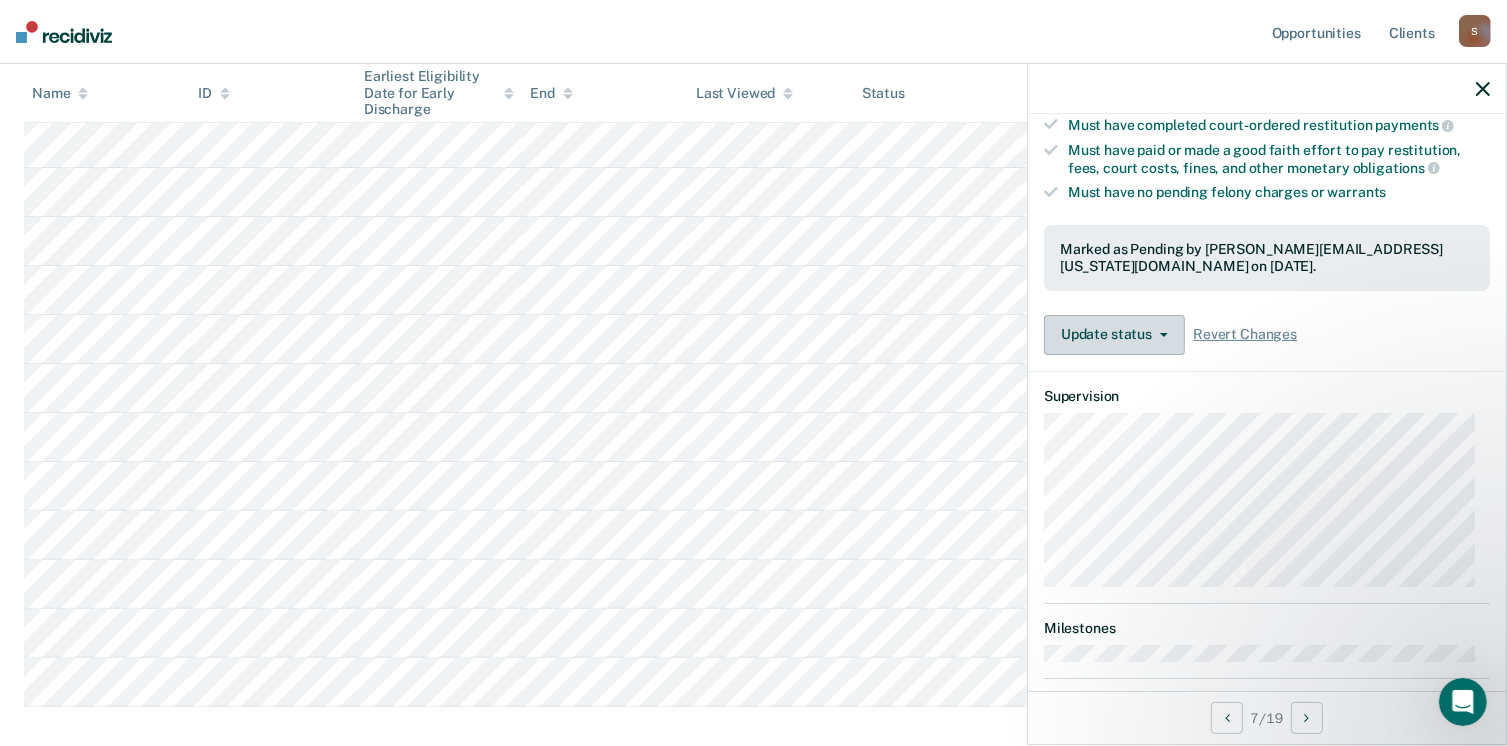click on "Update status" at bounding box center (1114, 335) 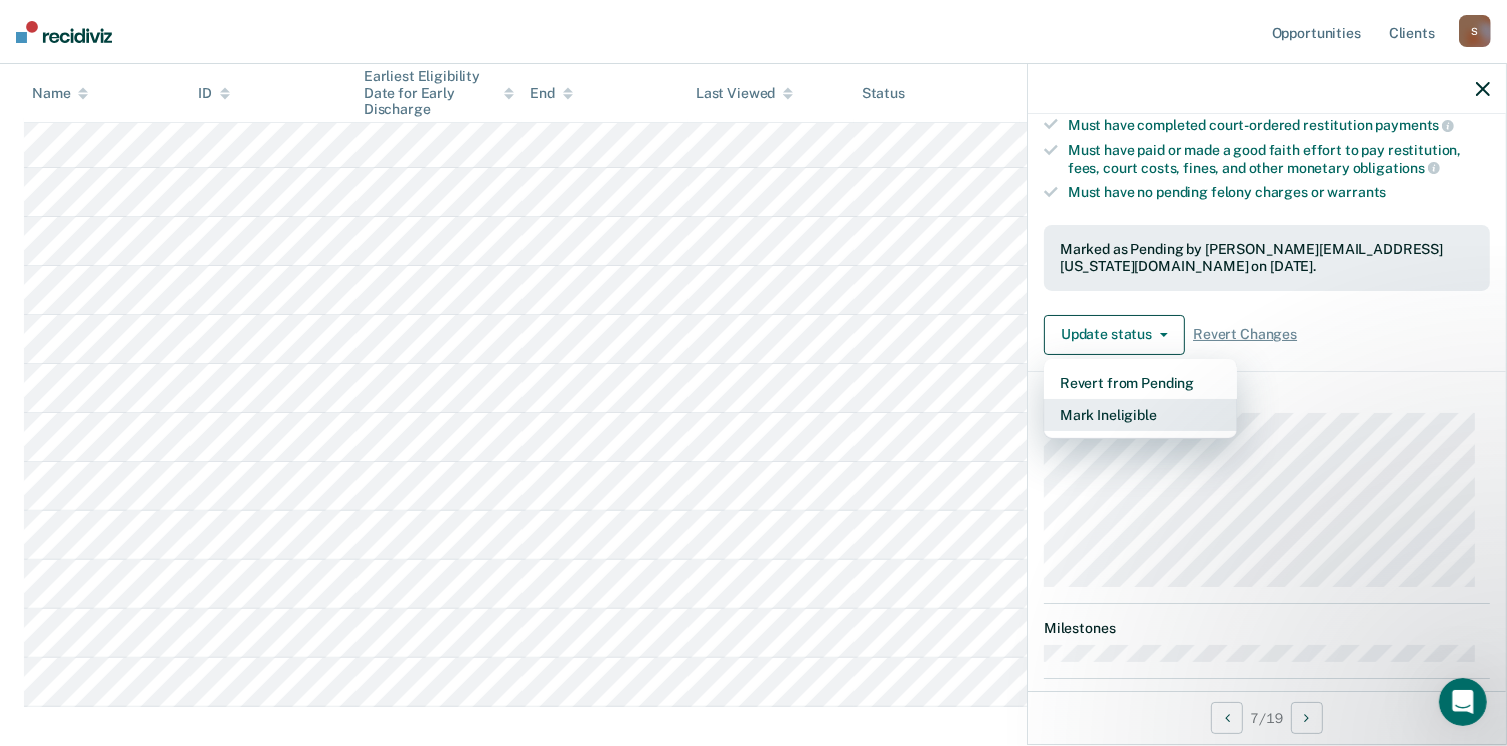 click on "Mark Ineligible" at bounding box center [1140, 415] 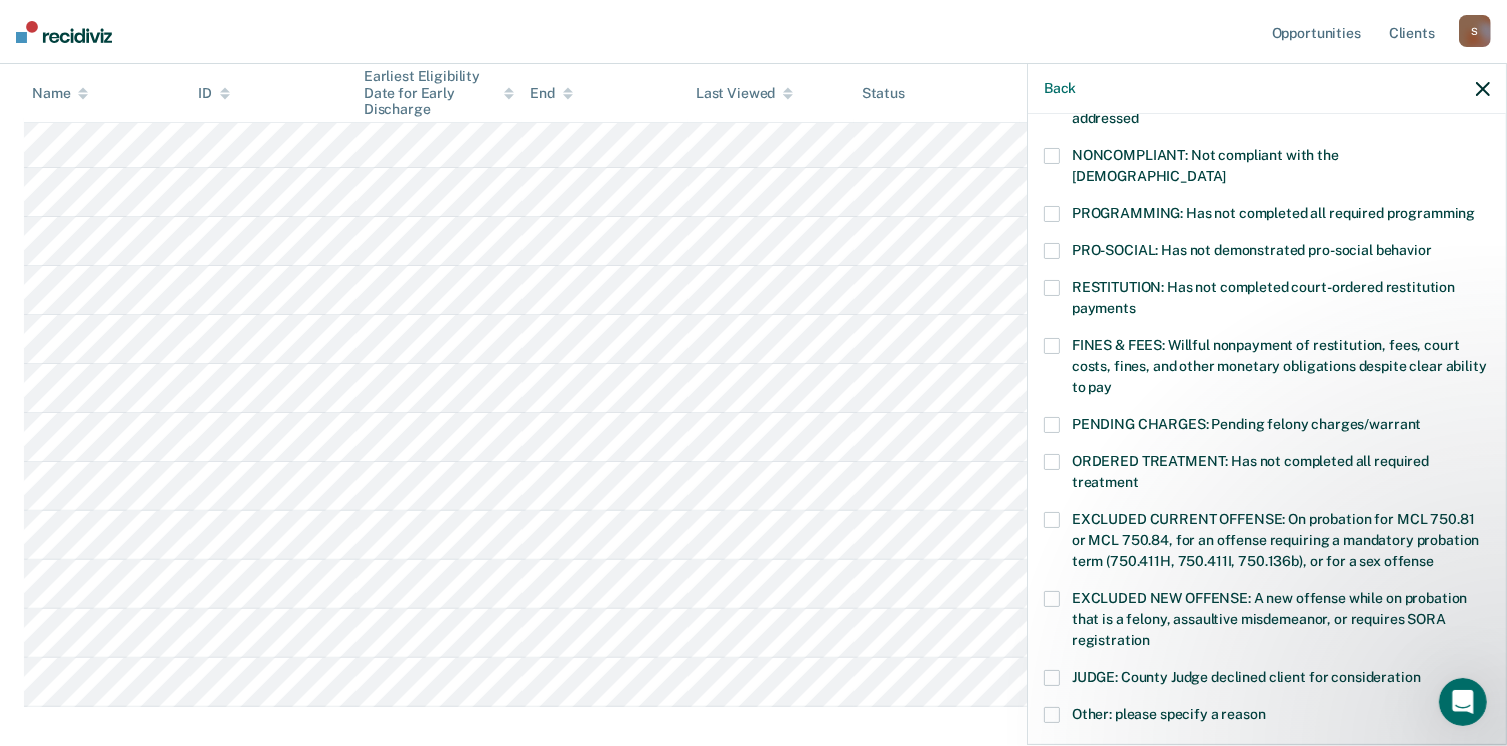 click at bounding box center (1052, 214) 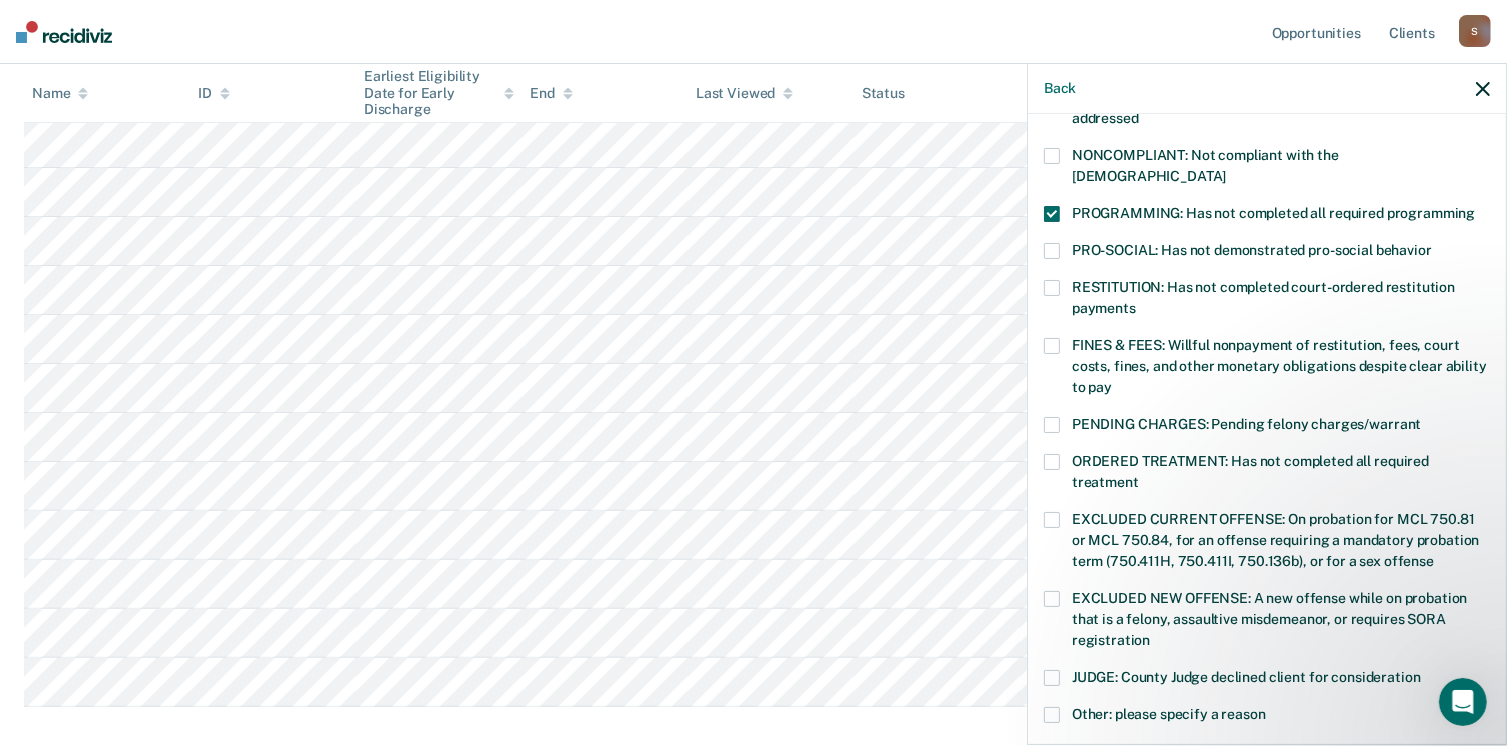 scroll, scrollTop: 630, scrollLeft: 0, axis: vertical 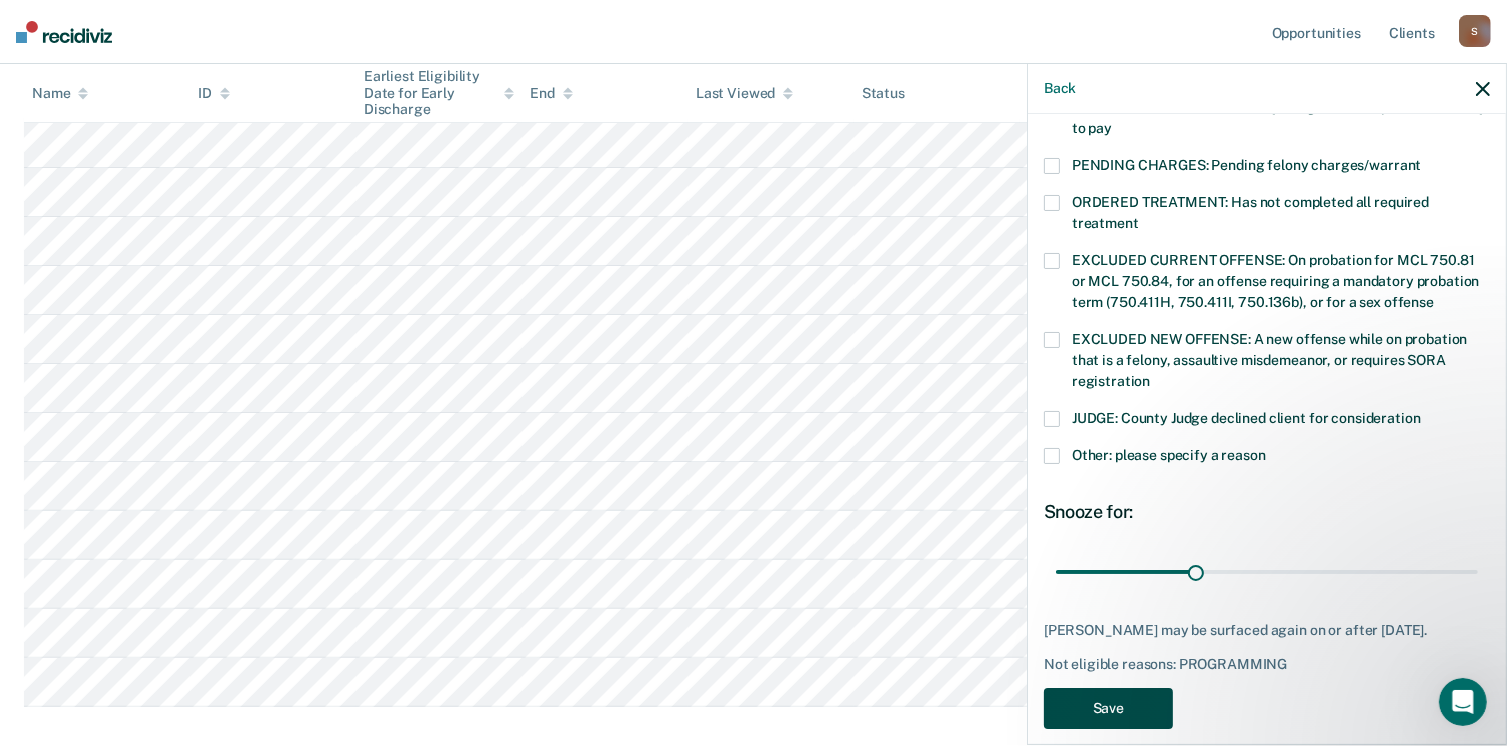 click on "Save" at bounding box center (1108, 708) 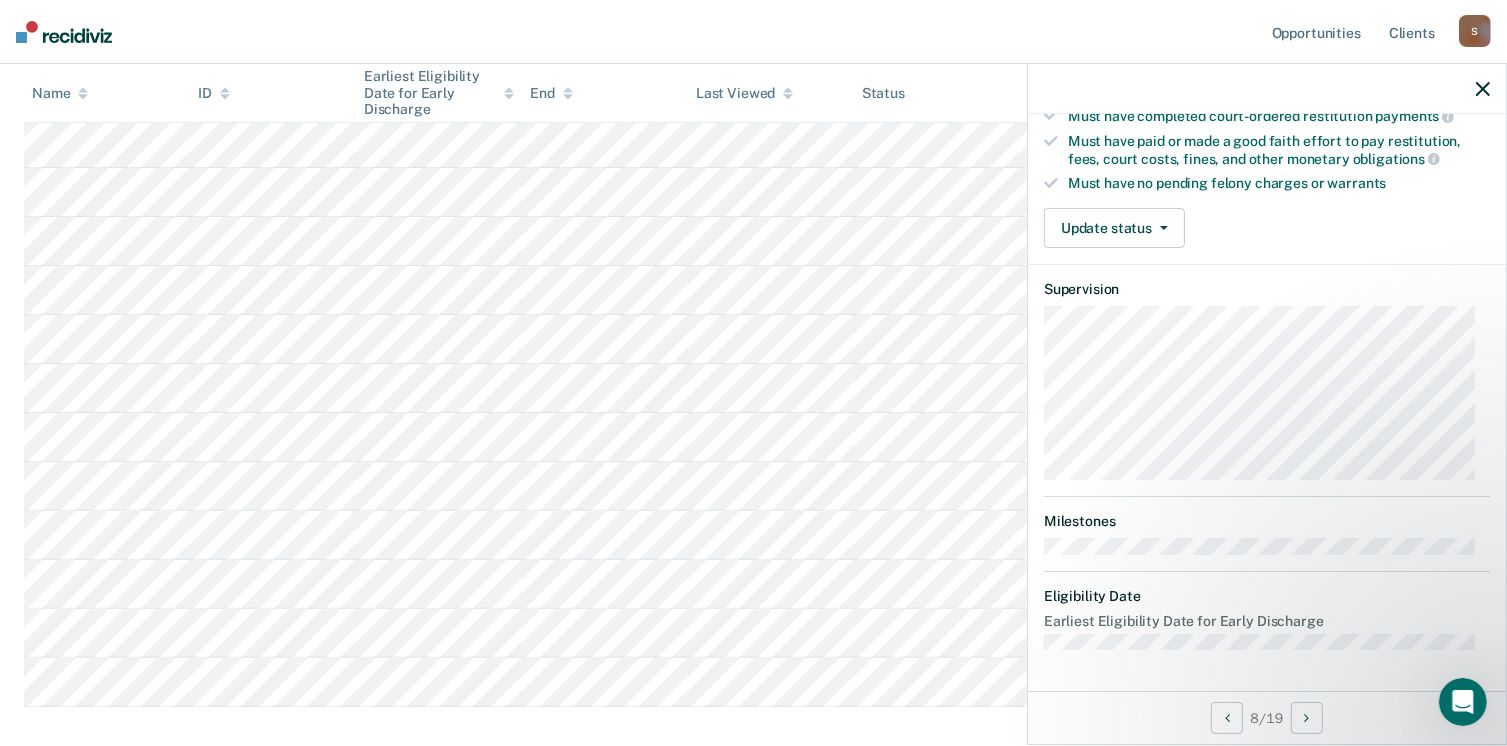 scroll, scrollTop: 371, scrollLeft: 0, axis: vertical 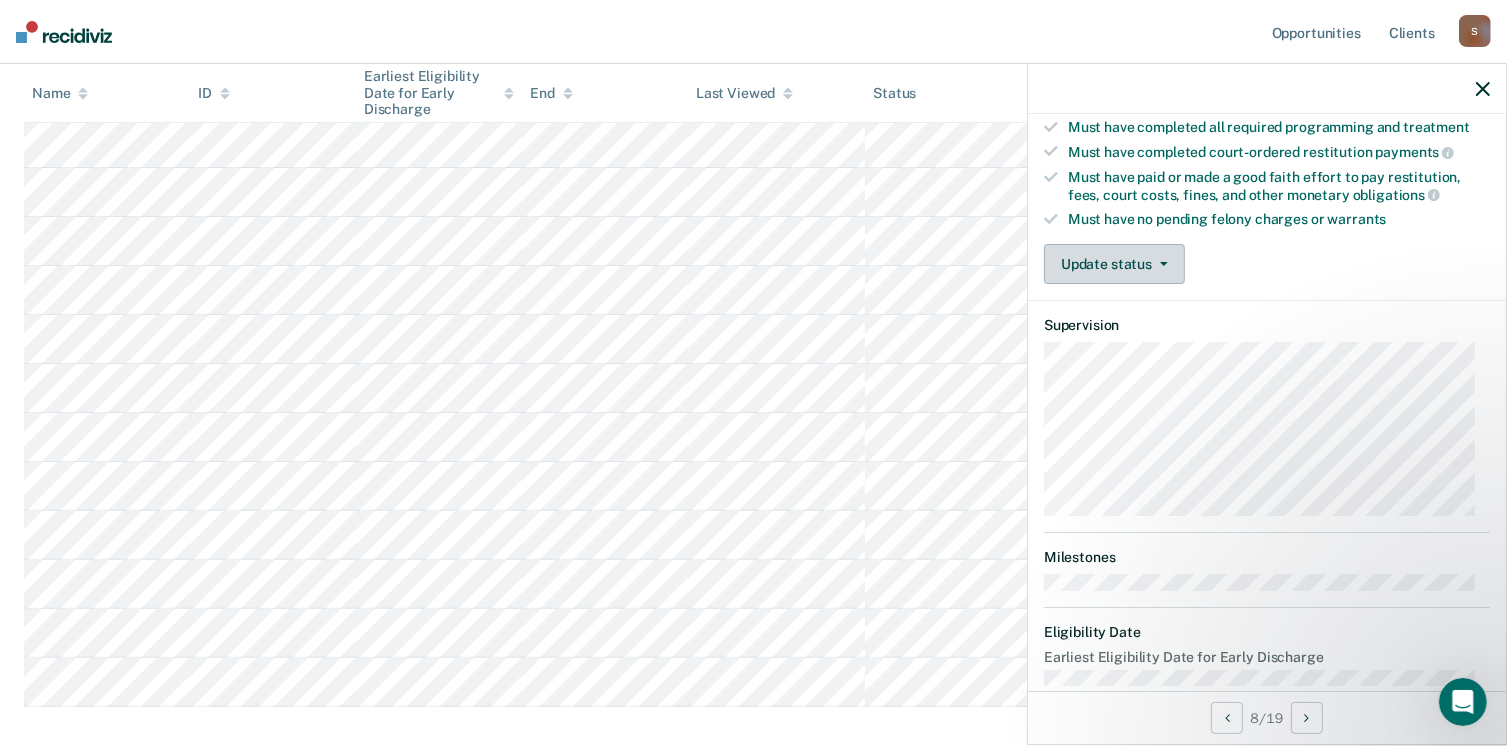 click on "Update status" at bounding box center (1114, 264) 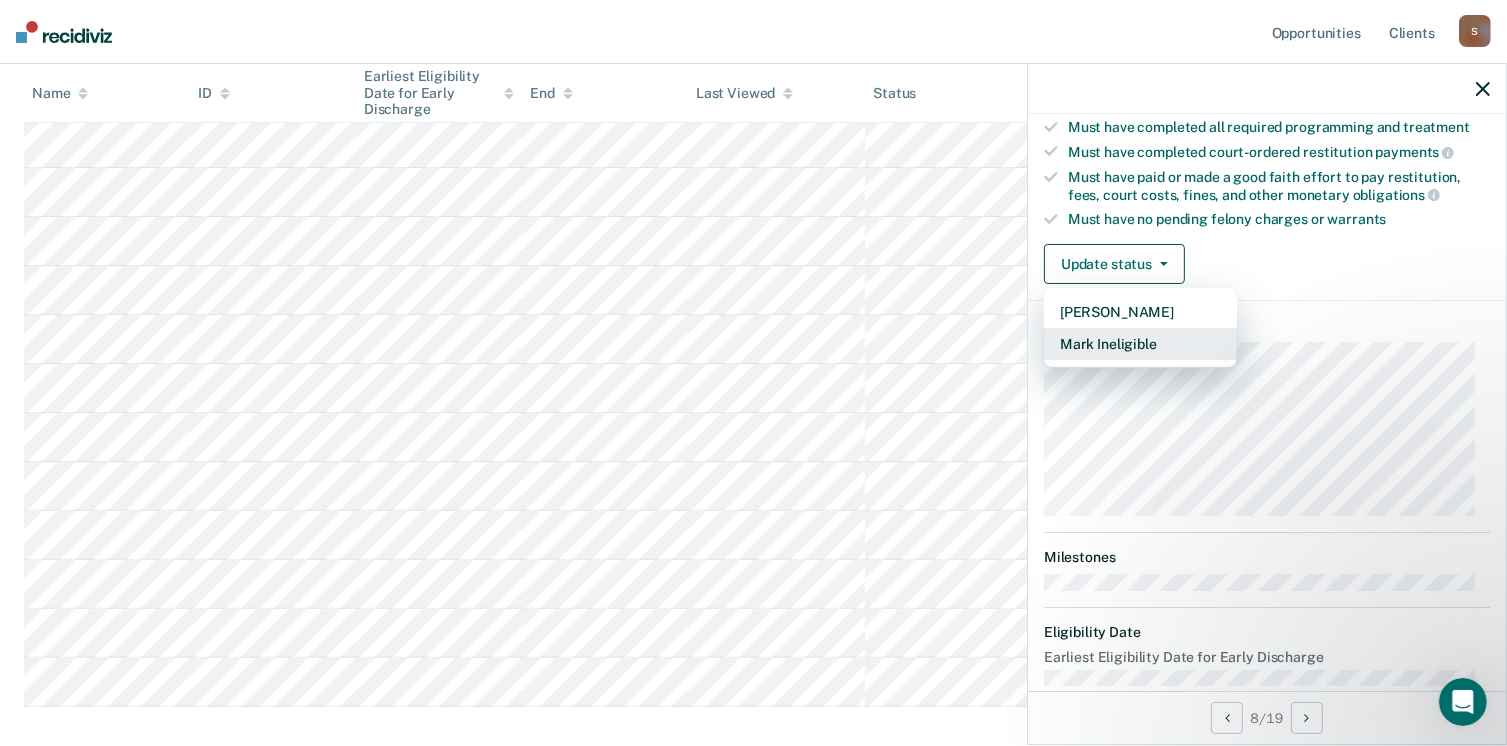 click on "Mark Ineligible" at bounding box center (1140, 344) 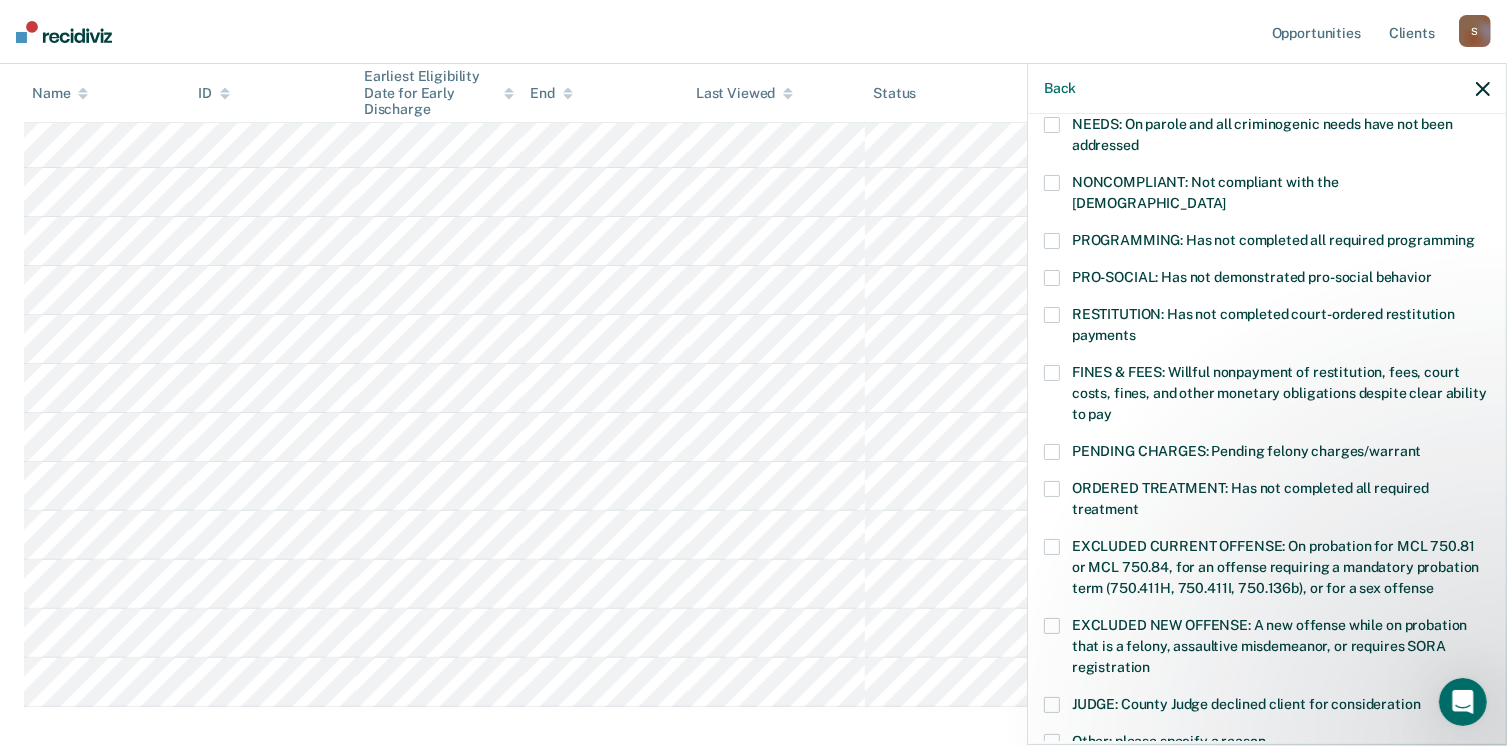click at bounding box center [1052, 241] 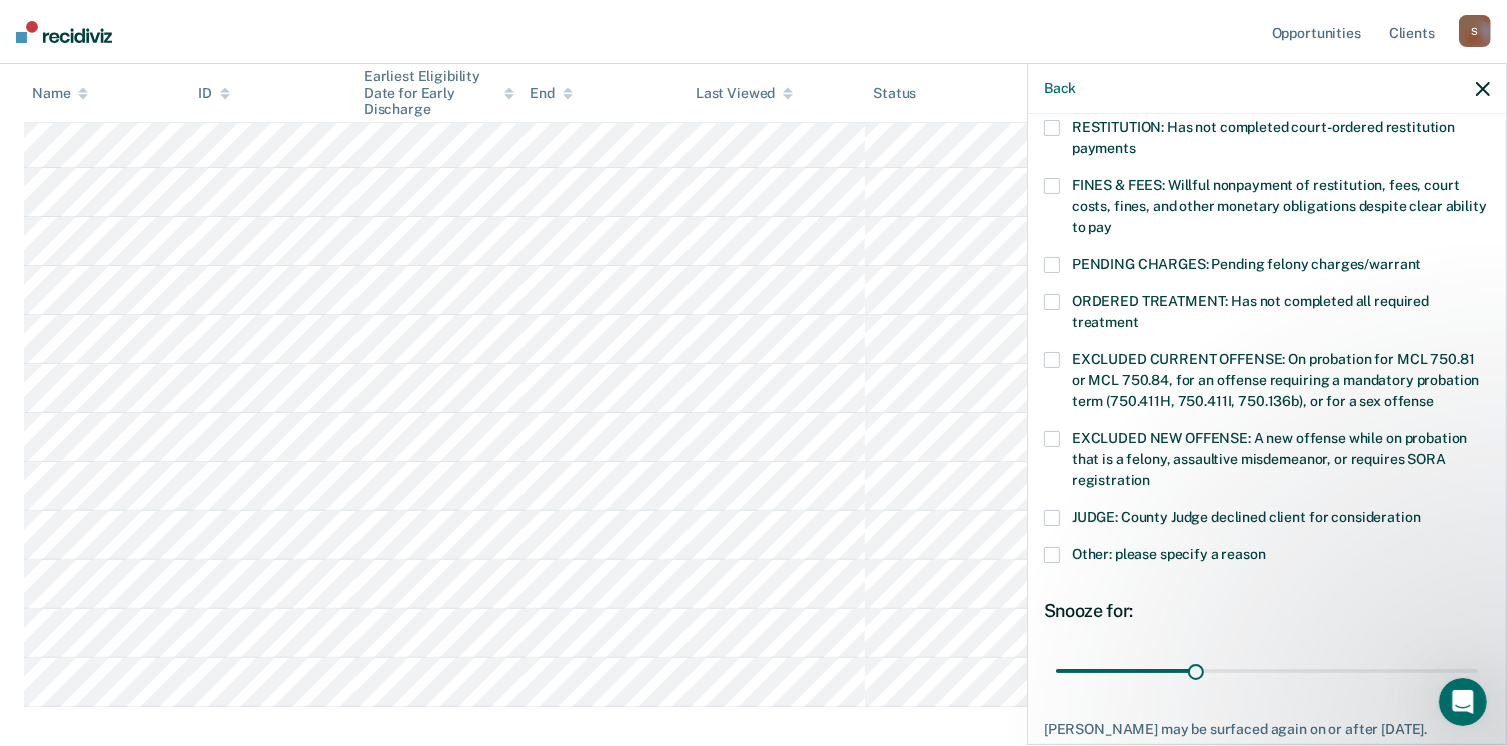 scroll, scrollTop: 647, scrollLeft: 0, axis: vertical 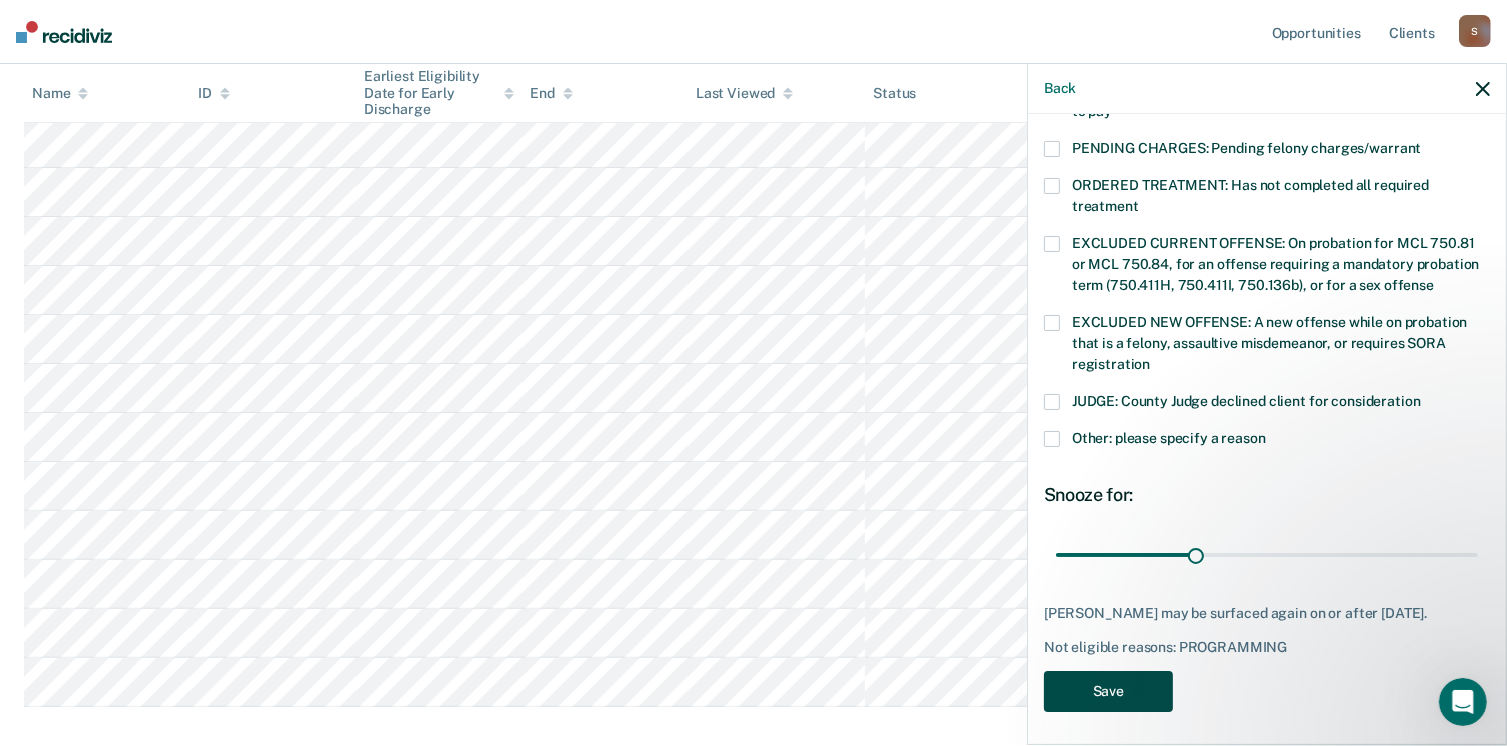 click on "Save" at bounding box center (1108, 691) 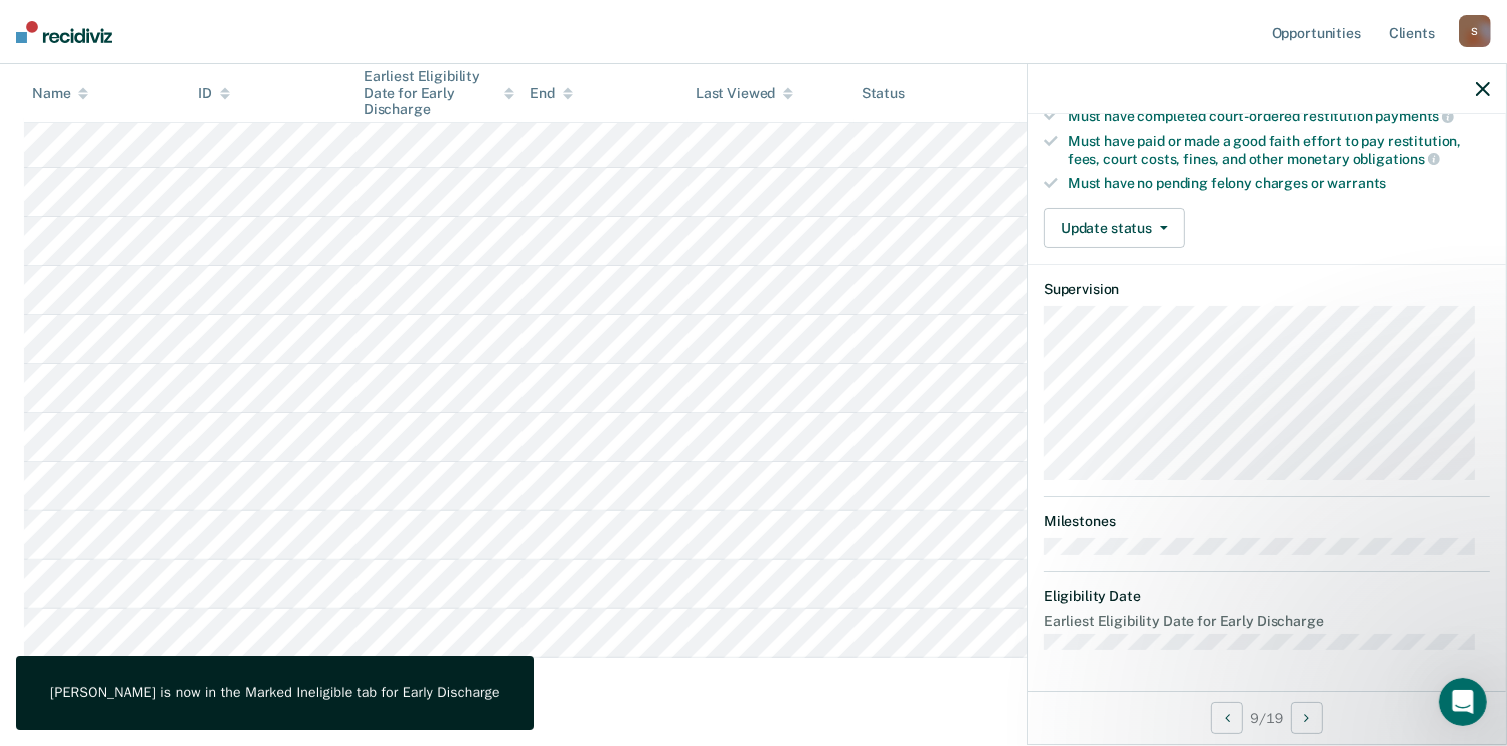 scroll, scrollTop: 371, scrollLeft: 0, axis: vertical 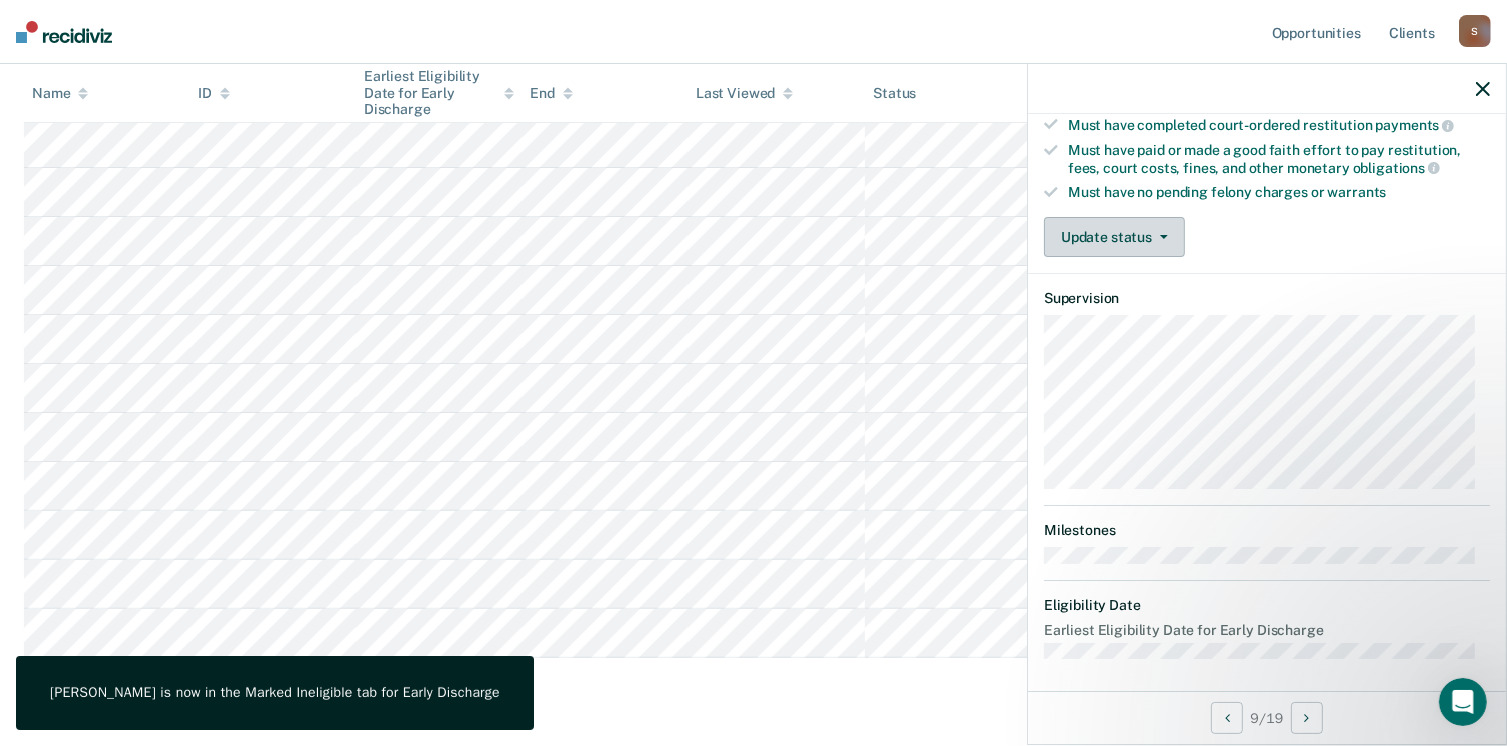 click on "Update status" at bounding box center (1114, 237) 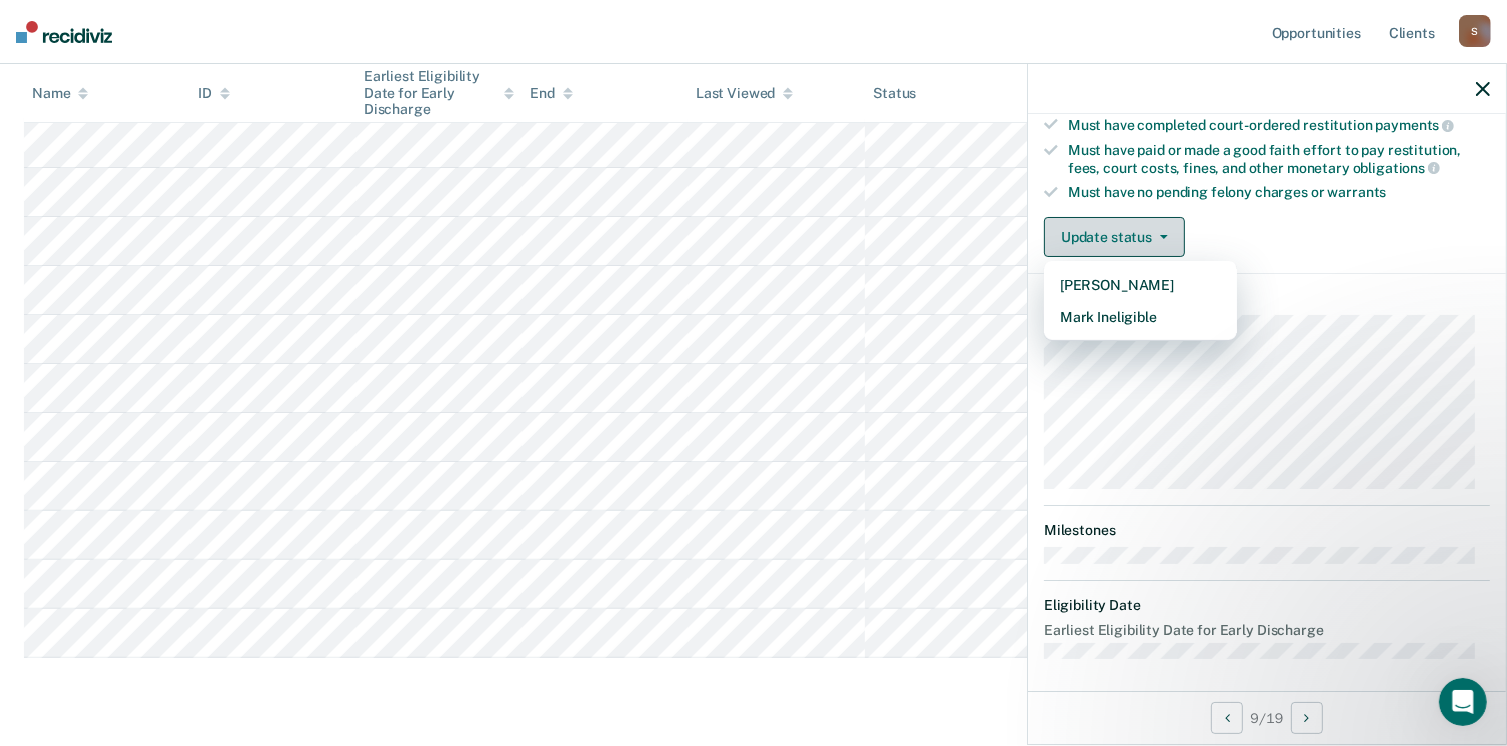 drag, startPoint x: 1168, startPoint y: 243, endPoint x: 1168, endPoint y: 229, distance: 14 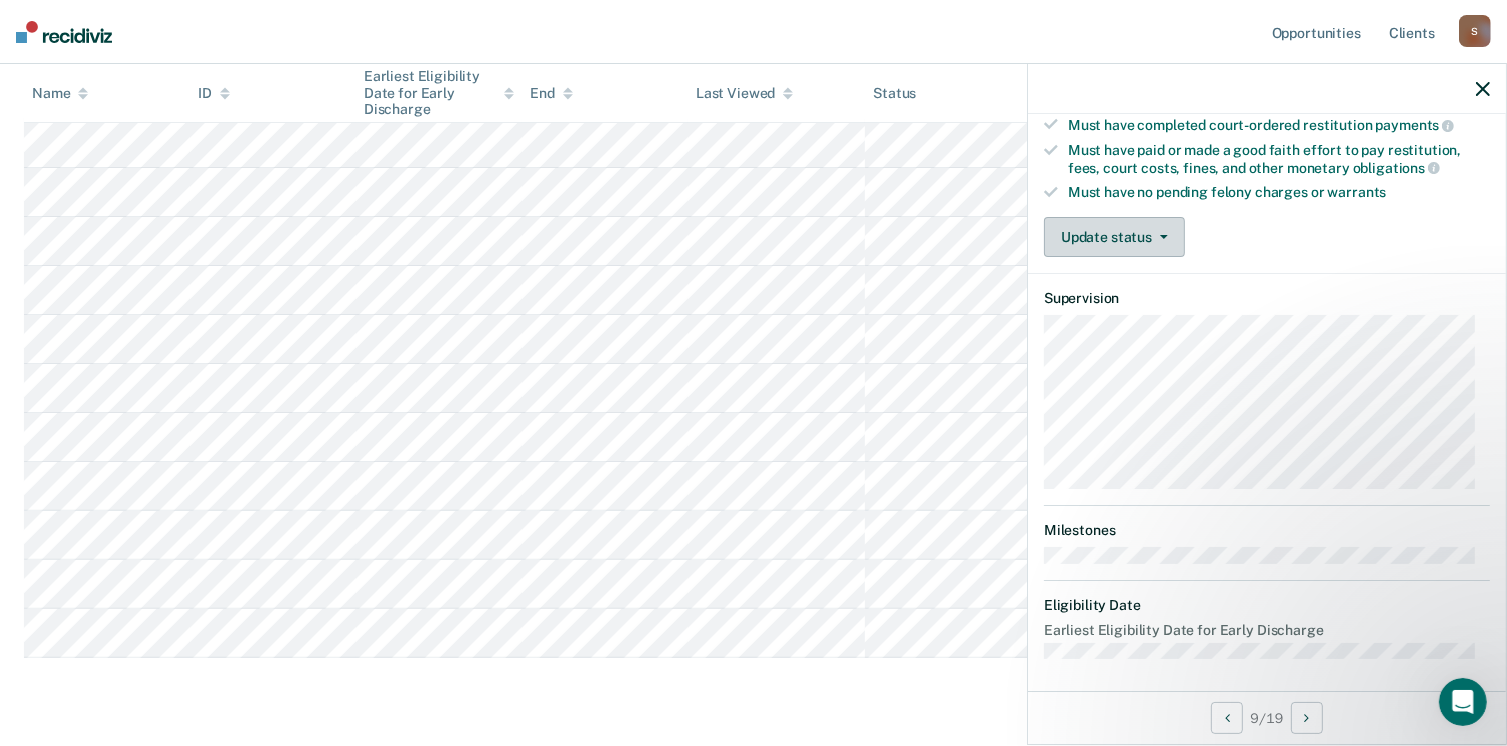 drag, startPoint x: 1167, startPoint y: 213, endPoint x: 1152, endPoint y: 236, distance: 27.45906 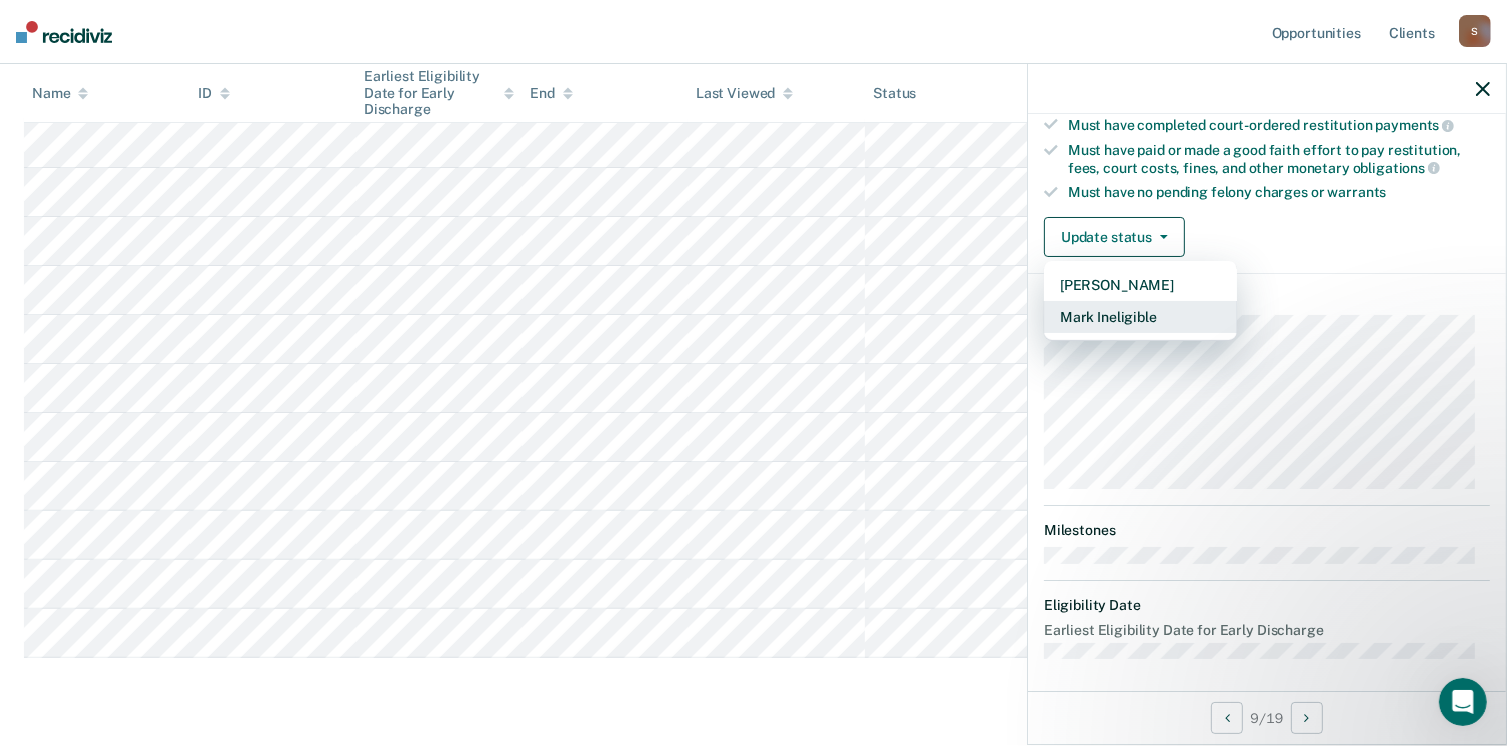 click on "Mark Ineligible" at bounding box center (1140, 317) 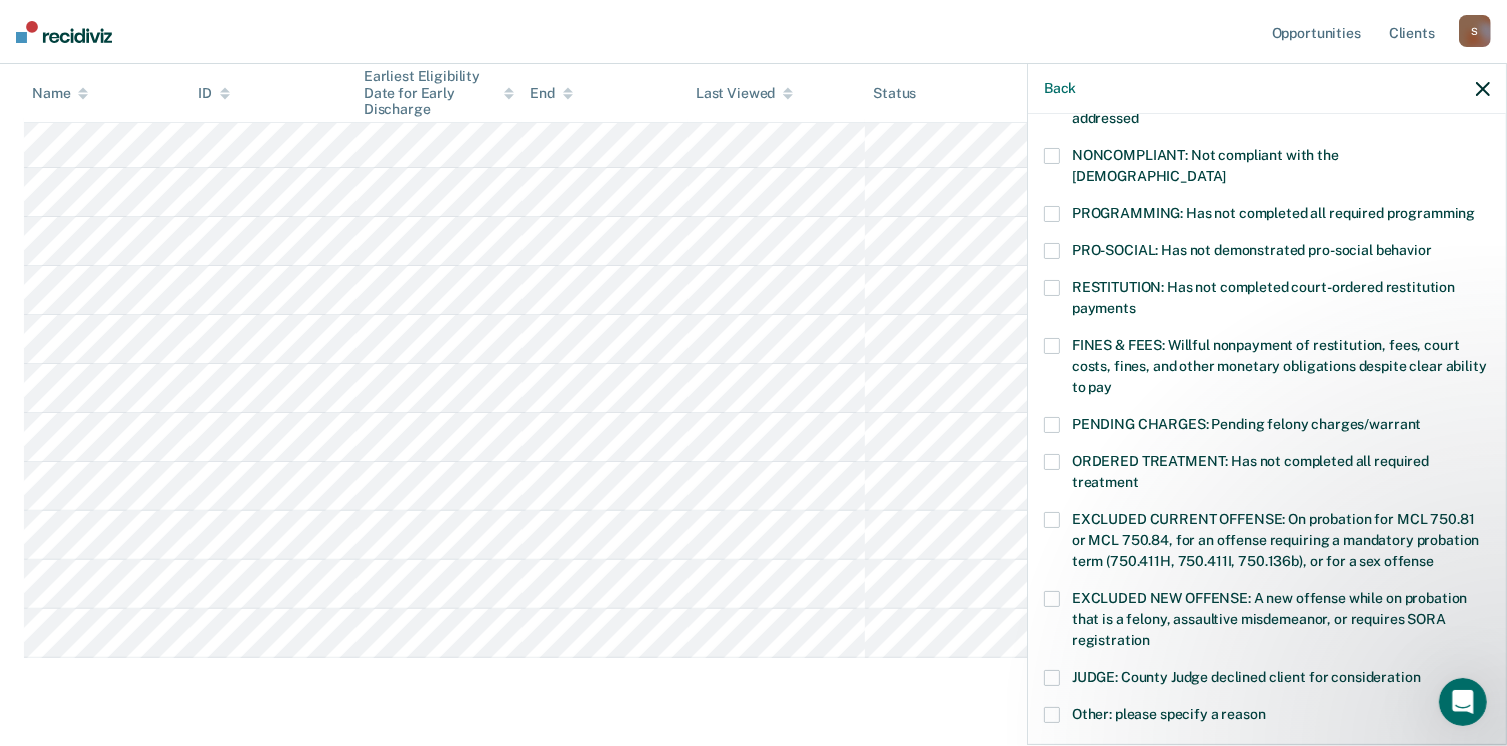 click at bounding box center [1052, 214] 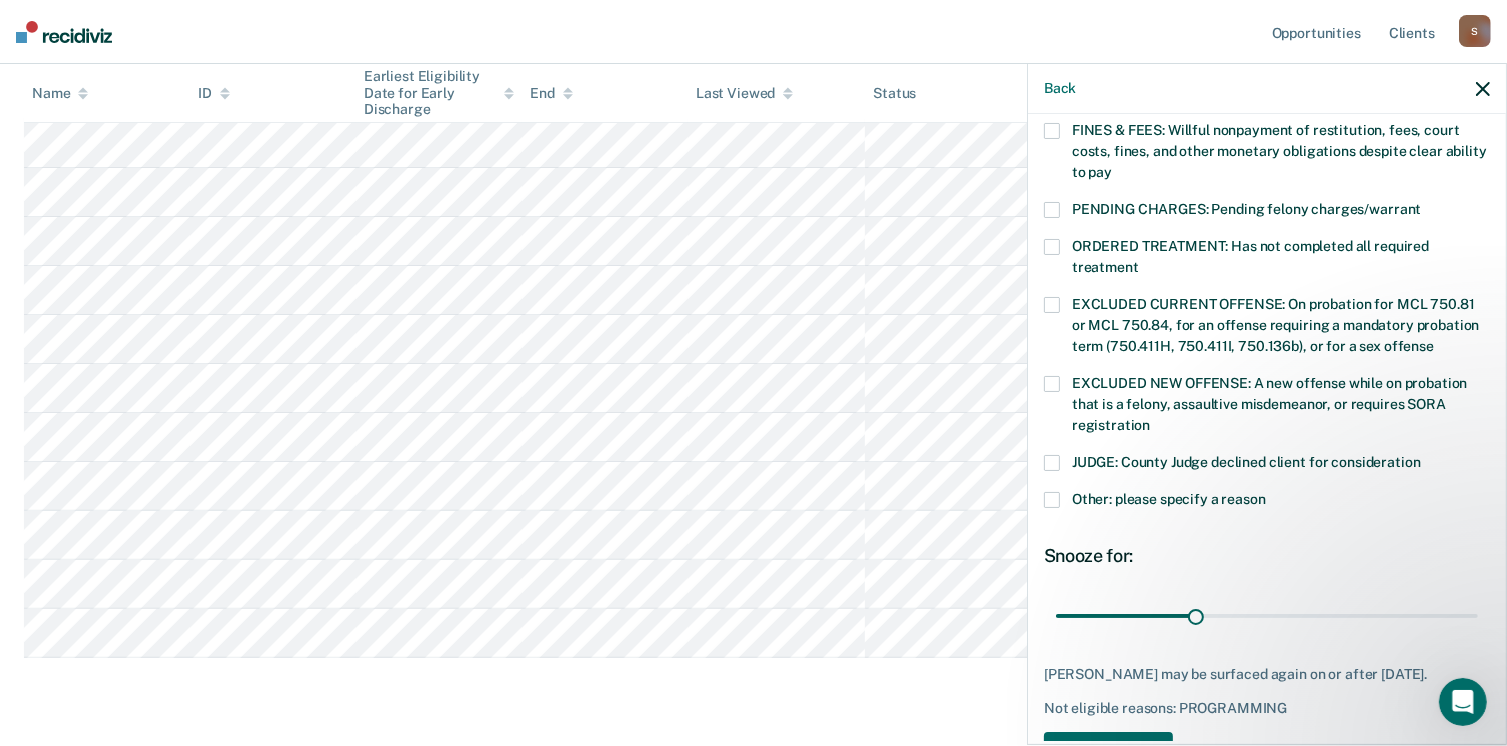 scroll, scrollTop: 647, scrollLeft: 0, axis: vertical 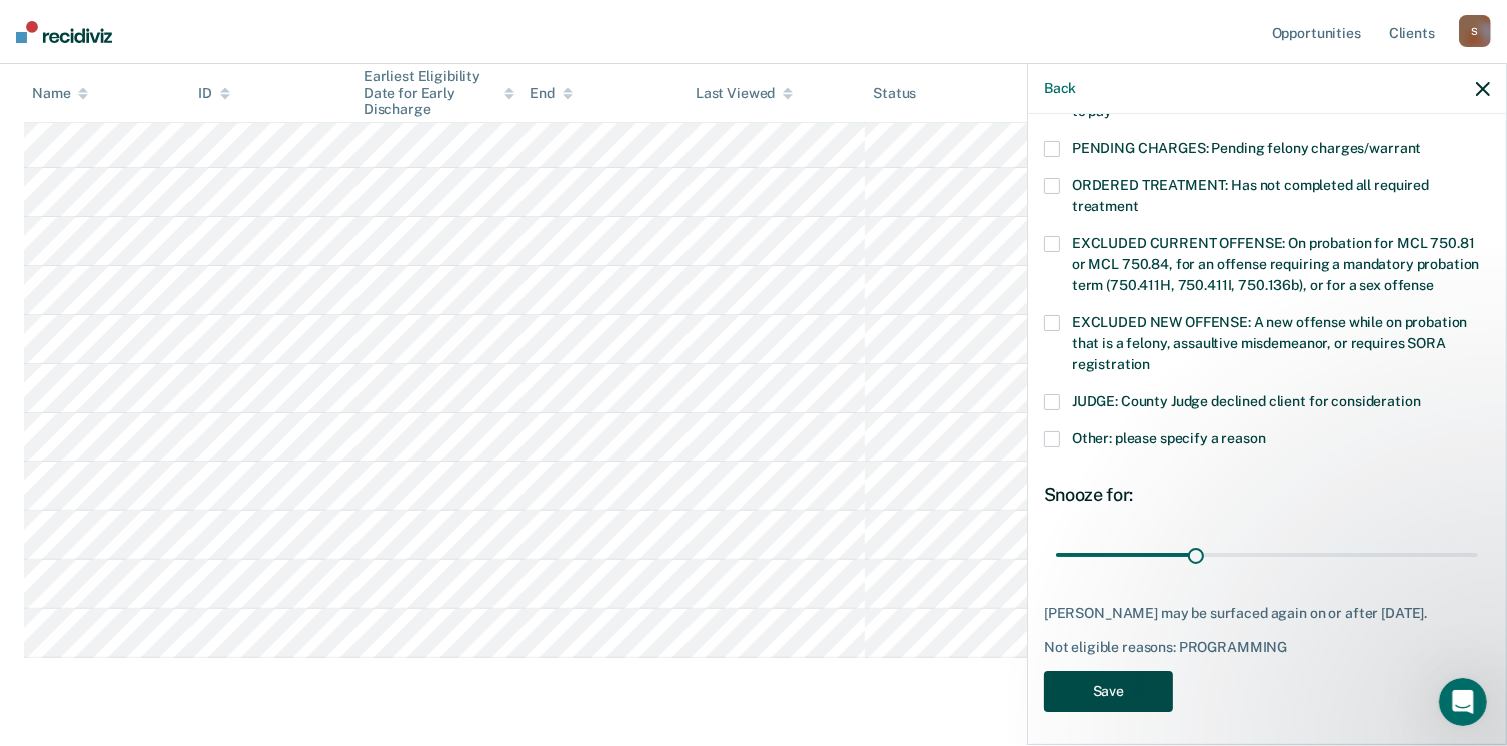 click on "Save" at bounding box center [1108, 691] 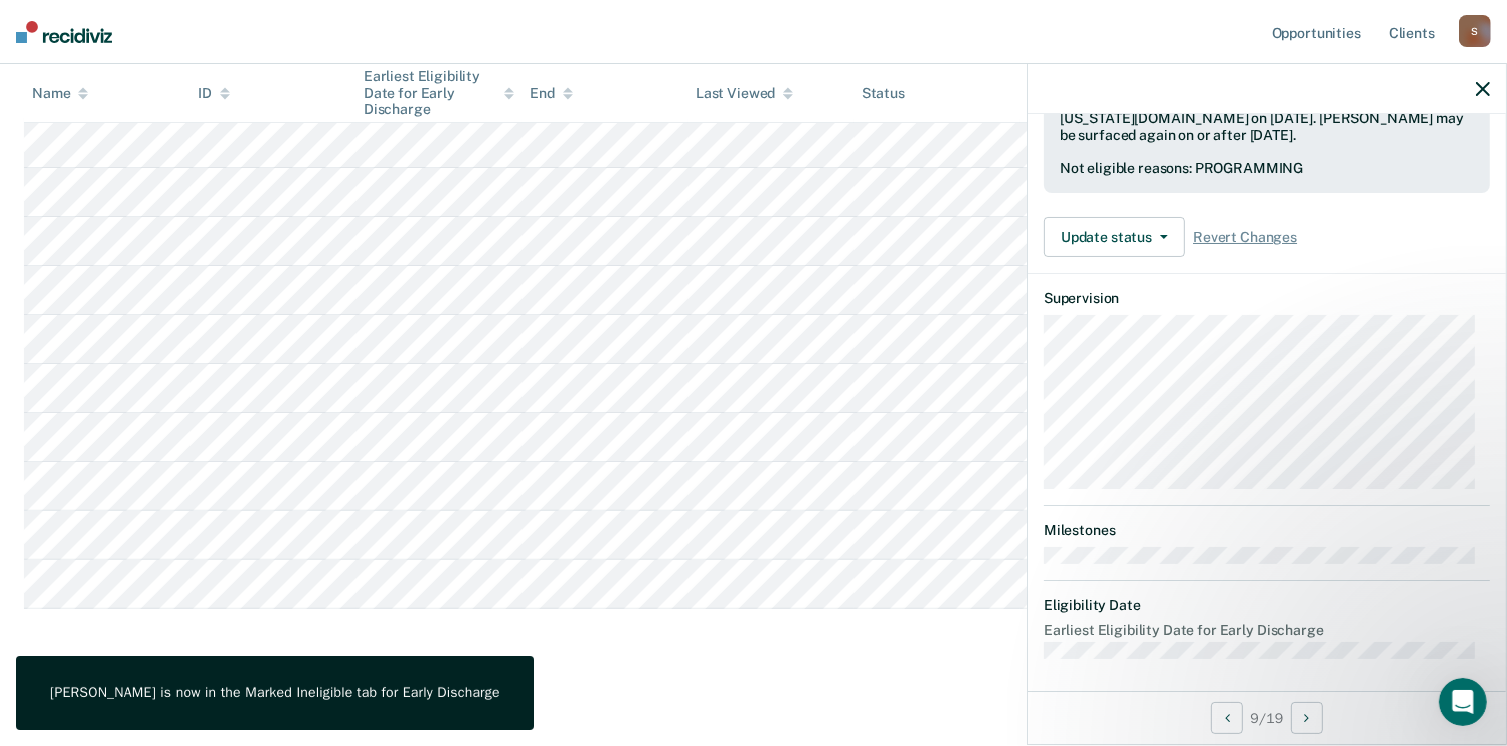 scroll, scrollTop: 371, scrollLeft: 0, axis: vertical 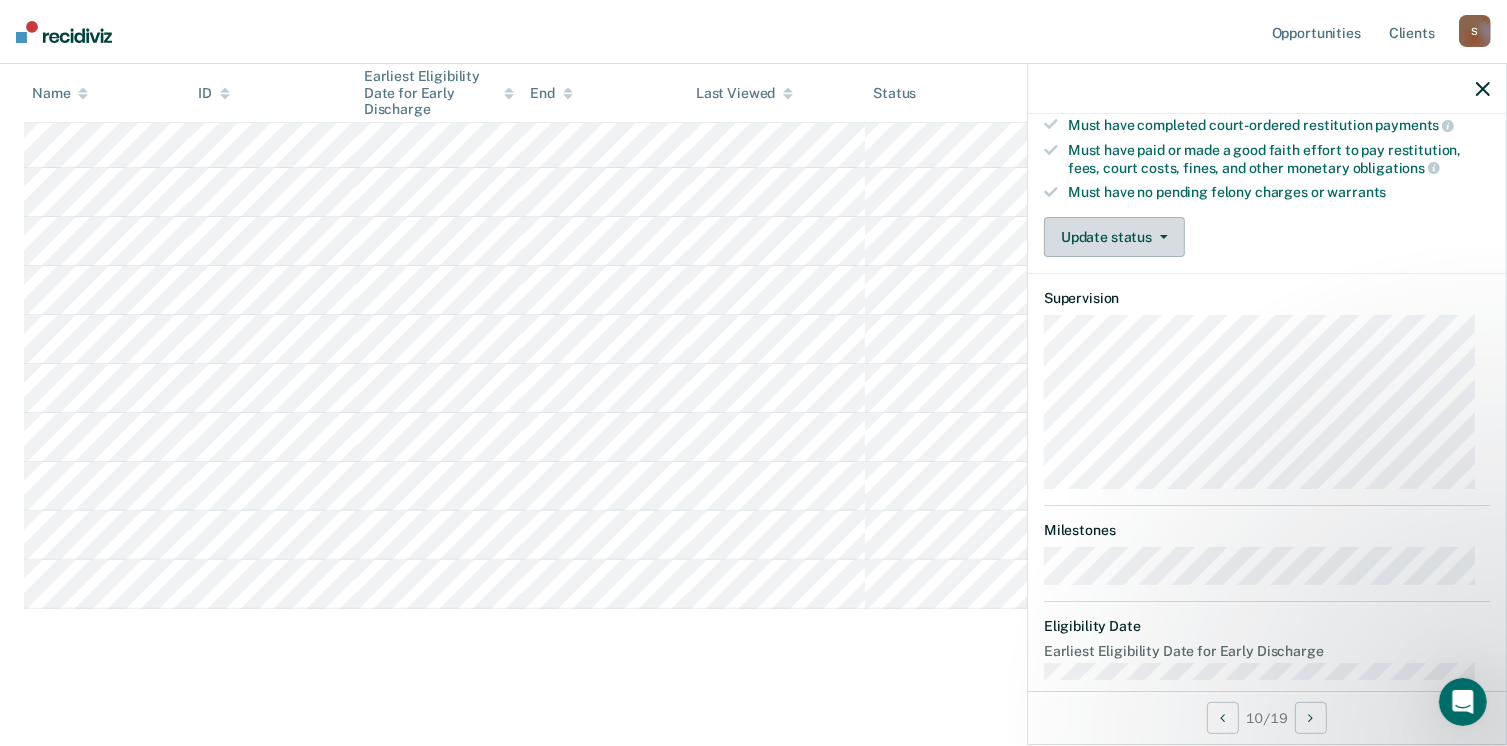 click on "Update status" at bounding box center (1114, 237) 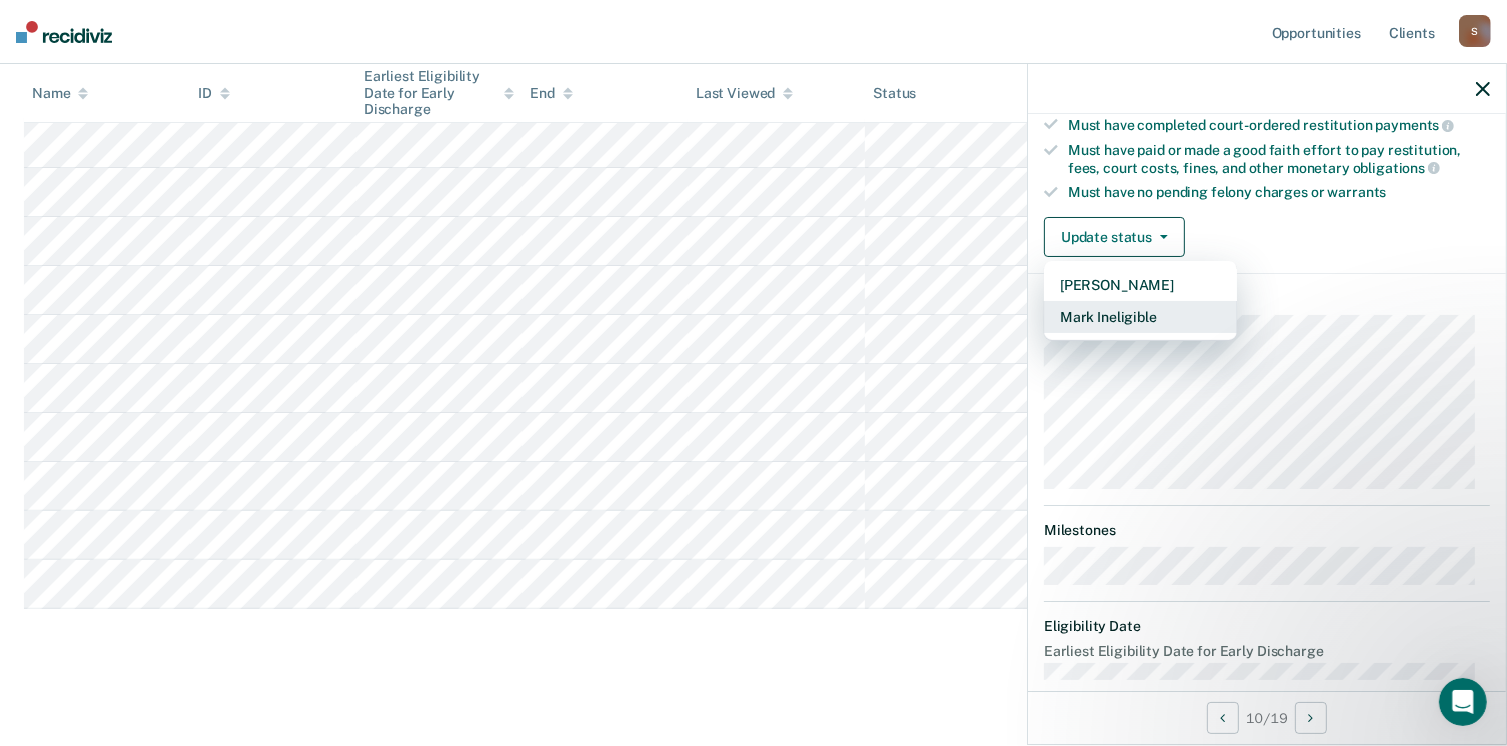 click on "Mark Ineligible" at bounding box center (1140, 317) 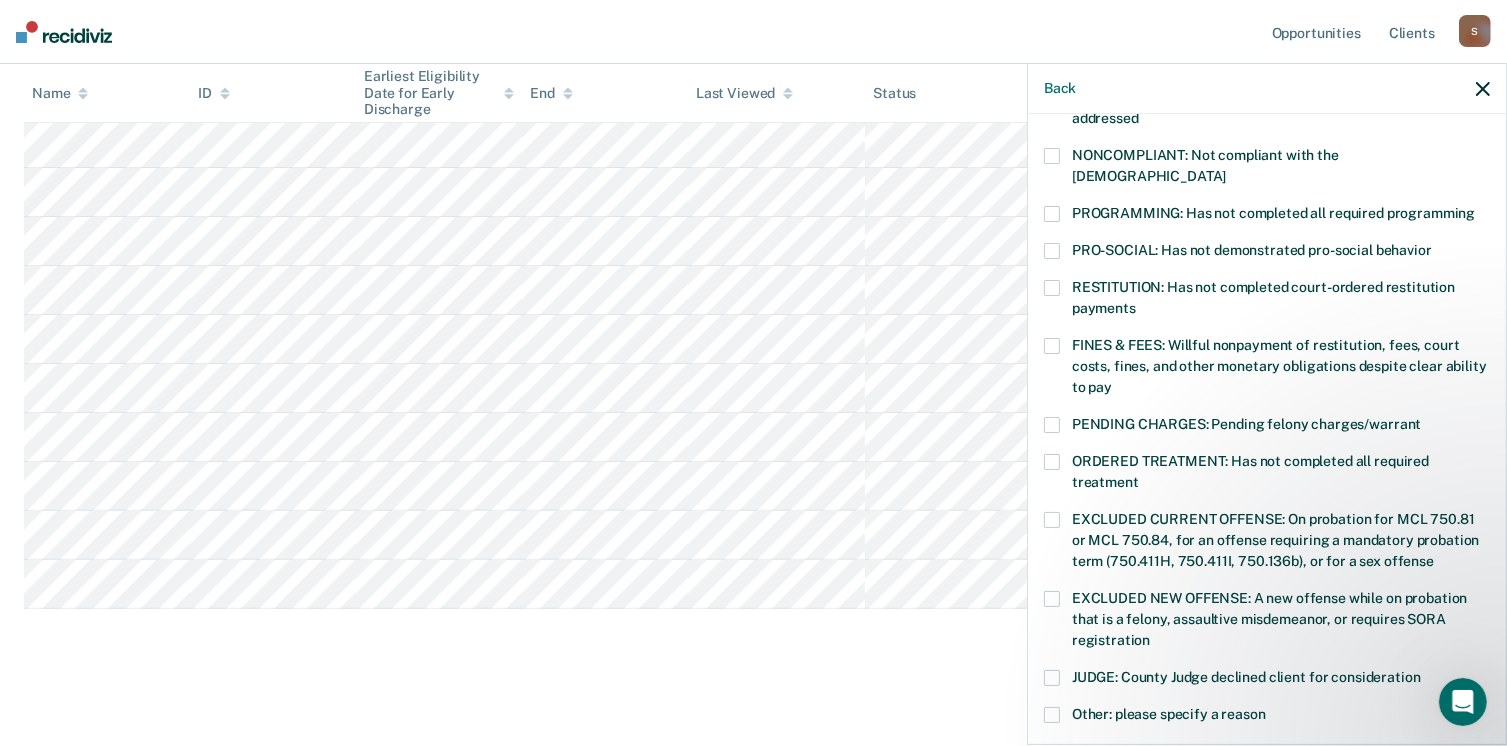 click at bounding box center [1052, 214] 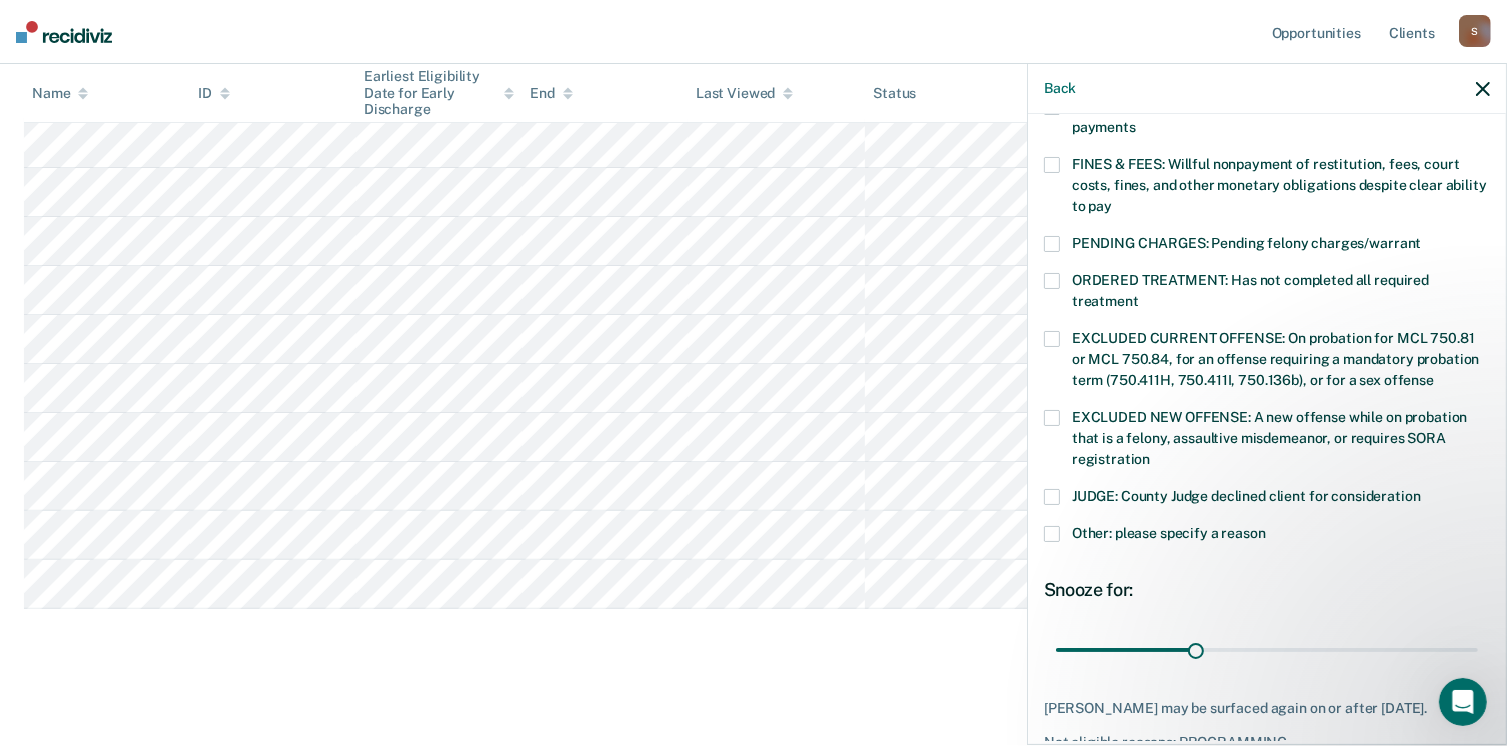 scroll, scrollTop: 647, scrollLeft: 0, axis: vertical 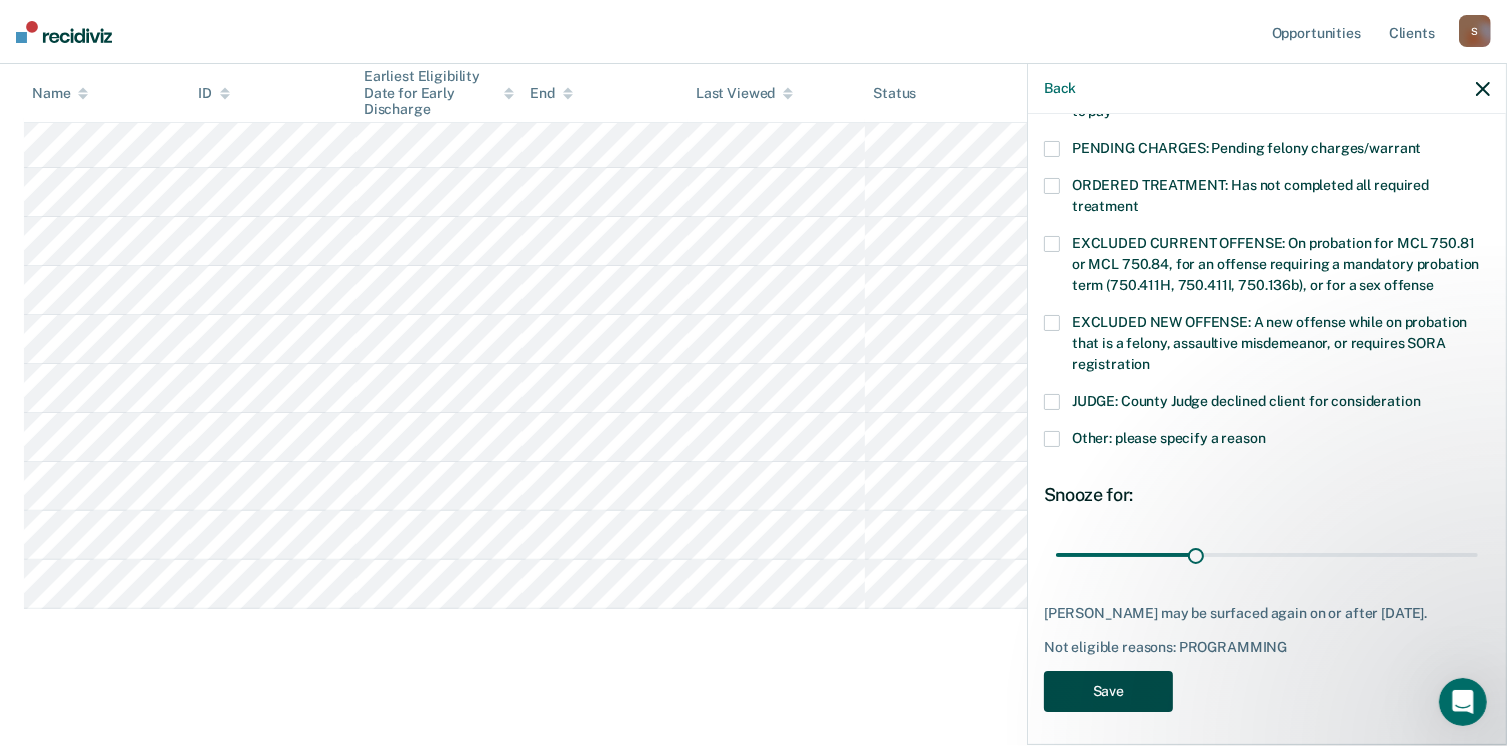 click on "Save" at bounding box center (1108, 691) 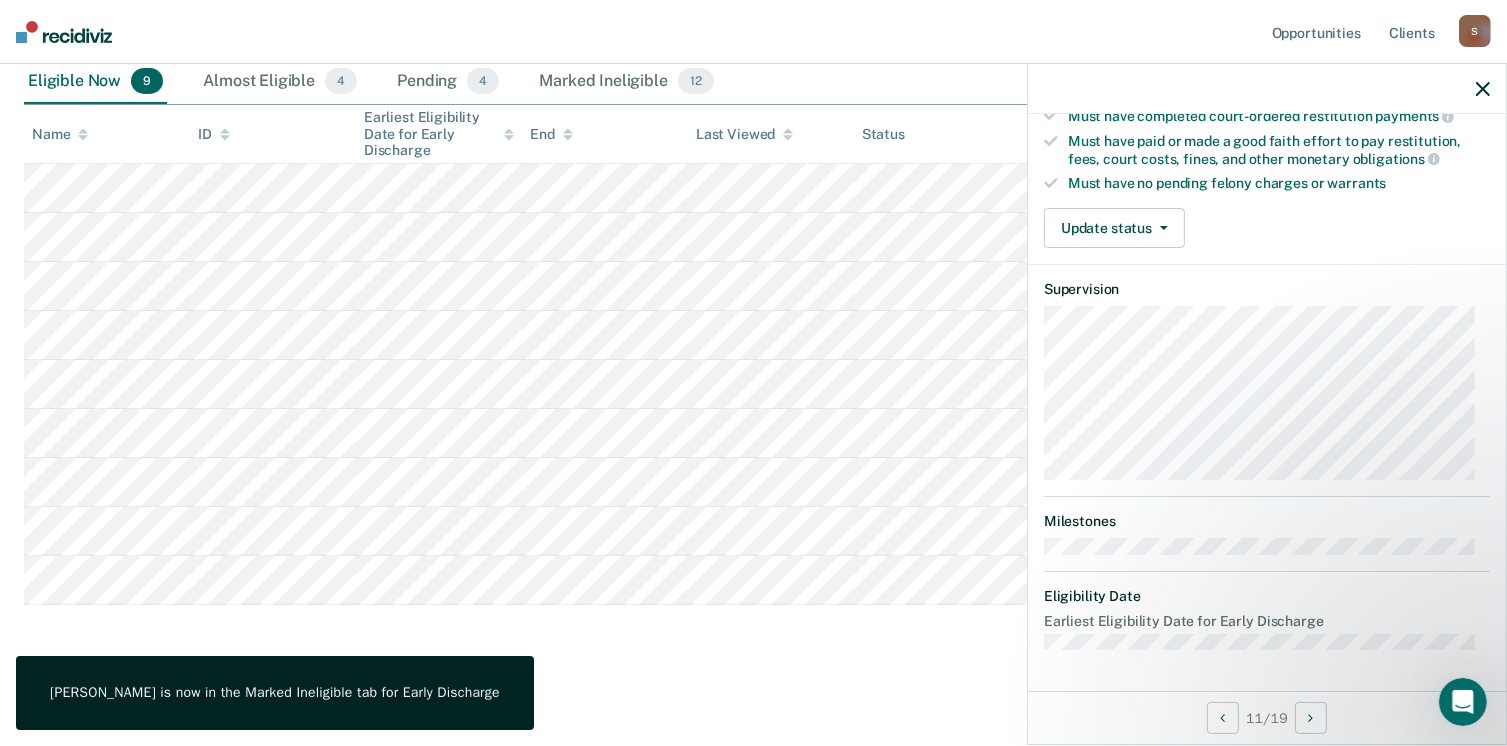 scroll, scrollTop: 371, scrollLeft: 0, axis: vertical 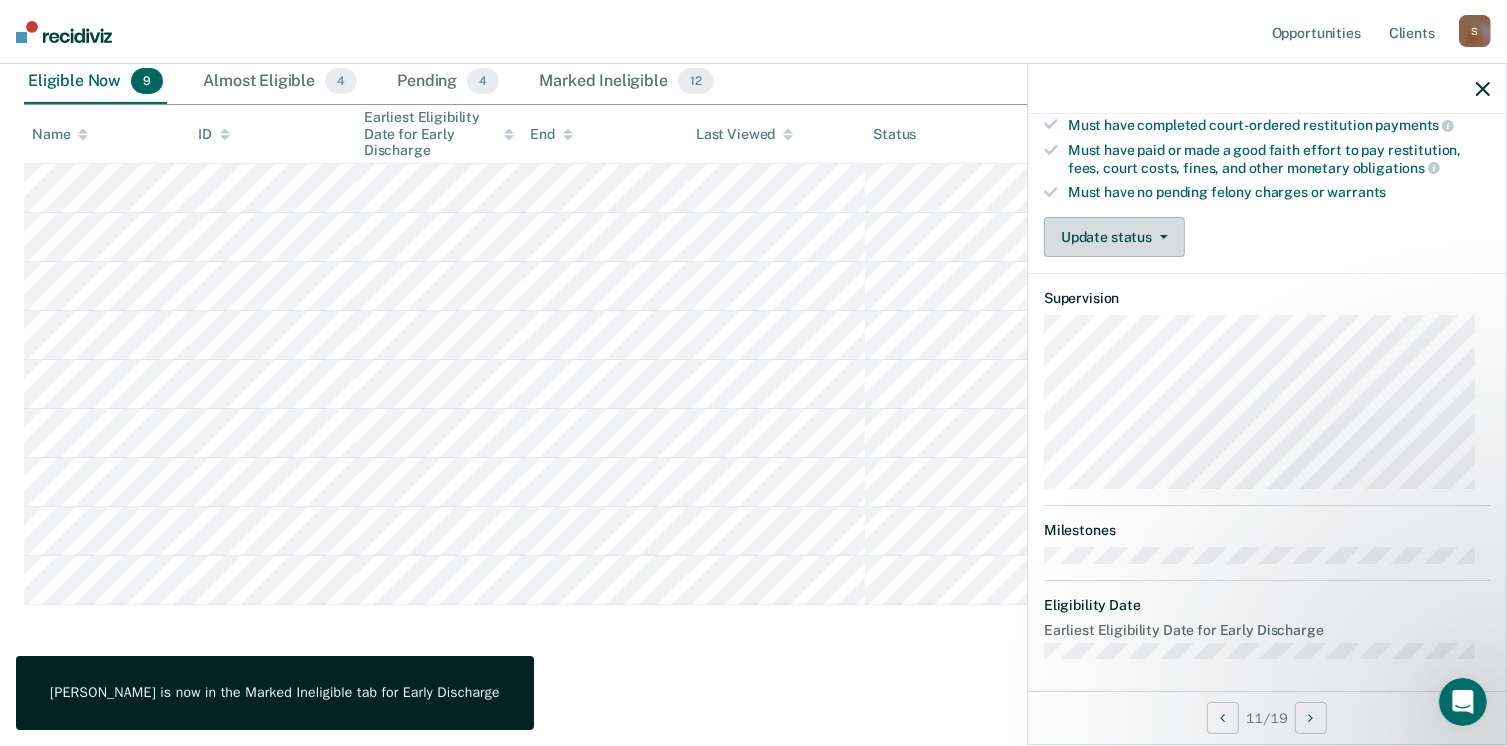click on "Update status" at bounding box center [1114, 237] 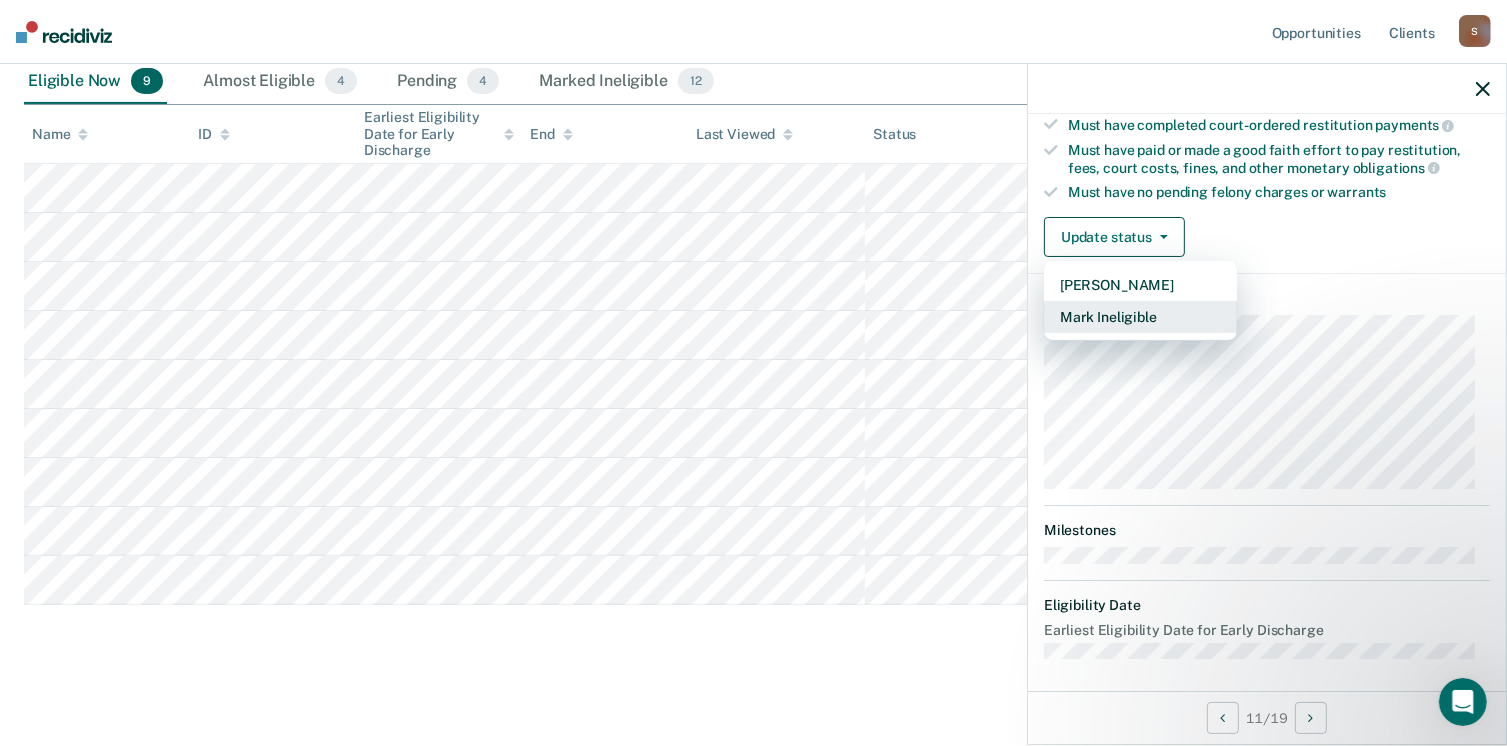 click on "Mark Ineligible" at bounding box center (1140, 317) 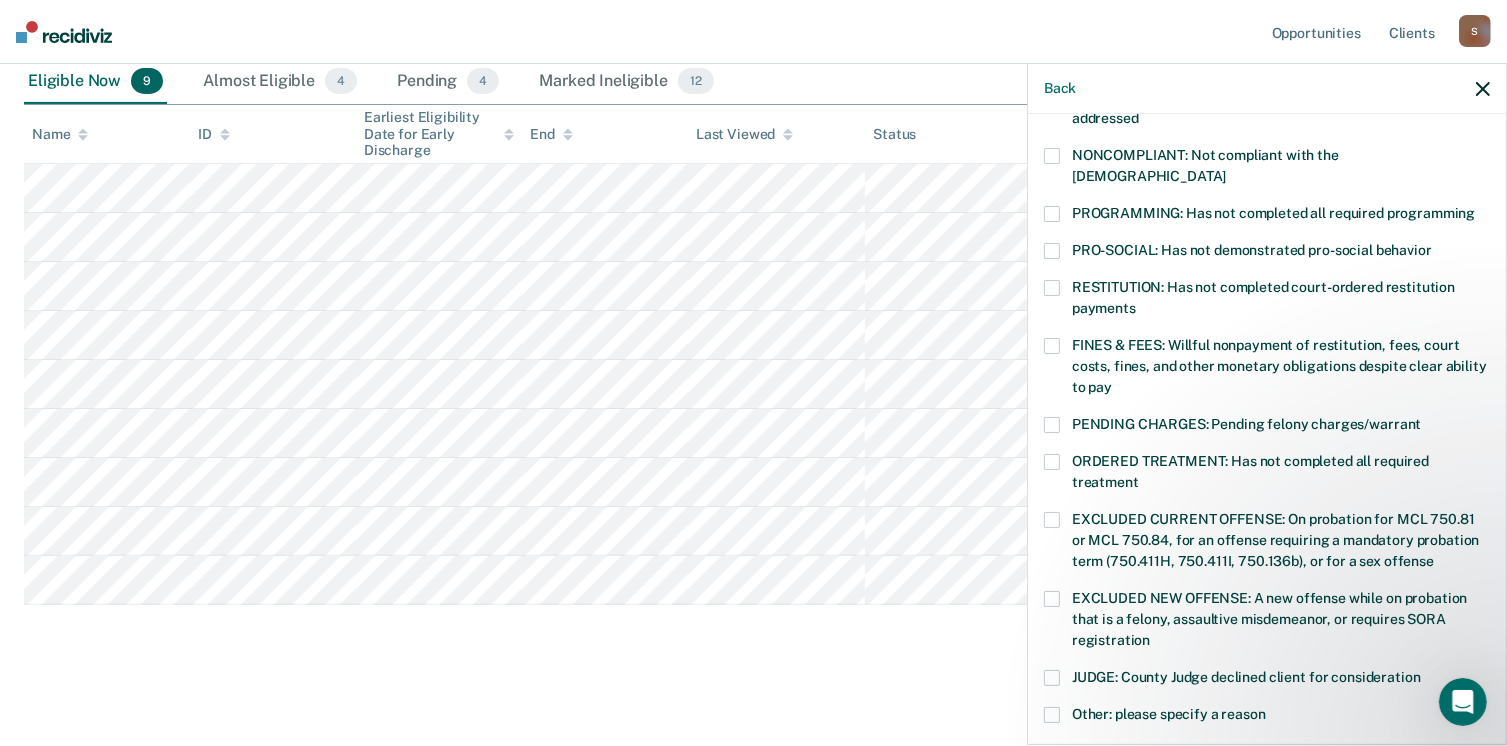 click at bounding box center [1052, 214] 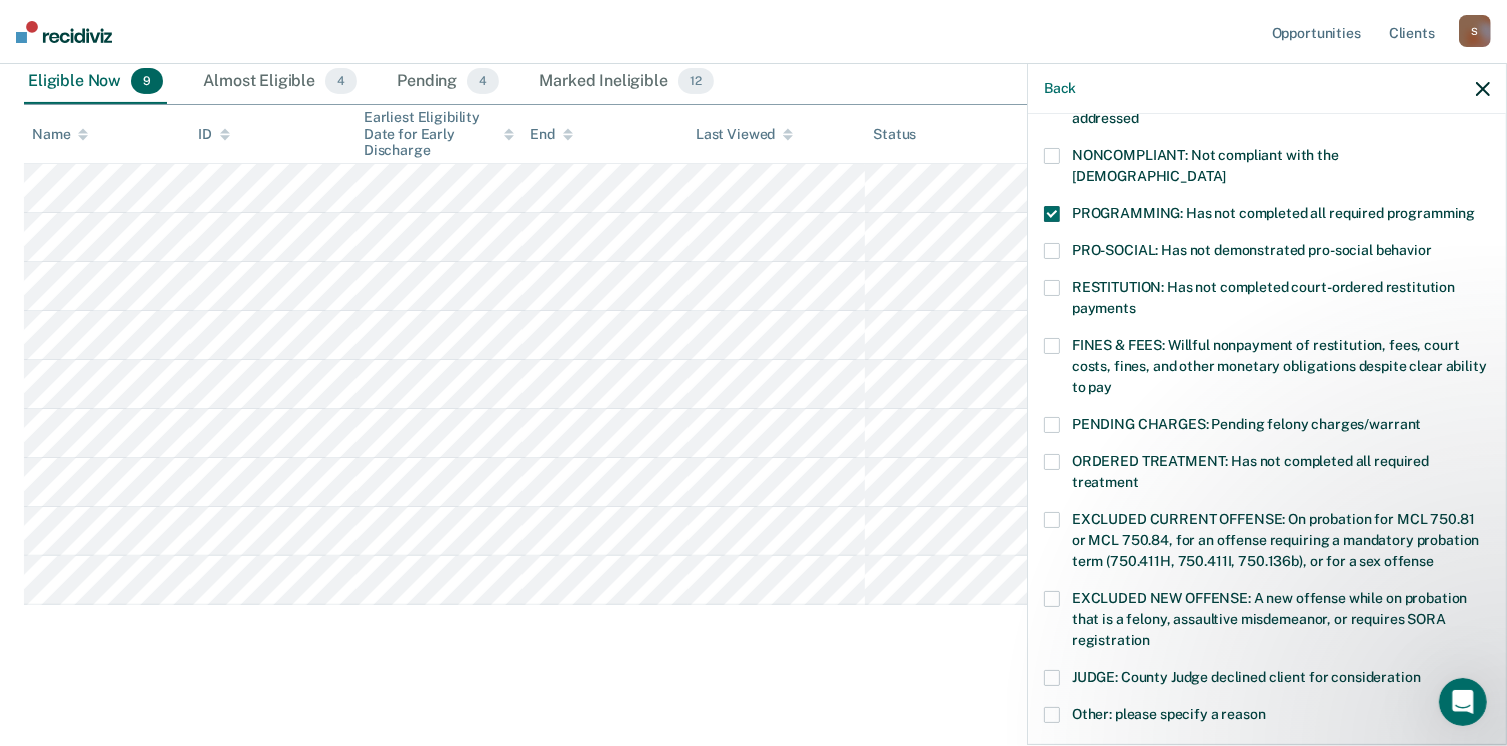 scroll, scrollTop: 630, scrollLeft: 0, axis: vertical 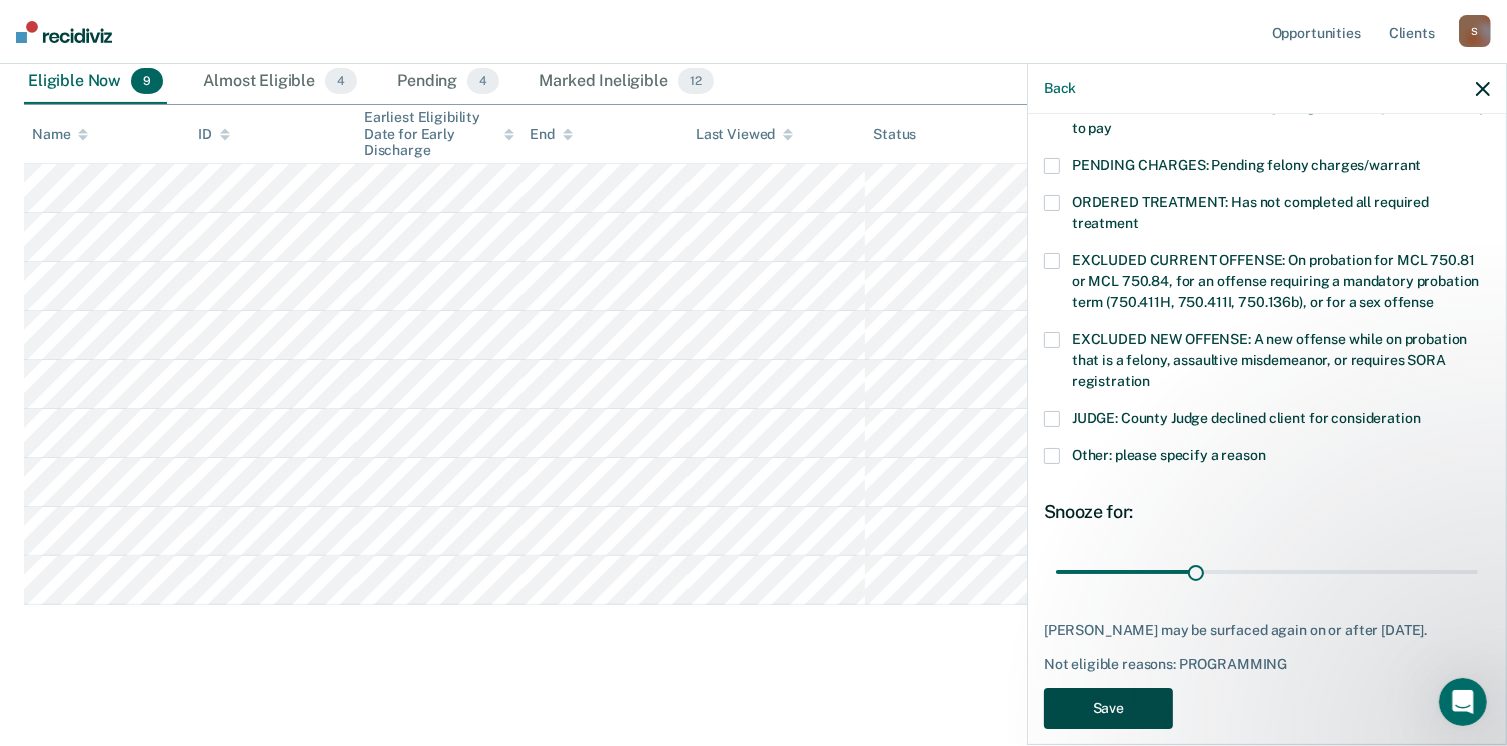 click on "Save" at bounding box center [1108, 708] 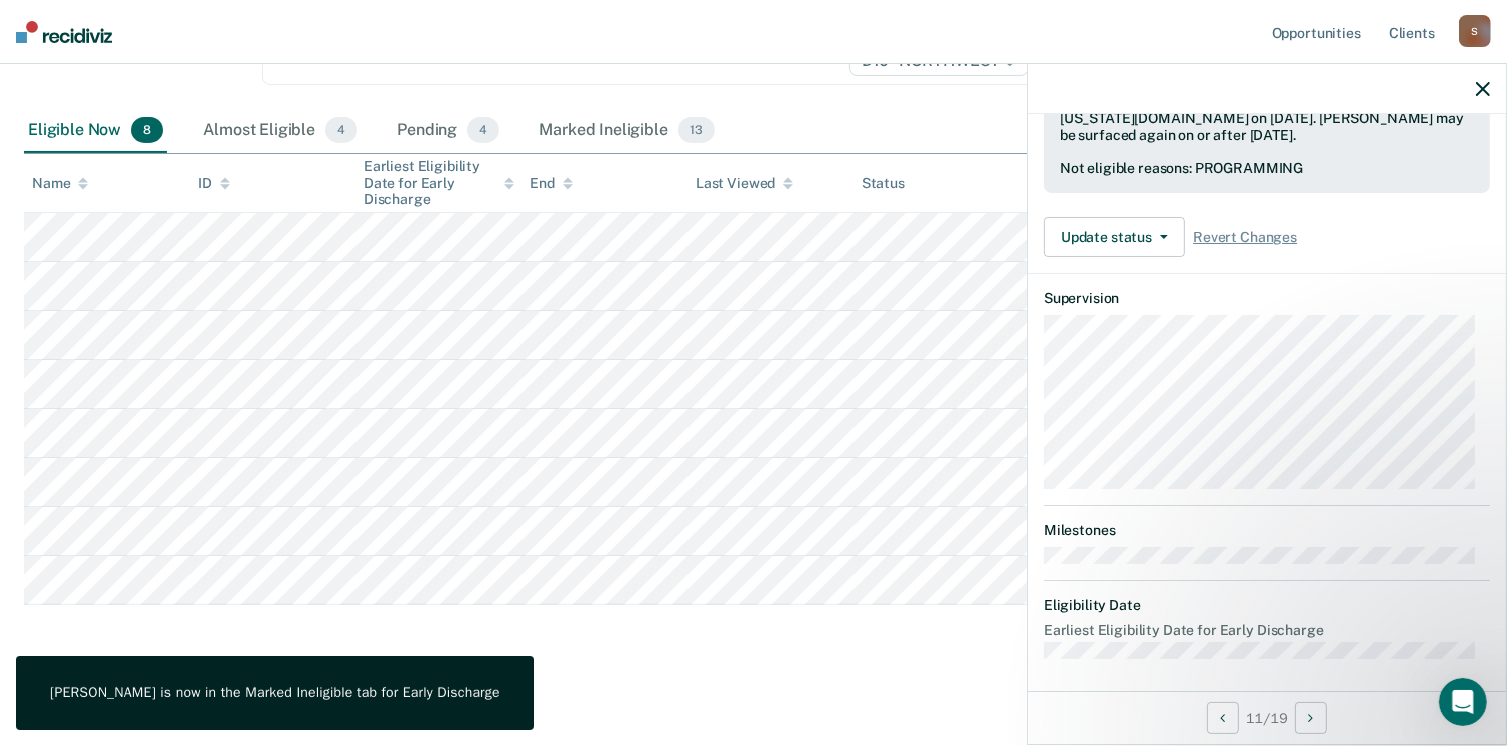 scroll, scrollTop: 371, scrollLeft: 0, axis: vertical 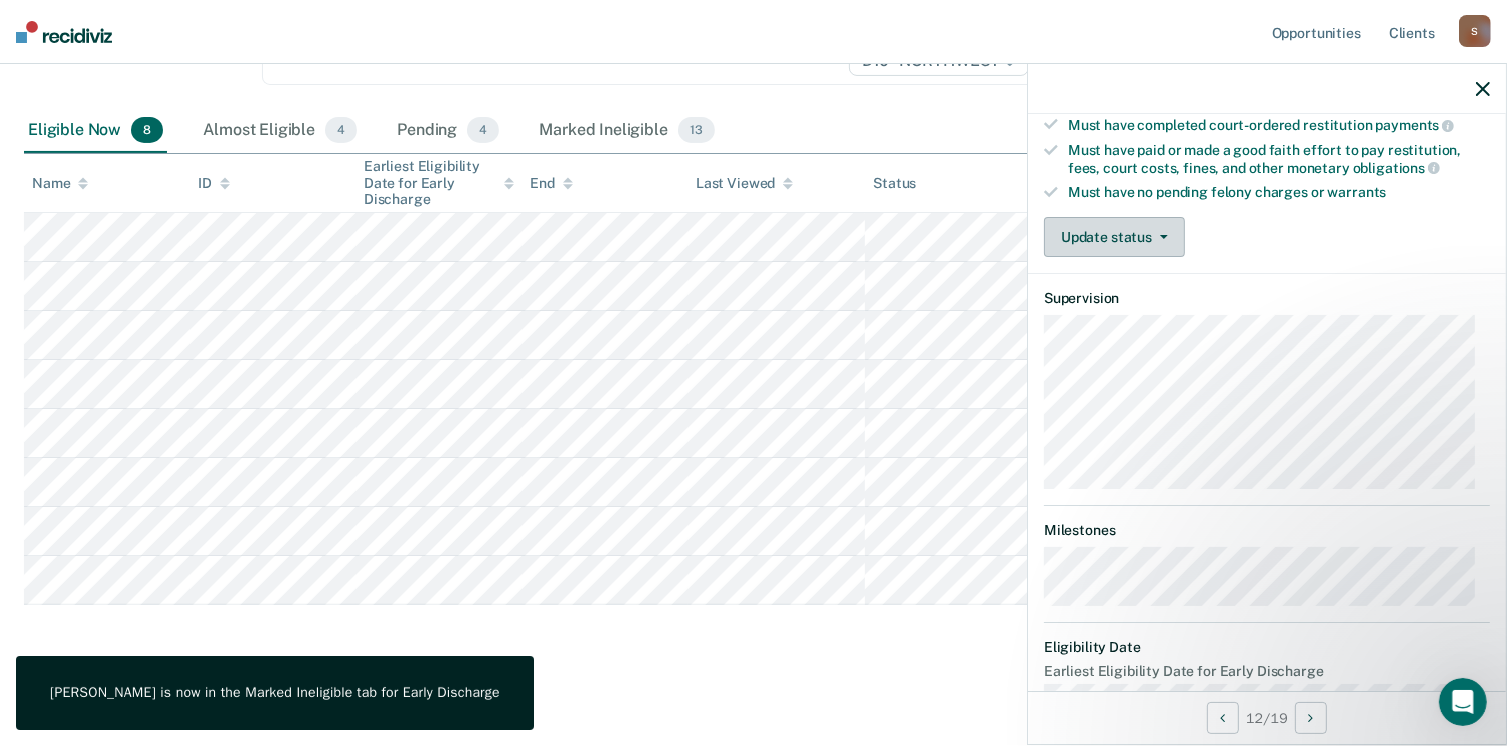 click on "Update status" at bounding box center [1114, 237] 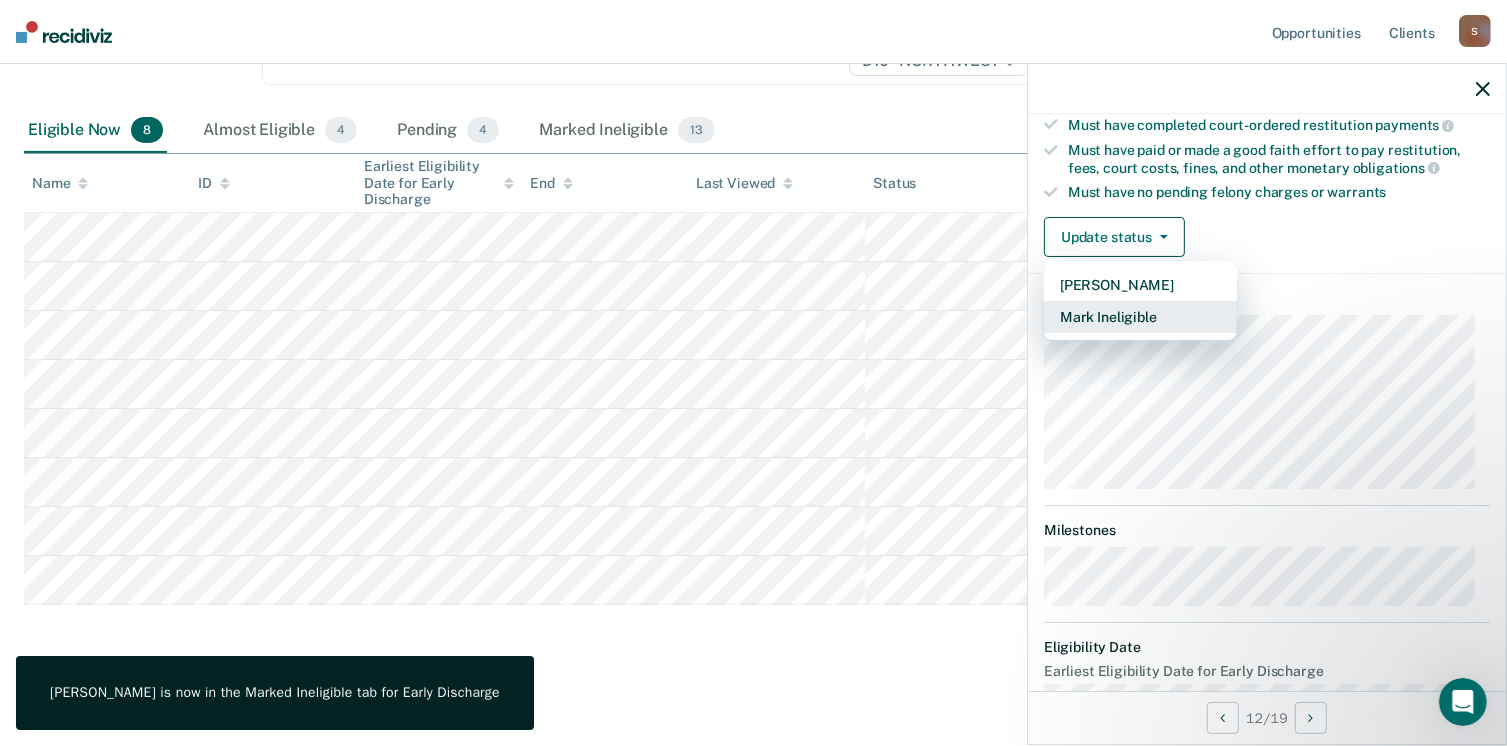 click on "Mark Ineligible" at bounding box center [1140, 317] 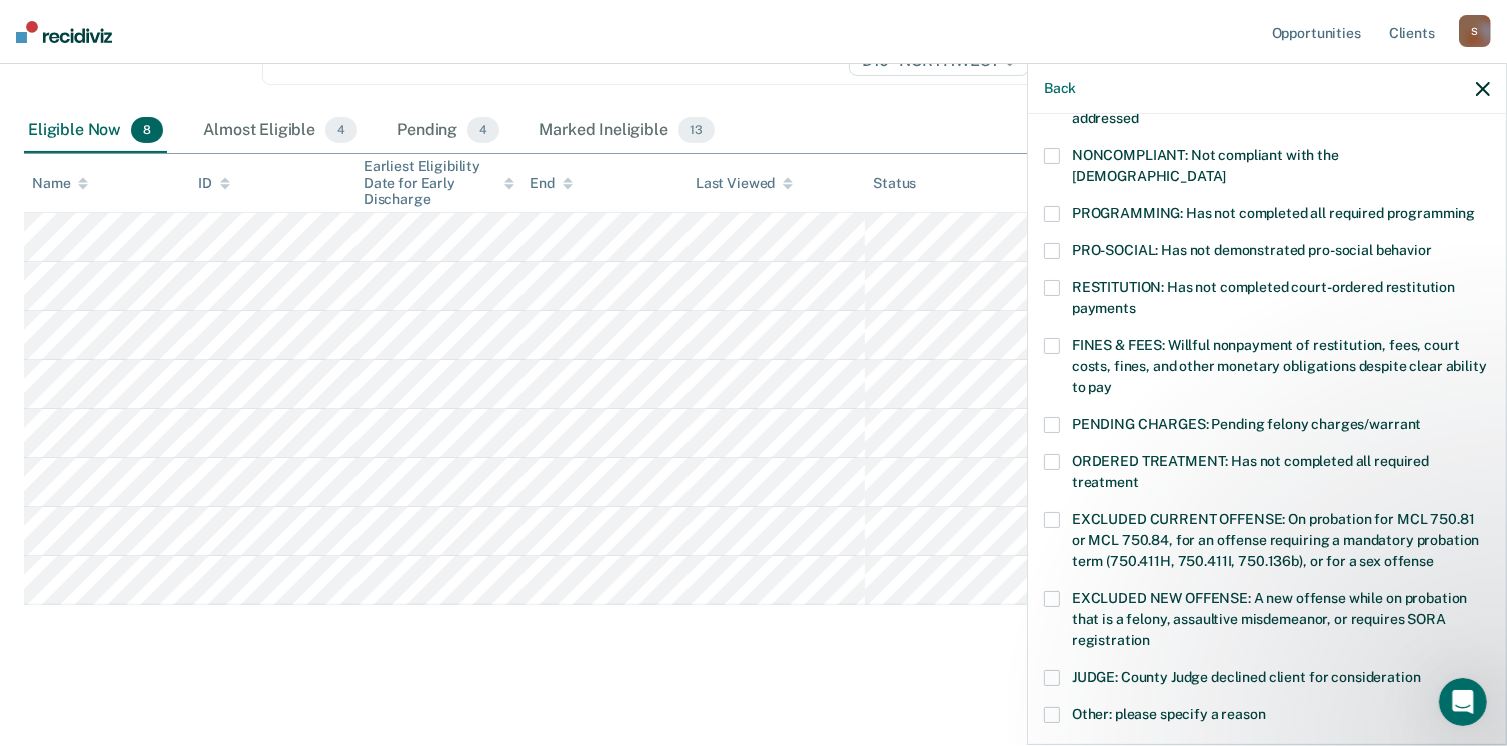 click at bounding box center [1052, 214] 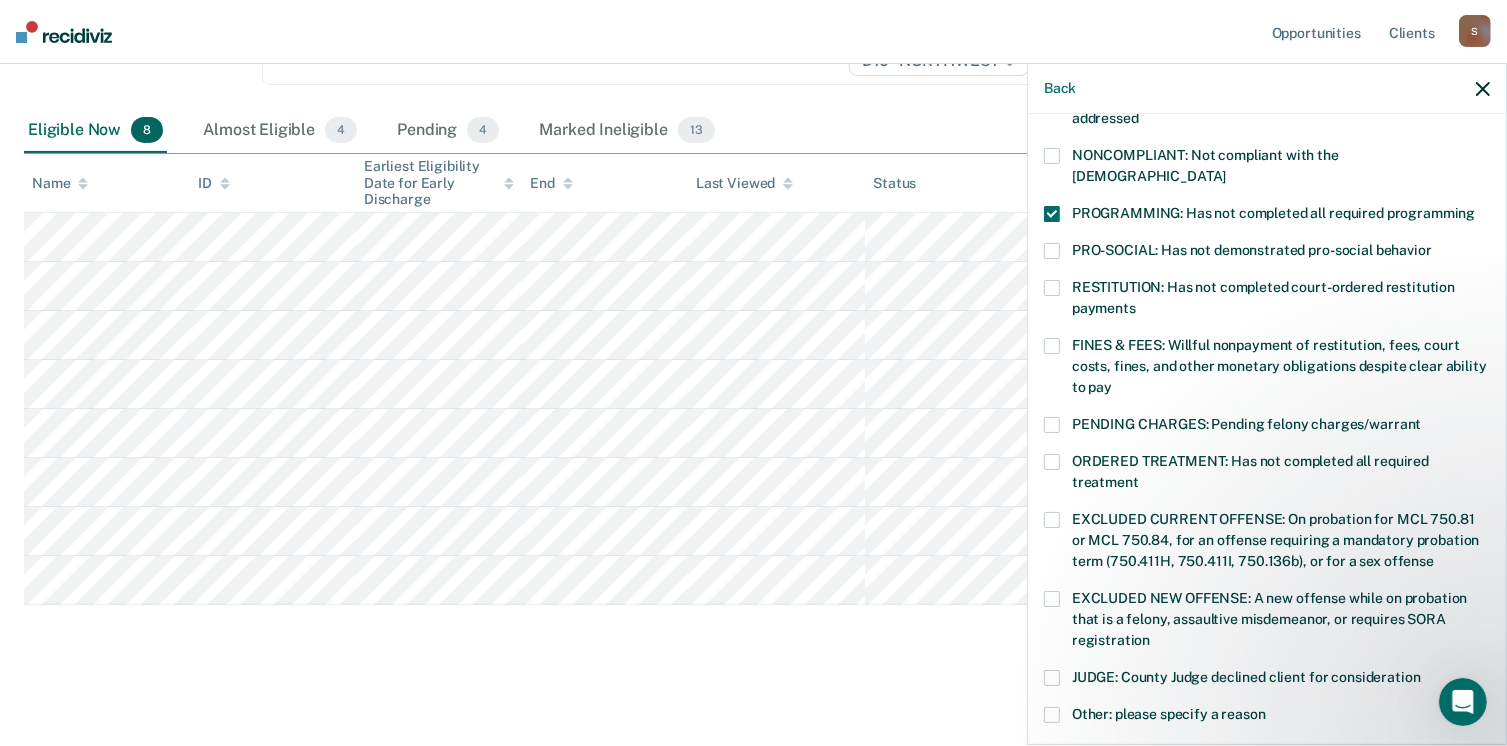 scroll, scrollTop: 630, scrollLeft: 0, axis: vertical 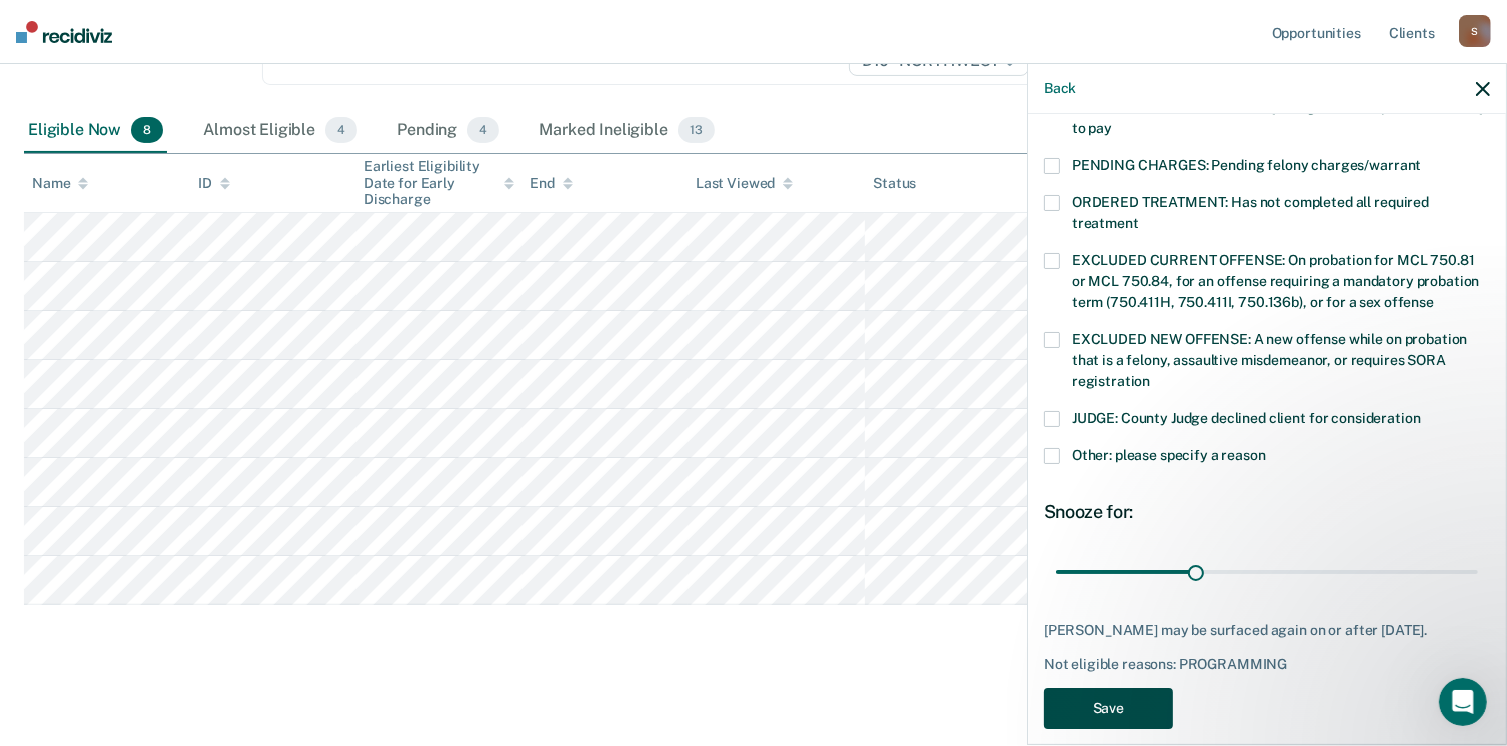 click on "Save" at bounding box center (1108, 708) 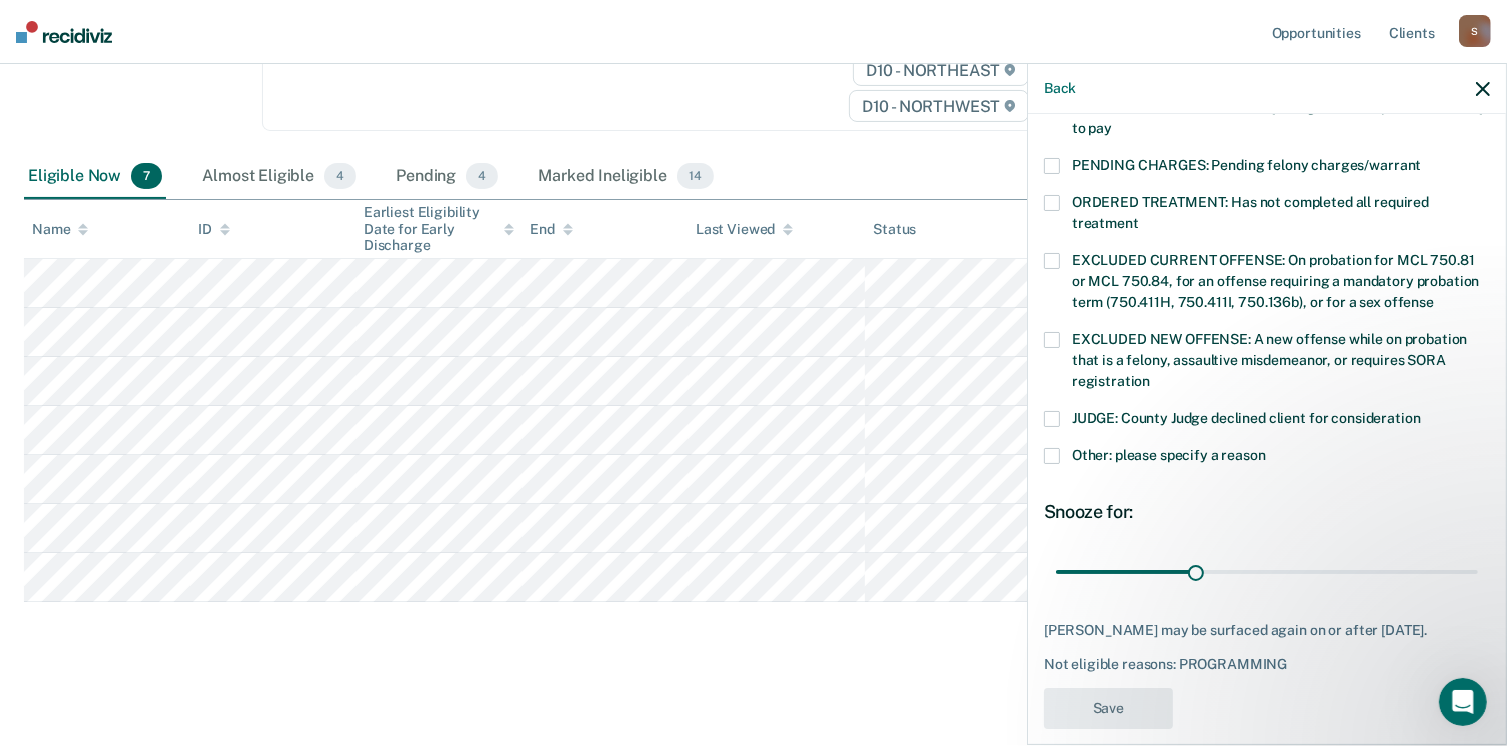 scroll, scrollTop: 336, scrollLeft: 0, axis: vertical 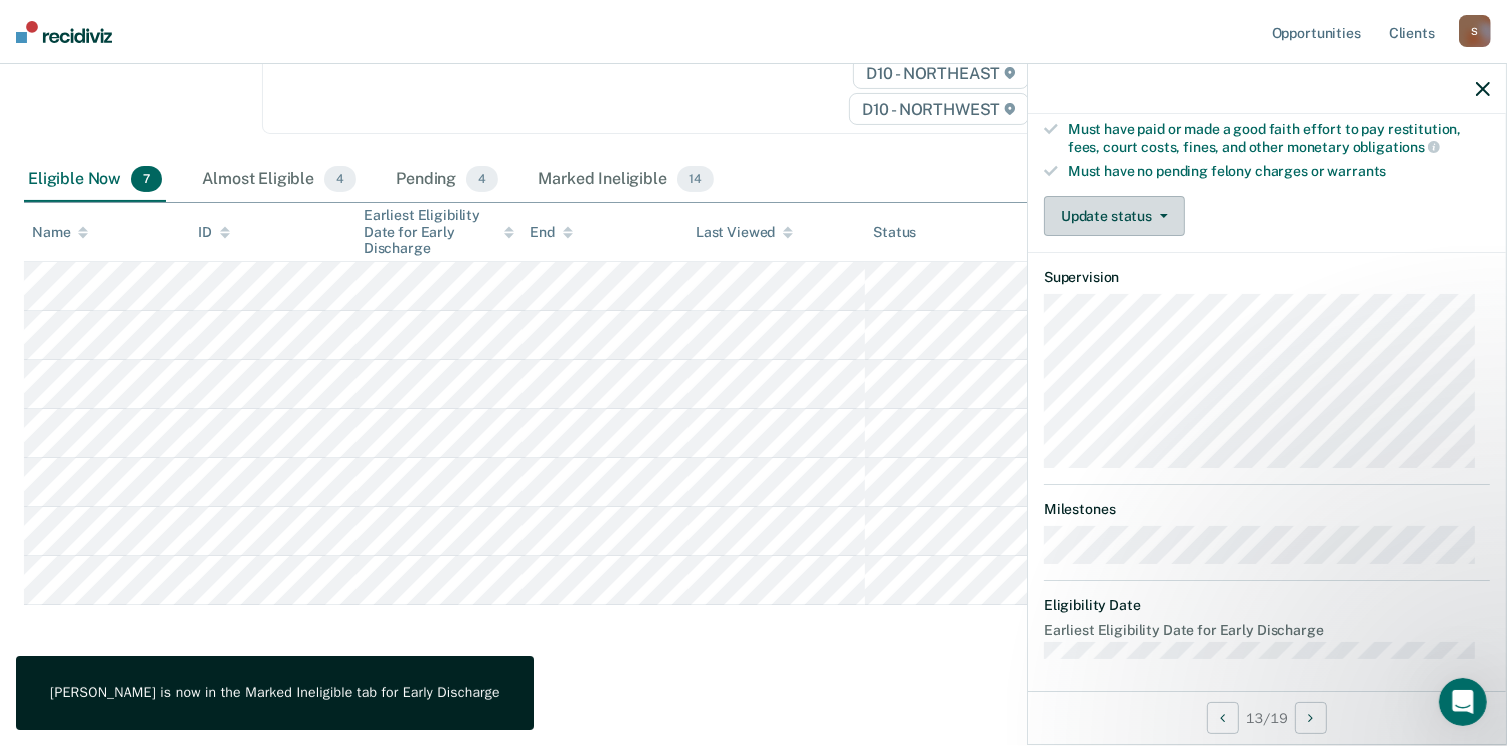 click on "Update status" at bounding box center (1114, 216) 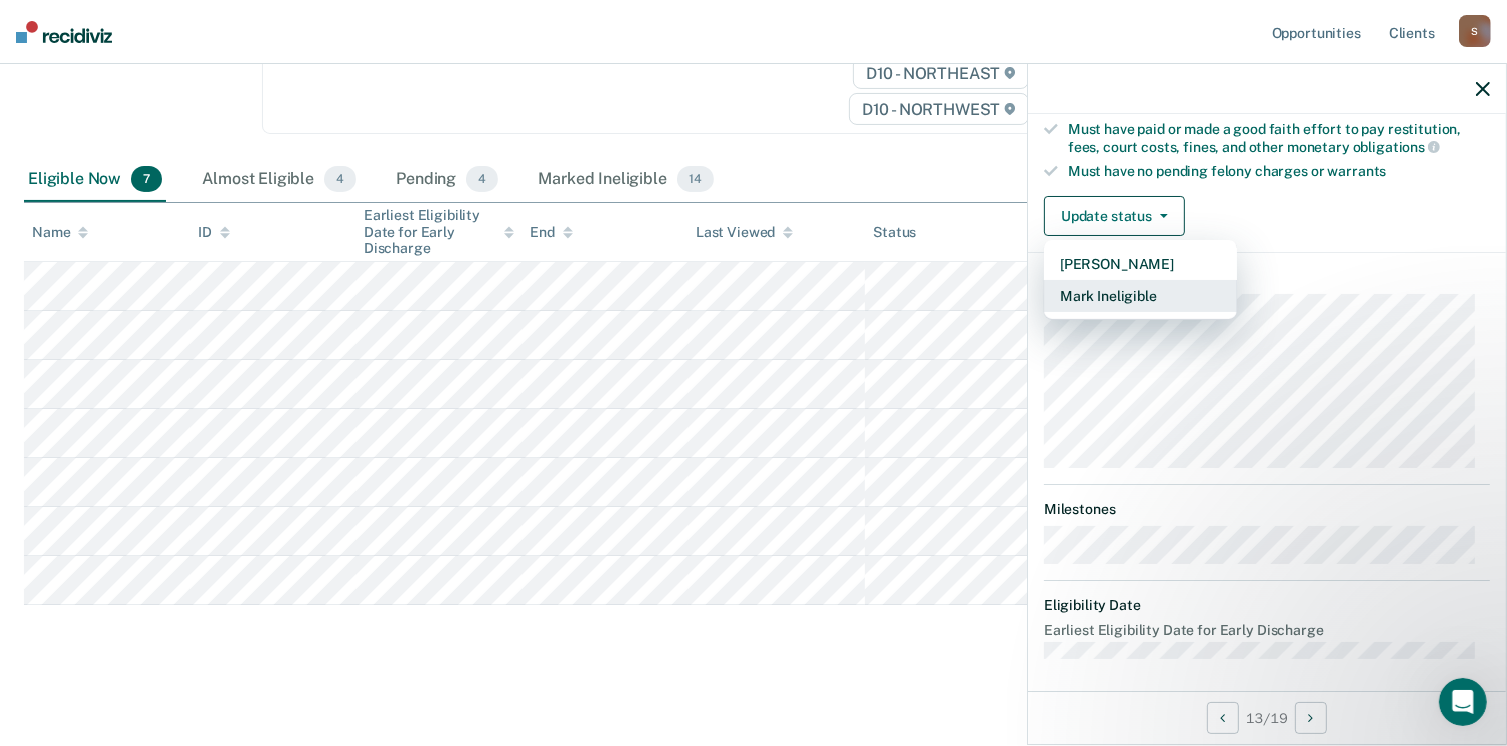 click on "Mark Ineligible" at bounding box center [1140, 296] 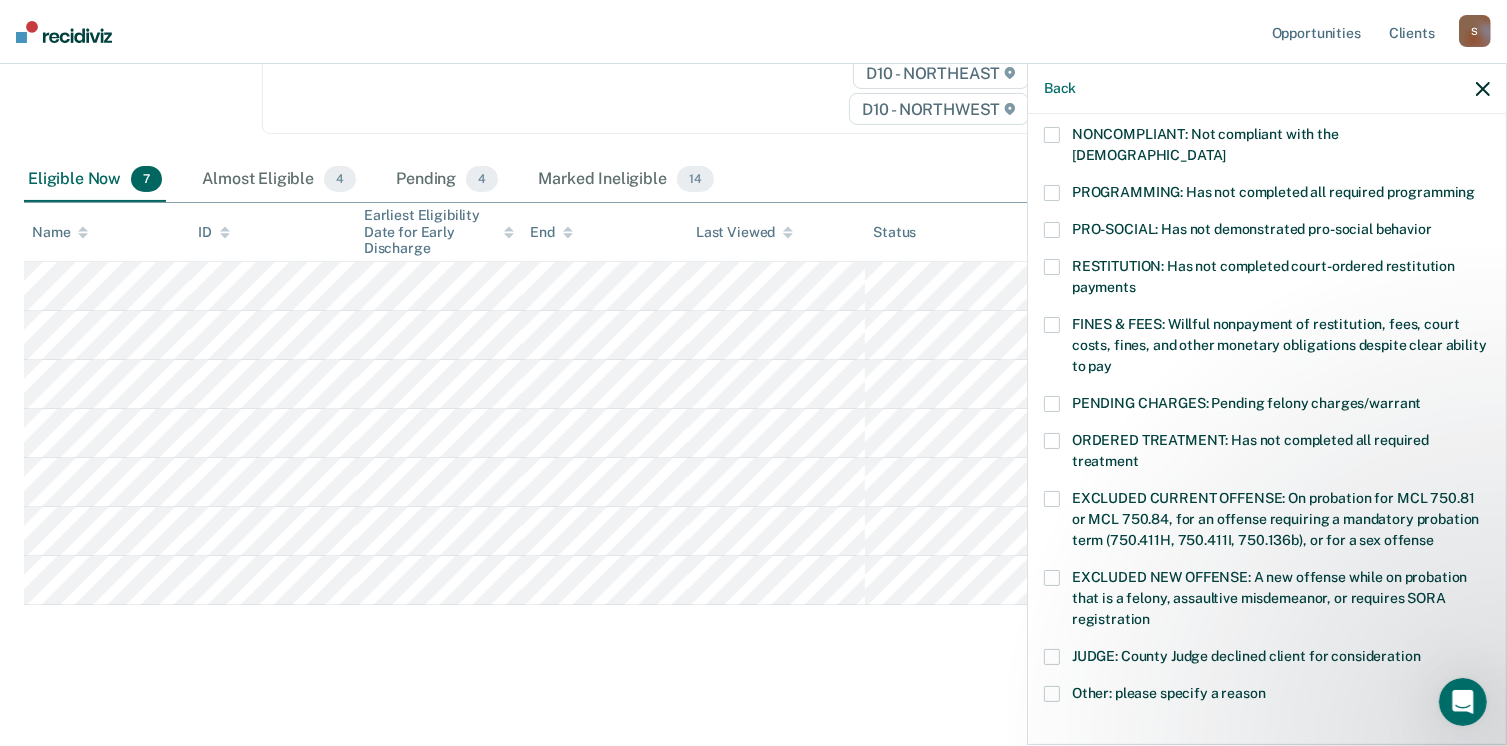 click at bounding box center (1052, 193) 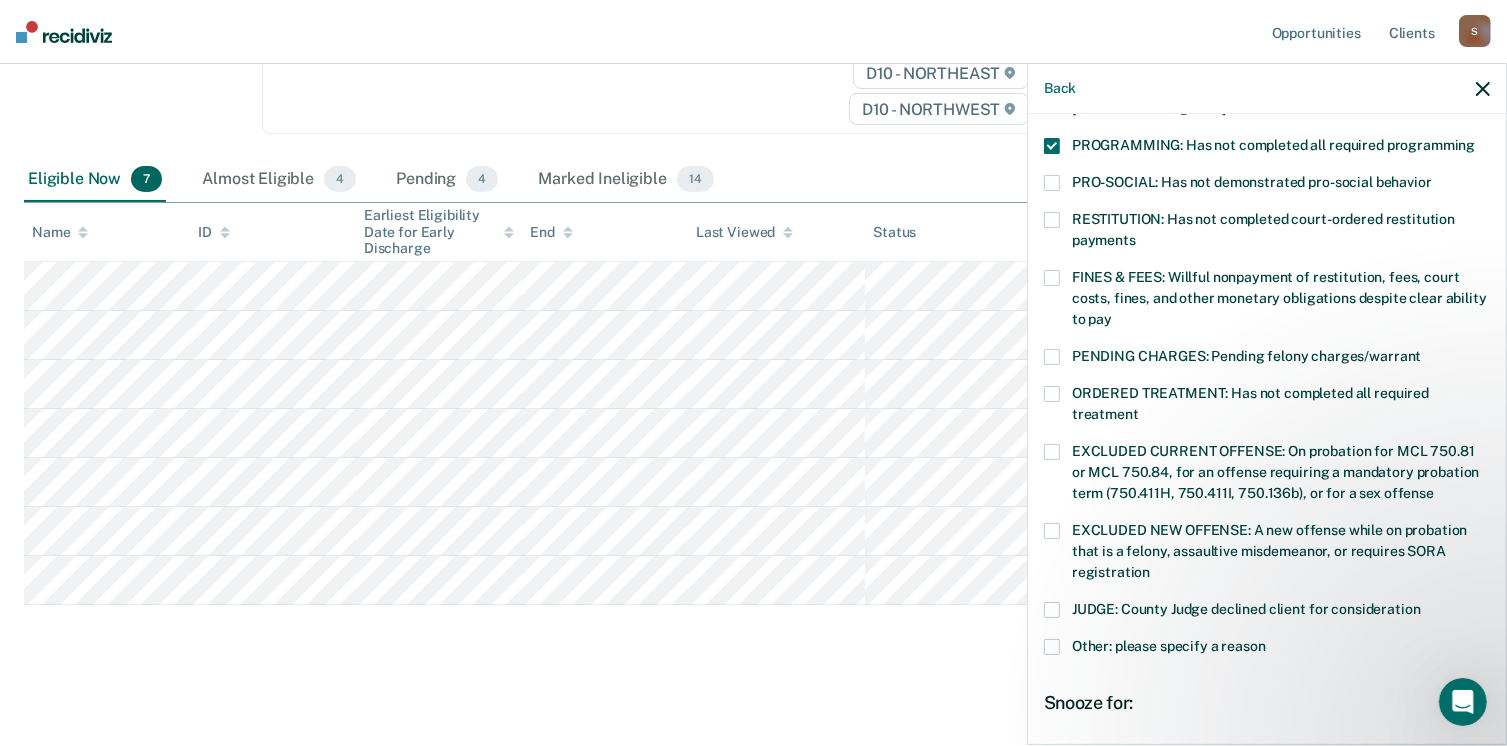 scroll, scrollTop: 647, scrollLeft: 0, axis: vertical 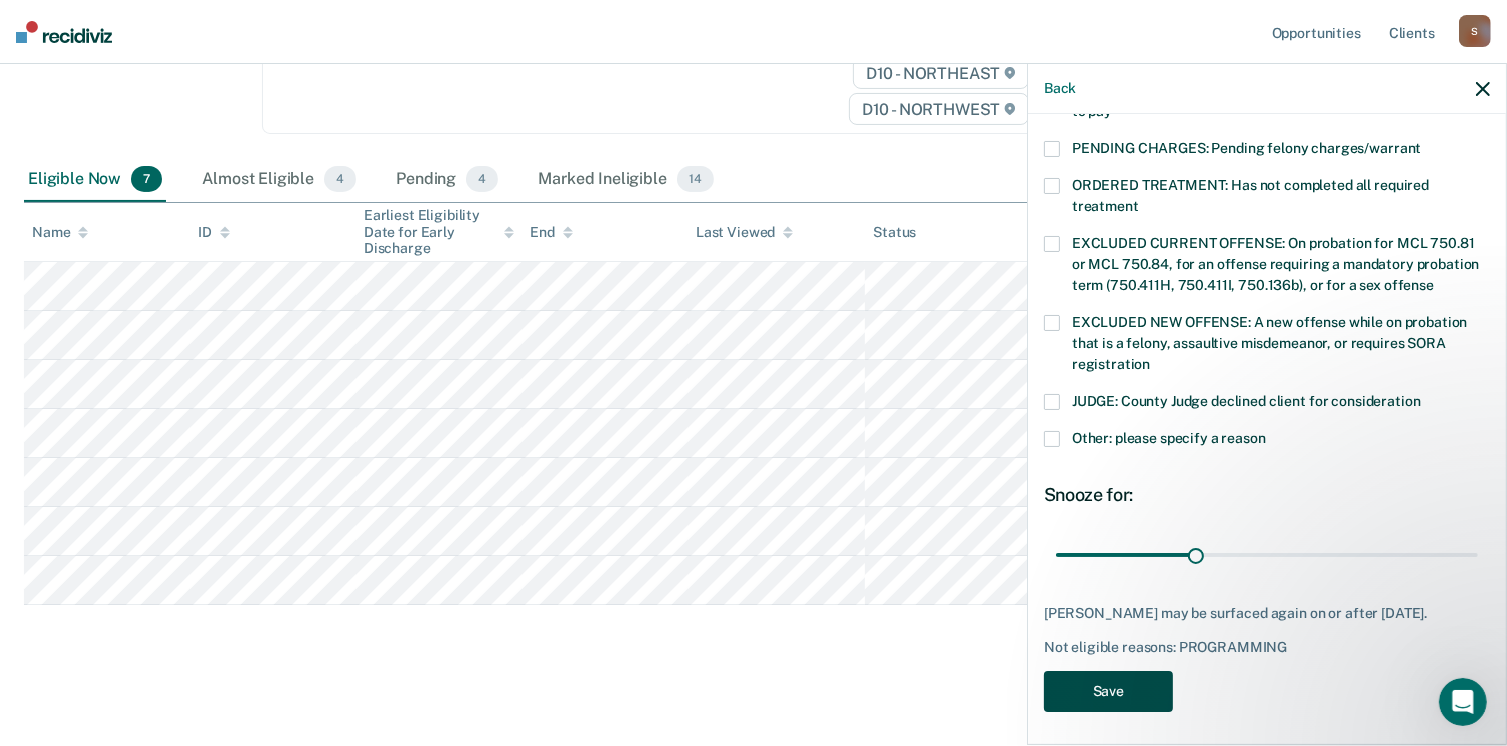 click on "Save" at bounding box center [1108, 691] 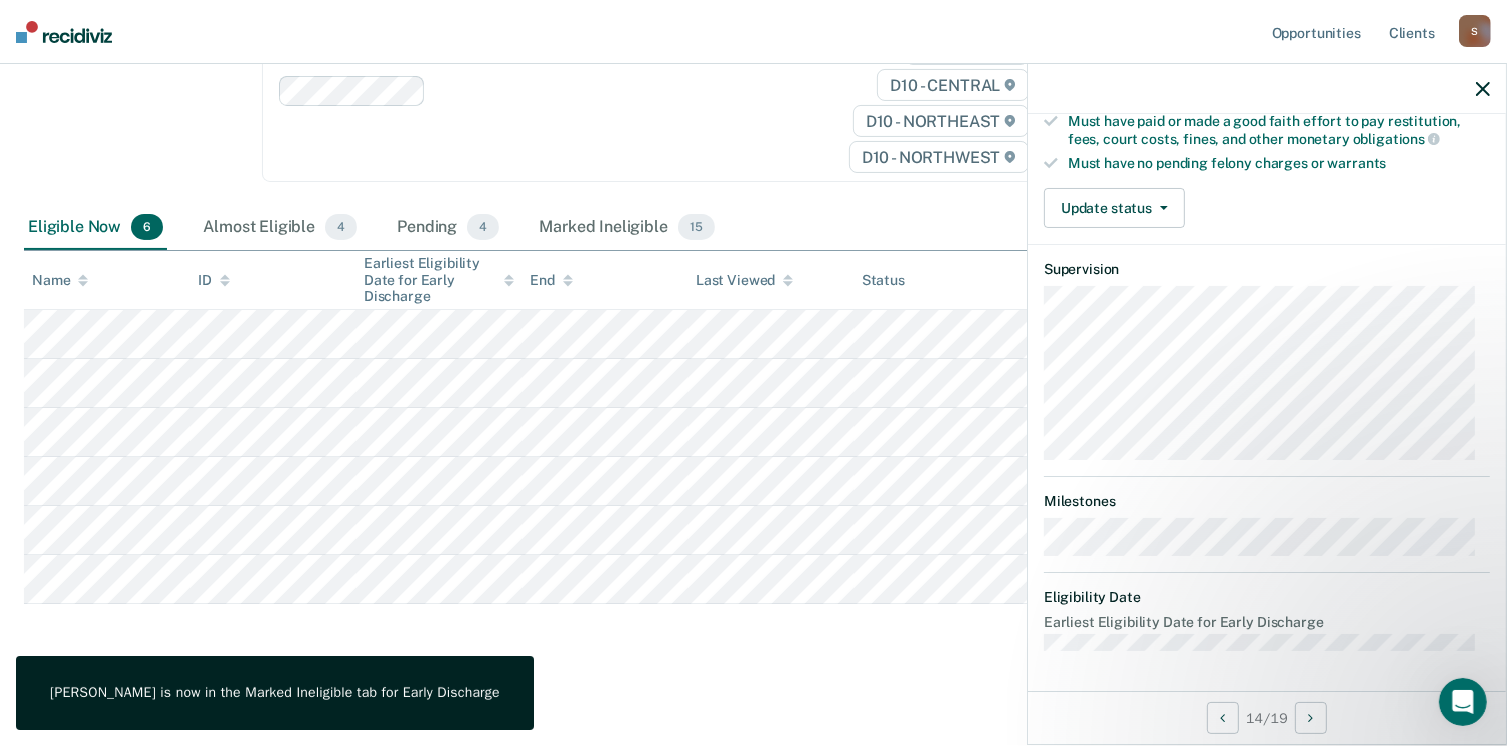 scroll, scrollTop: 392, scrollLeft: 0, axis: vertical 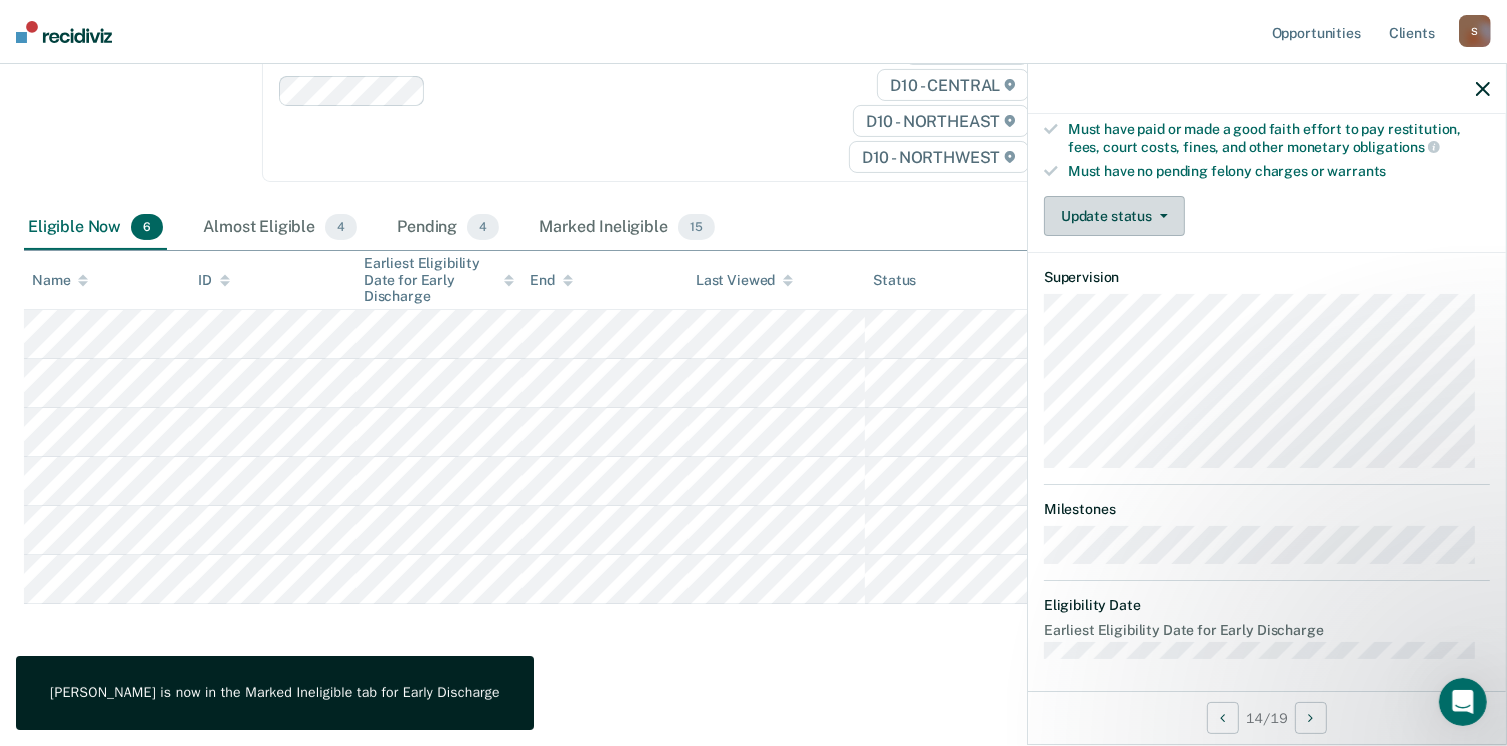 click on "Update status" at bounding box center (1114, 216) 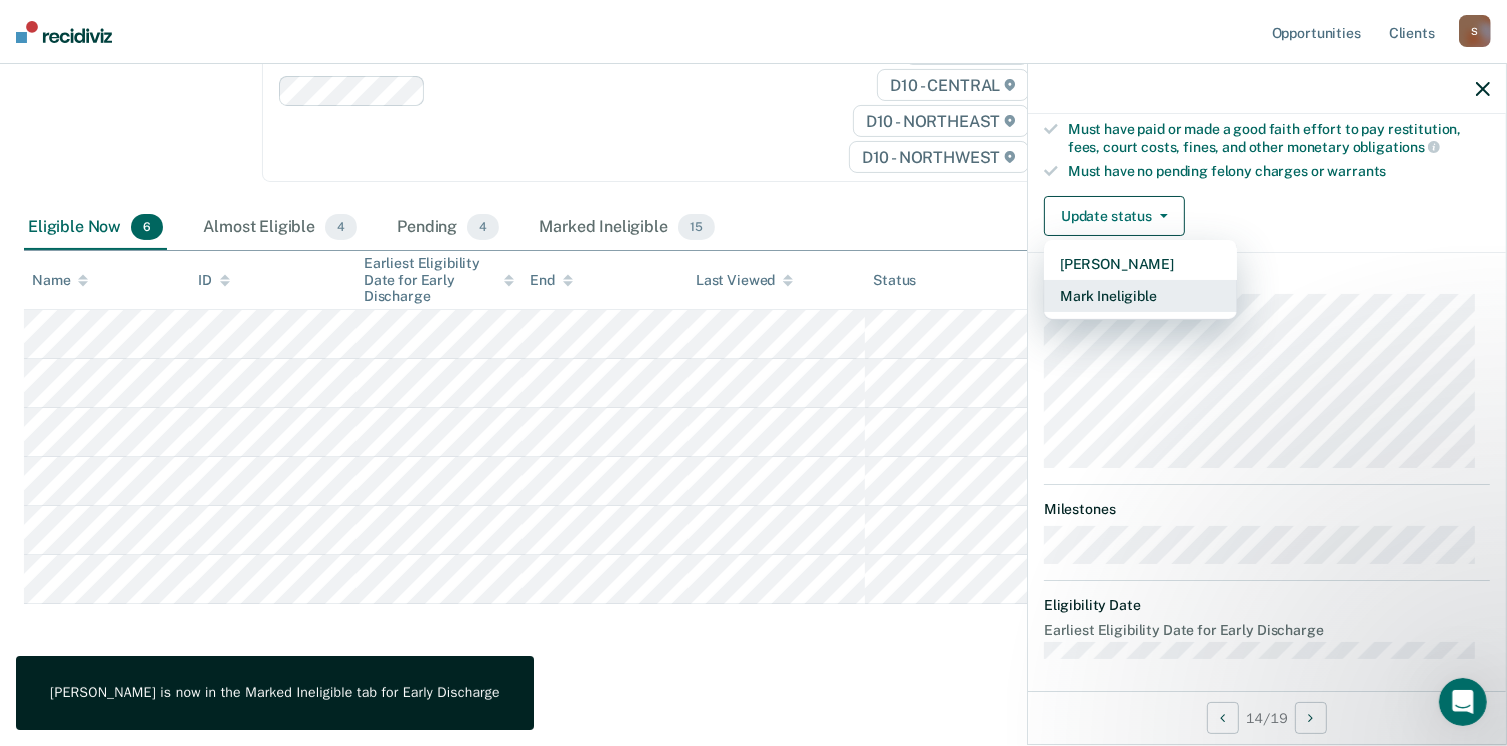 click on "Mark Ineligible" at bounding box center (1140, 296) 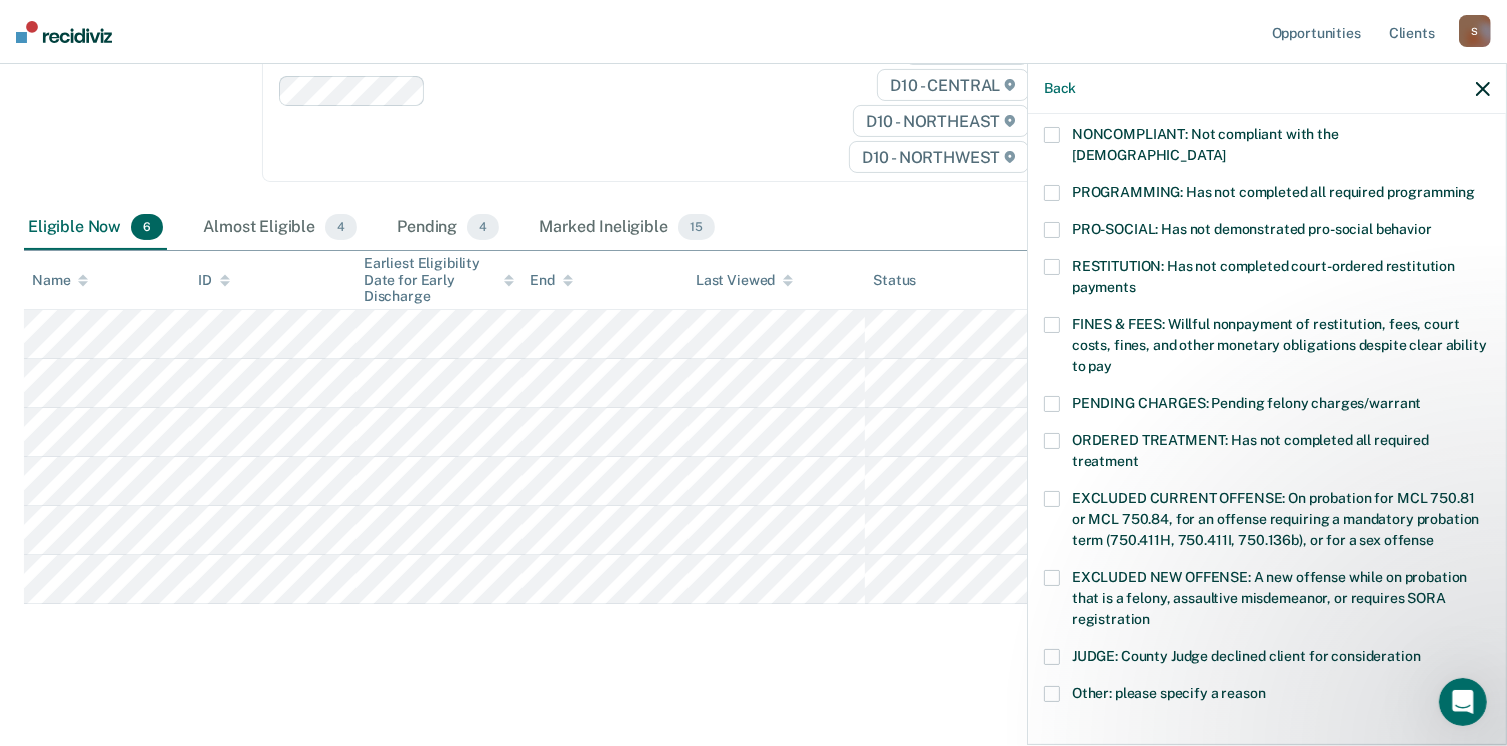 click at bounding box center [1052, 135] 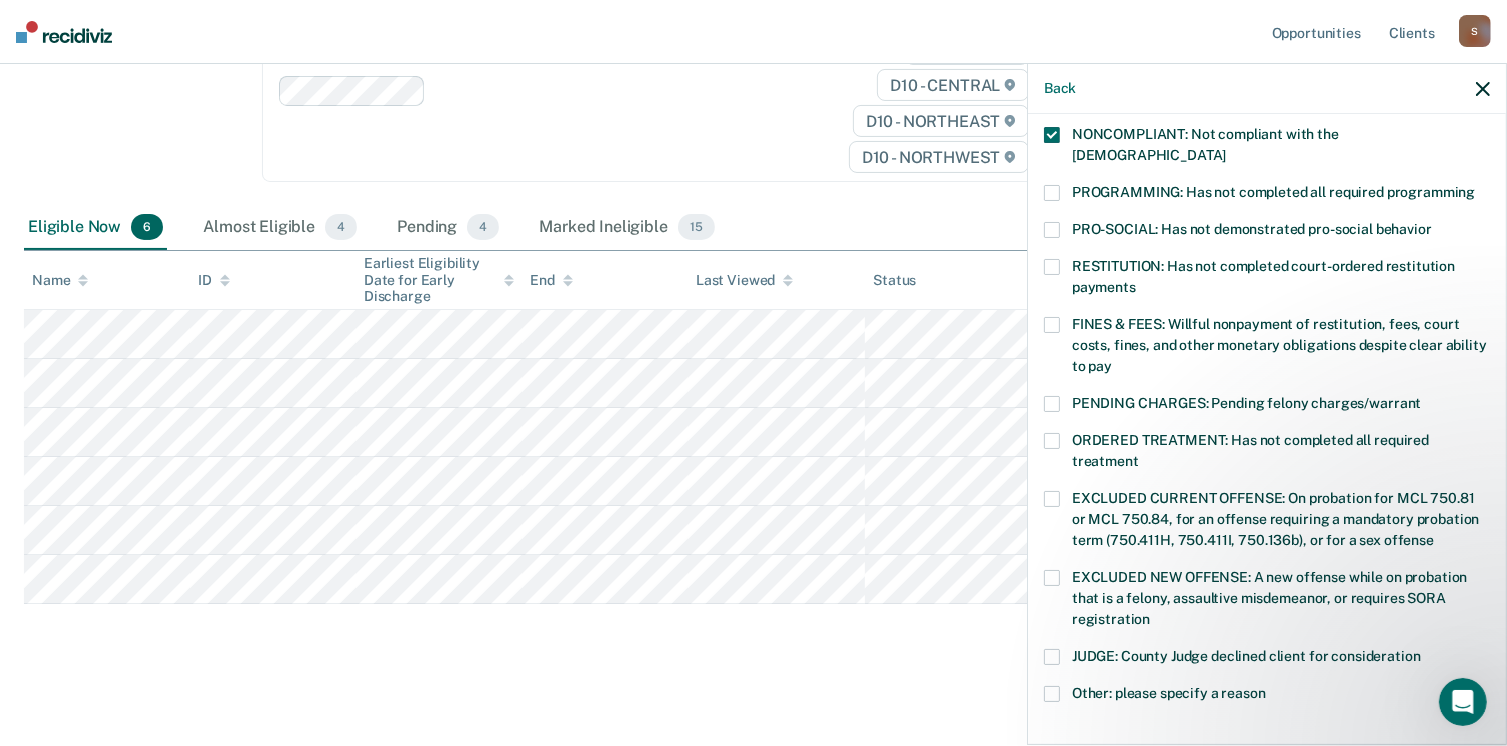click at bounding box center (1052, 193) 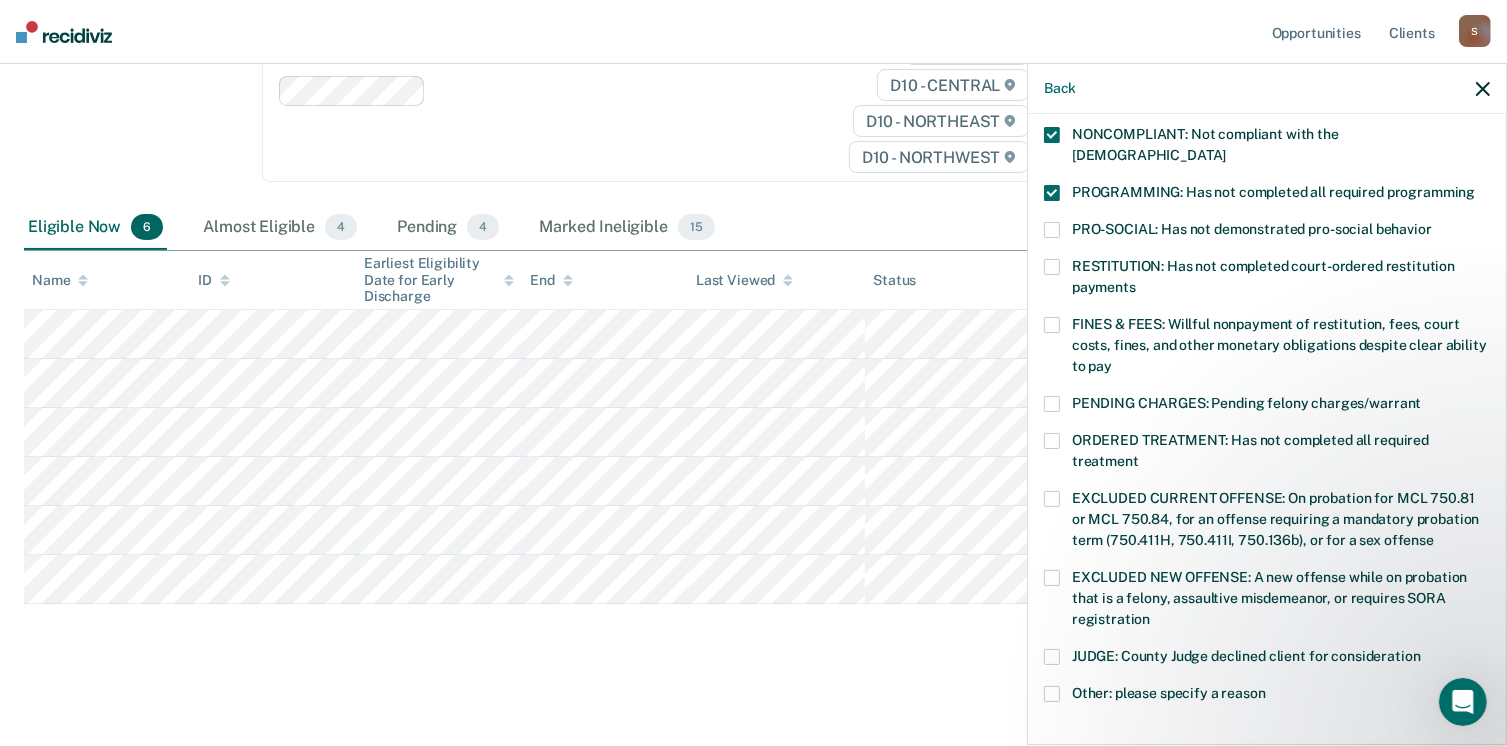 scroll, scrollTop: 630, scrollLeft: 0, axis: vertical 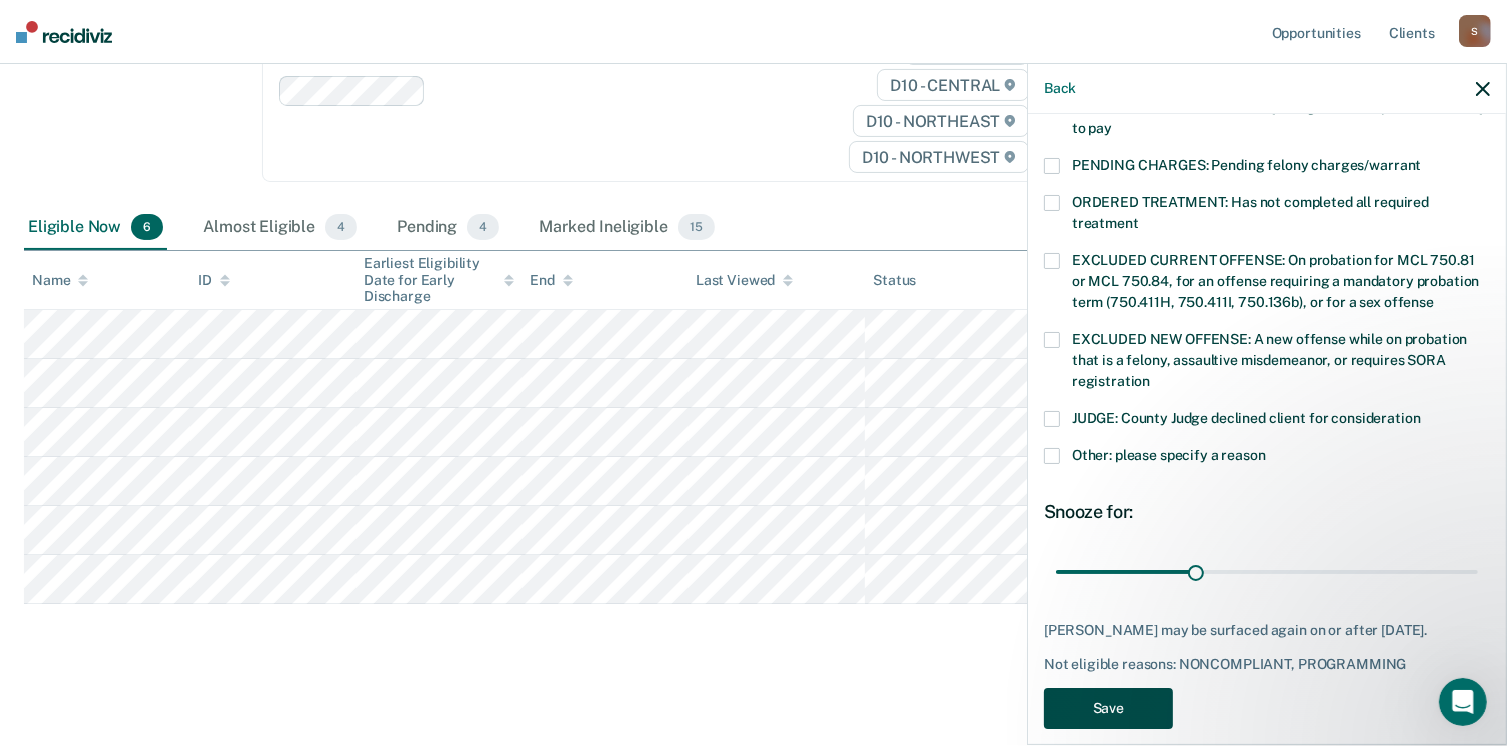 click on "Save" at bounding box center [1108, 708] 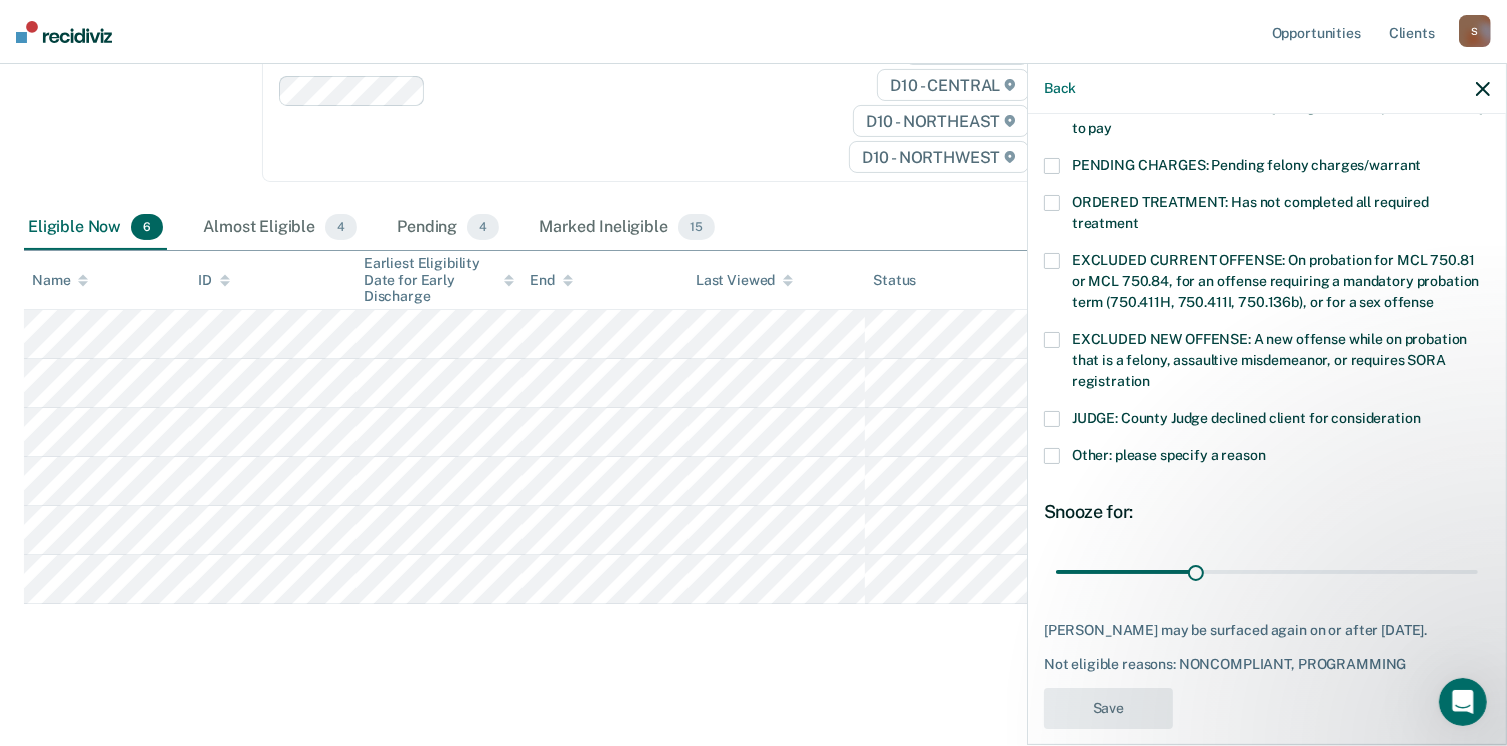 scroll, scrollTop: 238, scrollLeft: 0, axis: vertical 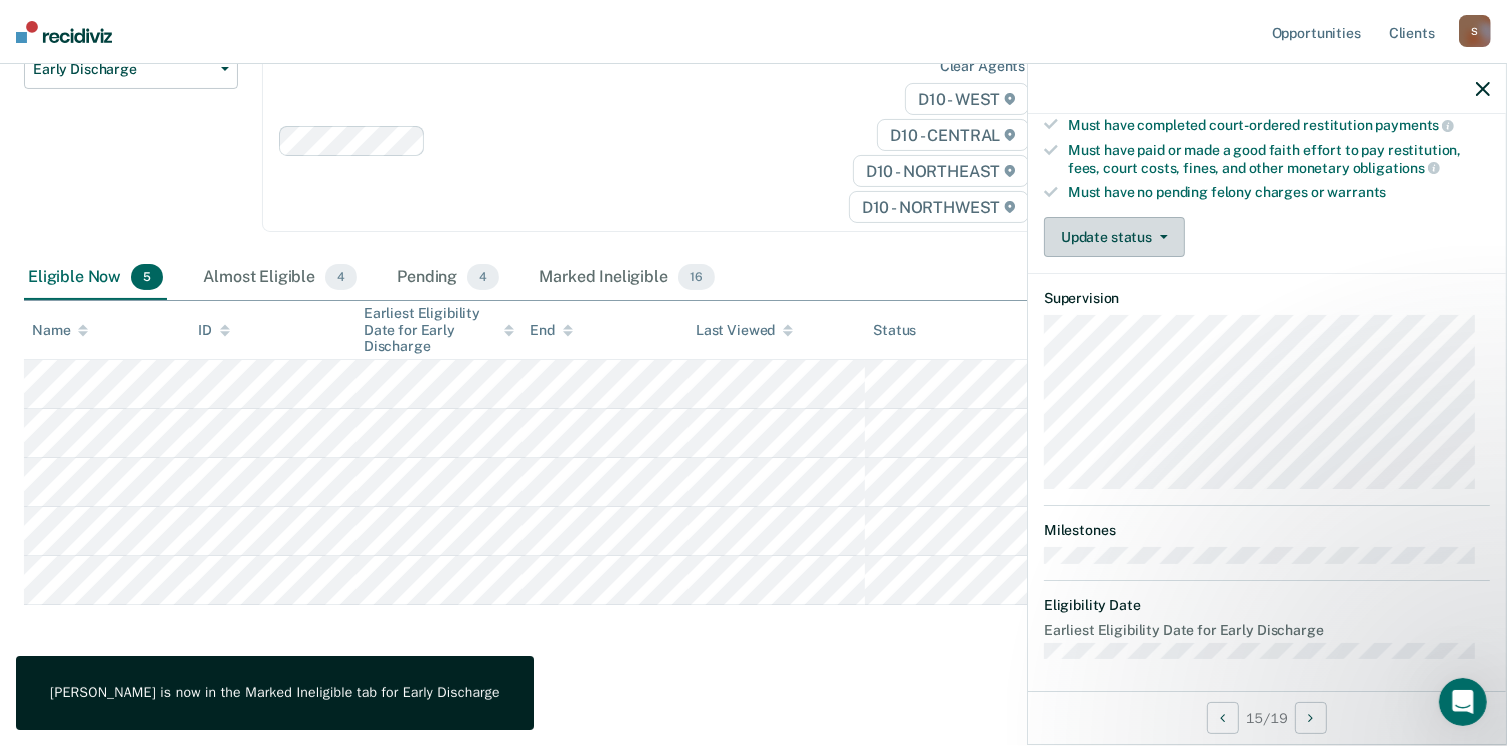 click on "Update status" at bounding box center [1114, 237] 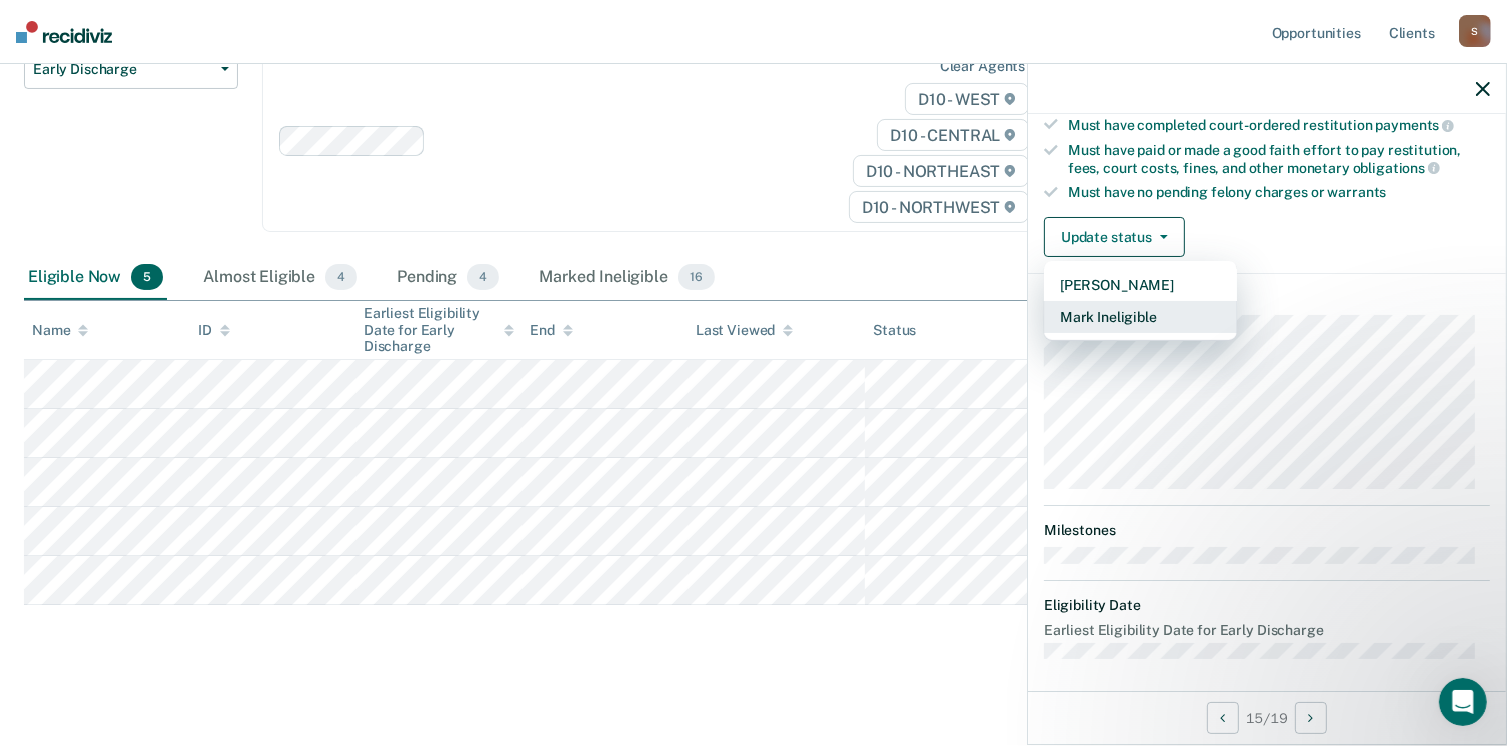 click on "Mark Ineligible" at bounding box center (1140, 317) 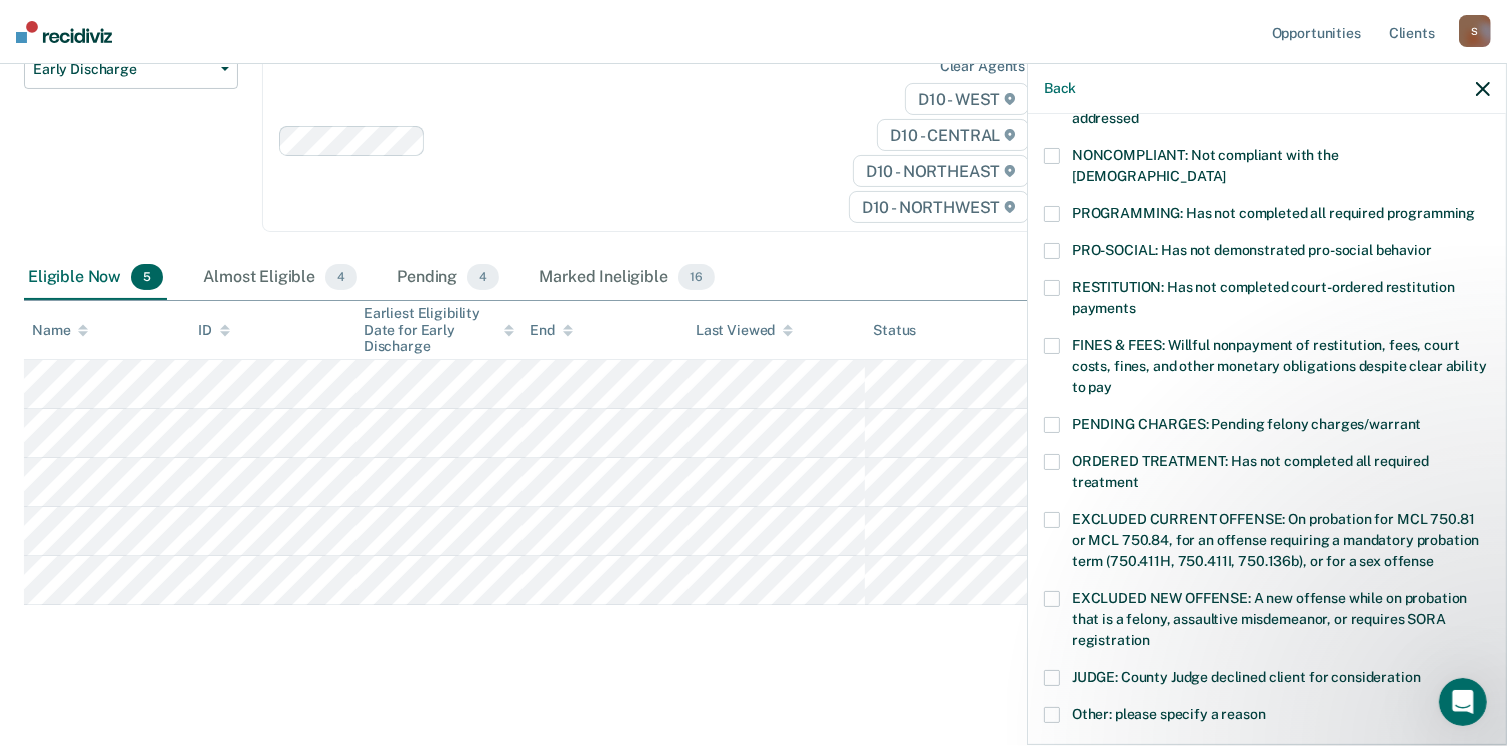 click at bounding box center [1052, 715] 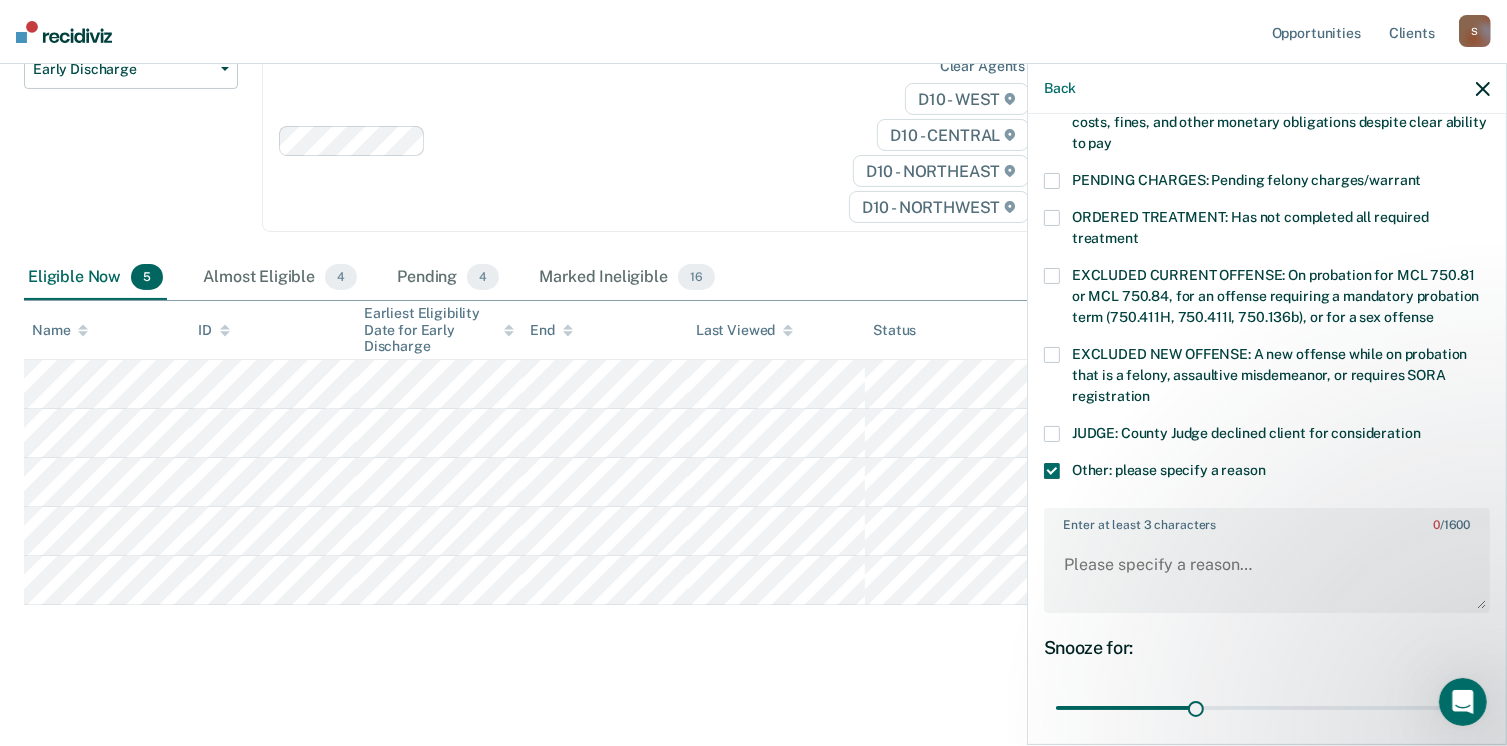 scroll, scrollTop: 620, scrollLeft: 0, axis: vertical 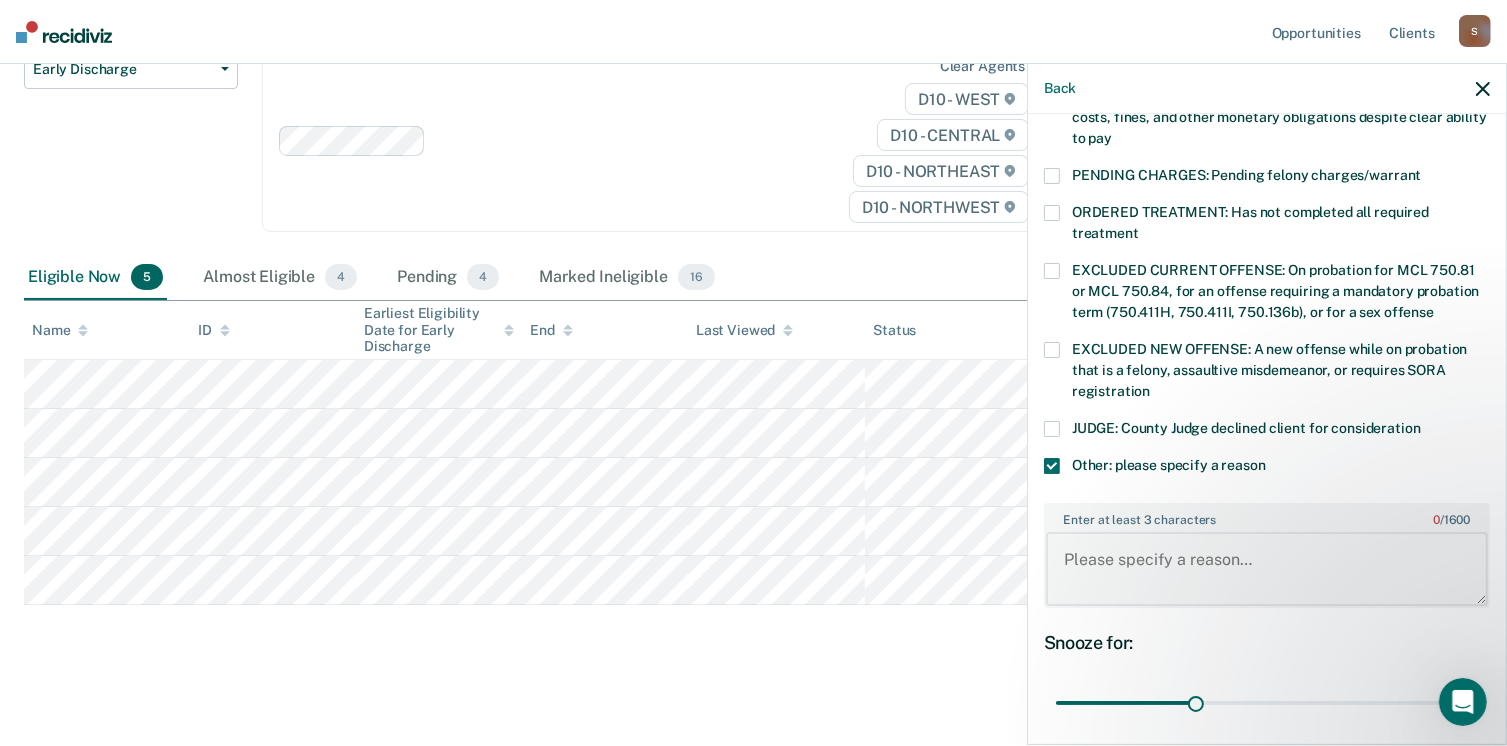 click on "Enter at least 3 characters 0  /  1600" at bounding box center [1267, 569] 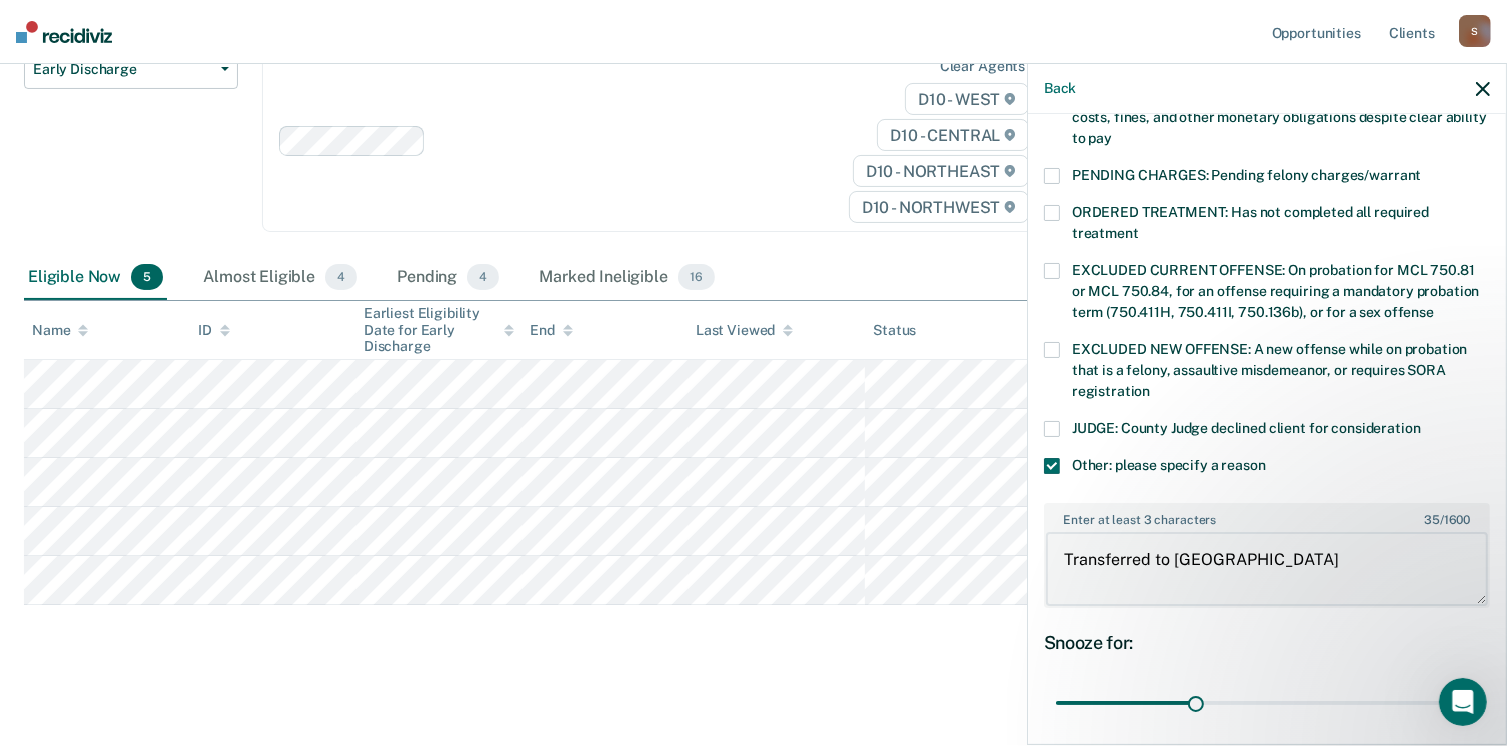 type on "Transferred to [GEOGRAPHIC_DATA]" 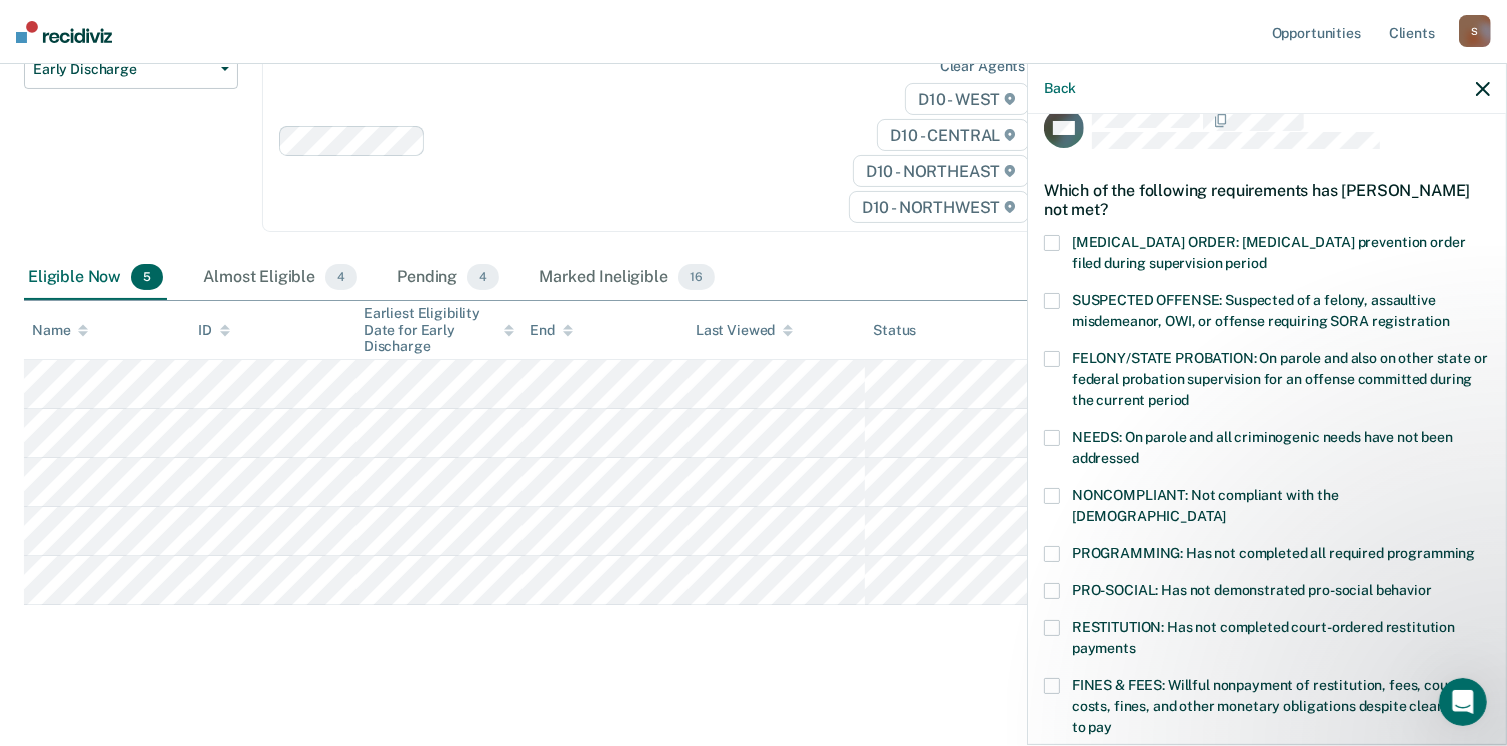 scroll, scrollTop: 0, scrollLeft: 0, axis: both 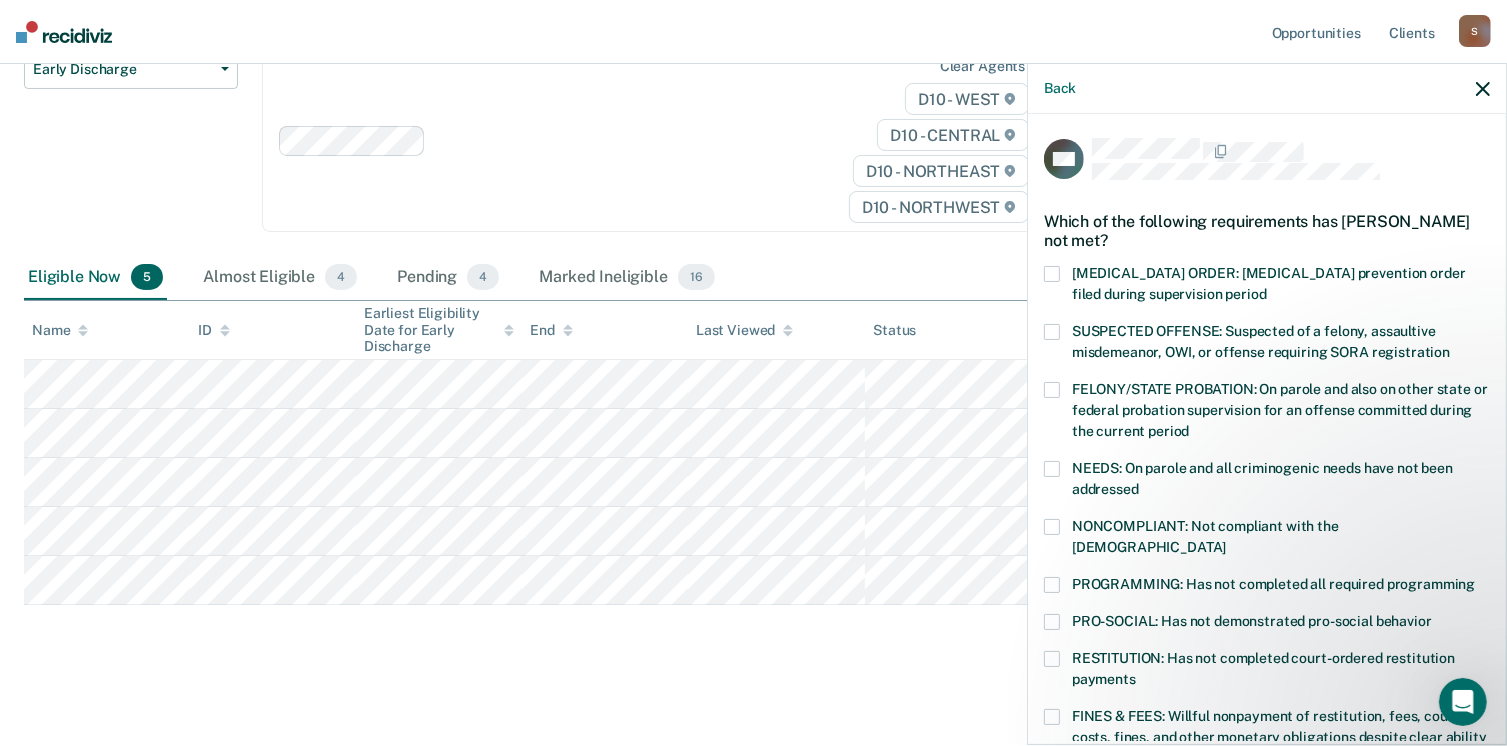 drag, startPoint x: 1058, startPoint y: 560, endPoint x: 1112, endPoint y: 547, distance: 55.542778 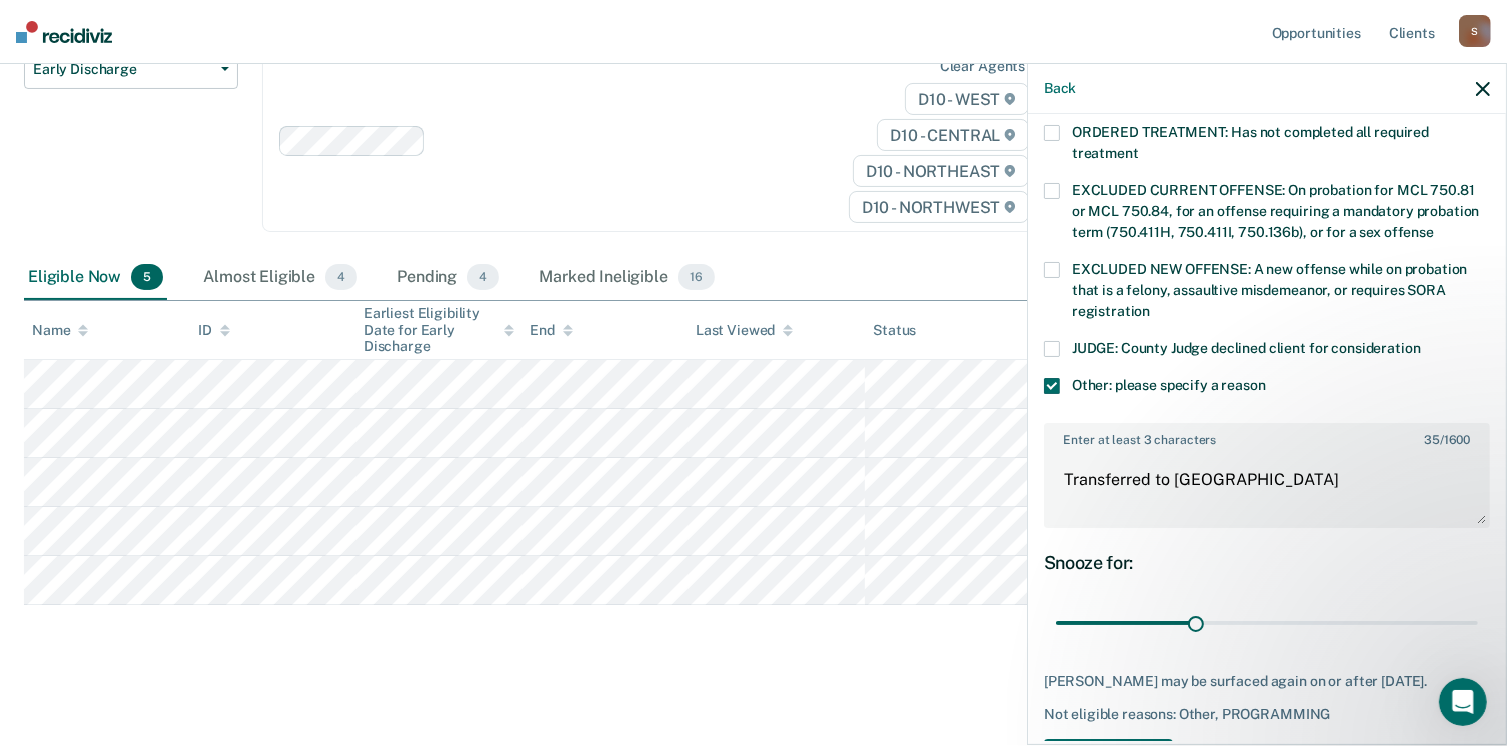scroll, scrollTop: 749, scrollLeft: 0, axis: vertical 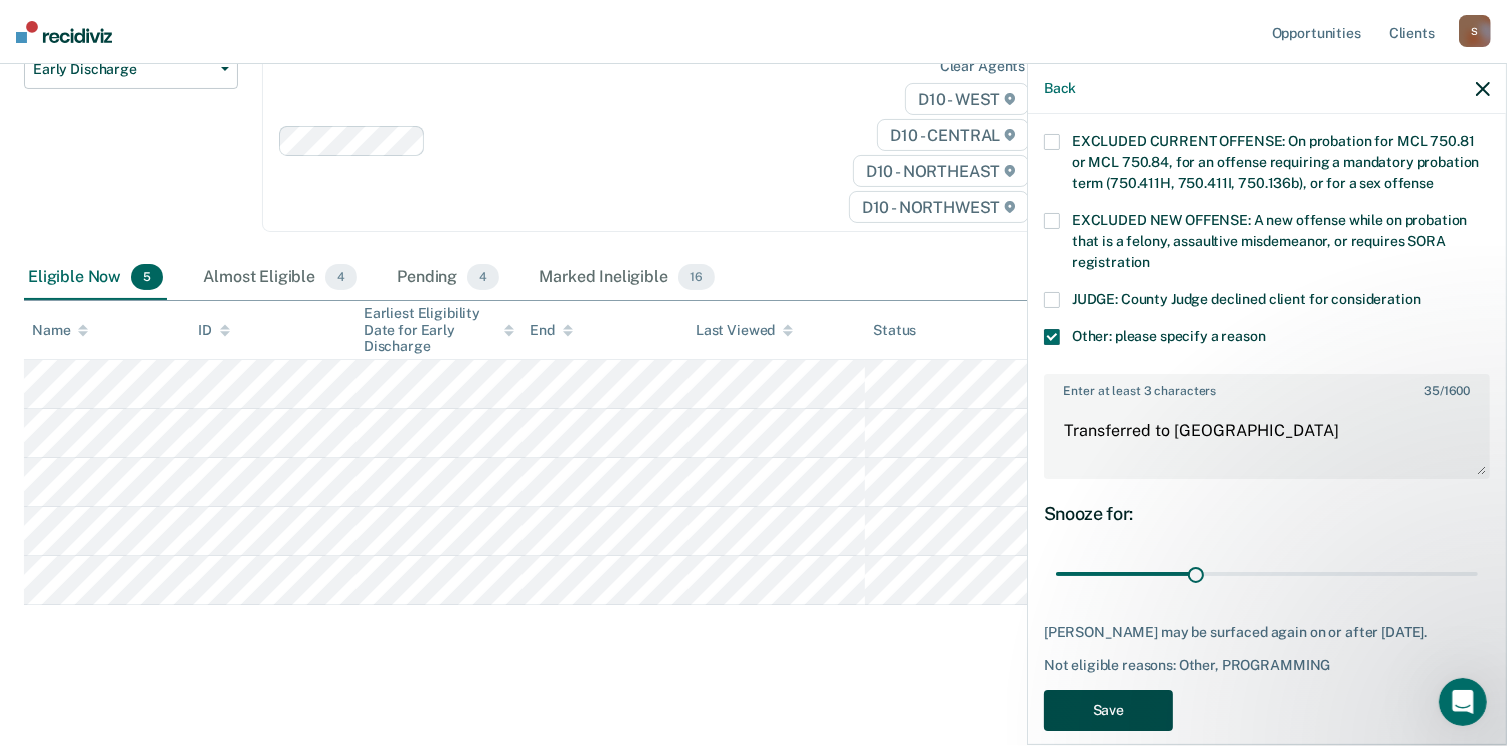 click on "Save" at bounding box center (1108, 710) 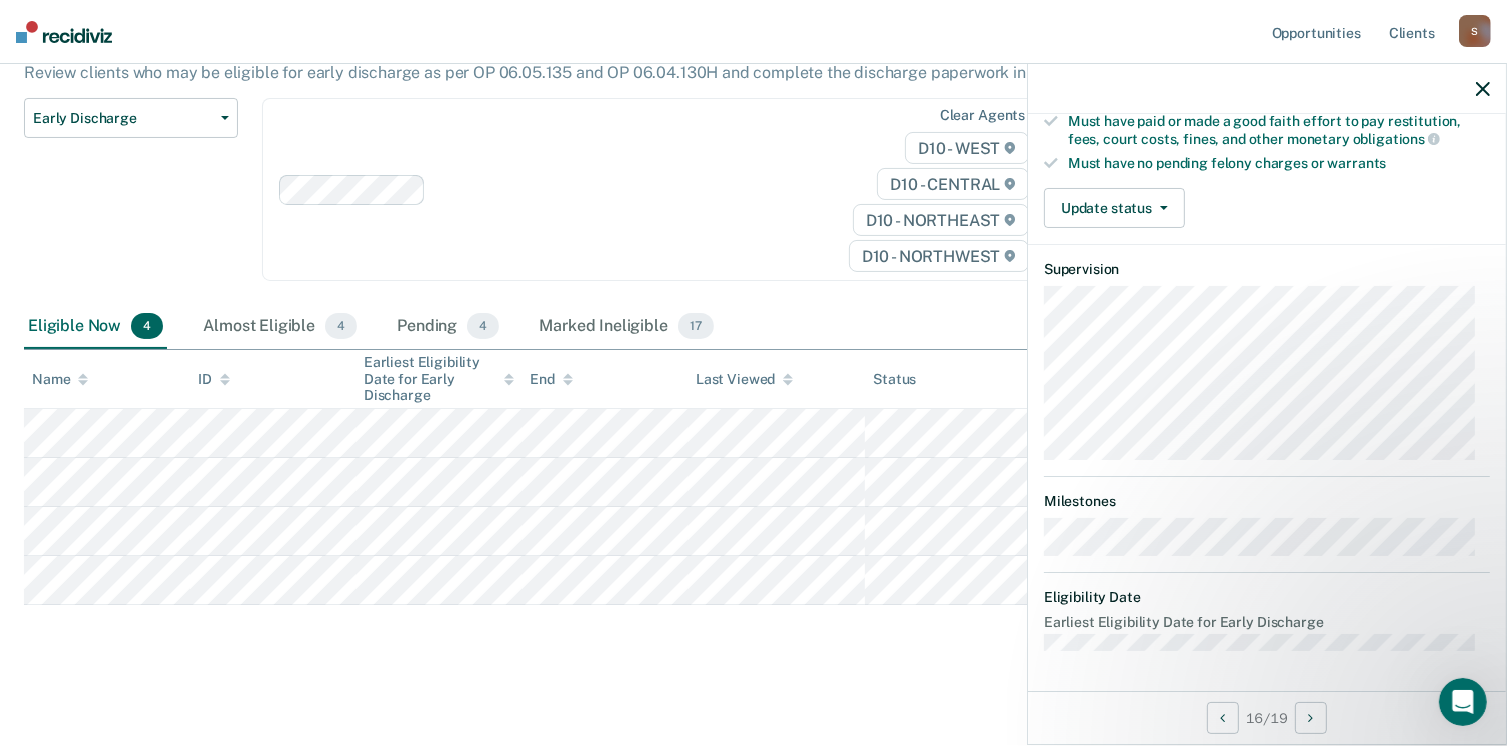 scroll, scrollTop: 371, scrollLeft: 0, axis: vertical 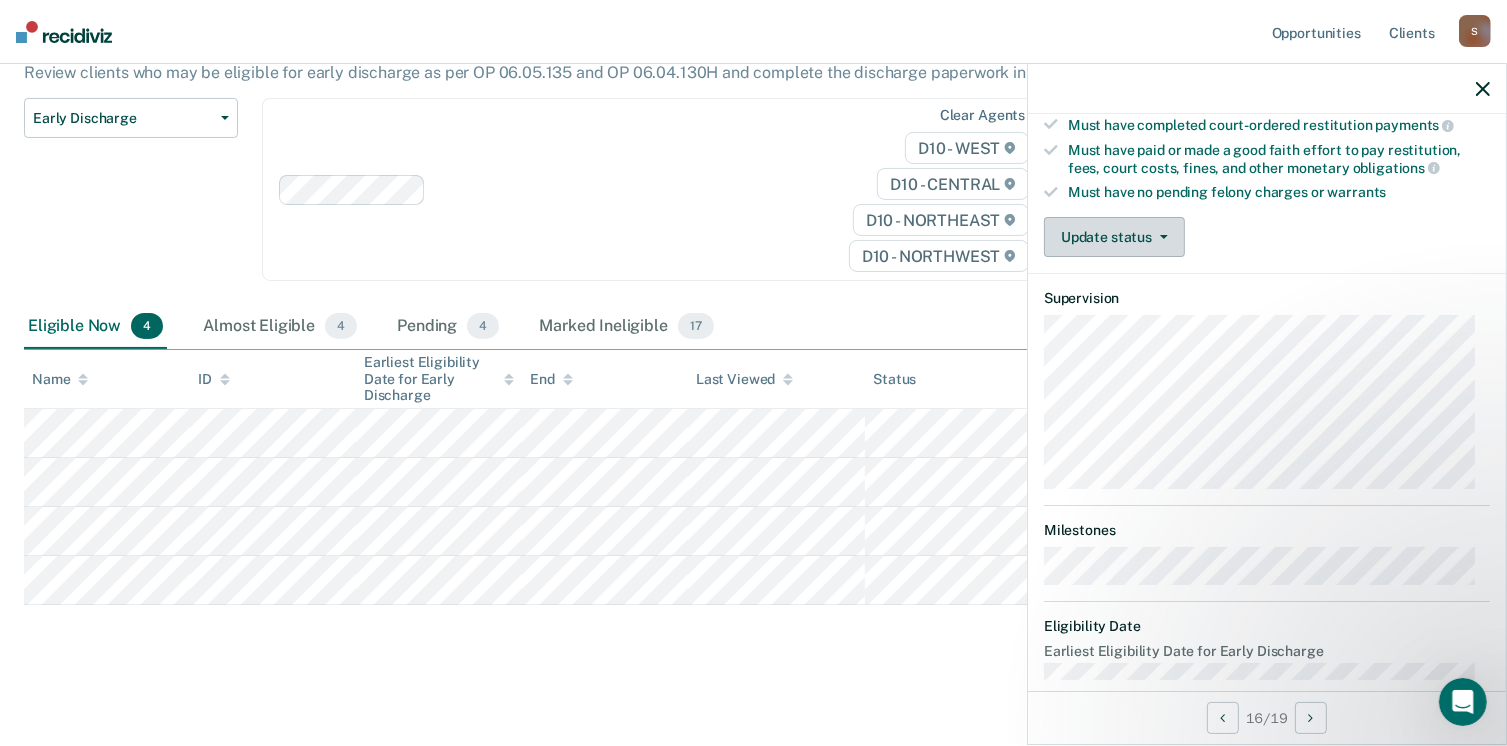 click on "Update status" at bounding box center [1114, 237] 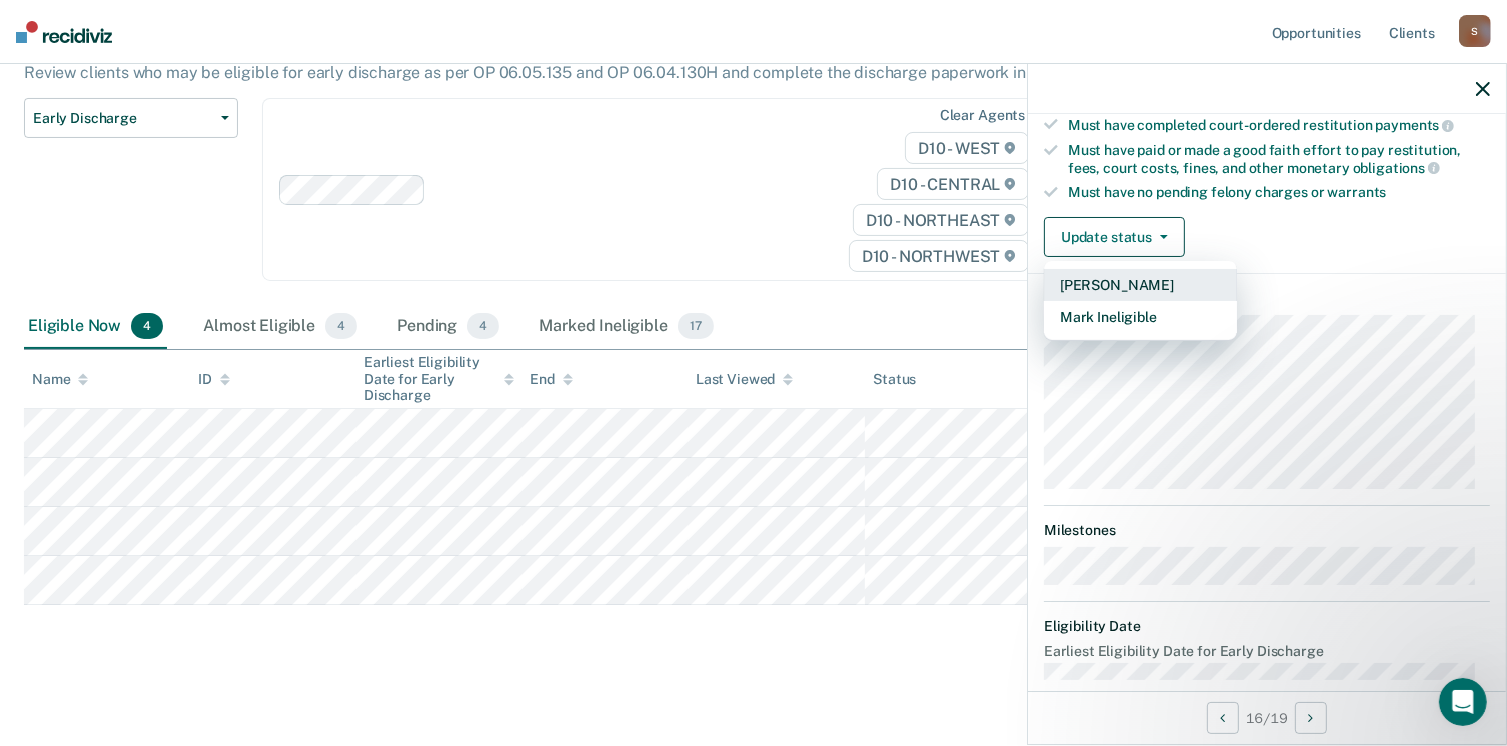 click on "[PERSON_NAME]" at bounding box center [1140, 285] 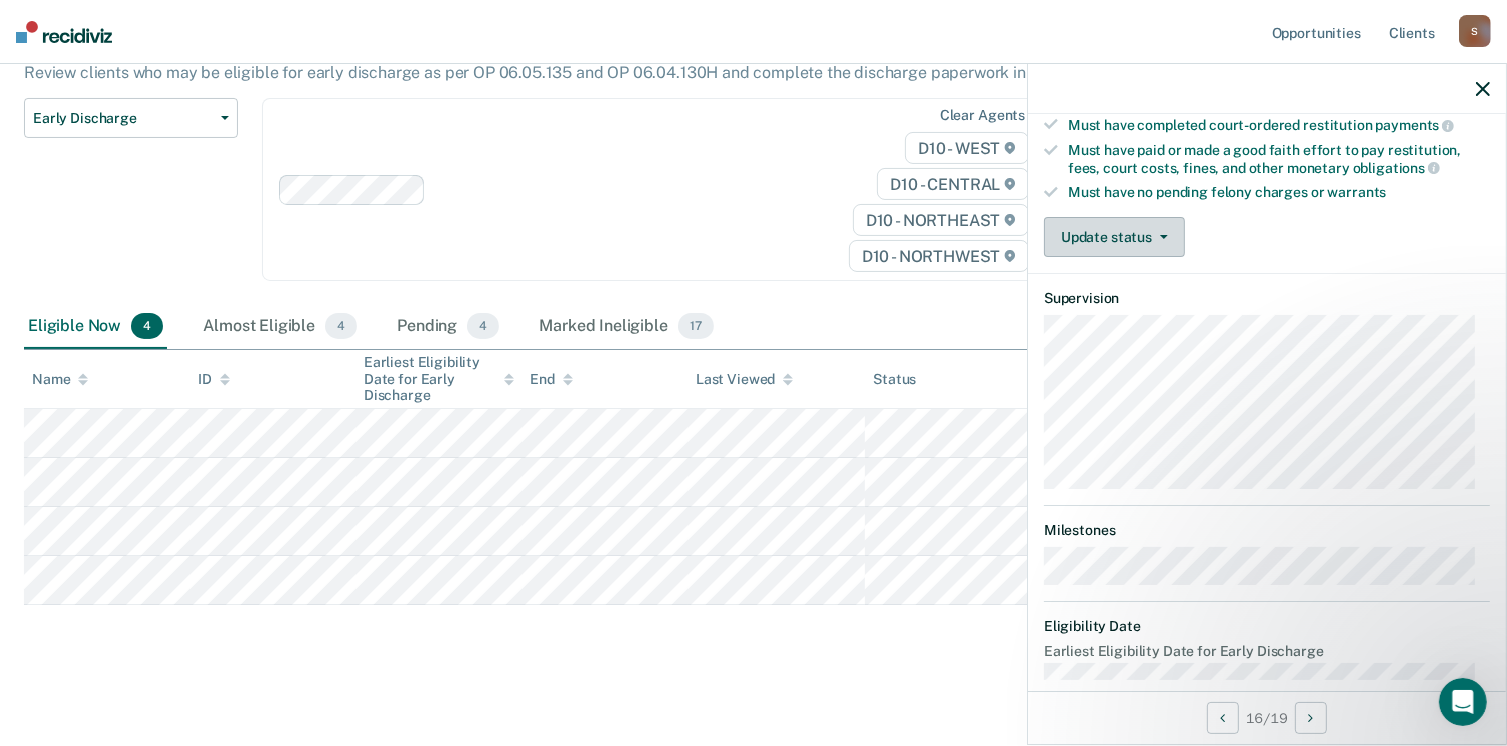 scroll, scrollTop: 140, scrollLeft: 0, axis: vertical 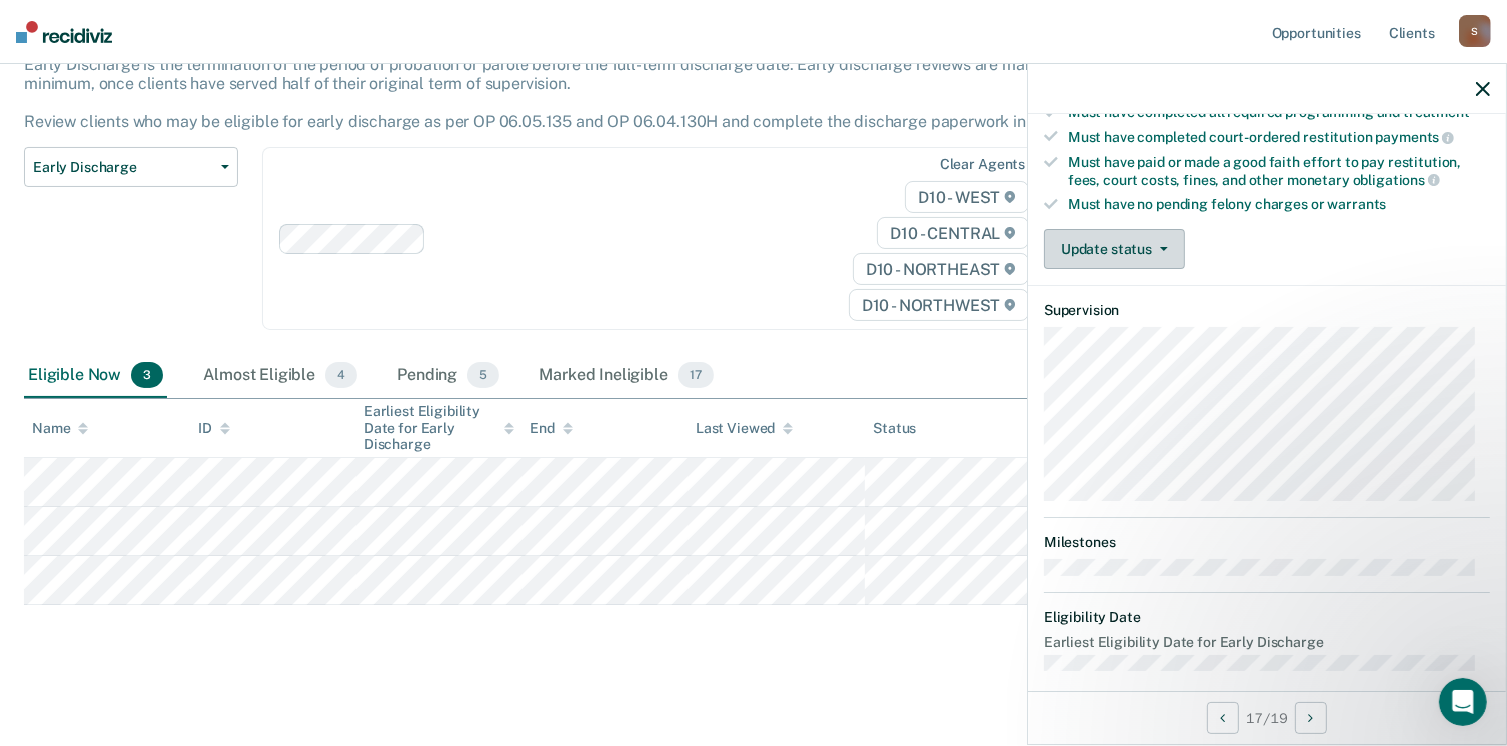 click on "Update status" at bounding box center [1114, 249] 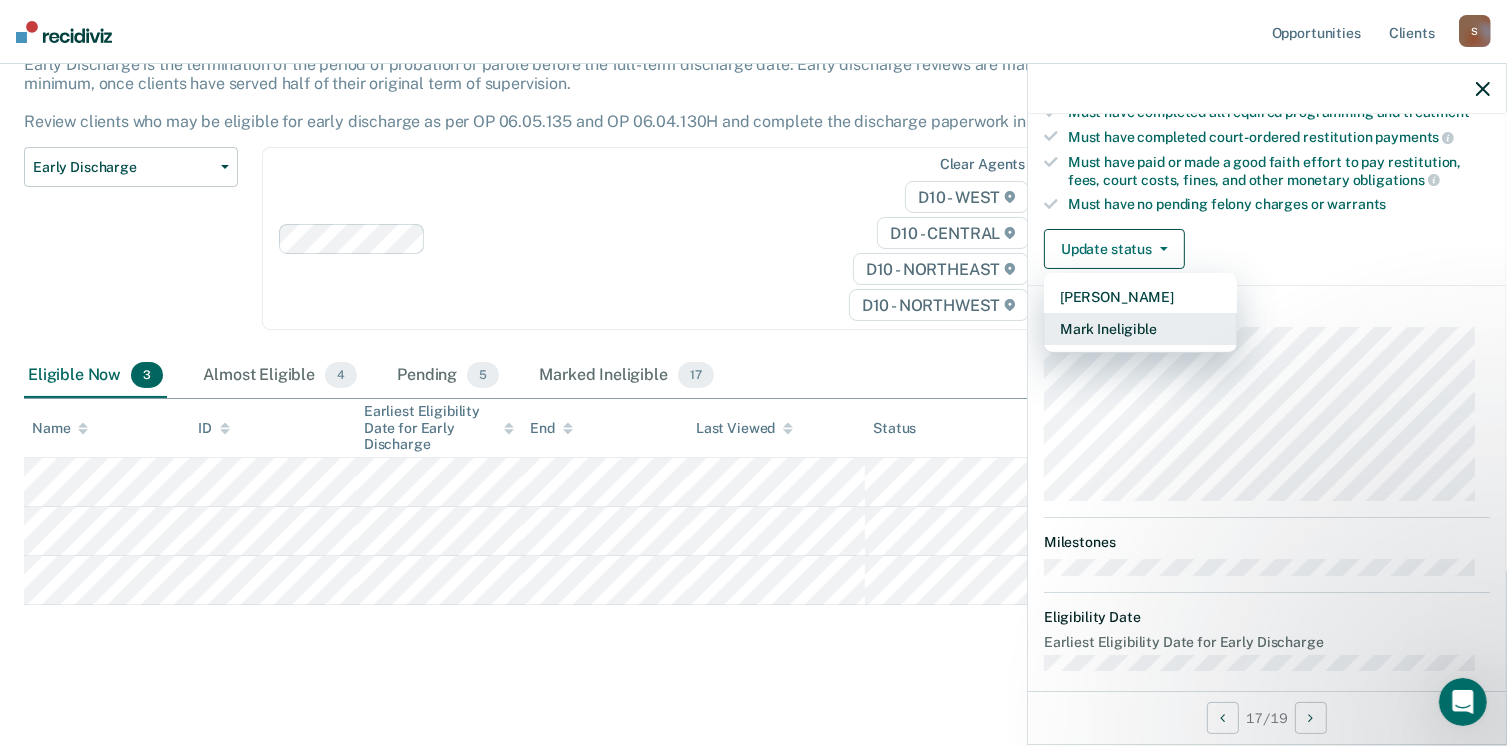 click on "Mark Ineligible" at bounding box center (1140, 329) 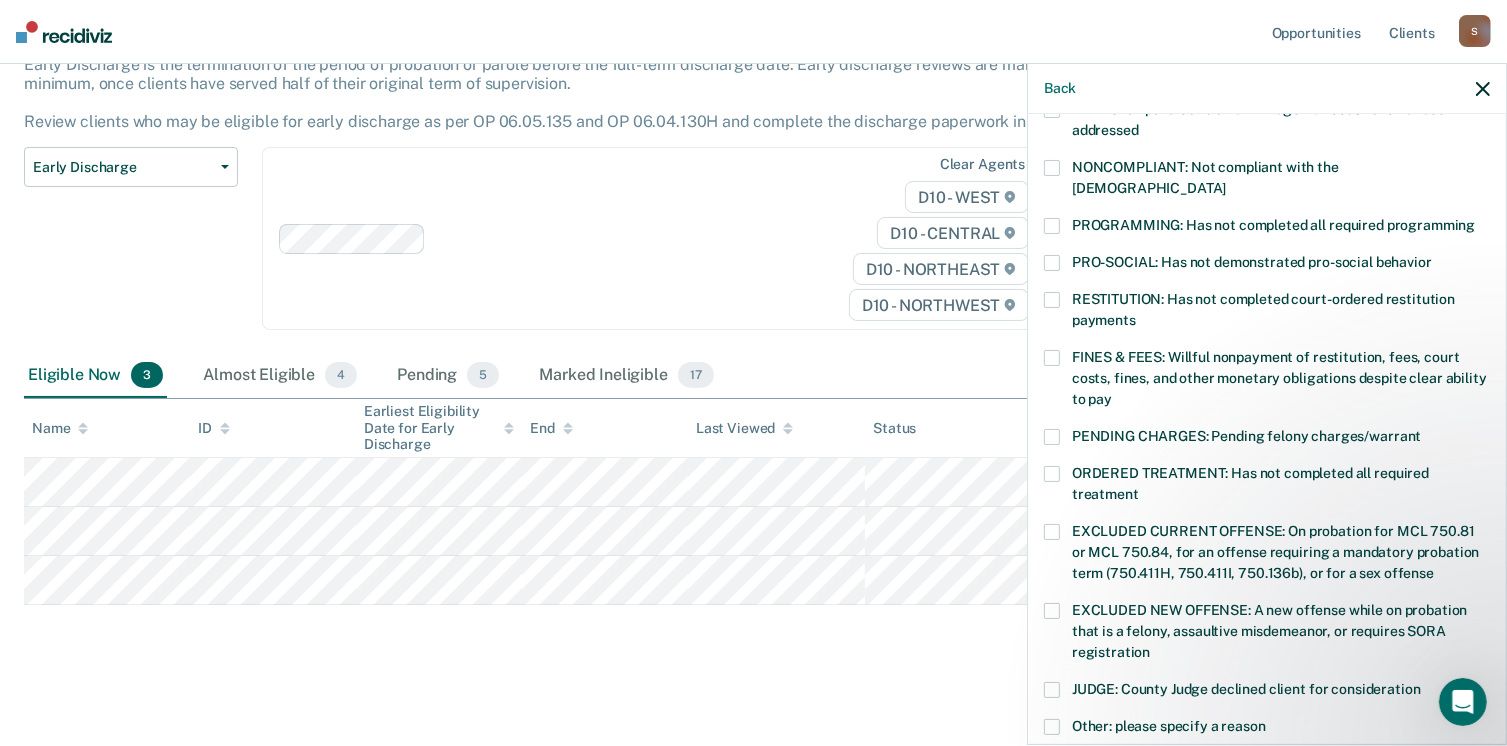 click at bounding box center [1052, 226] 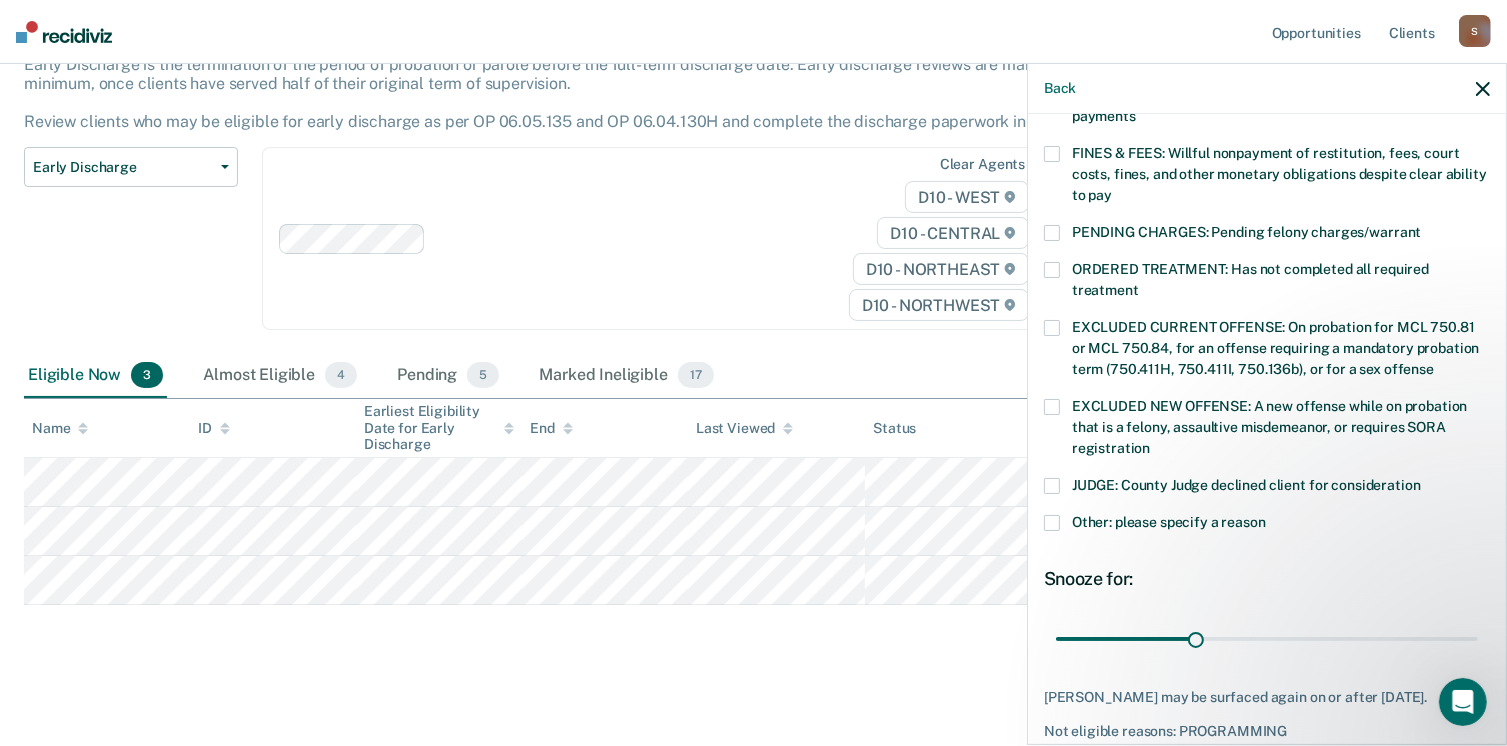 scroll, scrollTop: 630, scrollLeft: 0, axis: vertical 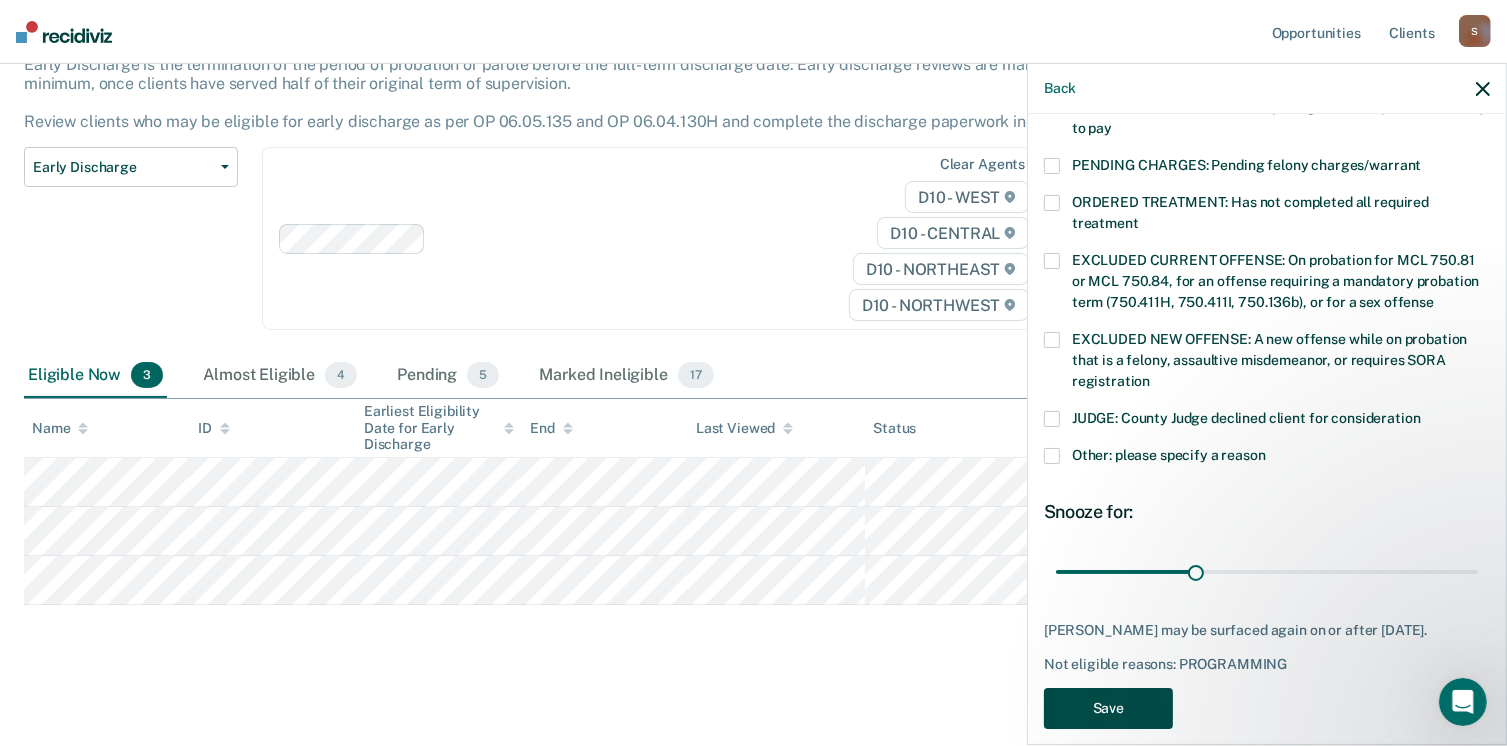 click on "Save" at bounding box center (1108, 708) 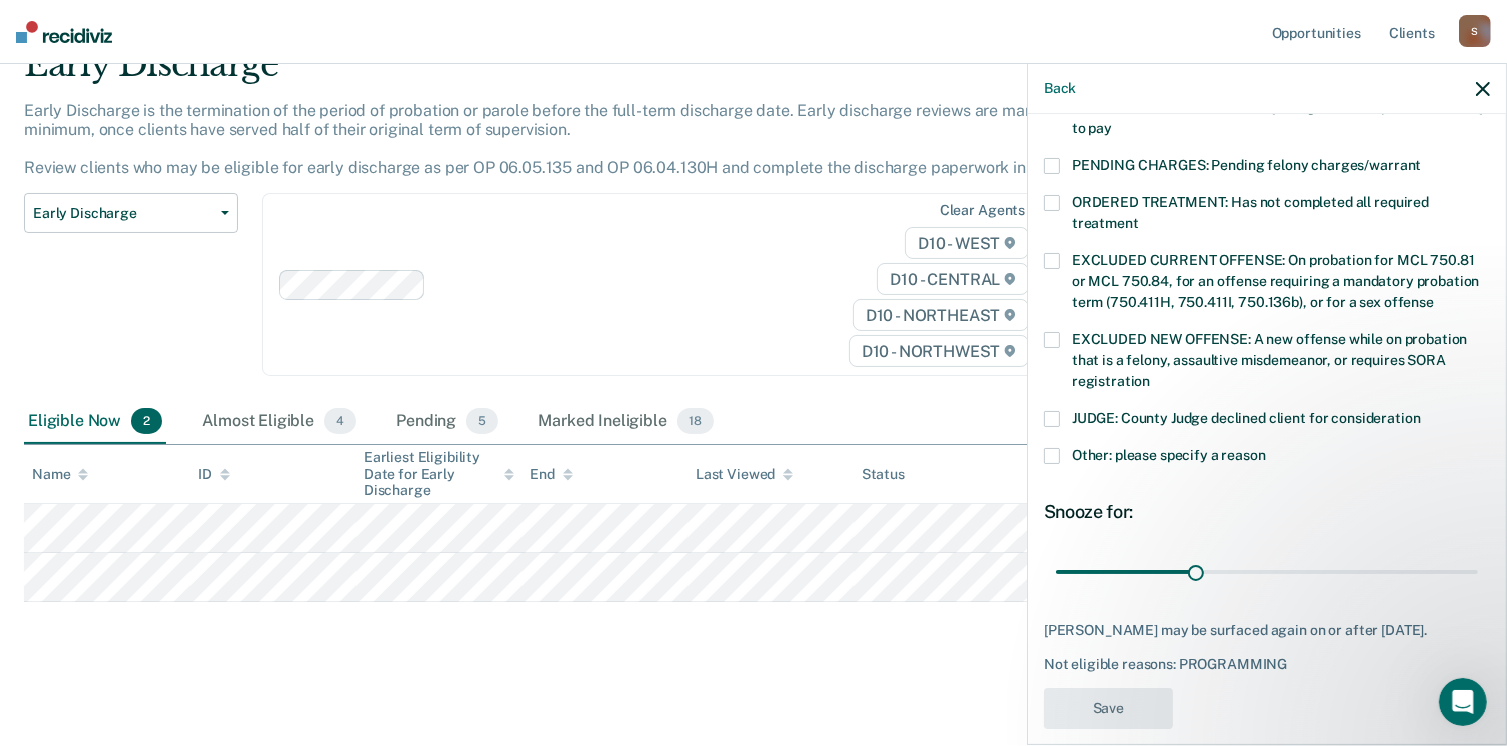 scroll, scrollTop: 92, scrollLeft: 0, axis: vertical 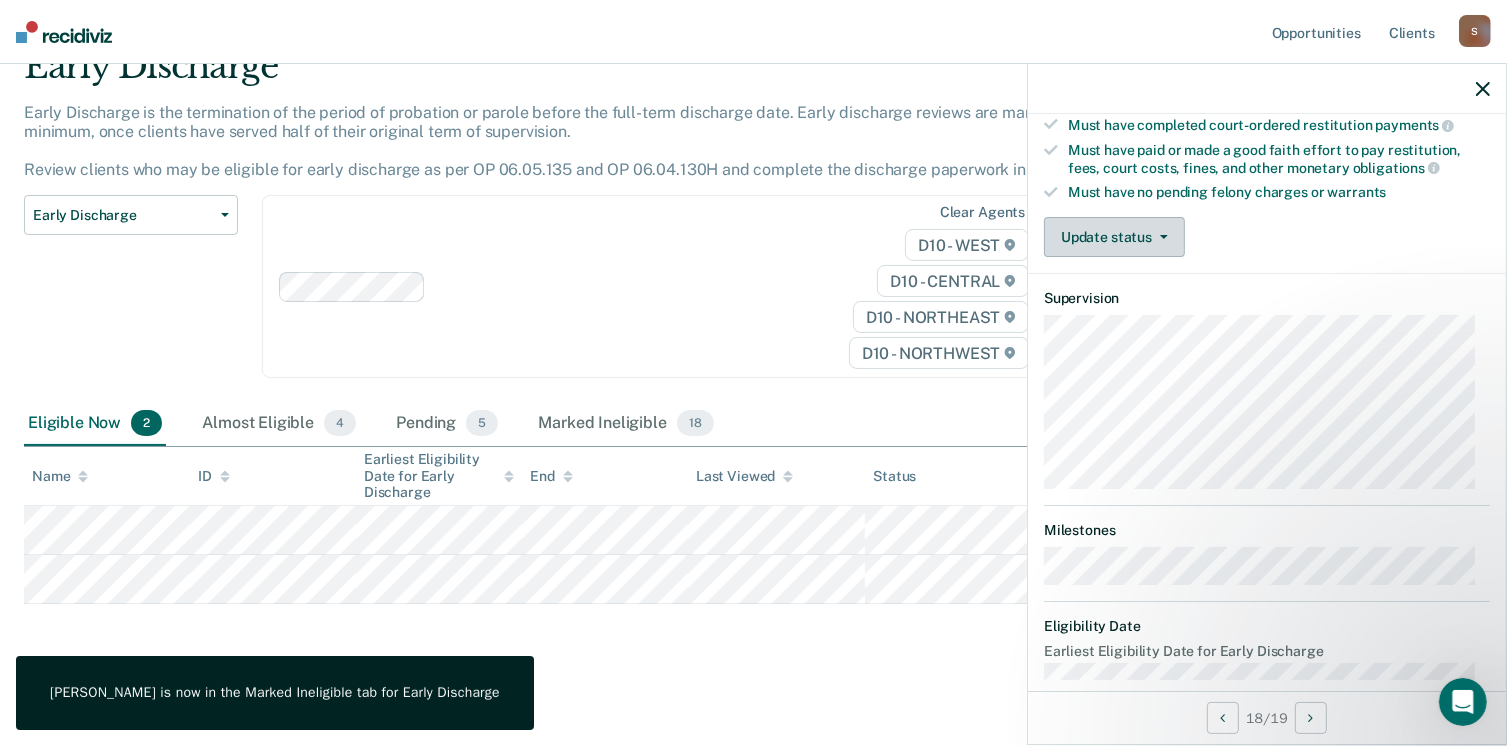 click on "Update status" at bounding box center (1114, 237) 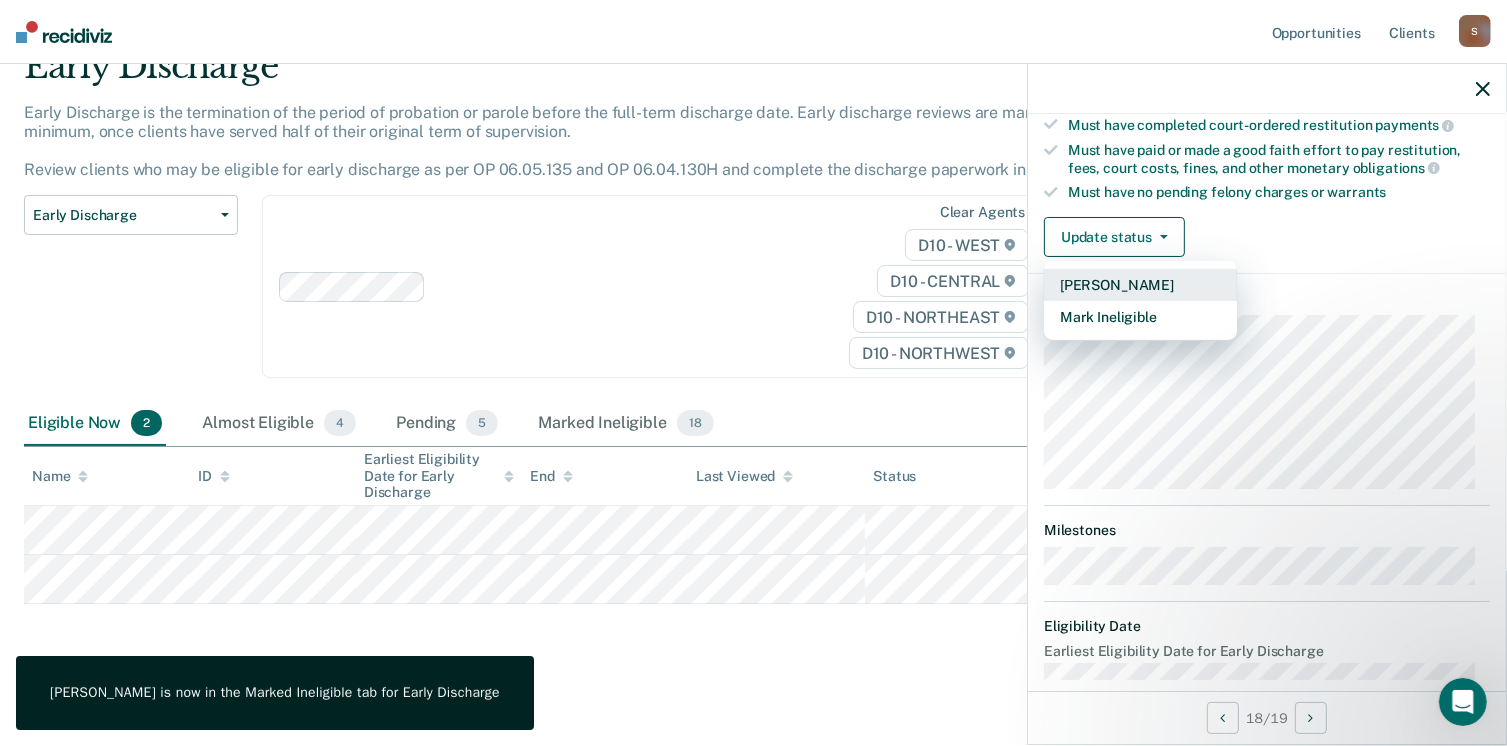 click on "[PERSON_NAME]" at bounding box center (1140, 285) 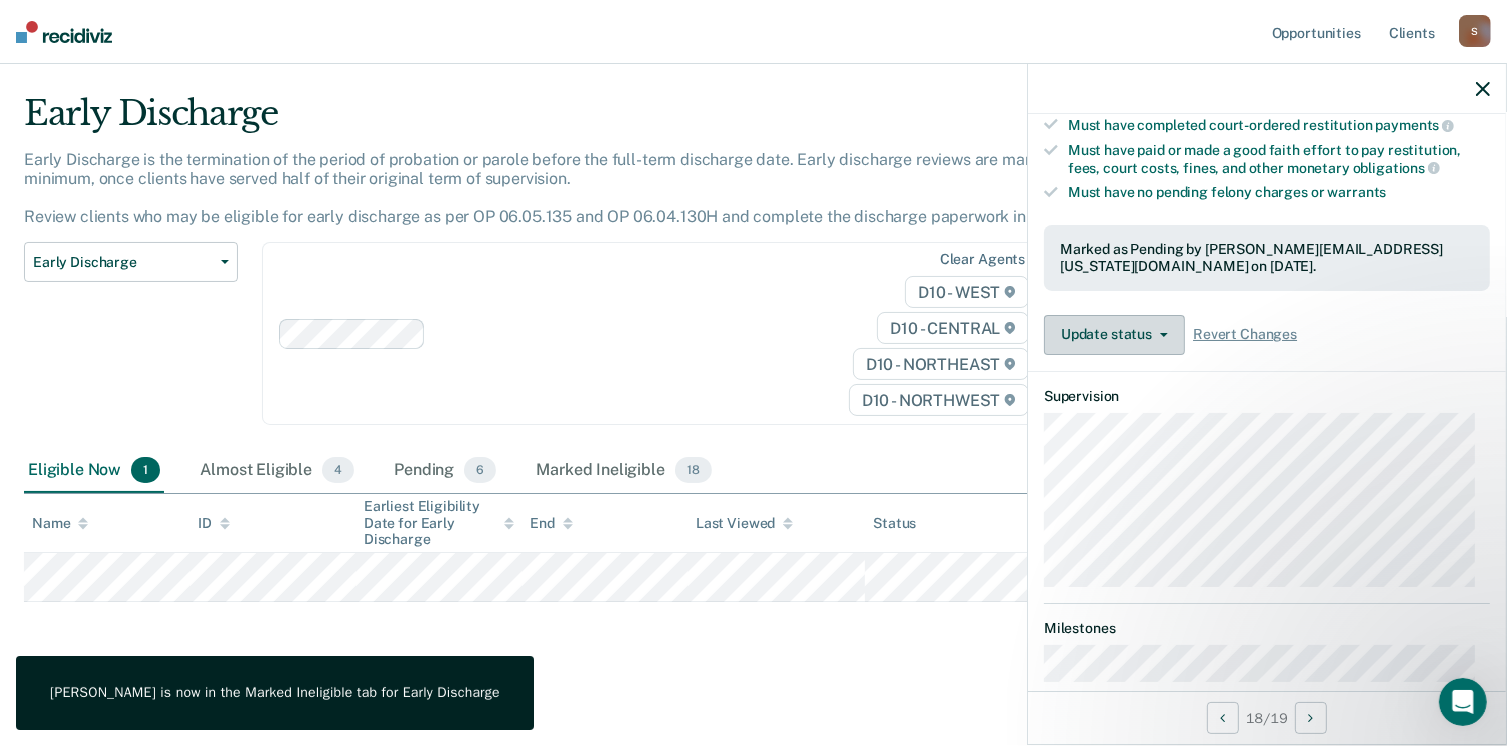 scroll, scrollTop: 42, scrollLeft: 0, axis: vertical 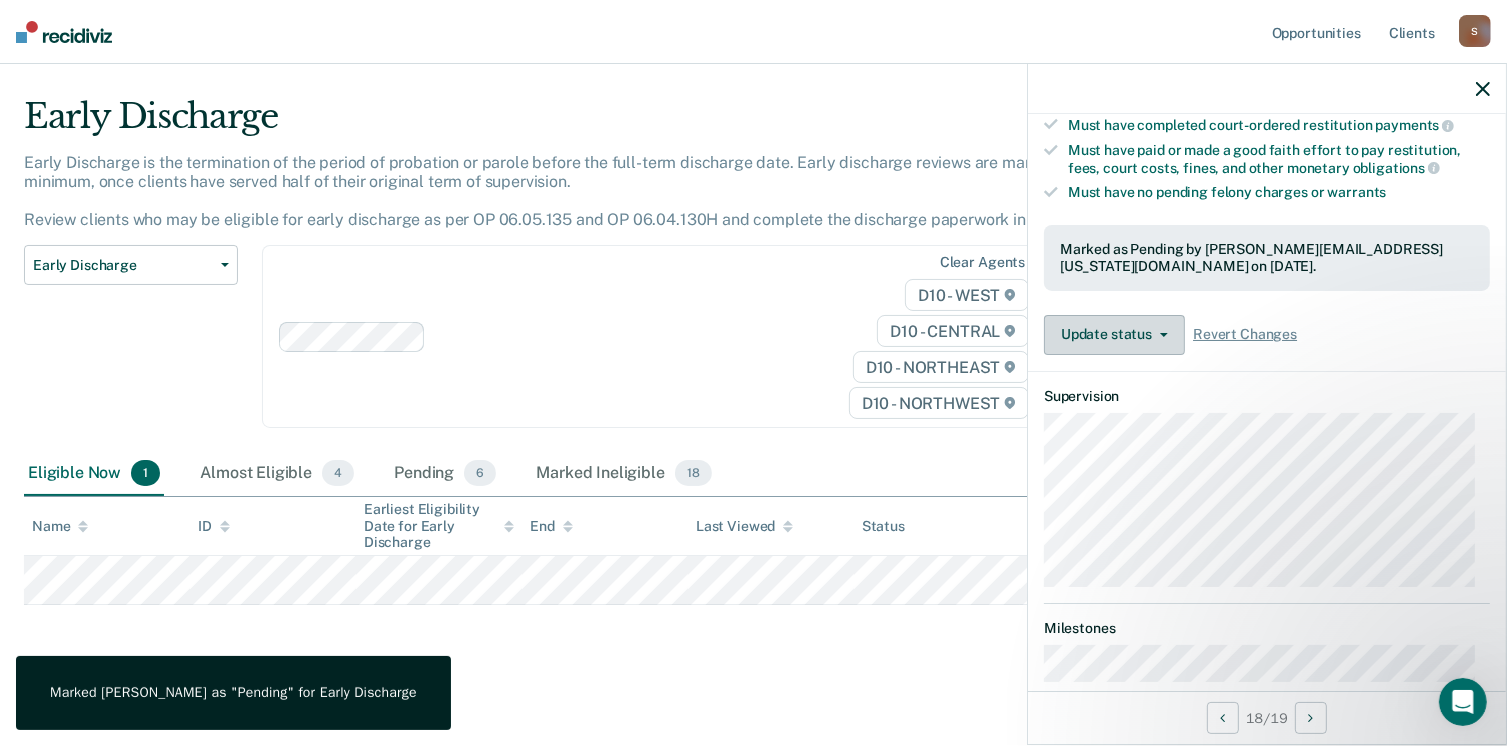 click on "Update status" at bounding box center [1114, 335] 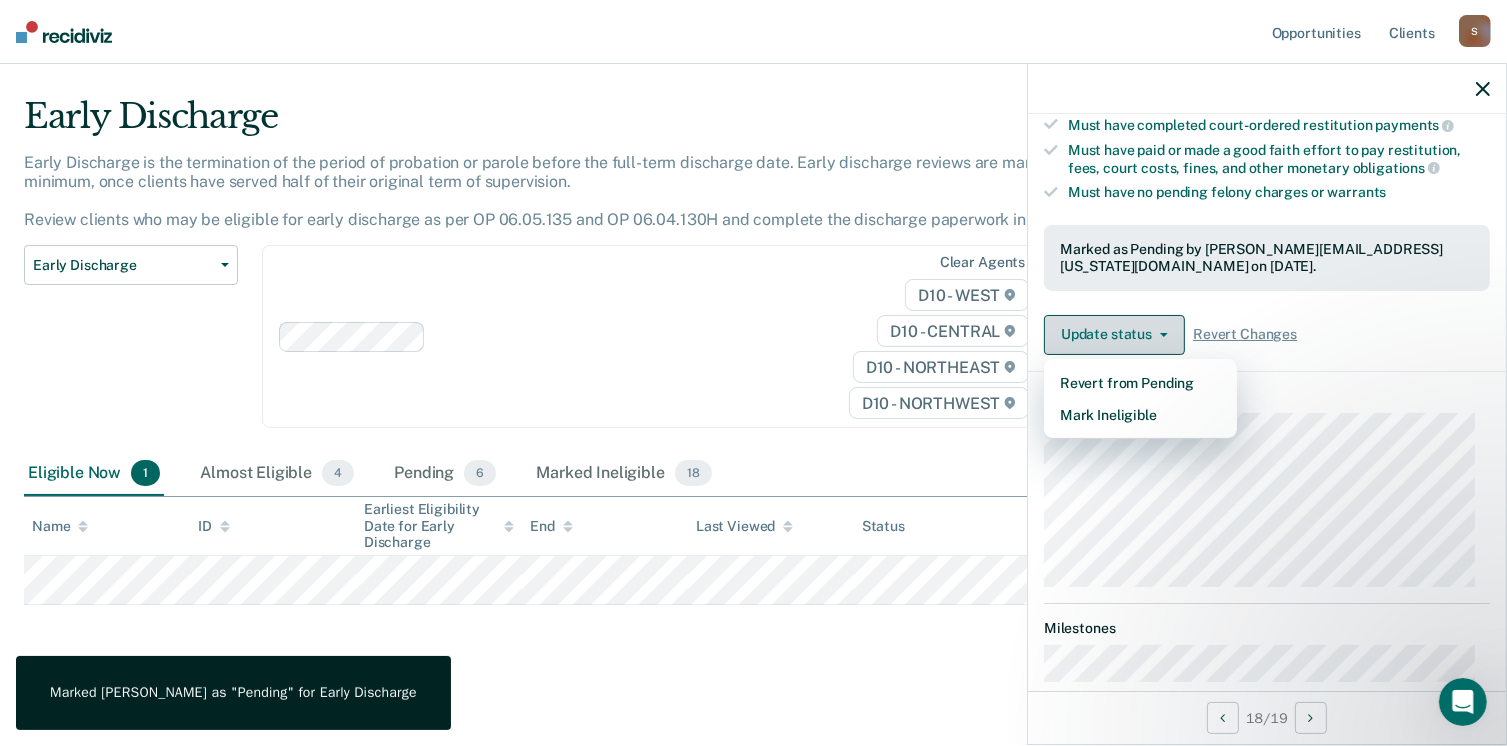 click on "Update status" at bounding box center (1114, 335) 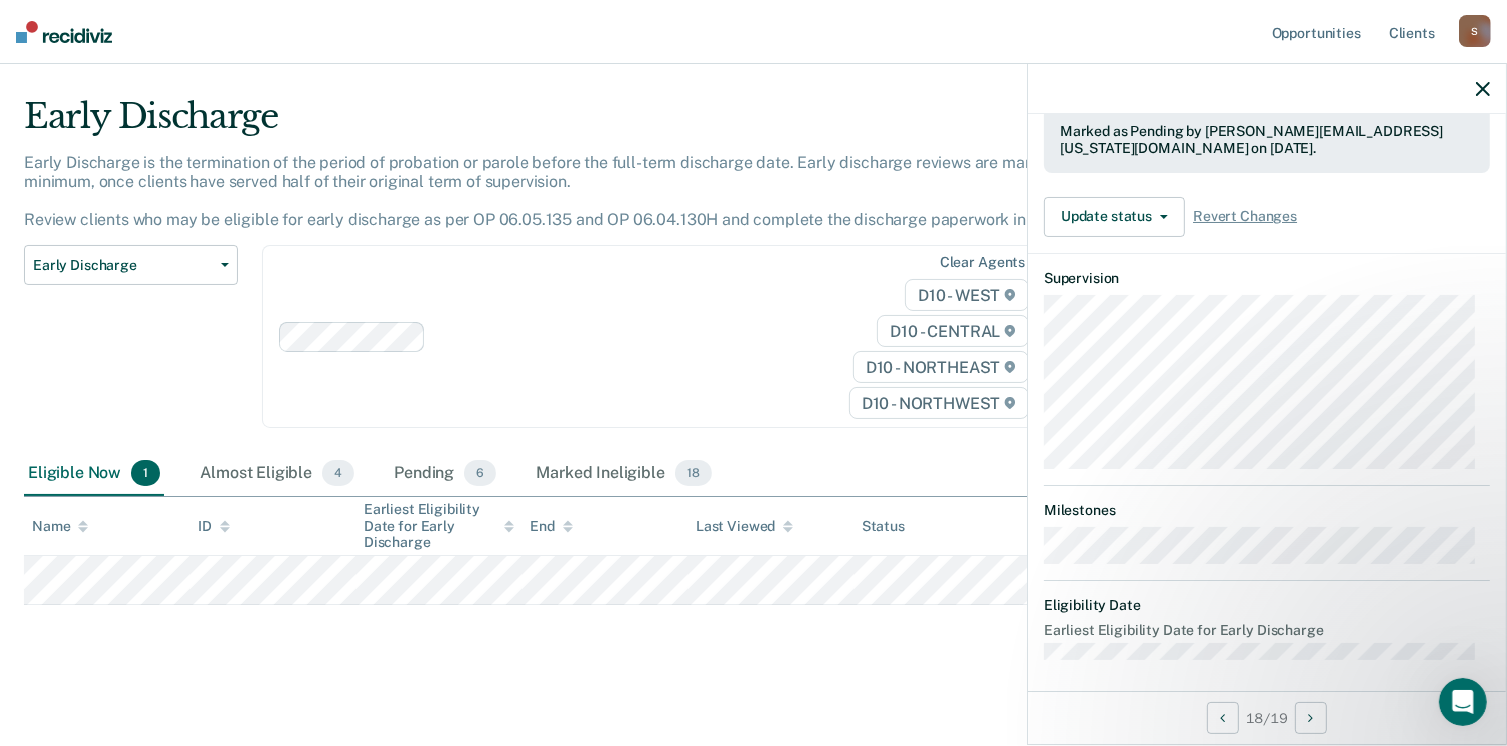 scroll, scrollTop: 392, scrollLeft: 0, axis: vertical 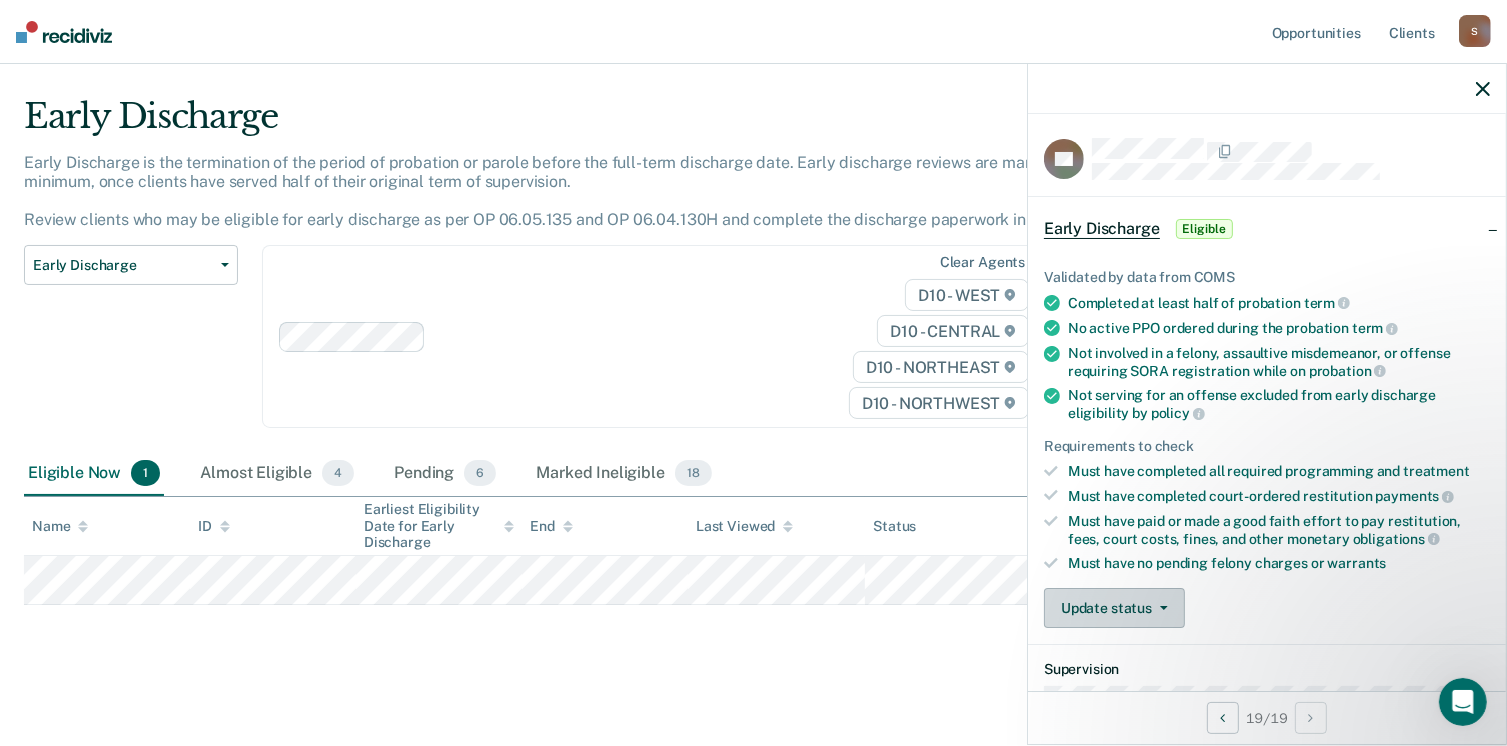 click on "Update status" at bounding box center (1114, 608) 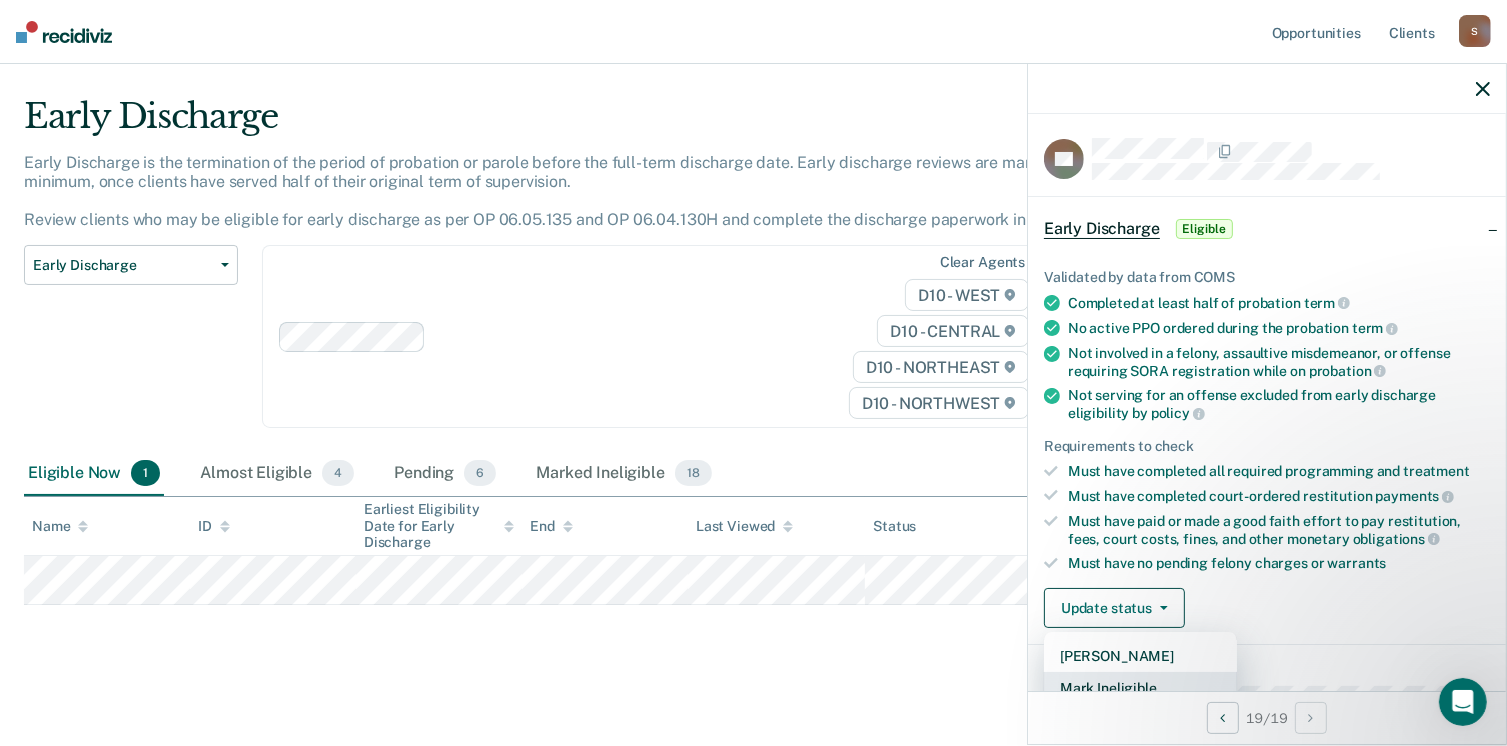 scroll, scrollTop: 5, scrollLeft: 0, axis: vertical 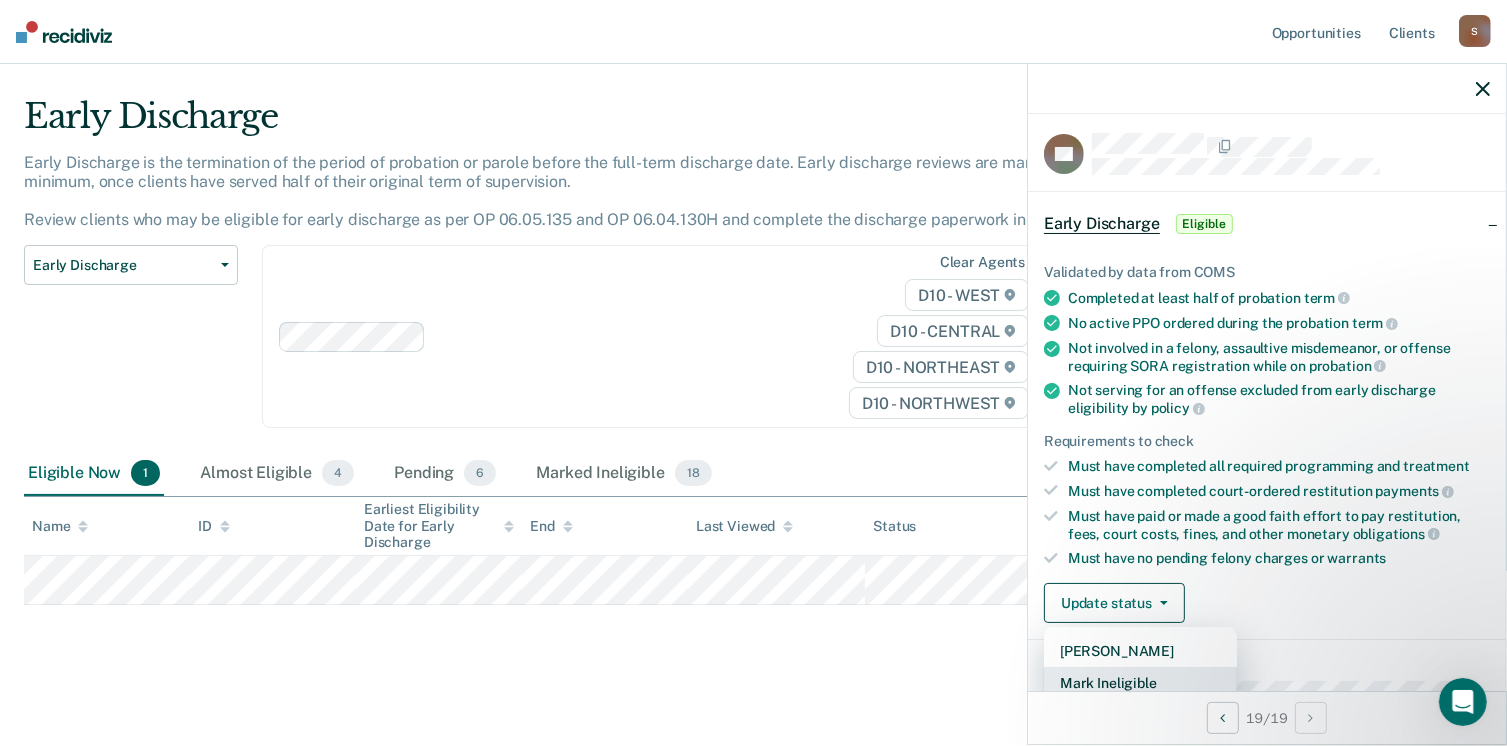 click on "Mark Ineligible" at bounding box center (1140, 683) 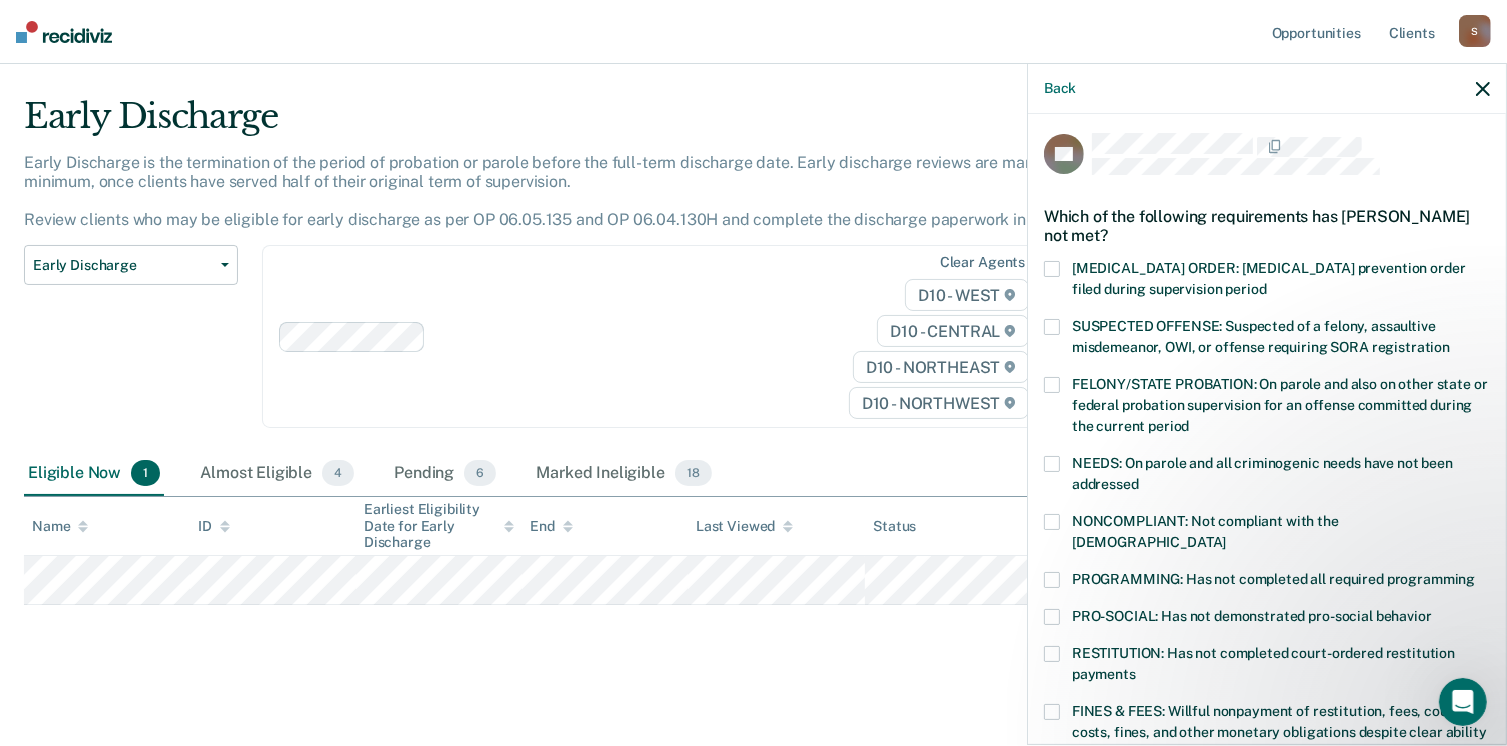 click at bounding box center (1052, 522) 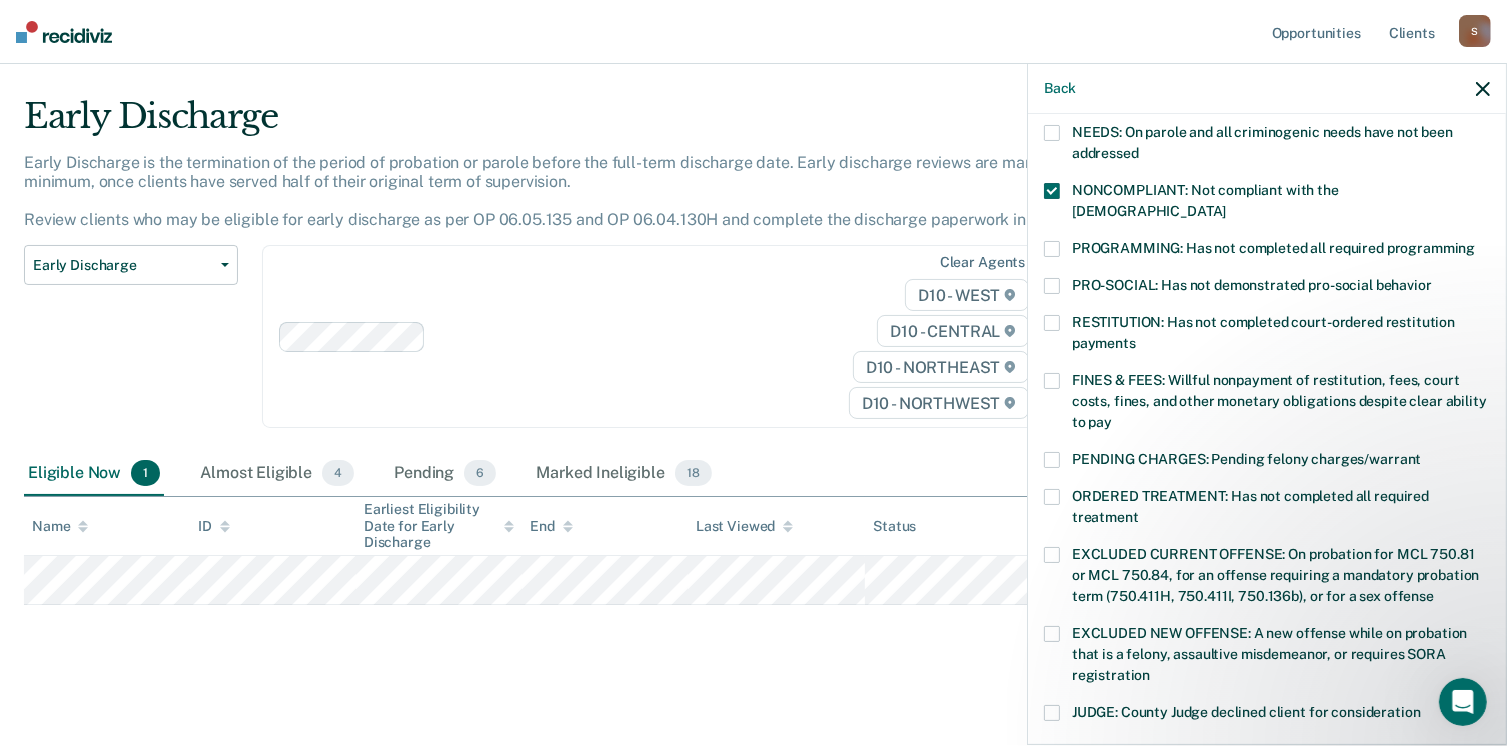 scroll, scrollTop: 368, scrollLeft: 0, axis: vertical 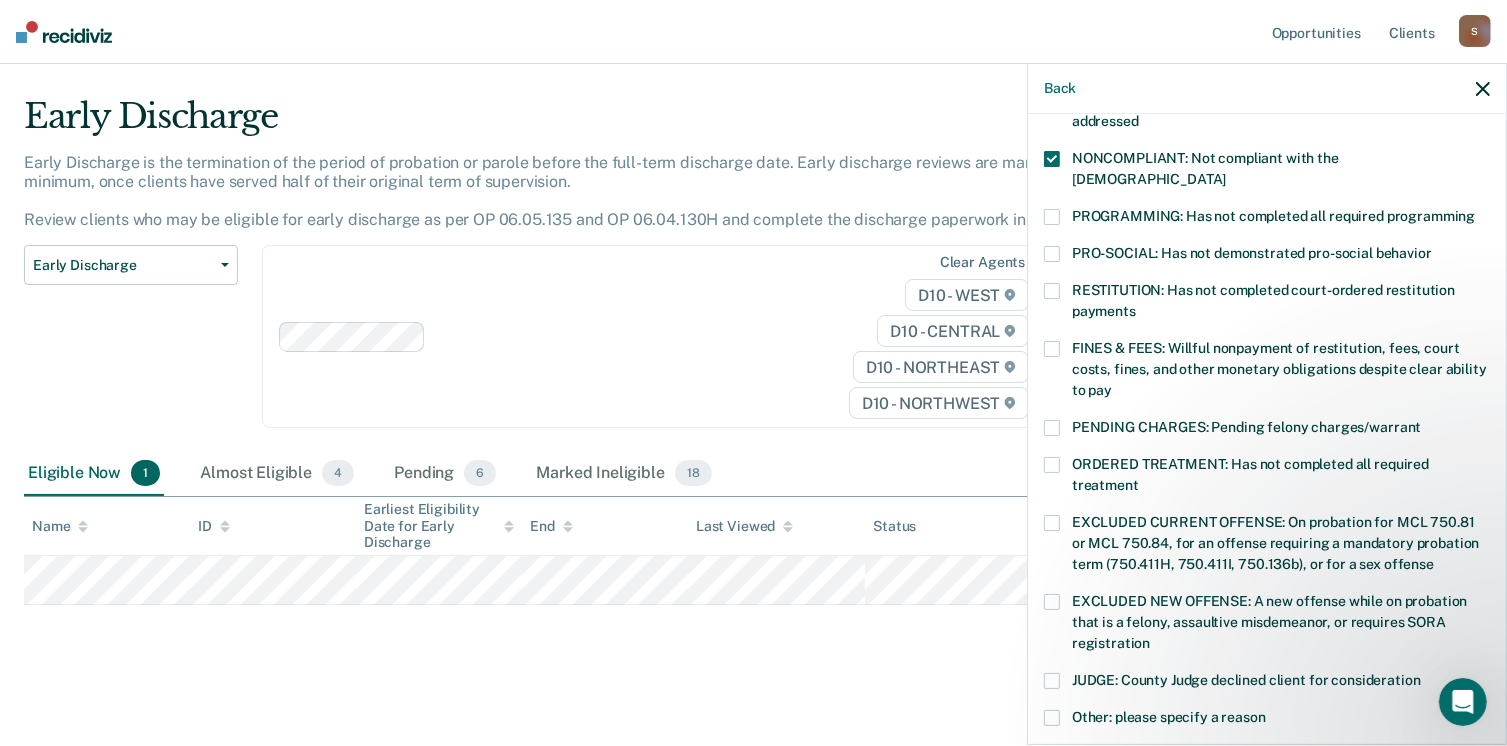 click at bounding box center [1052, 217] 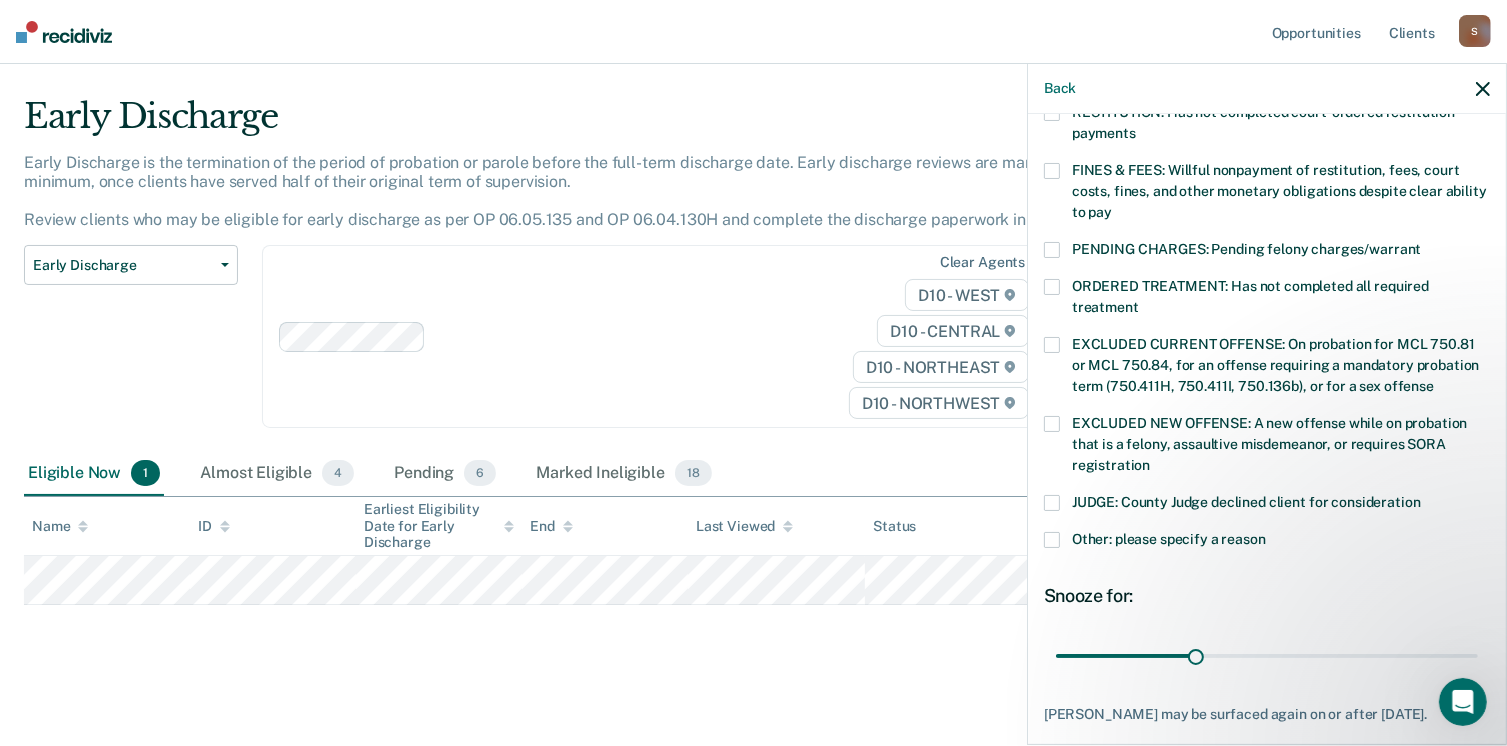 scroll, scrollTop: 647, scrollLeft: 0, axis: vertical 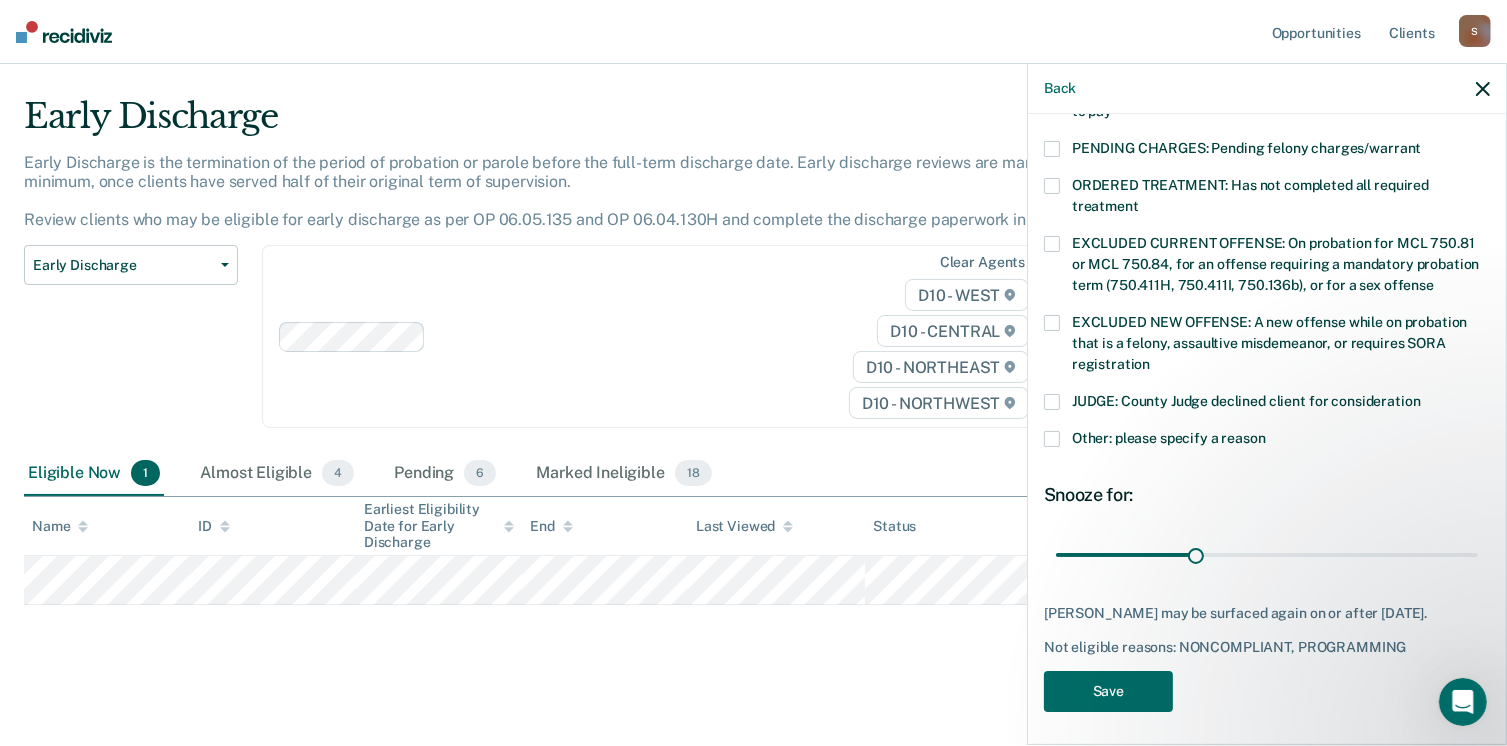 click at bounding box center (1052, 439) 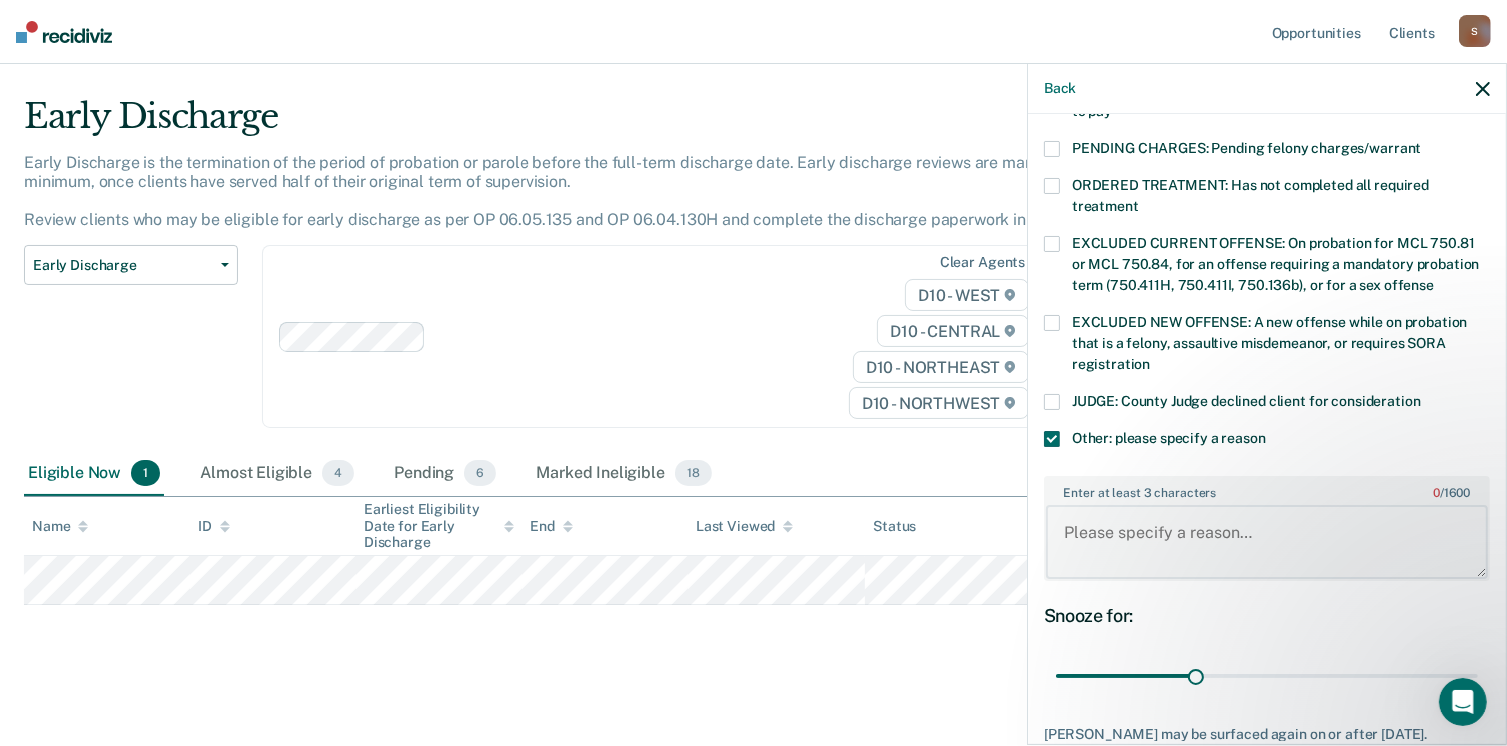 click on "Enter at least 3 characters 0  /  1600" at bounding box center [1267, 542] 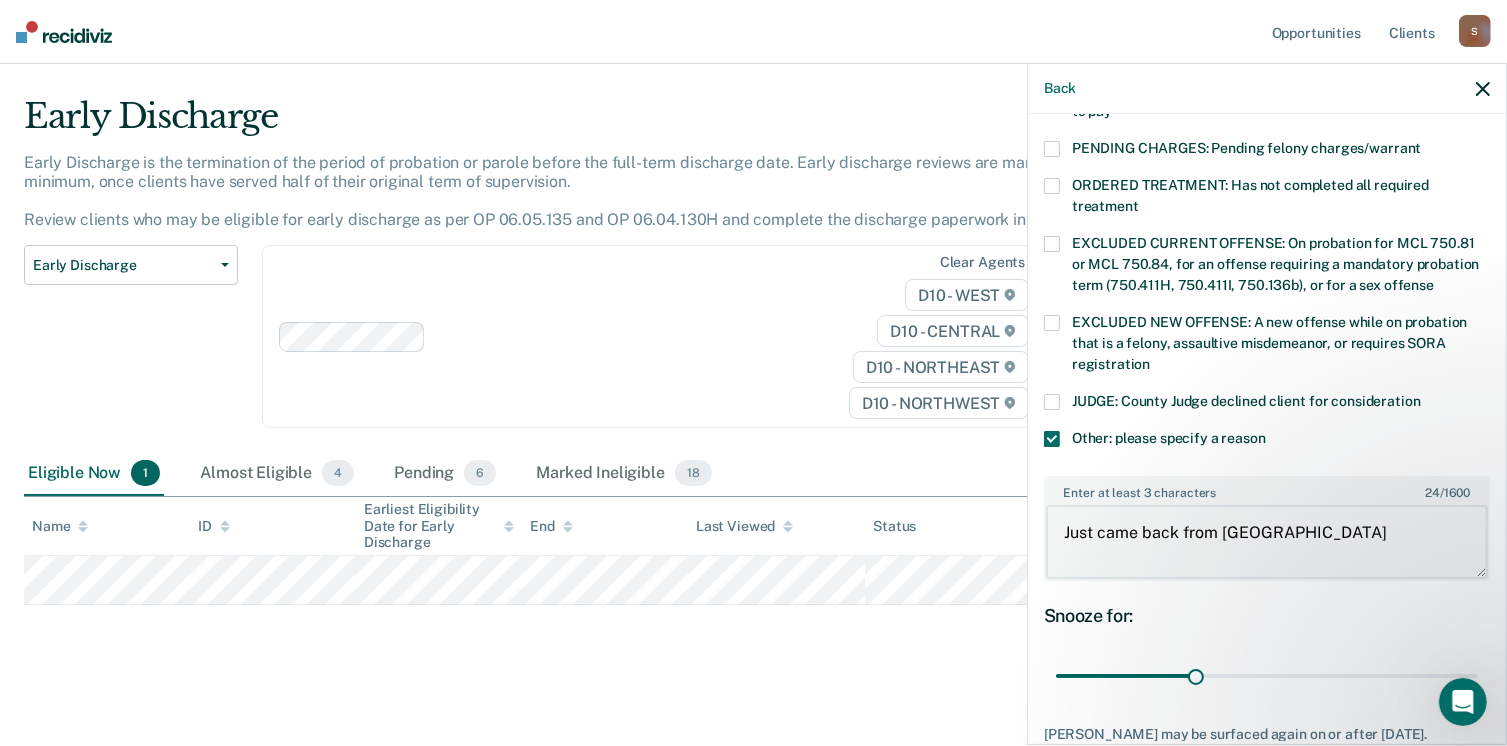 type on "Just came back from [GEOGRAPHIC_DATA]" 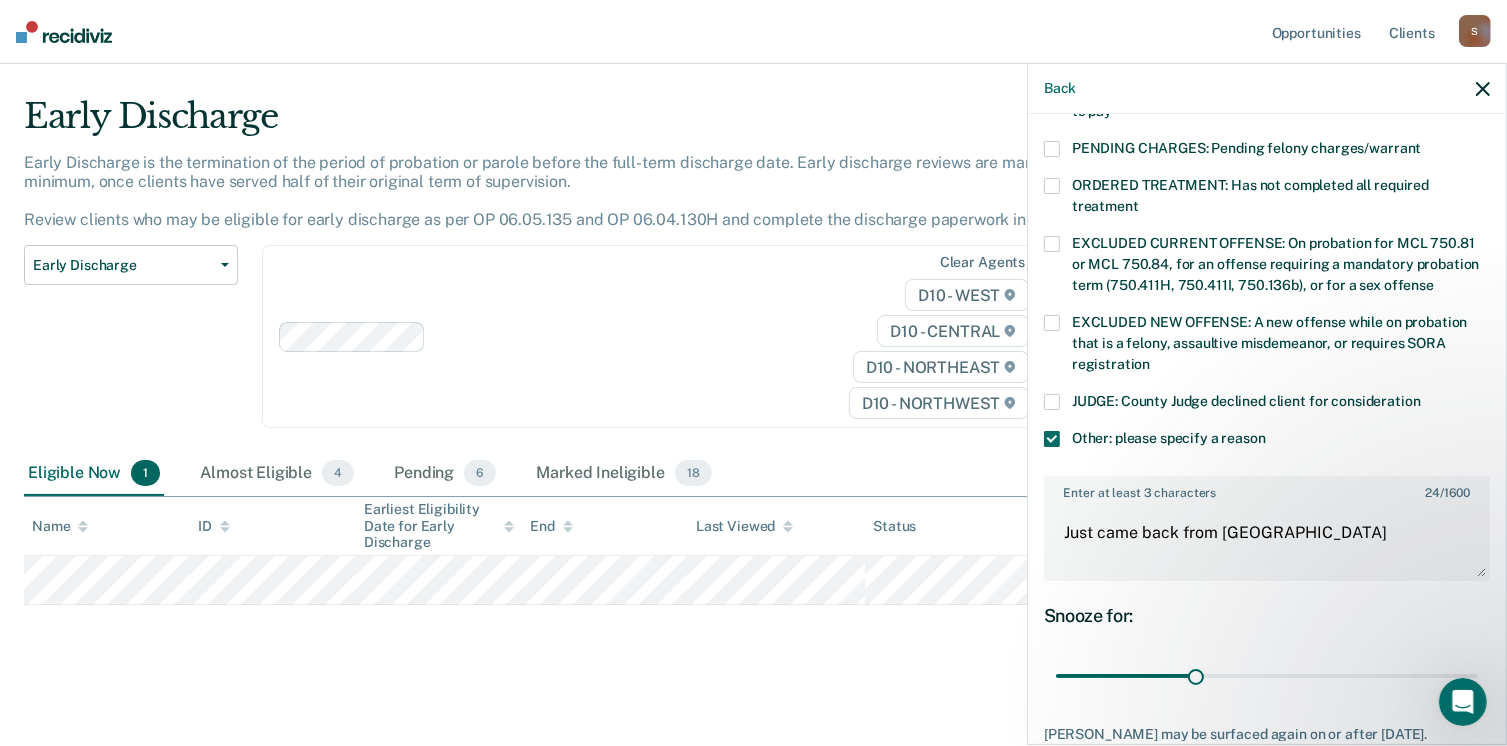 scroll, scrollTop: 766, scrollLeft: 0, axis: vertical 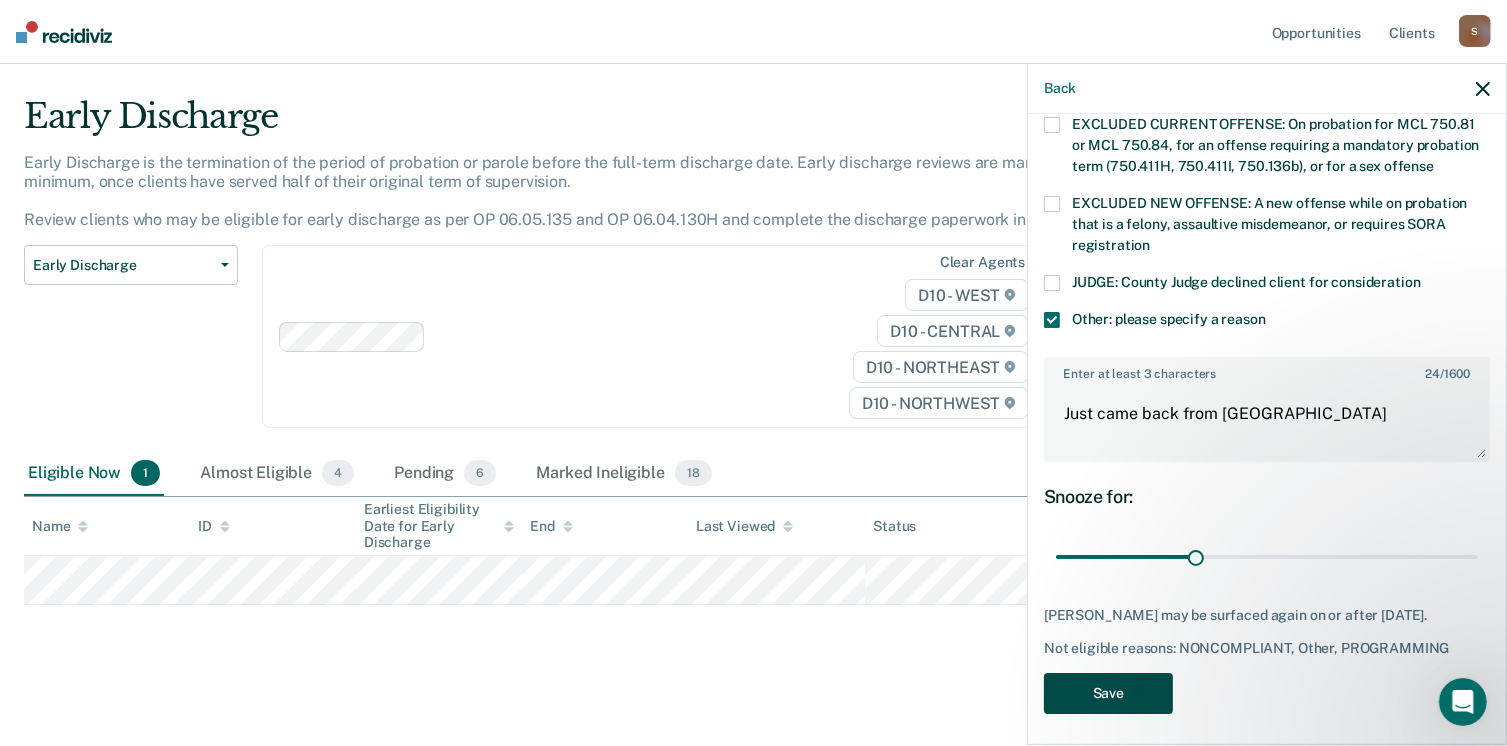 click on "Save" at bounding box center (1108, 693) 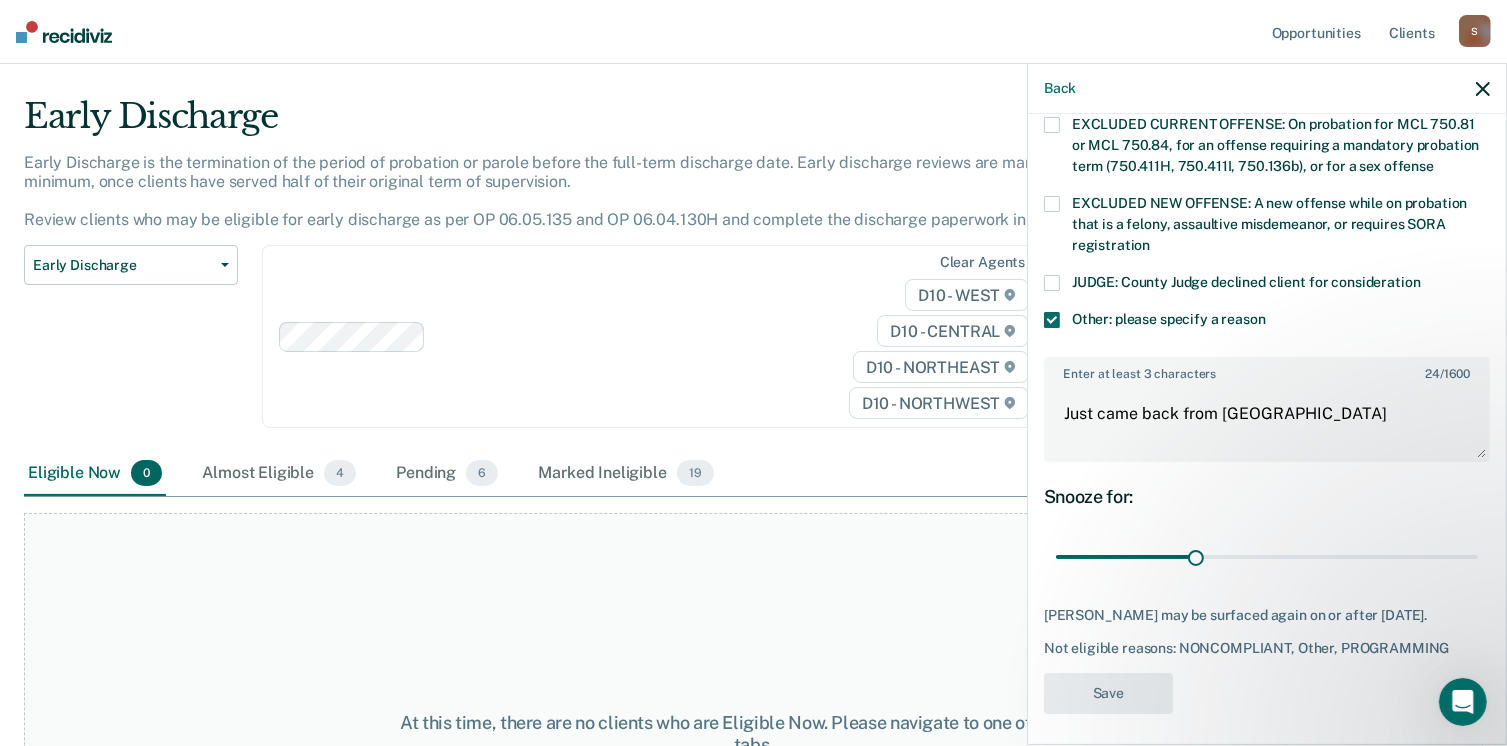 scroll, scrollTop: 589, scrollLeft: 0, axis: vertical 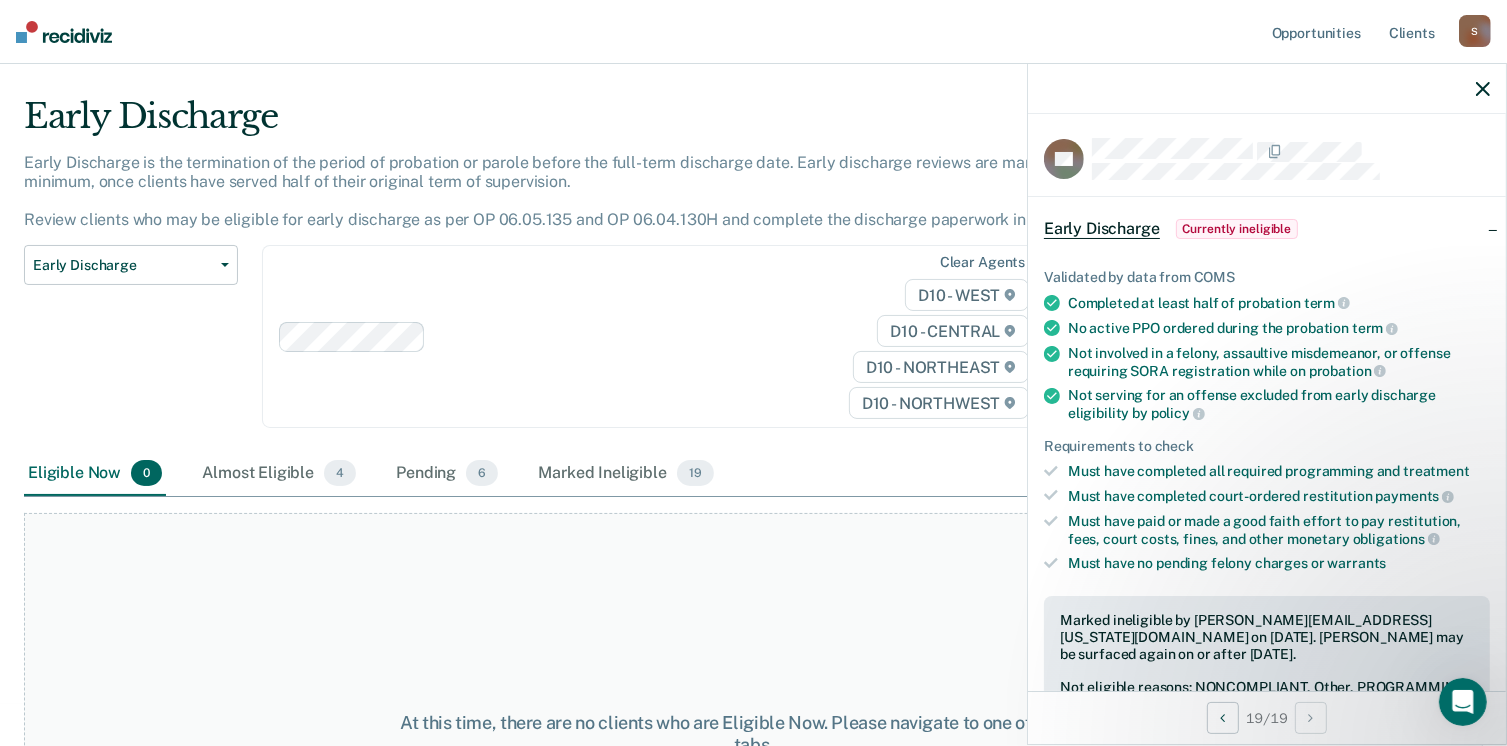 click at bounding box center [1483, 88] 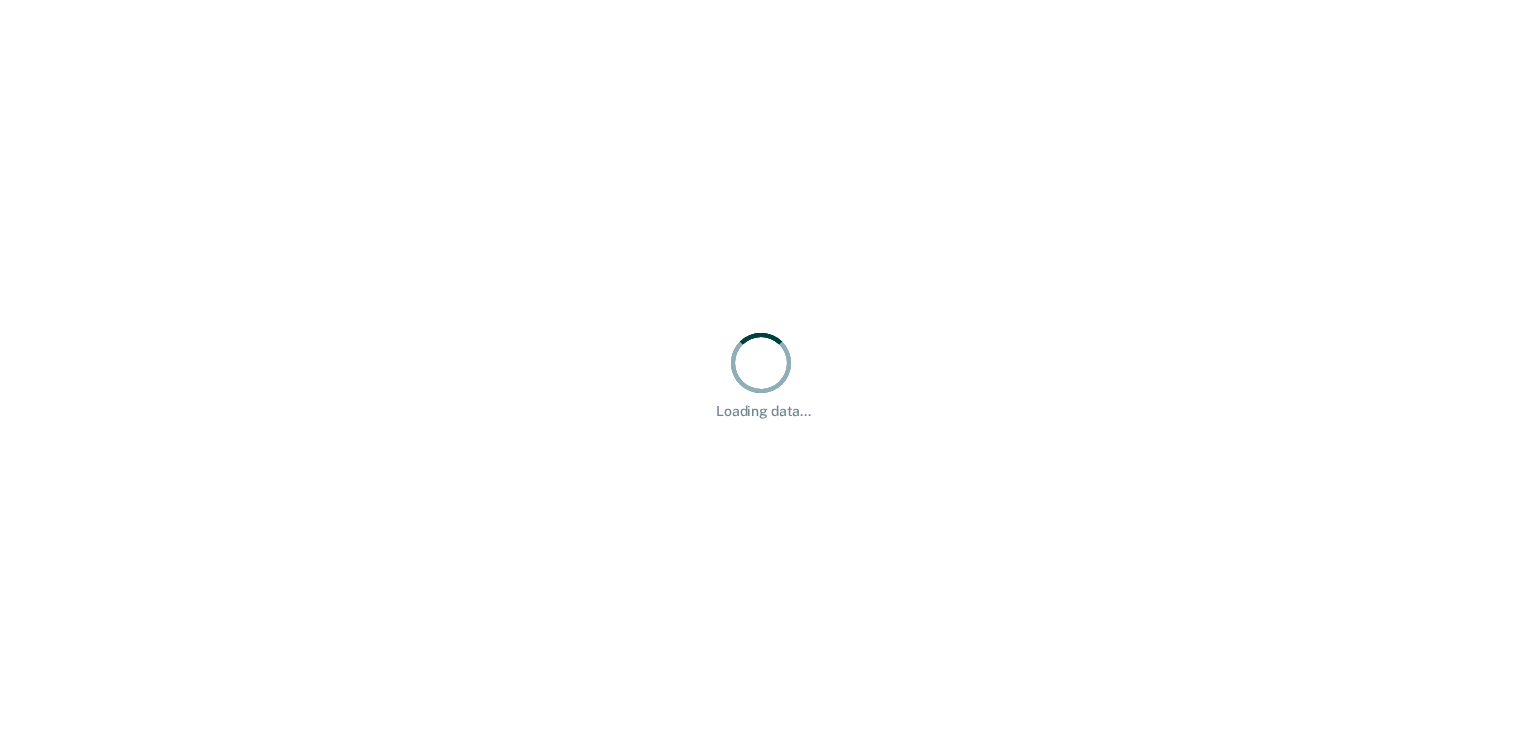 scroll, scrollTop: 0, scrollLeft: 0, axis: both 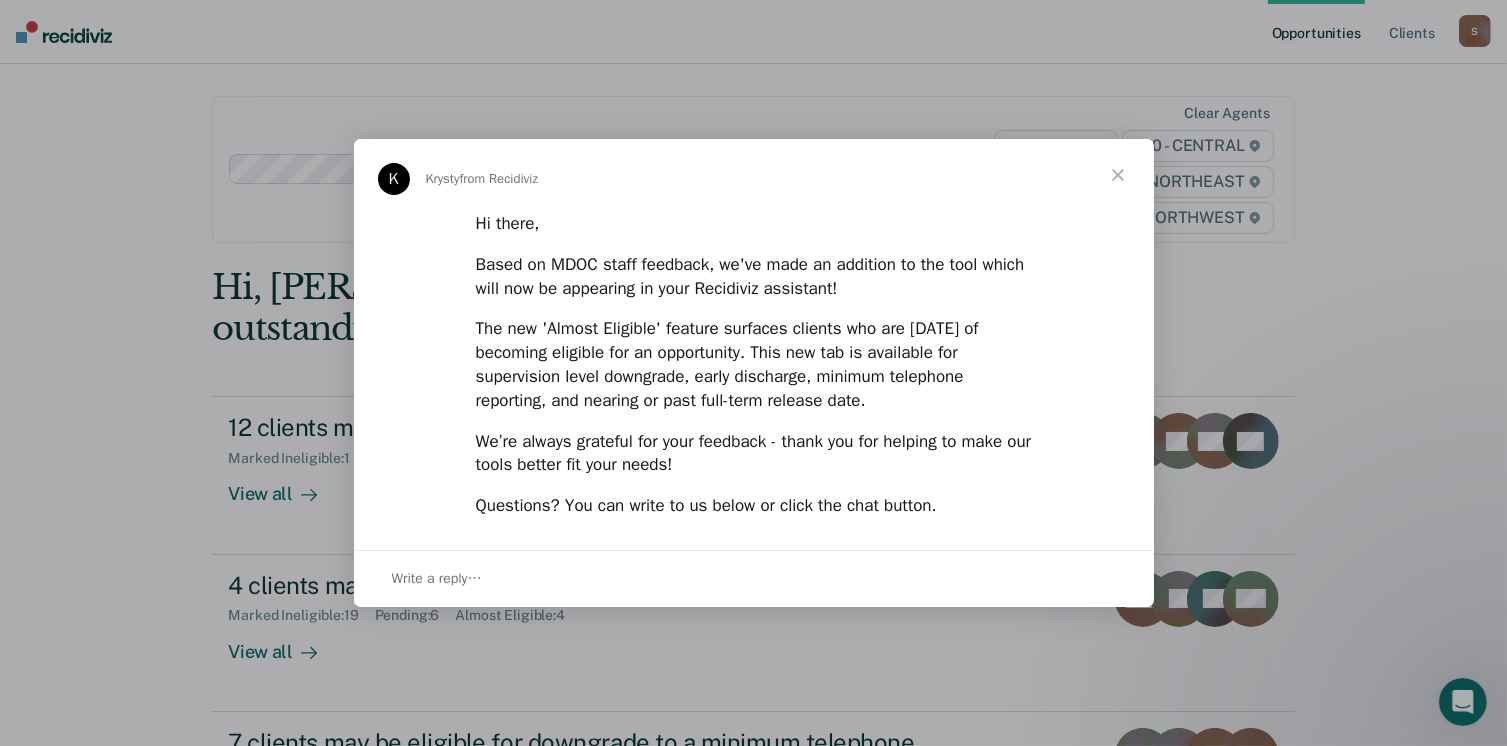click at bounding box center (1118, 175) 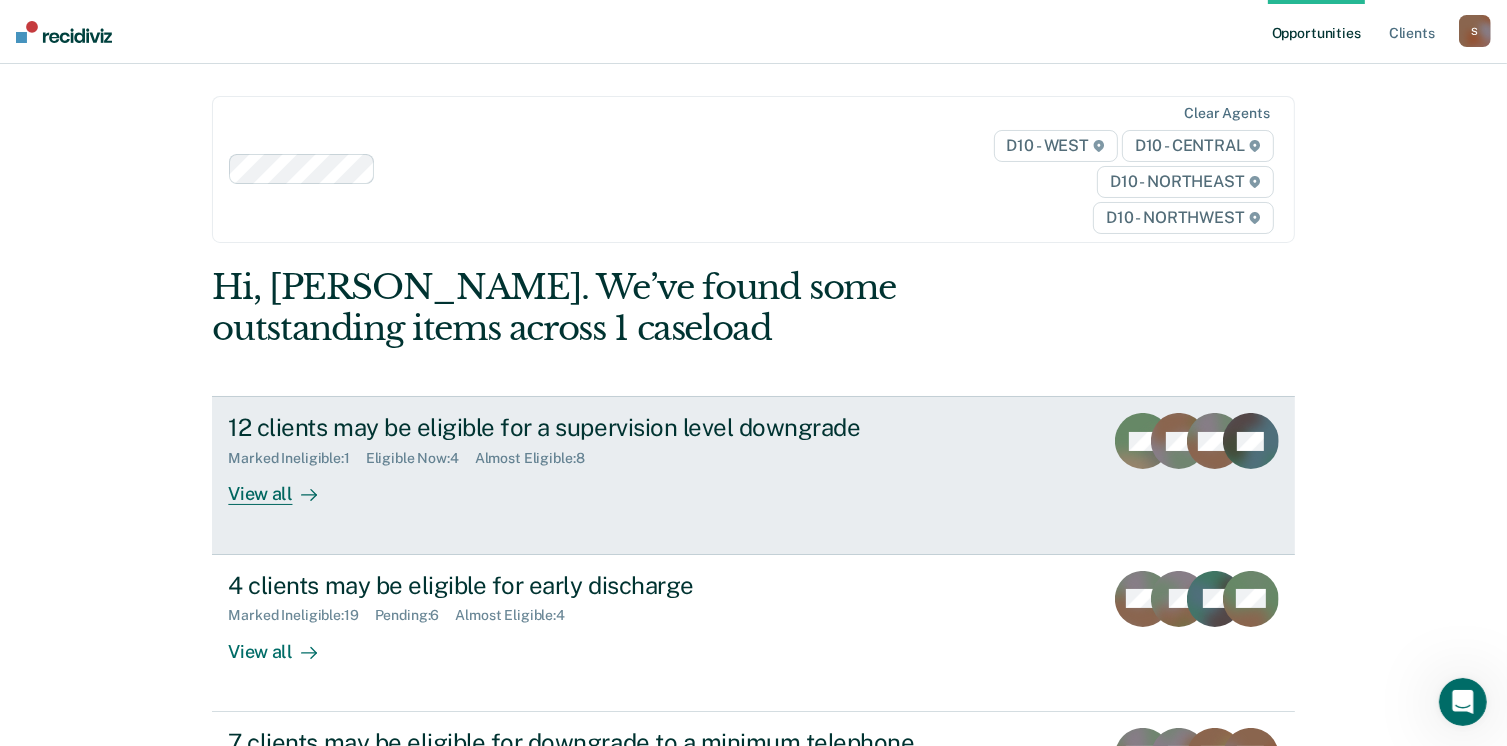 click on "12 clients may be eligible for a supervision level downgrade" at bounding box center (579, 427) 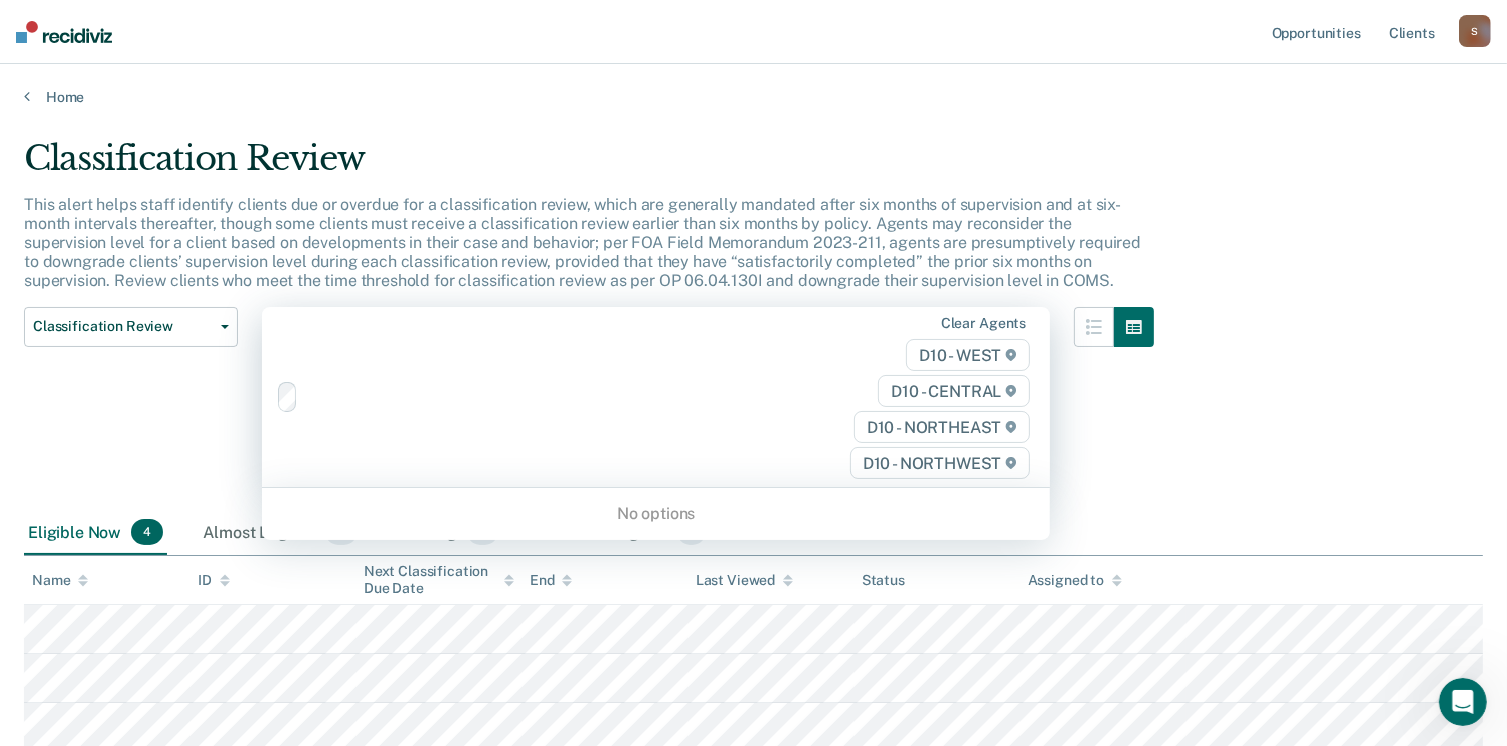 click on "Clear   agents D10 - WEST   D10 - CENTRAL   D10 - NORTHEAST   D10 - NORTHWEST" at bounding box center [656, 397] 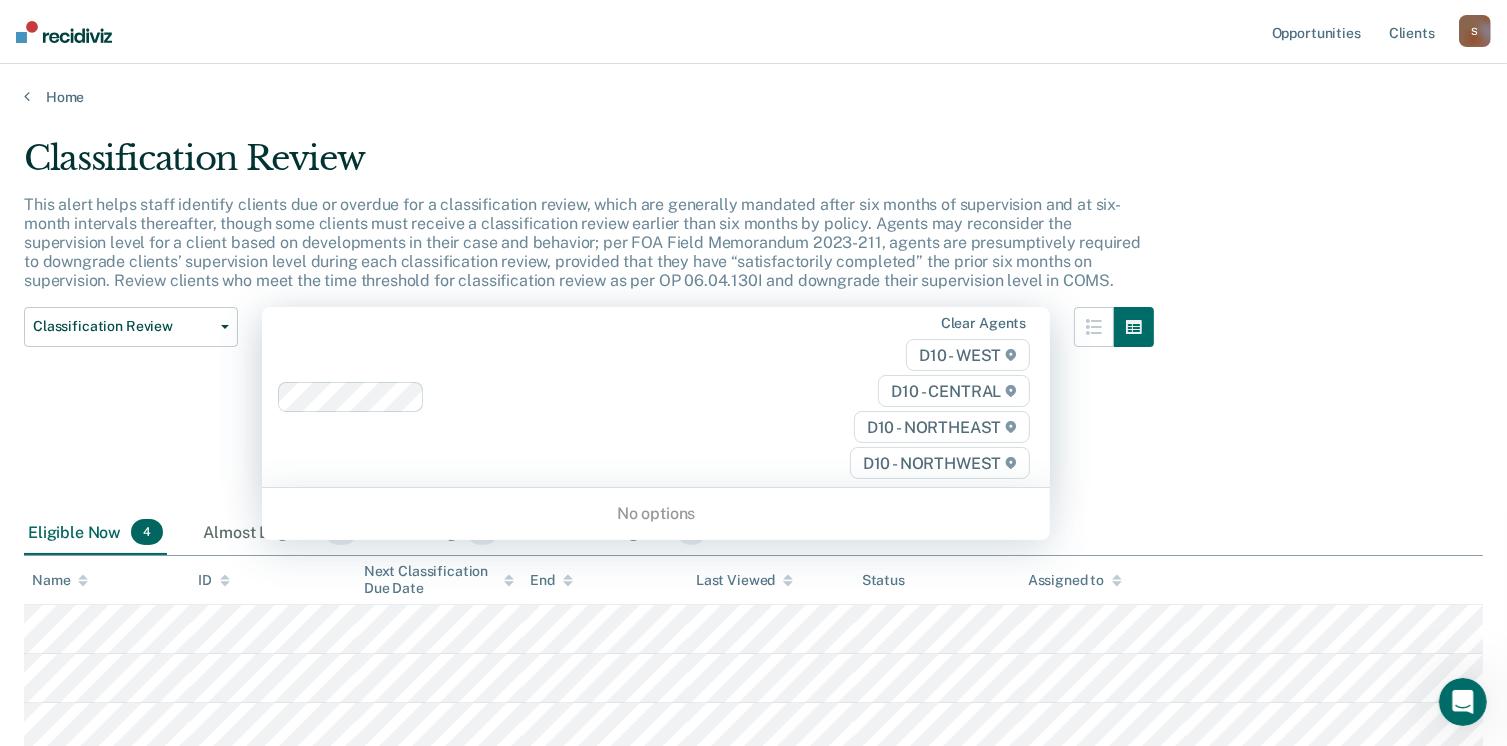 scroll, scrollTop: 43, scrollLeft: 0, axis: vertical 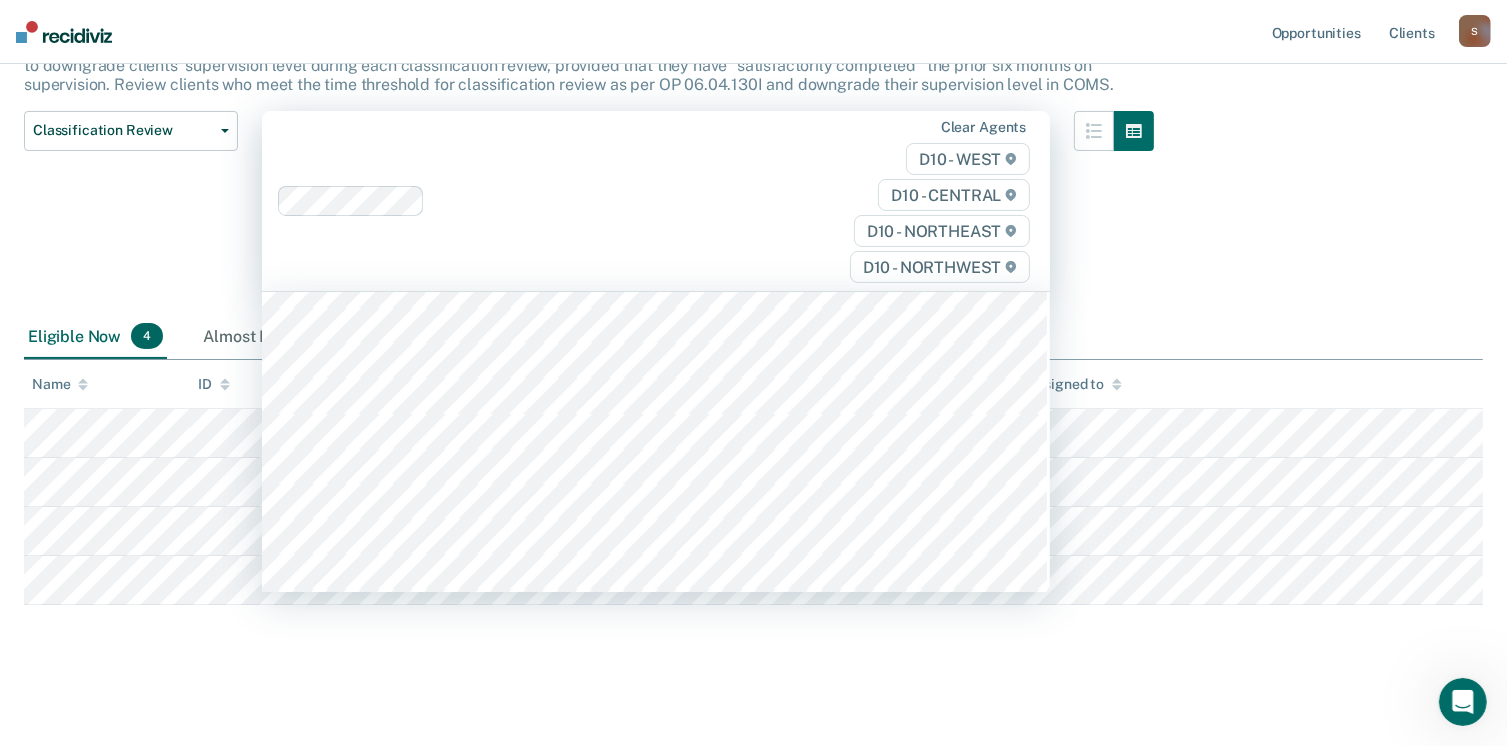 click on "D10 - CENTRAL" at bounding box center (954, 195) 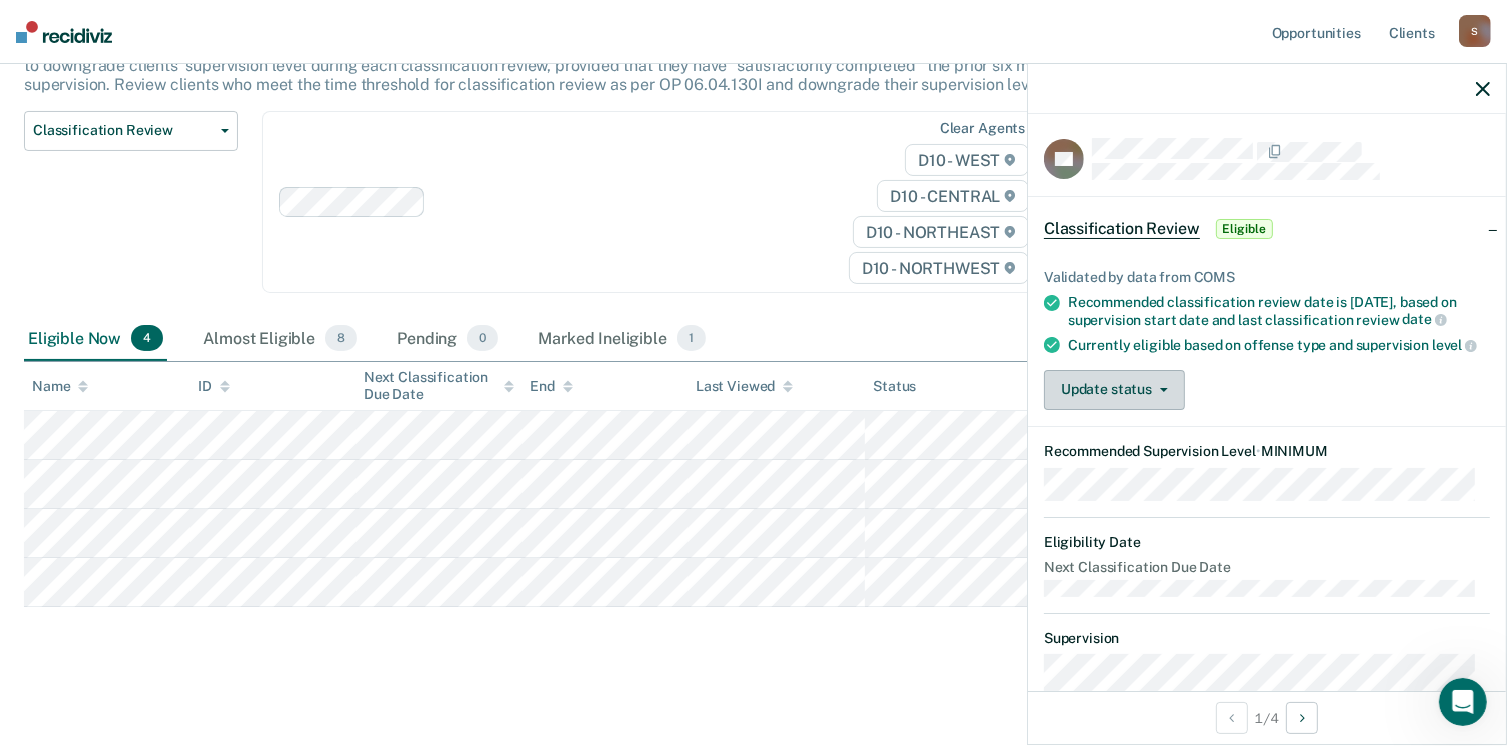 click on "Update status" at bounding box center [1114, 390] 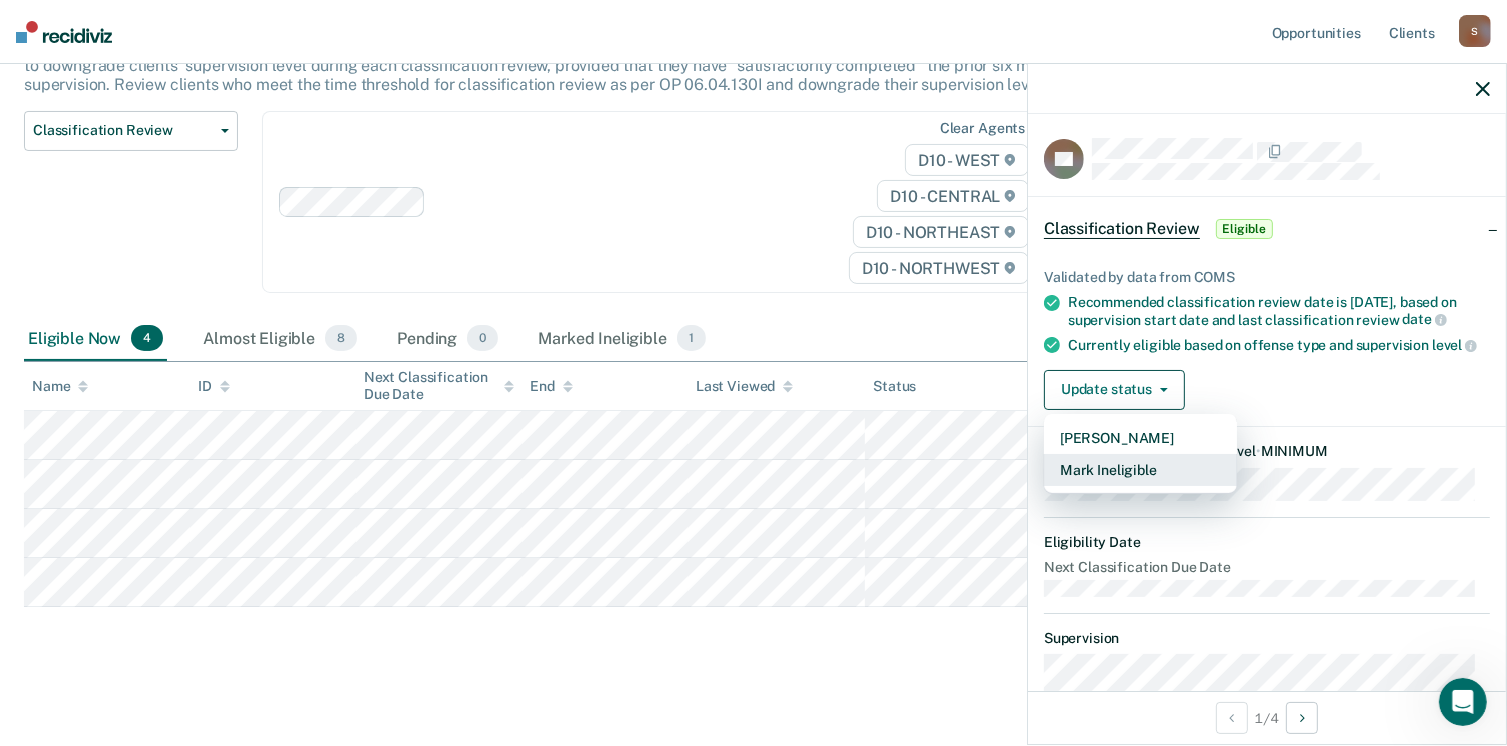 click on "Mark Ineligible" at bounding box center [1140, 470] 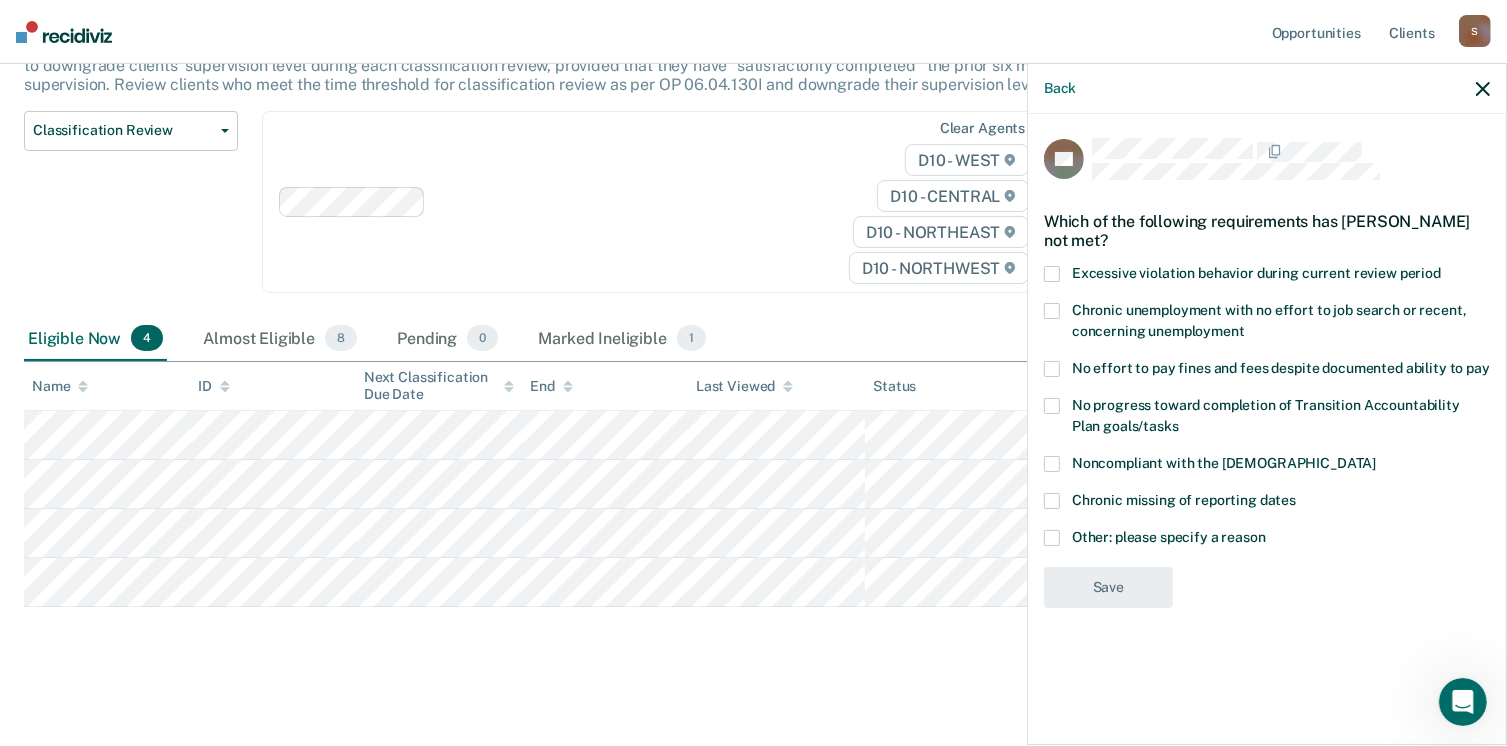 drag, startPoint x: 1053, startPoint y: 272, endPoint x: 1064, endPoint y: 333, distance: 61.983868 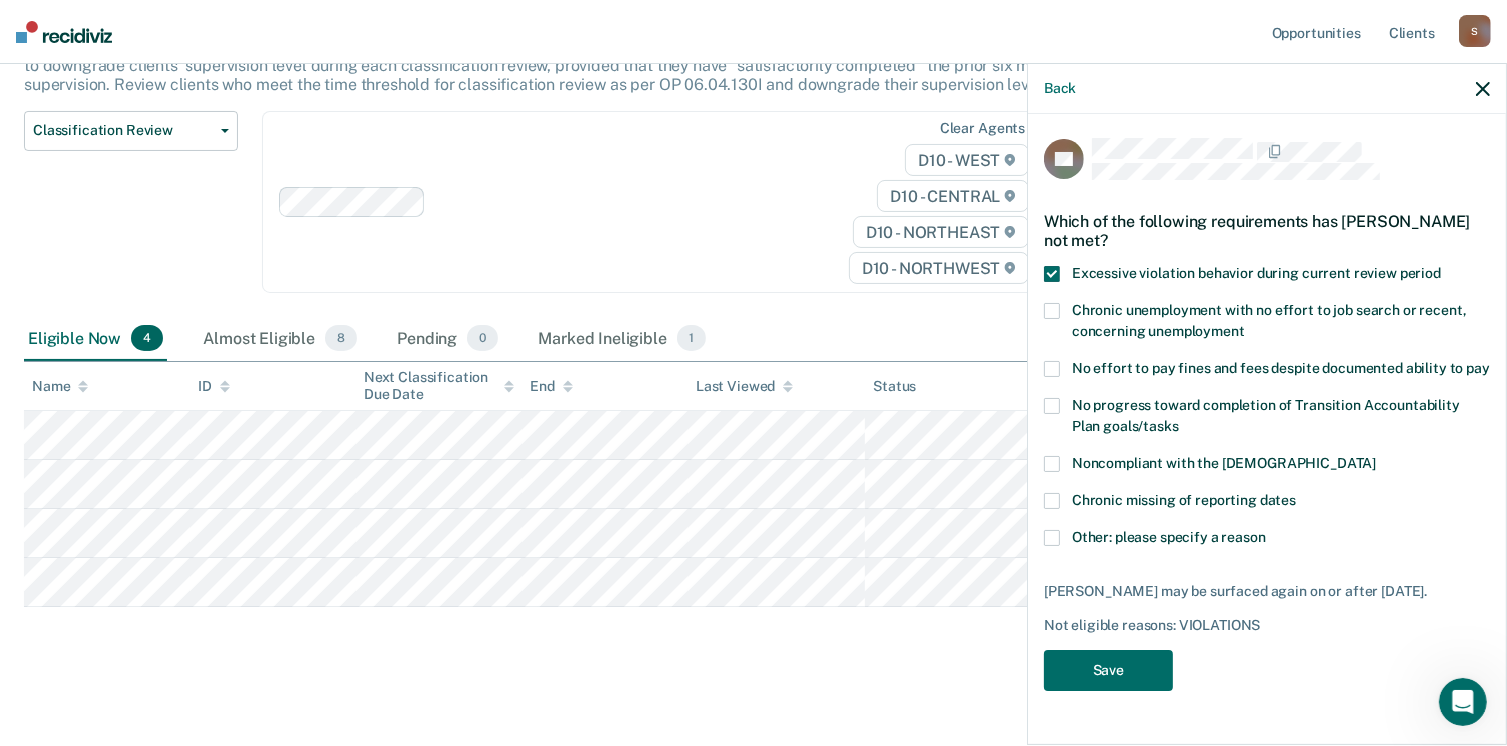 click at bounding box center (1052, 538) 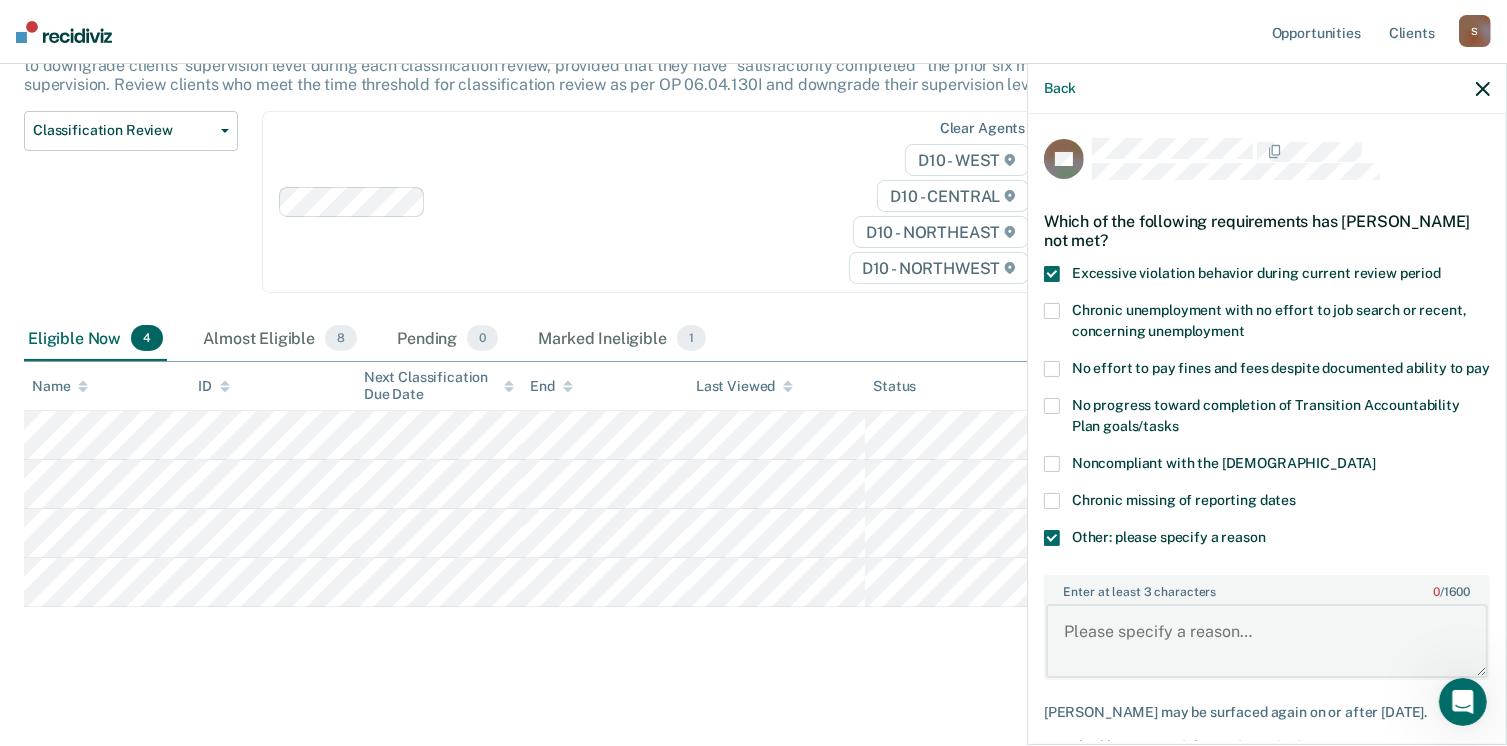 click on "Enter at least 3 characters 0  /  1600" at bounding box center [1267, 641] 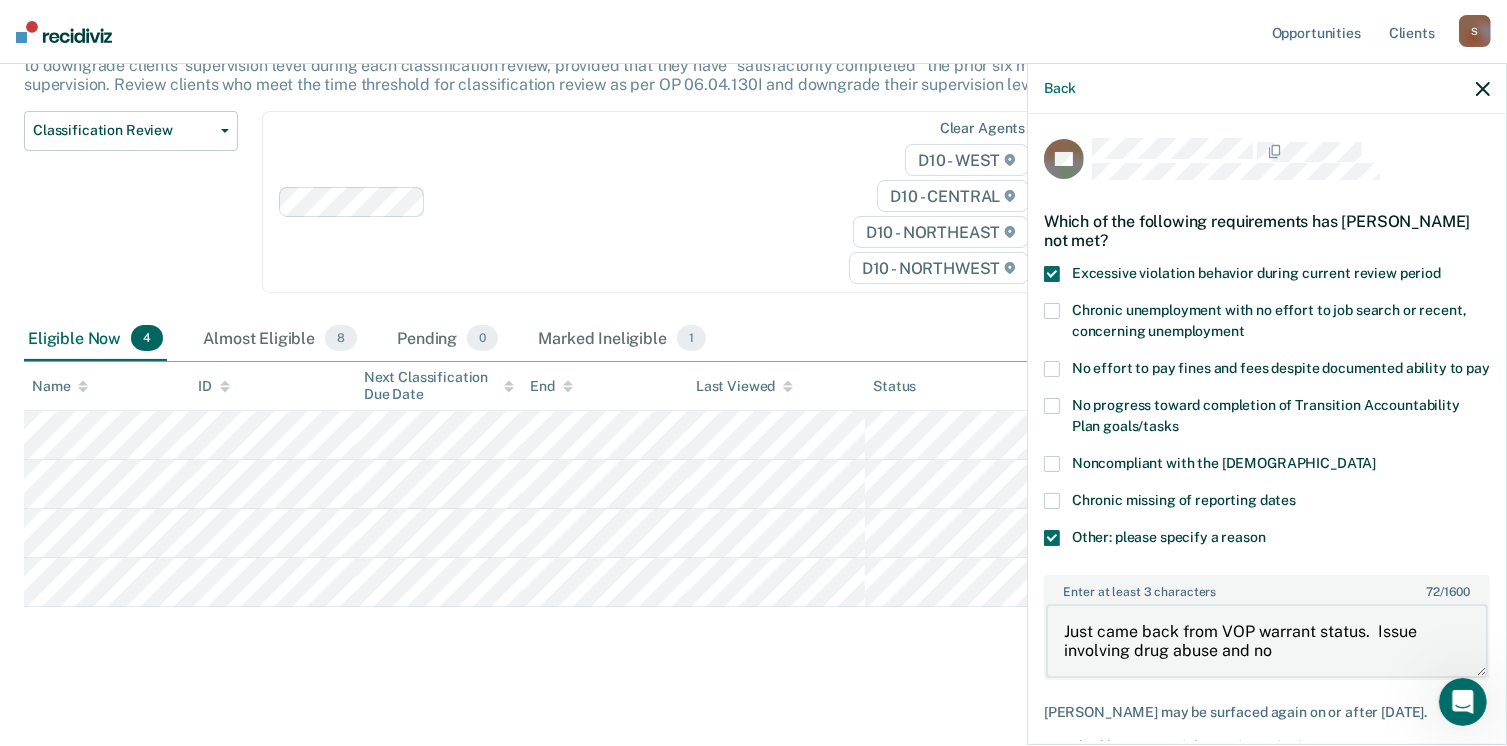scroll, scrollTop: 192, scrollLeft: 0, axis: vertical 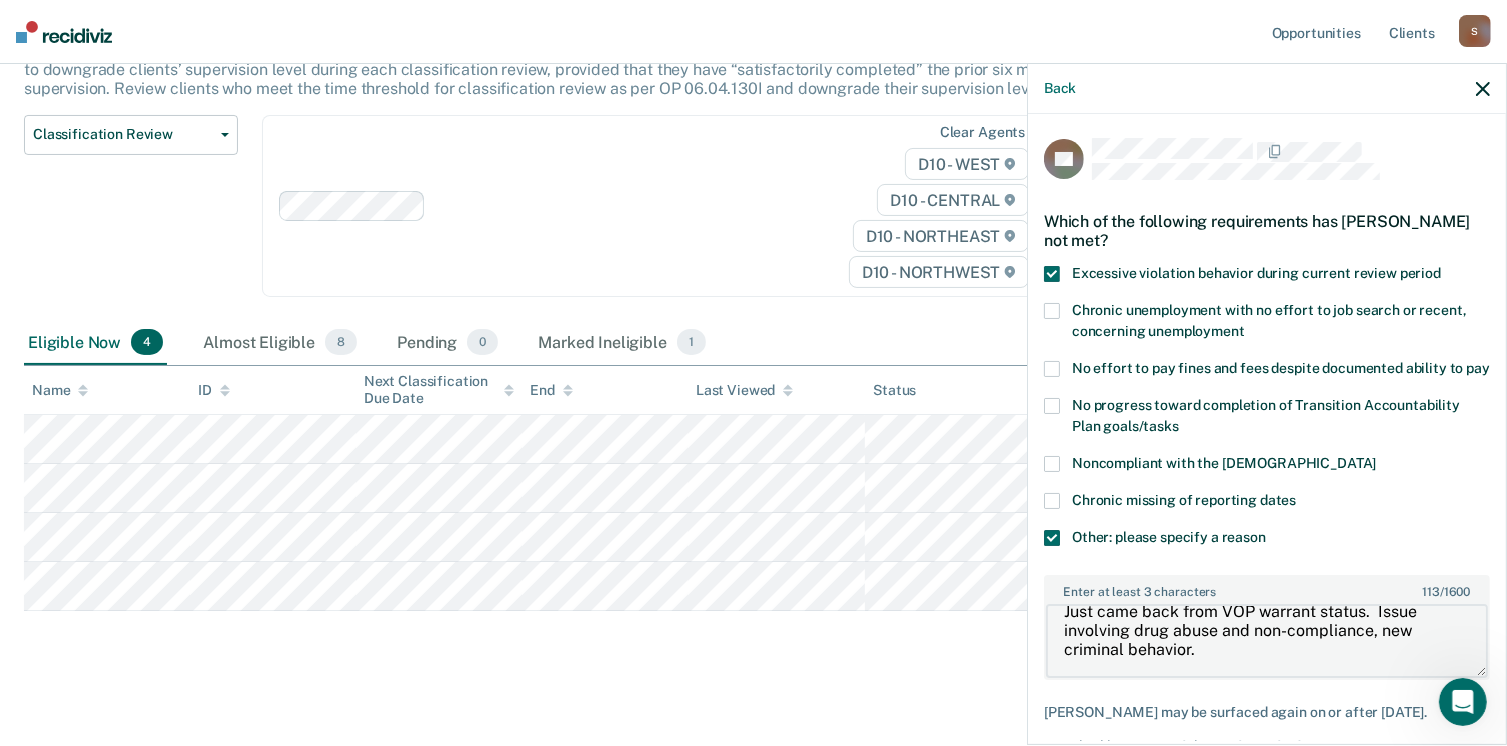 type on "Just came back from VOP warrant status.  Issue involving drug abuse and non-compliance, new criminal behavior." 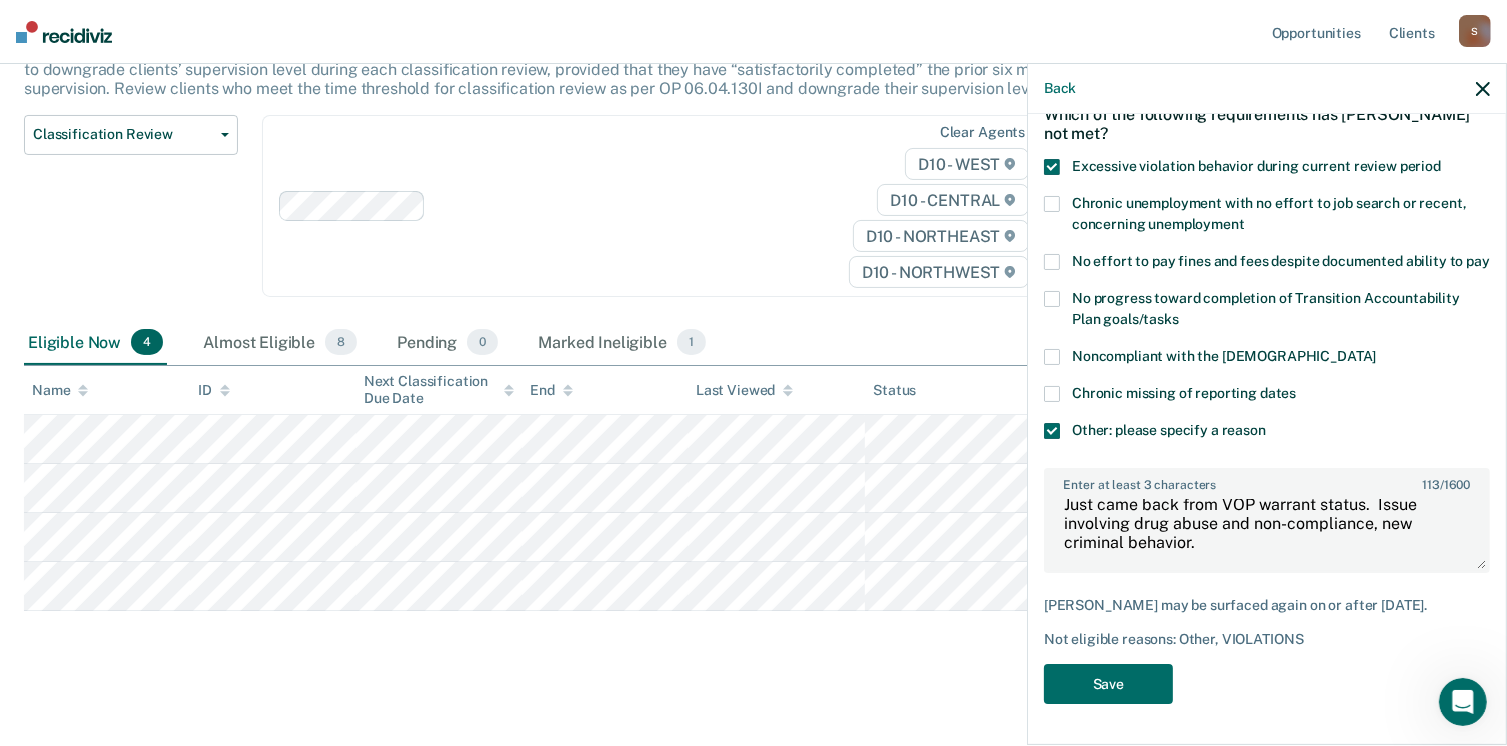 scroll, scrollTop: 140, scrollLeft: 0, axis: vertical 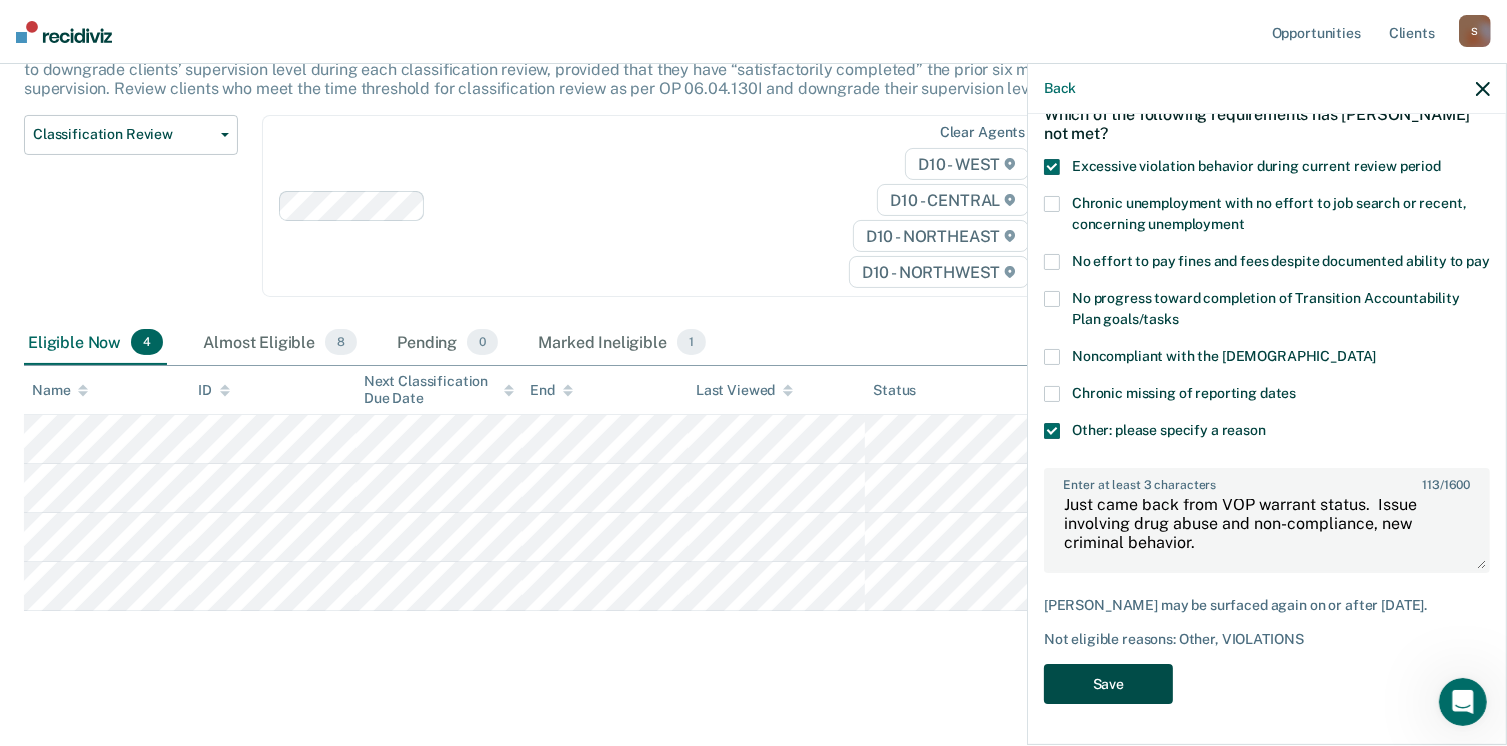 click on "Save" at bounding box center [1108, 684] 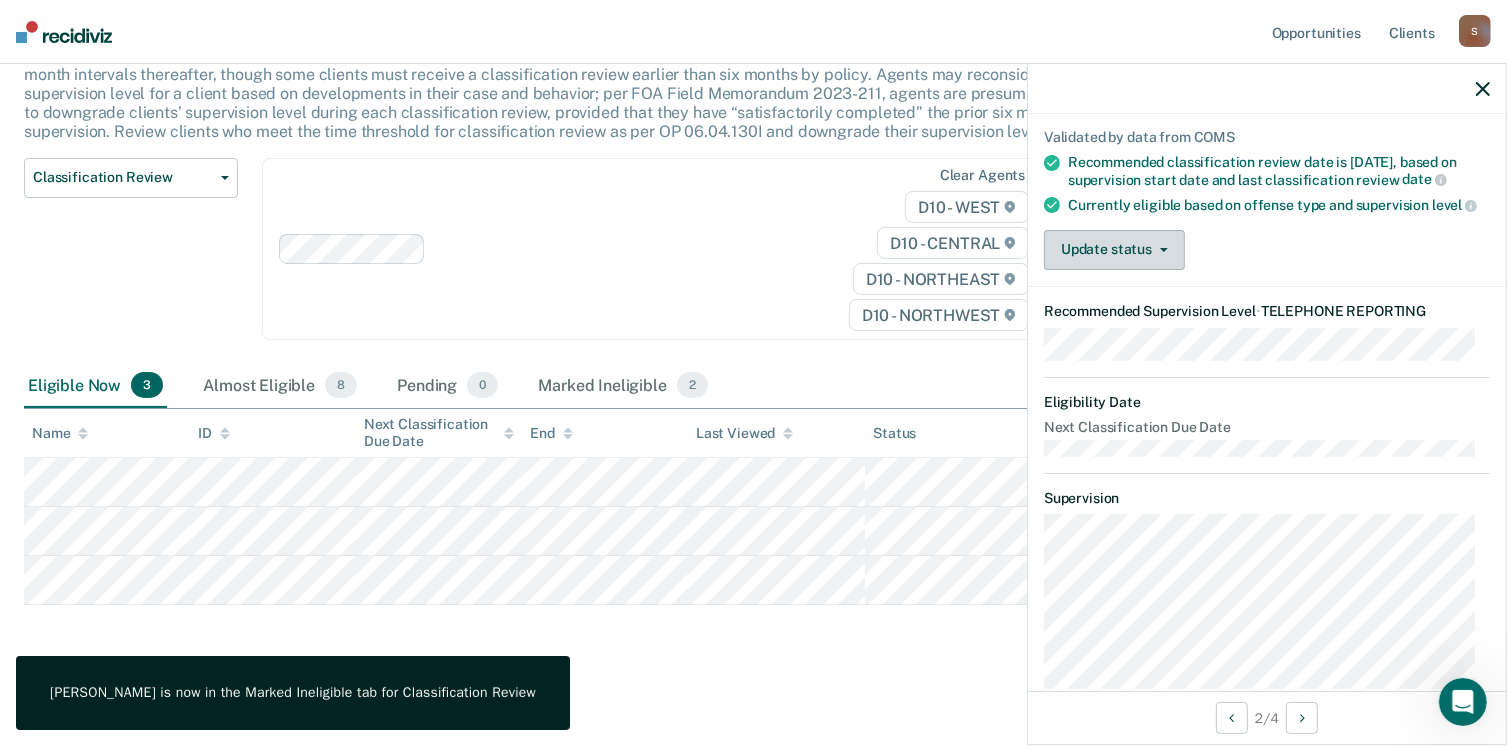 click on "Update status" at bounding box center [1114, 250] 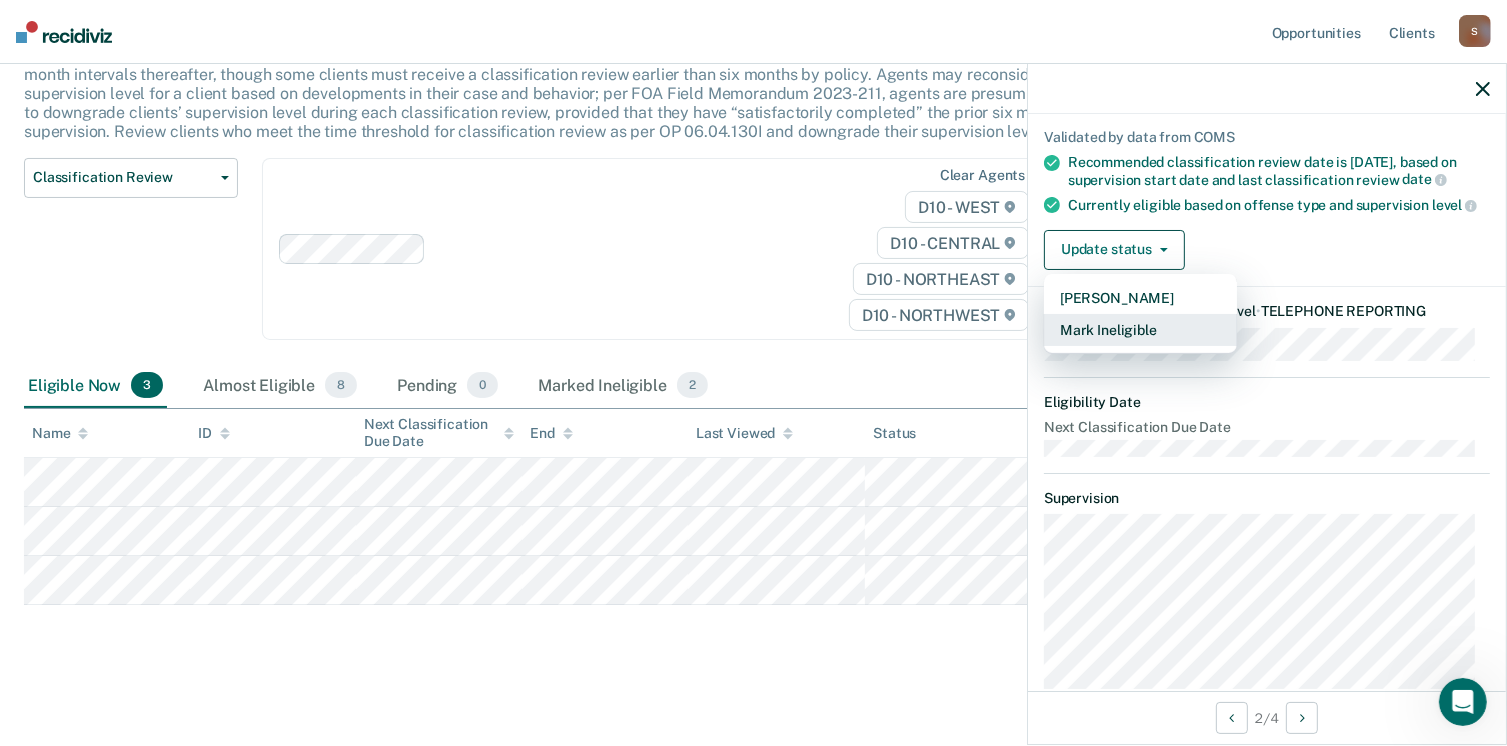 click on "Mark Ineligible" at bounding box center [1140, 330] 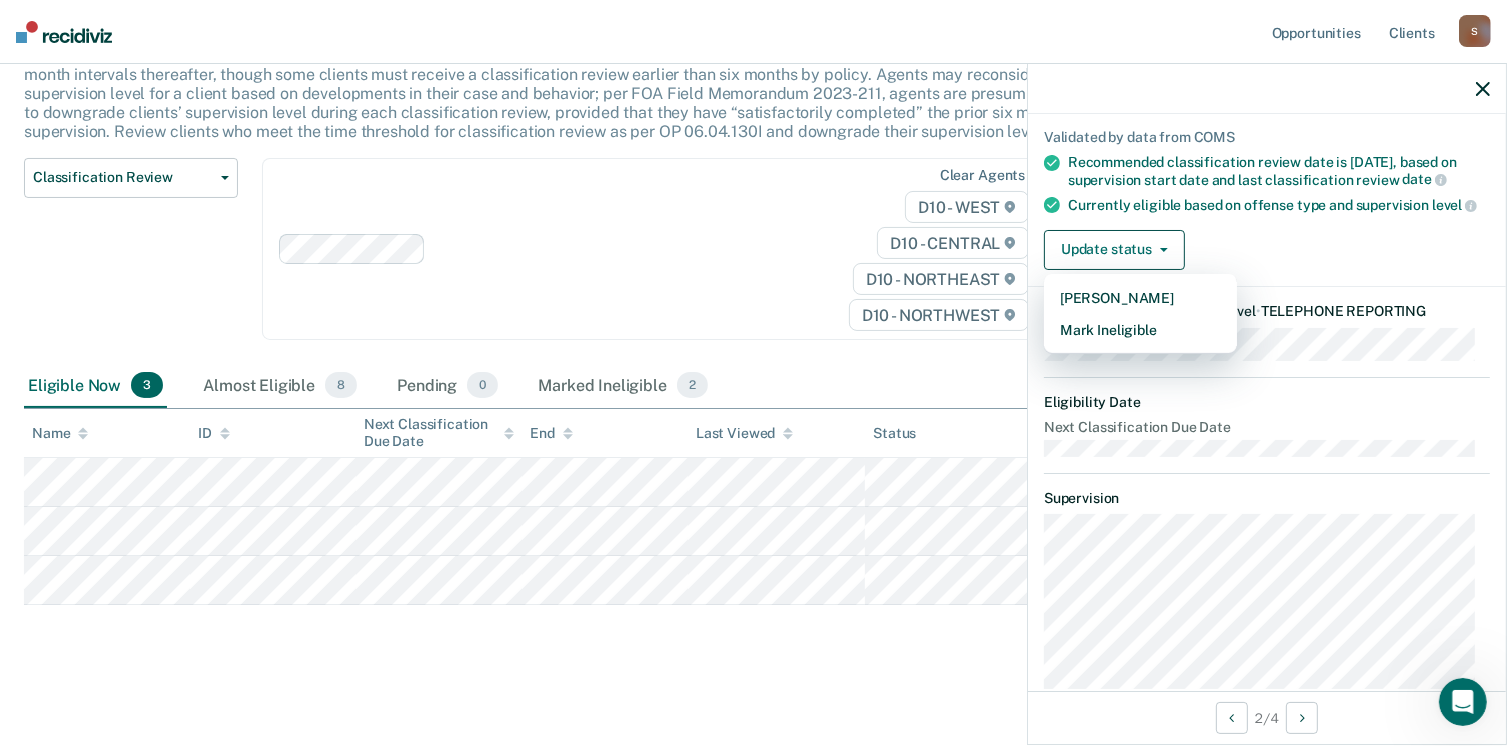 scroll, scrollTop: 0, scrollLeft: 0, axis: both 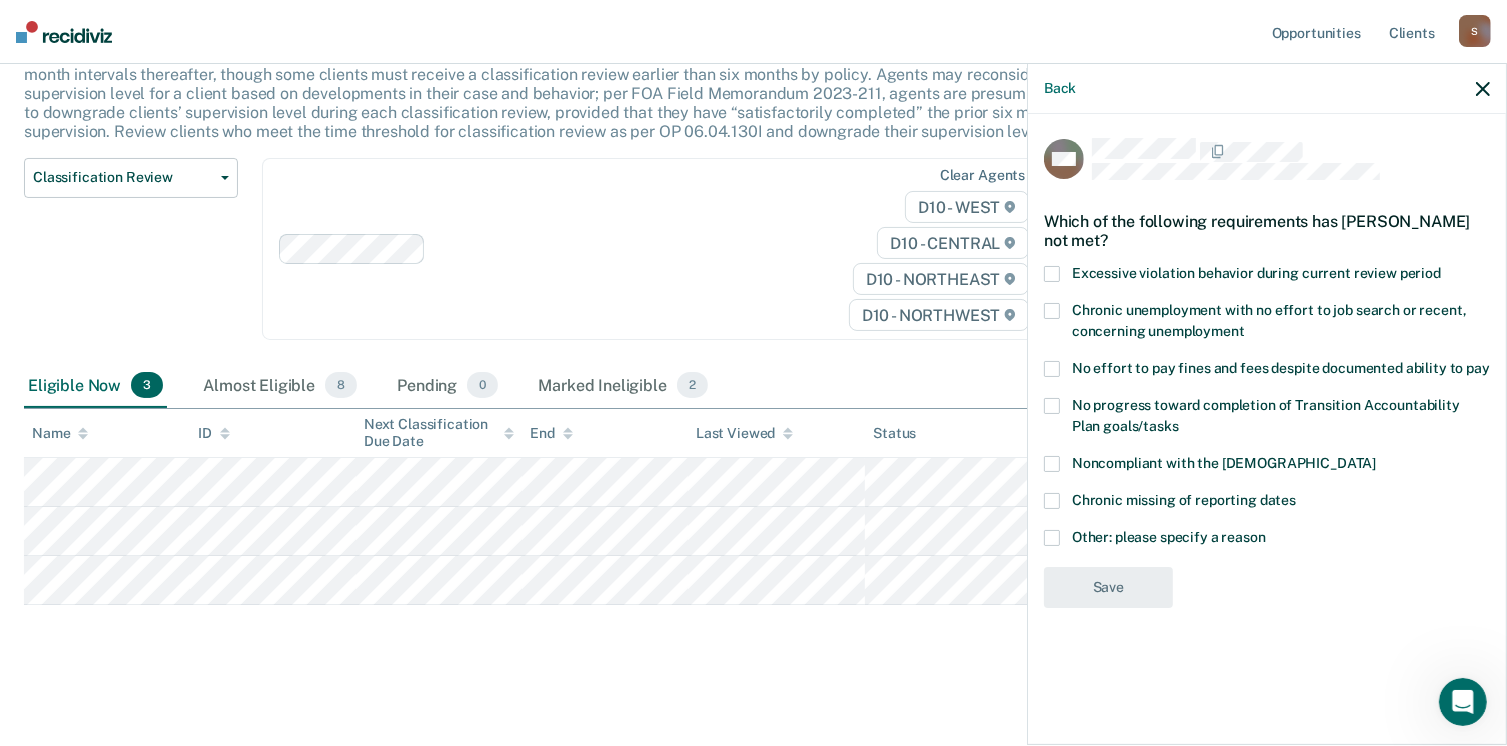 click at bounding box center (1052, 538) 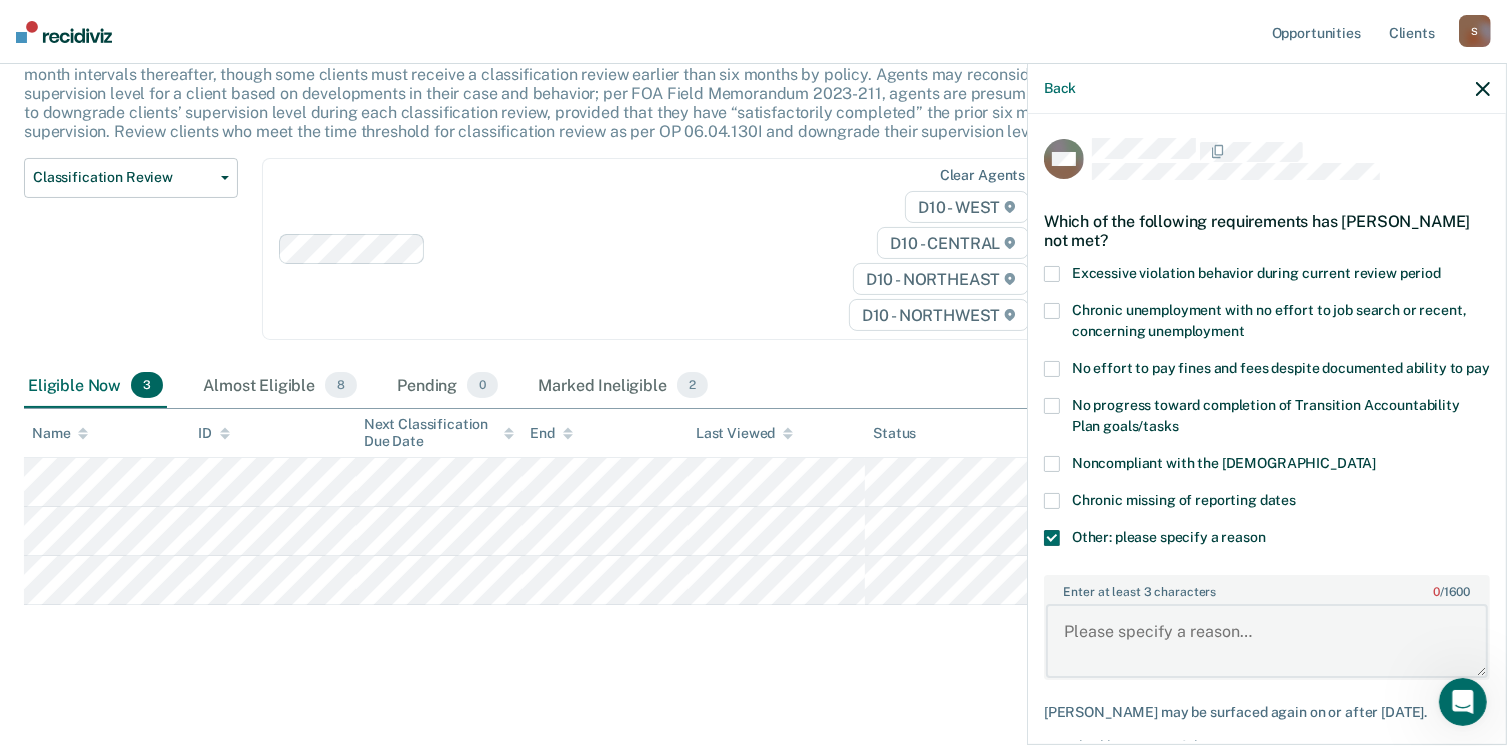 click on "Enter at least 3 characters 0  /  1600" at bounding box center (1267, 641) 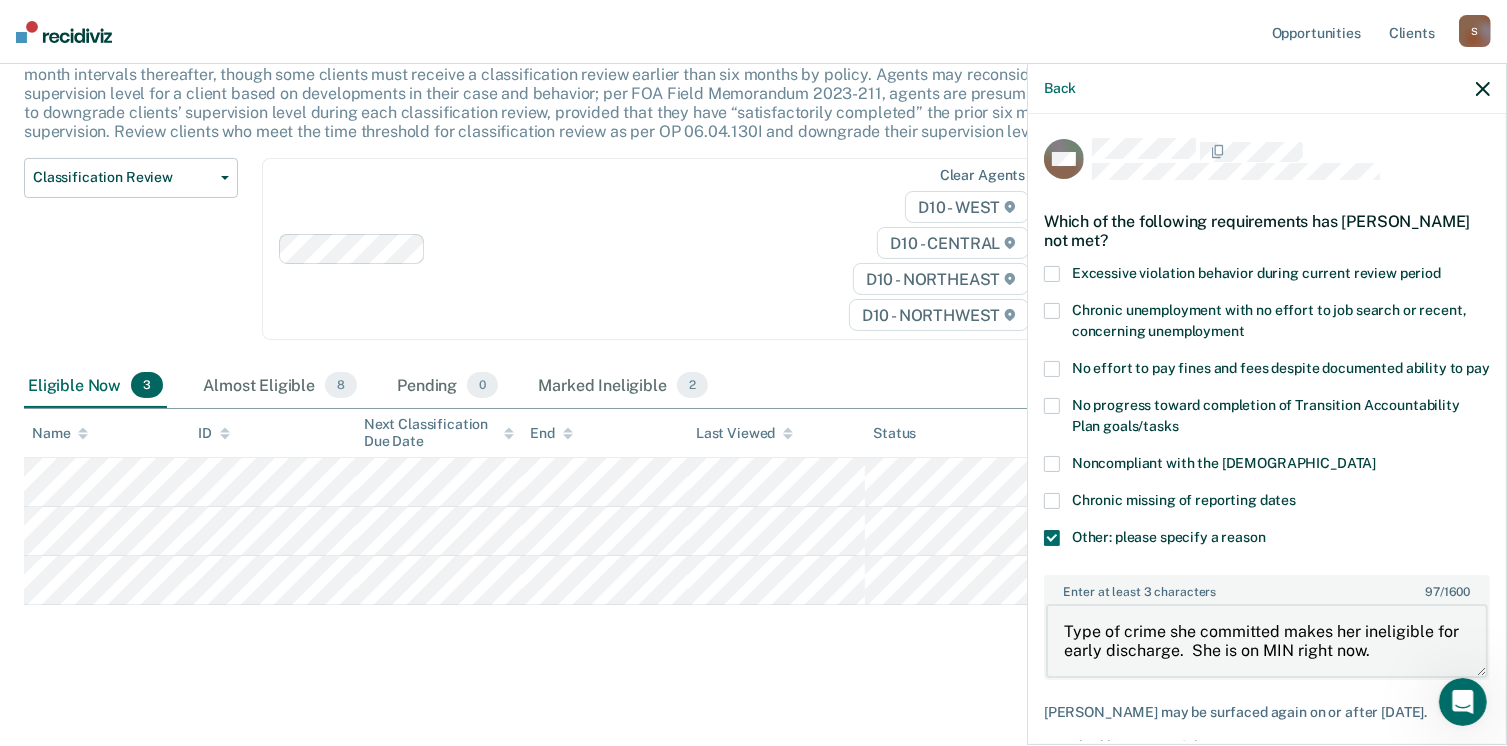 scroll, scrollTop: 4, scrollLeft: 0, axis: vertical 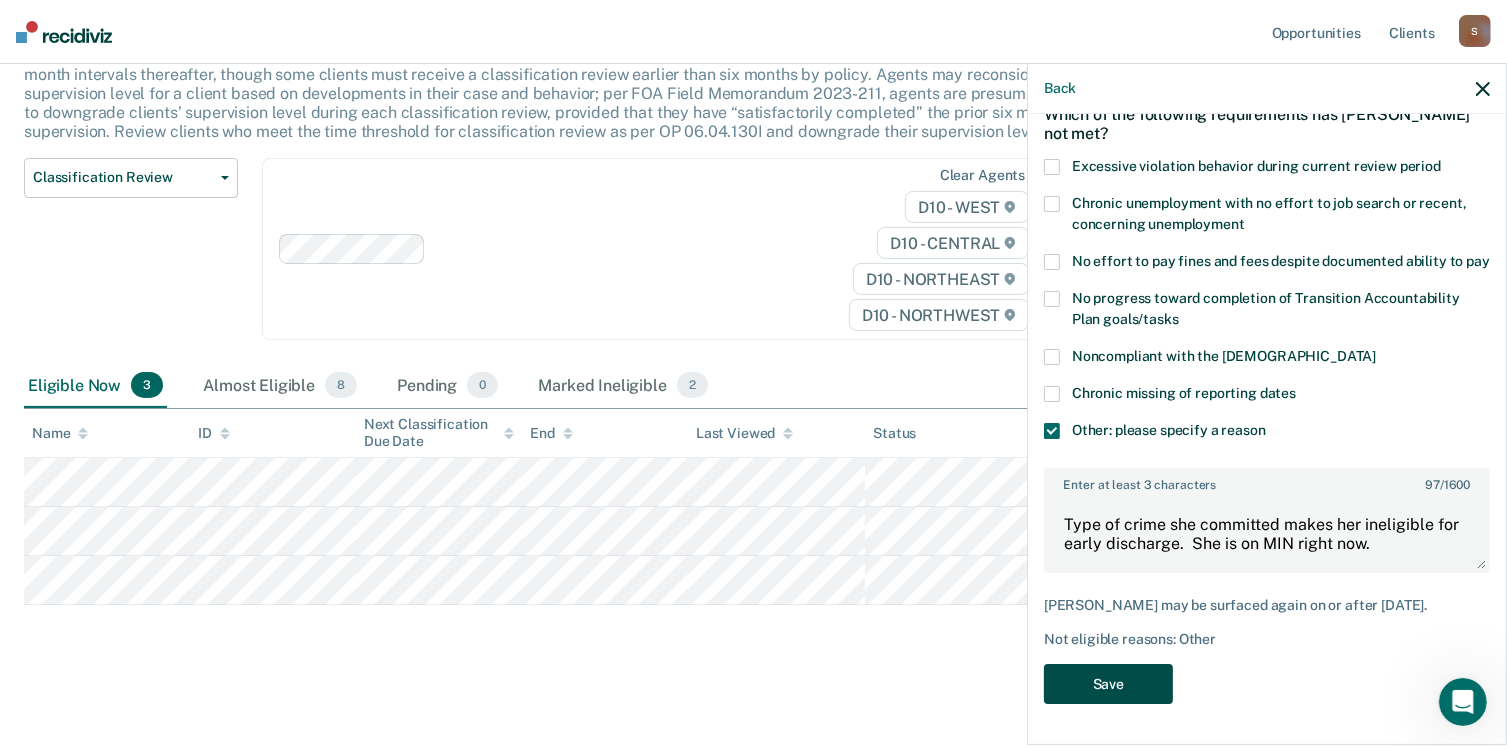 click on "Save" at bounding box center [1108, 684] 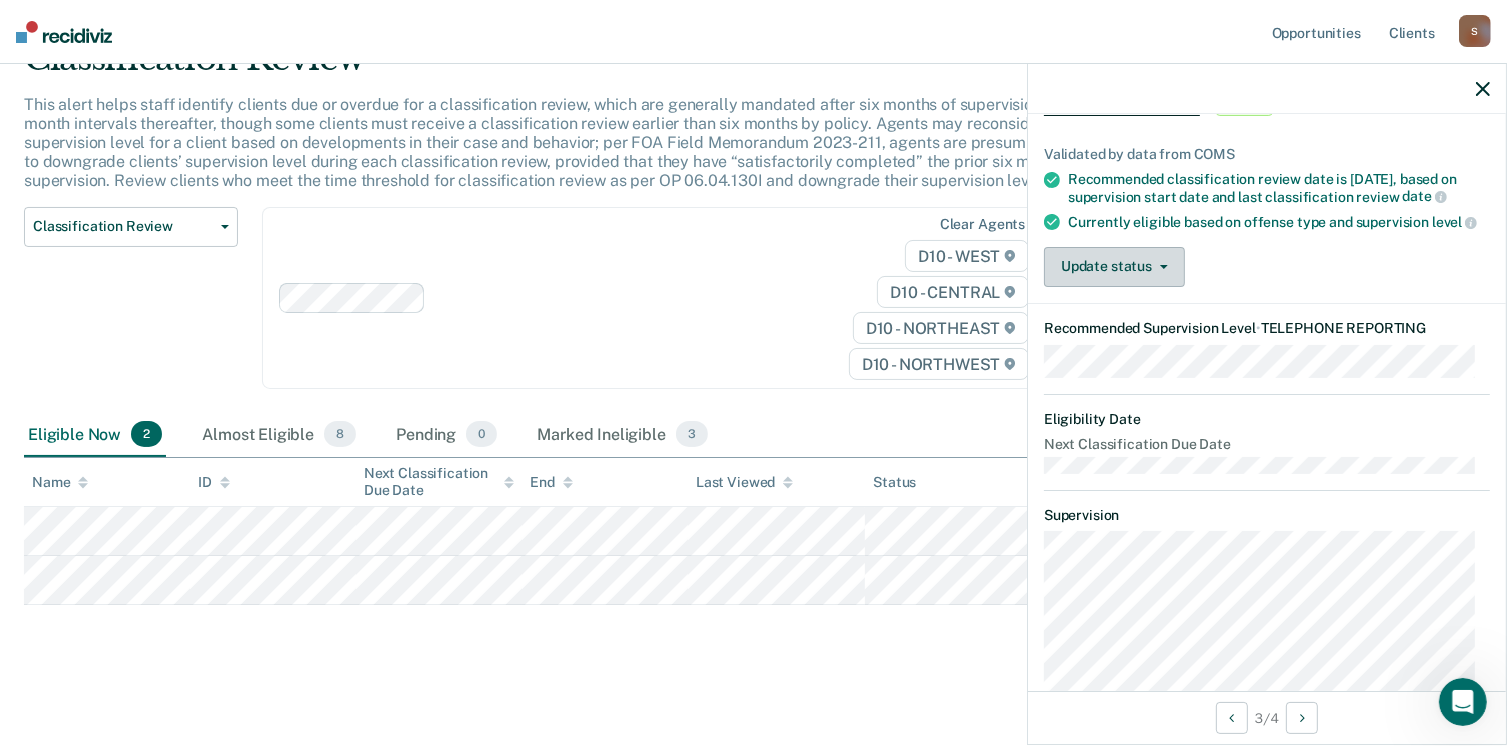 click 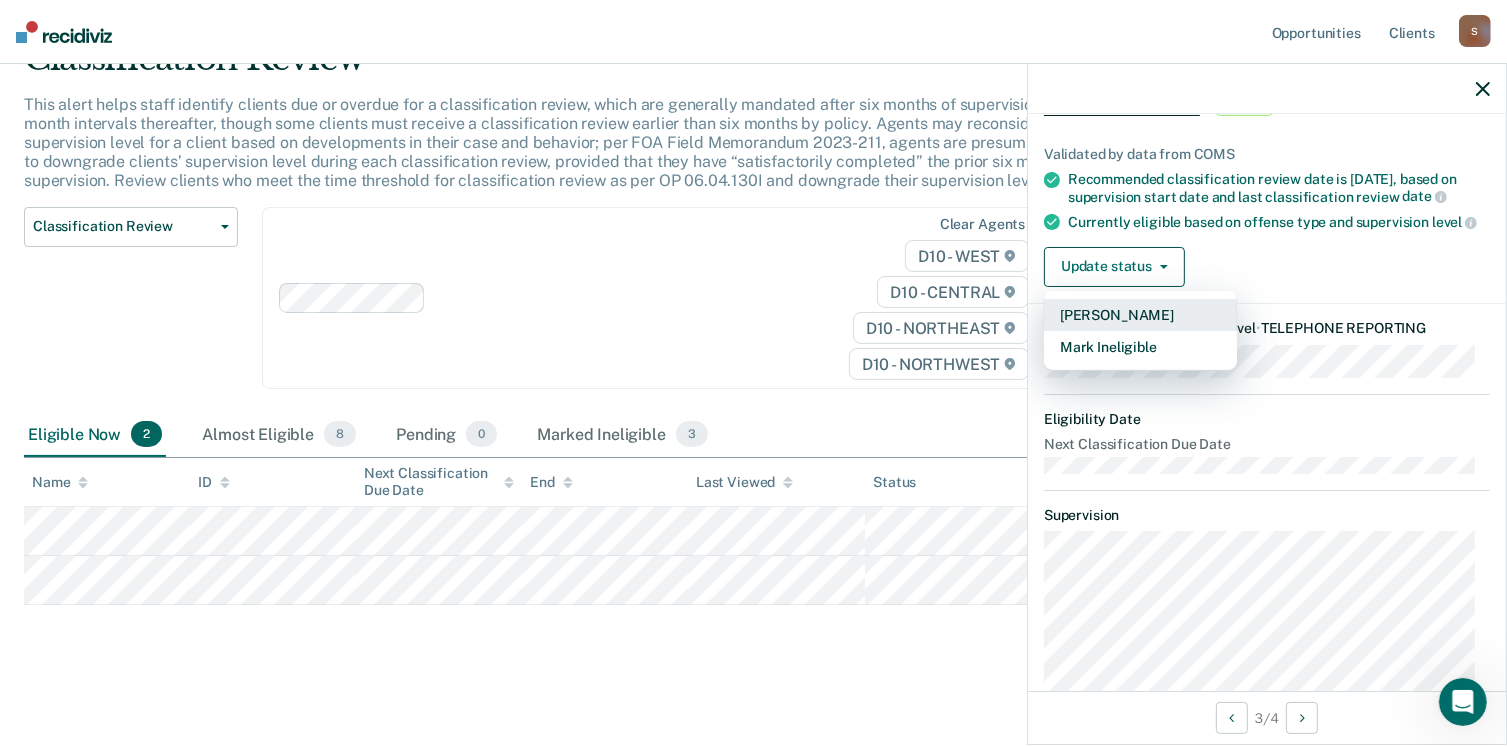 click on "[PERSON_NAME]" at bounding box center [1140, 315] 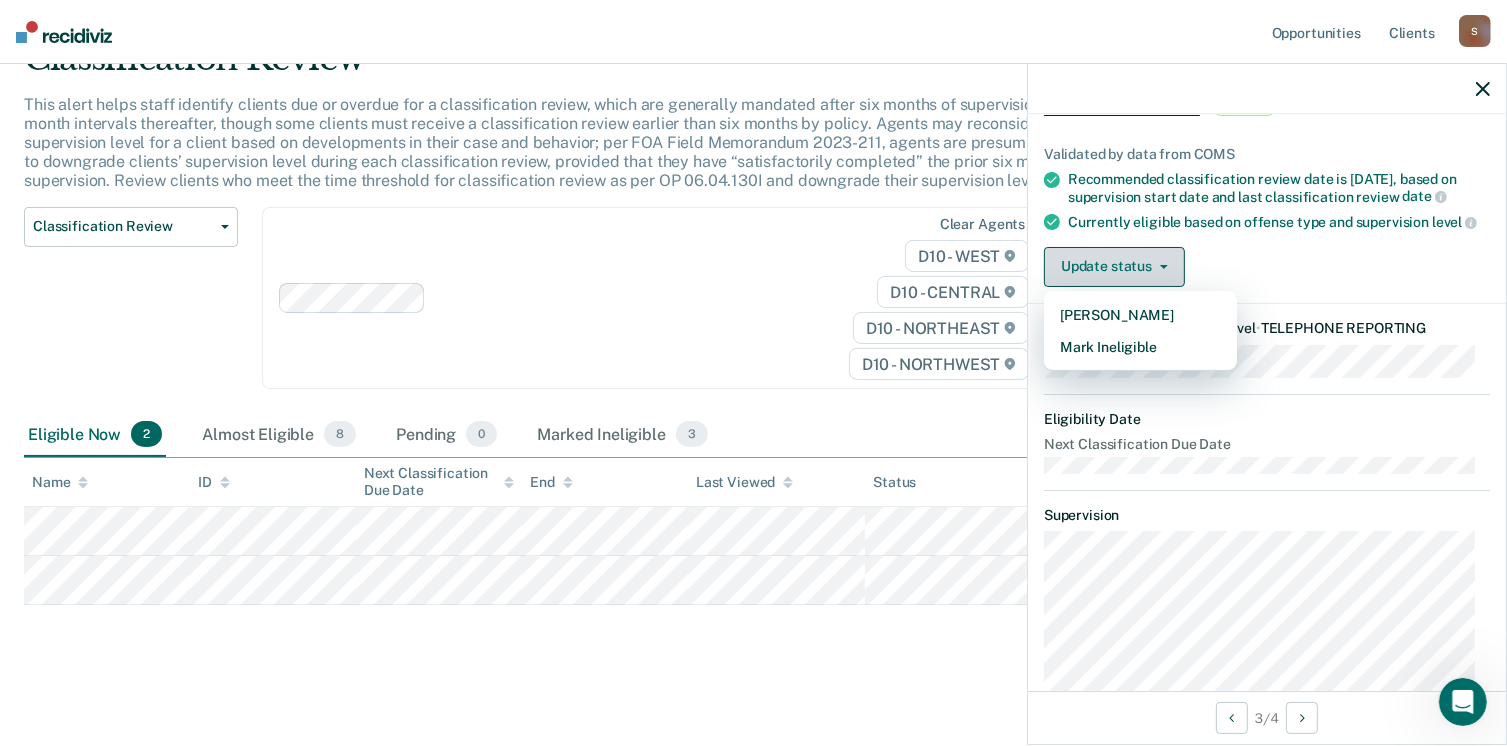 scroll, scrollTop: 52, scrollLeft: 0, axis: vertical 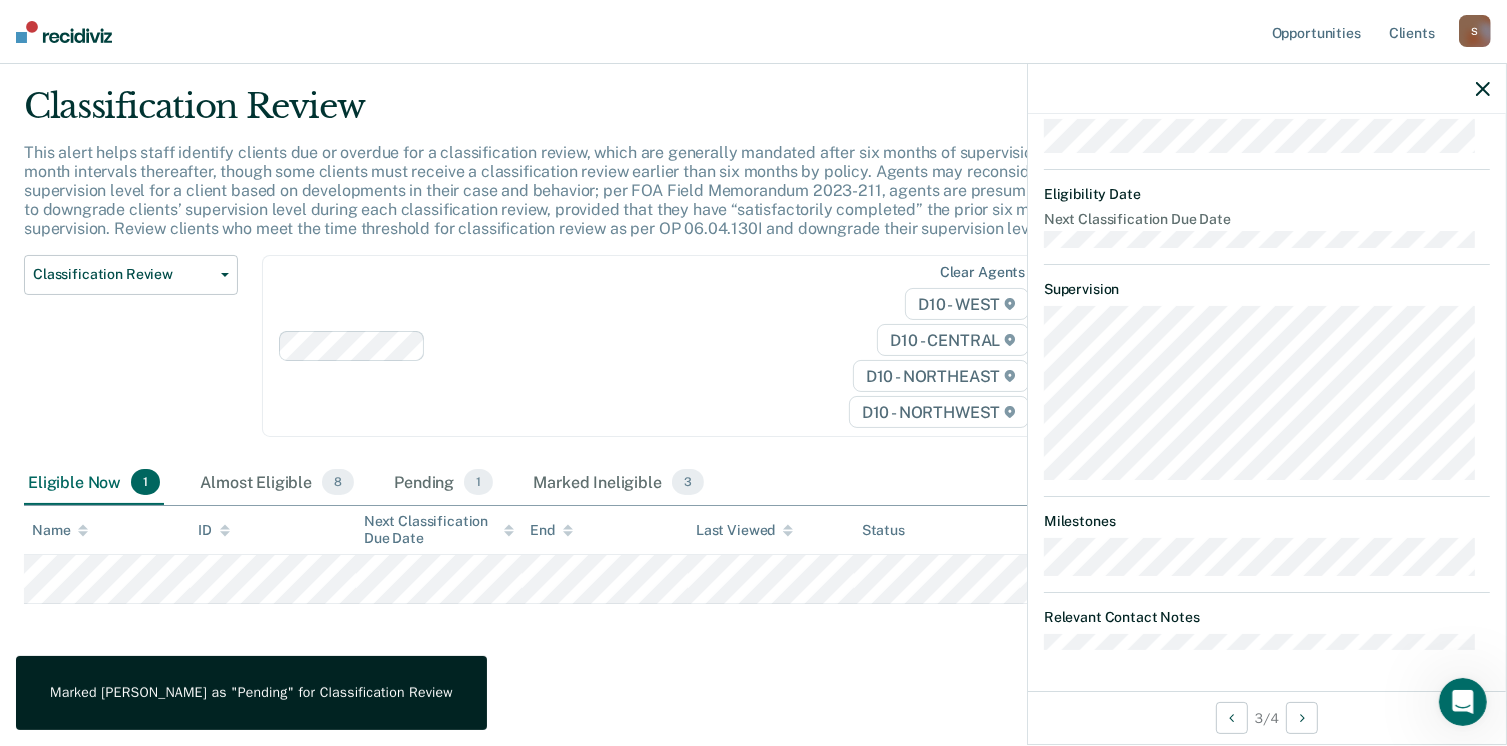 click on "3  /  4" at bounding box center (1267, 717) 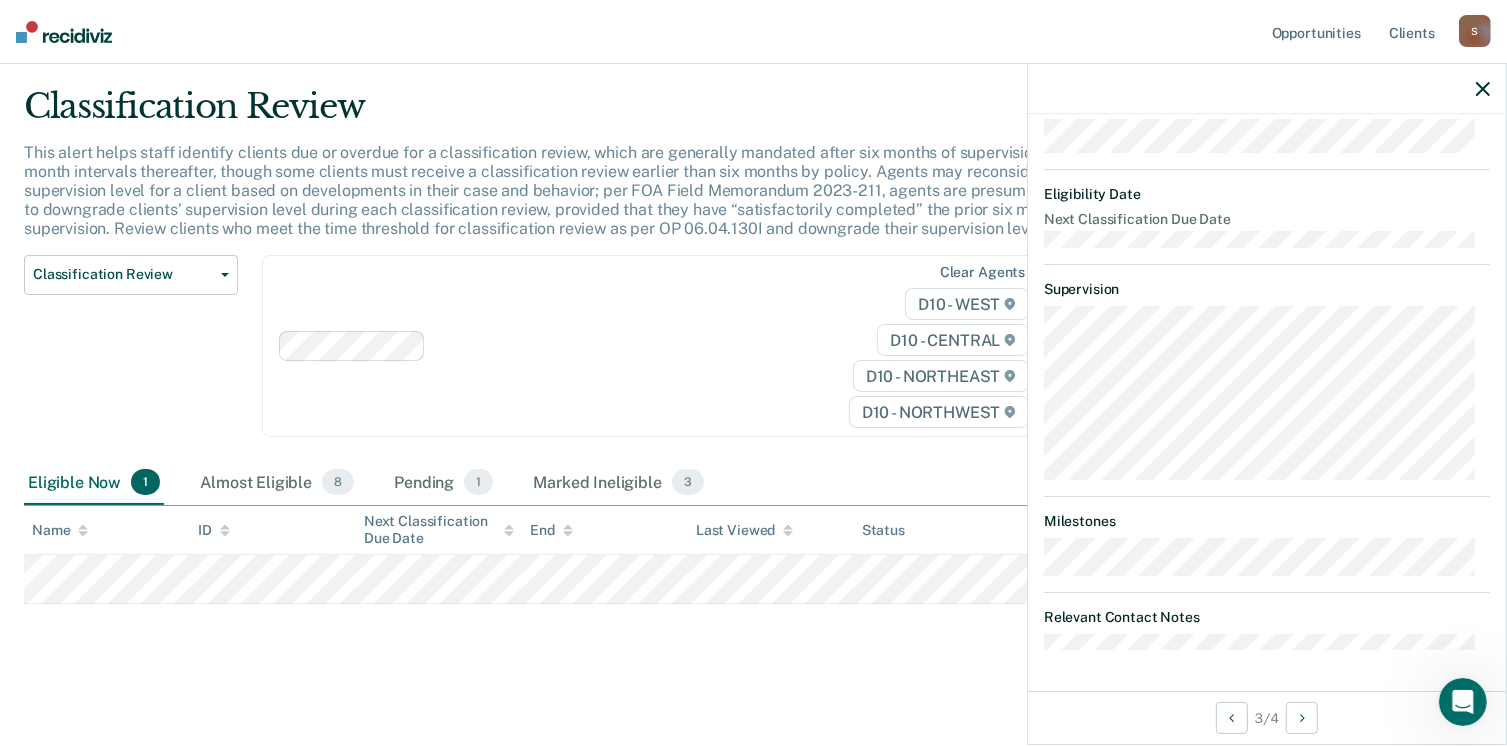 click on "JM   Classification Review Pending Validated by data from COMS Recommended classification review date is Jul 9, 2025, based on supervision start date and last classification review   date   Currently eligible based on offense type and supervision   level   Marked as Pending by SchafferS@michigan.gov on July 30, 2025.   Update status Revert from Pending Mark Ineligible Revert Changes Recommended Supervision Level   •  TELEPHONE REPORTING Eligibility Date Next Classification Due Date Supervision Milestones Relevant Contact Notes" at bounding box center (1267, 402) 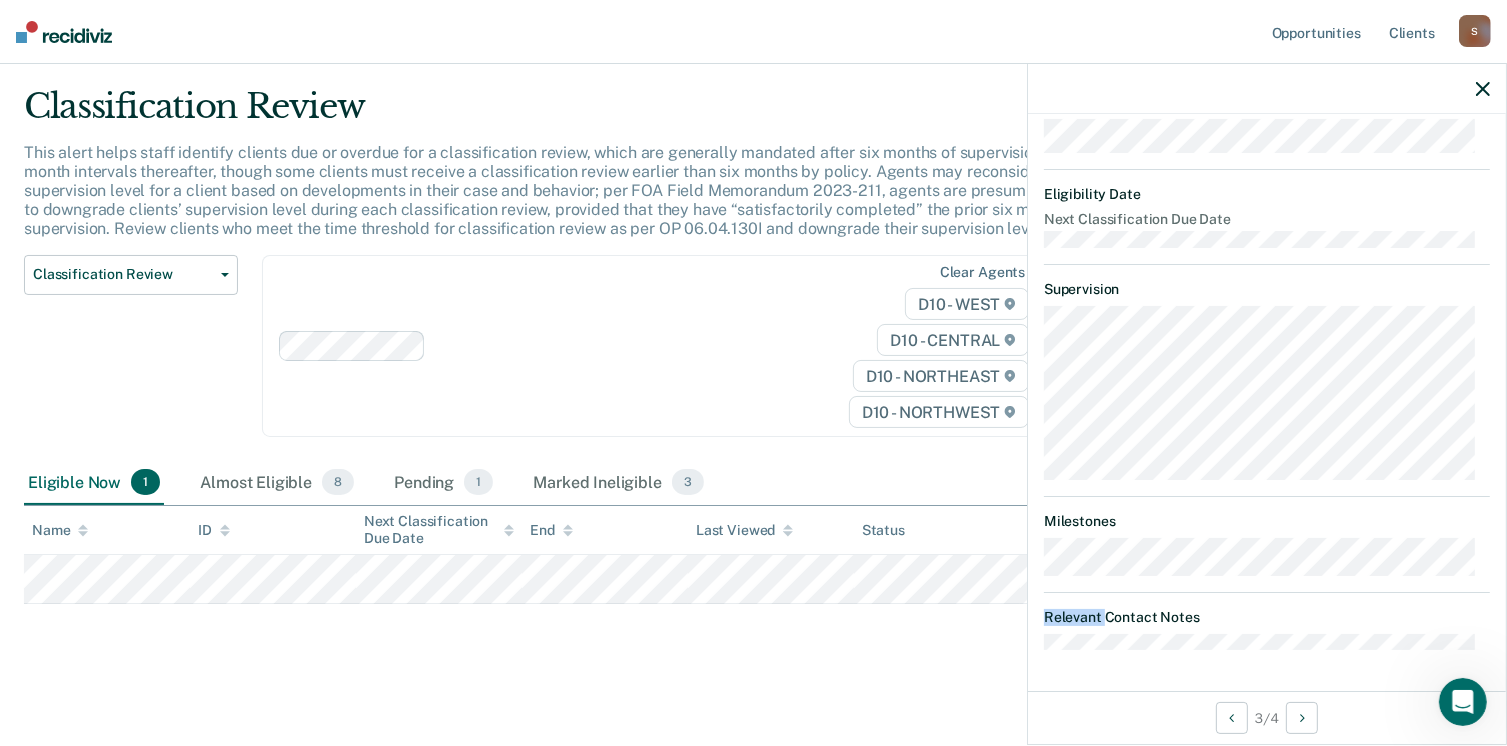 click on "JM   Classification Review Pending Validated by data from COMS Recommended classification review date is Jul 9, 2025, based on supervision start date and last classification review   date   Currently eligible based on offense type and supervision   level   Marked as Pending by SchafferS@michigan.gov on July 30, 2025.   Update status Revert from Pending Mark Ineligible Revert Changes Recommended Supervision Level   •  TELEPHONE REPORTING Eligibility Date Next Classification Due Date Supervision Milestones Relevant Contact Notes" at bounding box center [1267, 402] 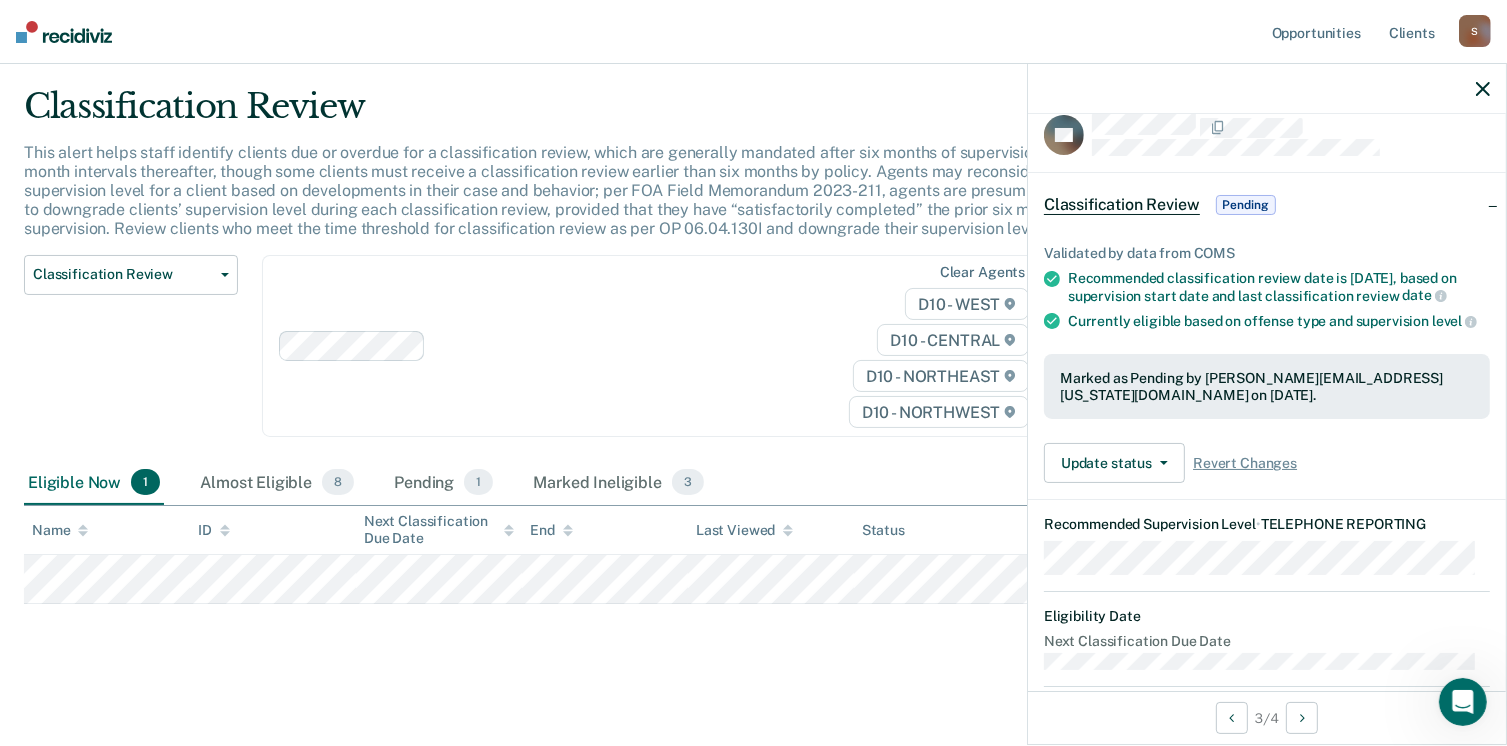 scroll, scrollTop: 0, scrollLeft: 0, axis: both 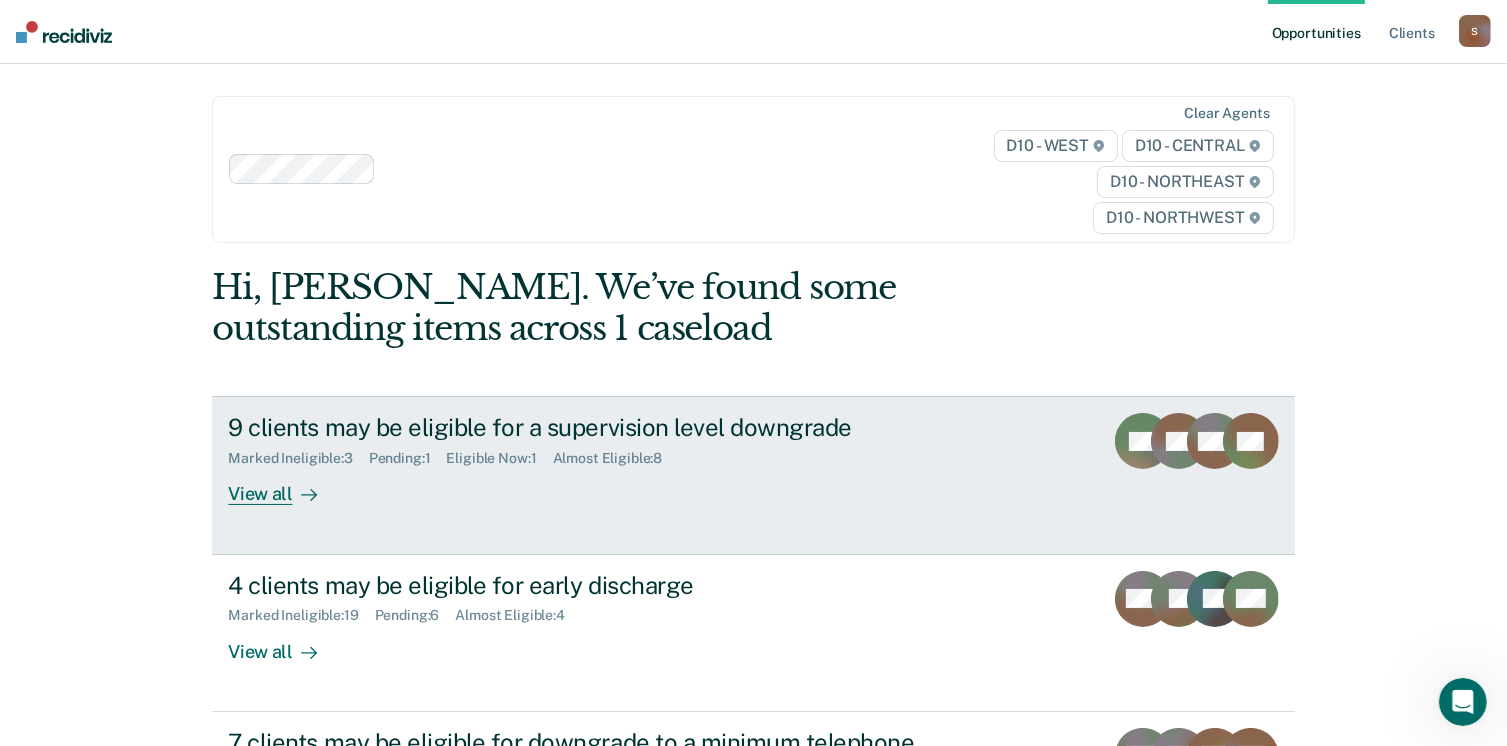 click on "View all" at bounding box center [284, 486] 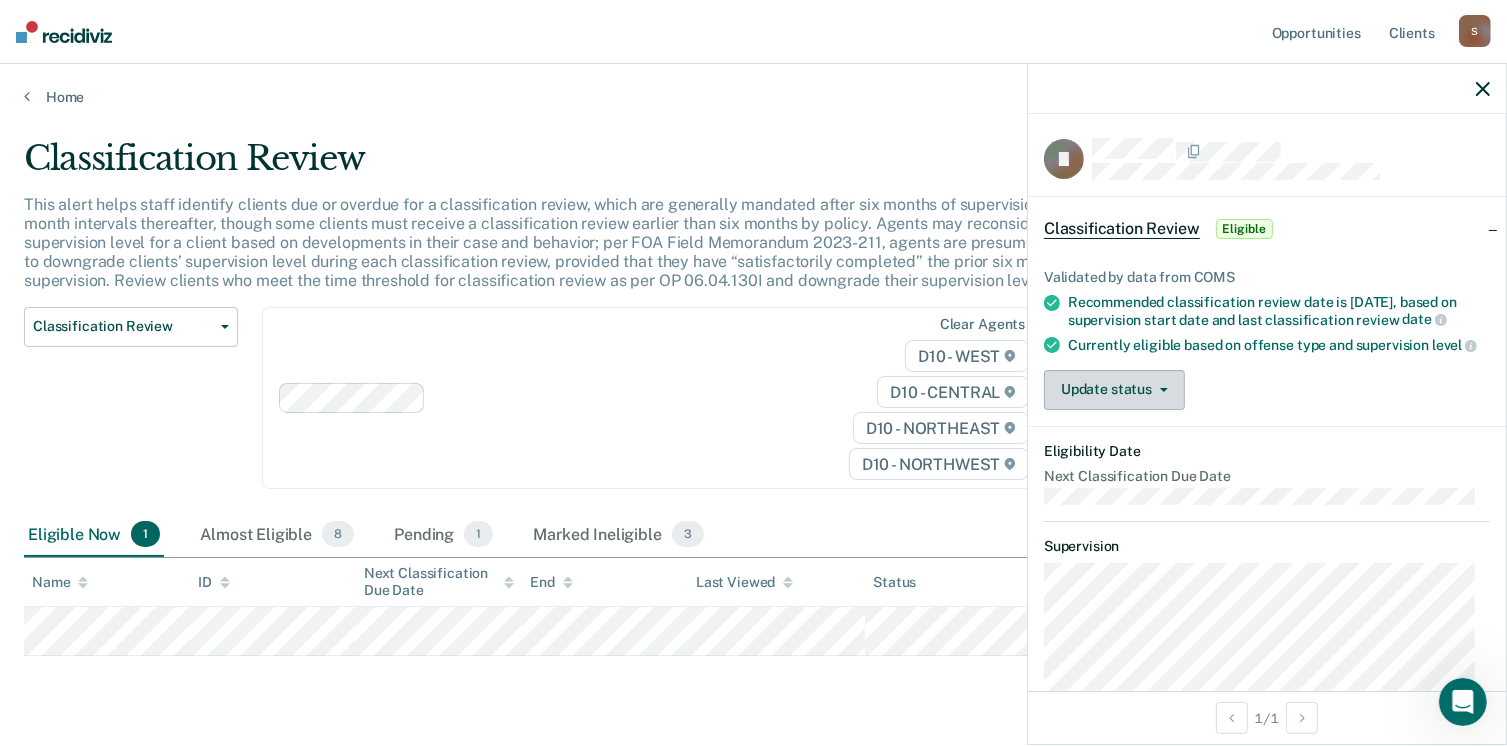 click on "Update status" at bounding box center (1114, 390) 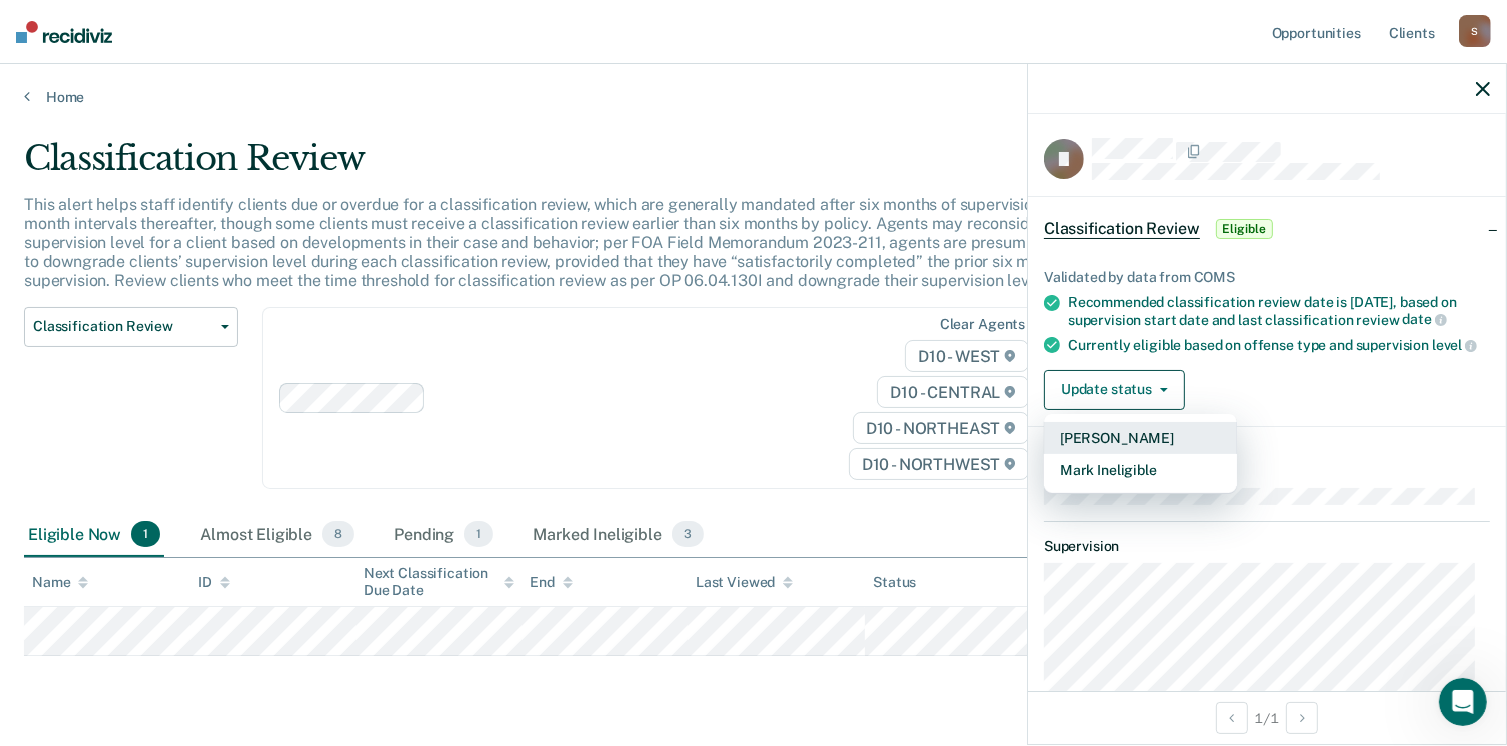 click on "[PERSON_NAME]" at bounding box center (1140, 438) 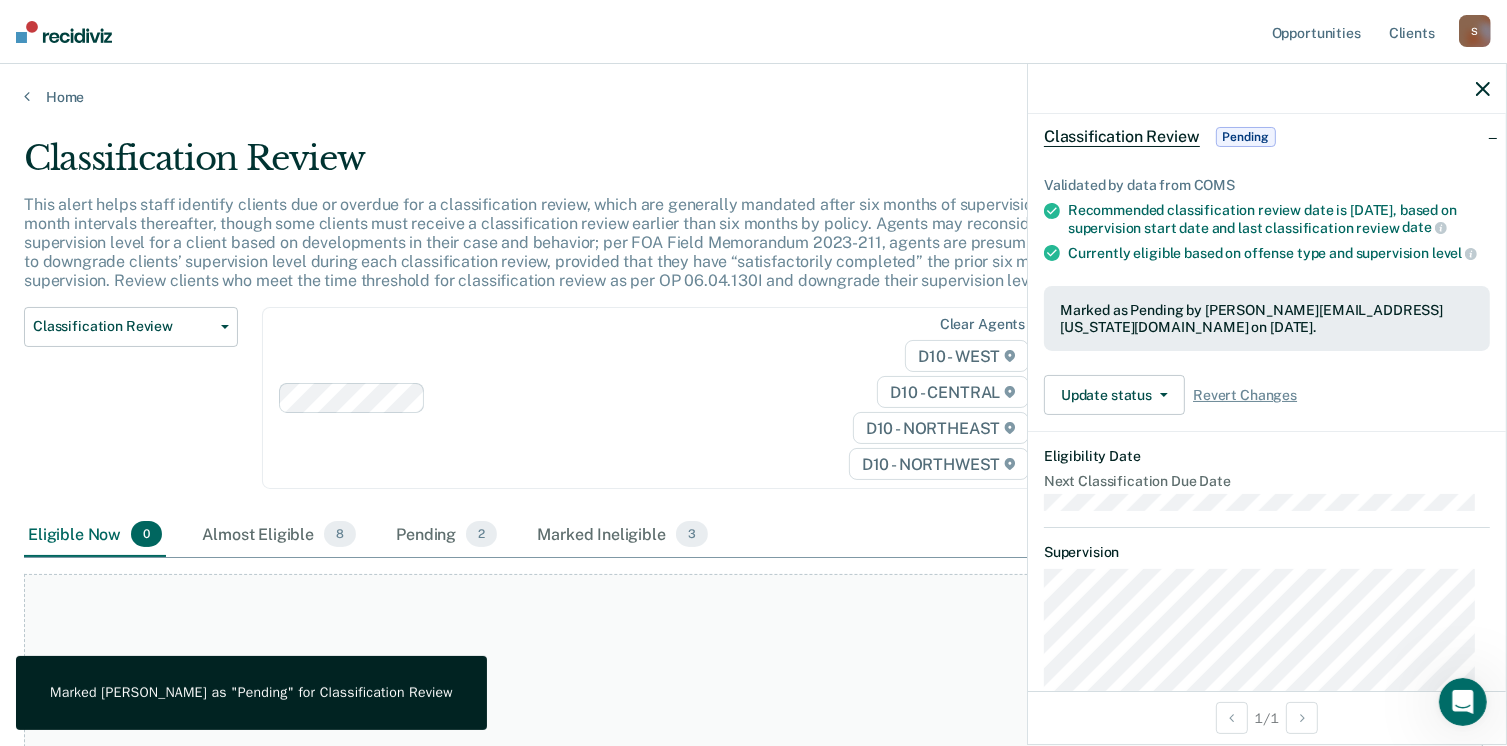 scroll, scrollTop: 0, scrollLeft: 0, axis: both 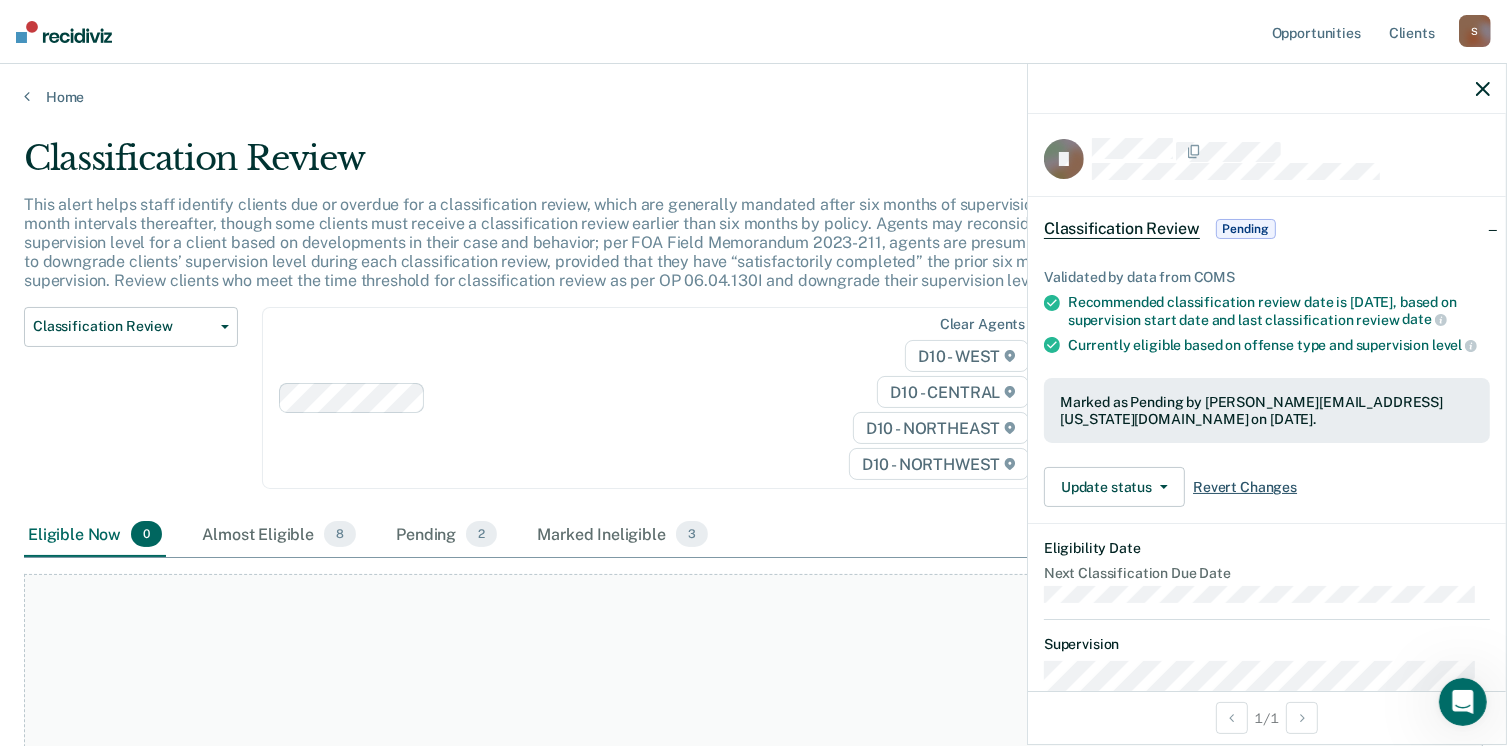 click on "Revert Changes" at bounding box center (1245, 487) 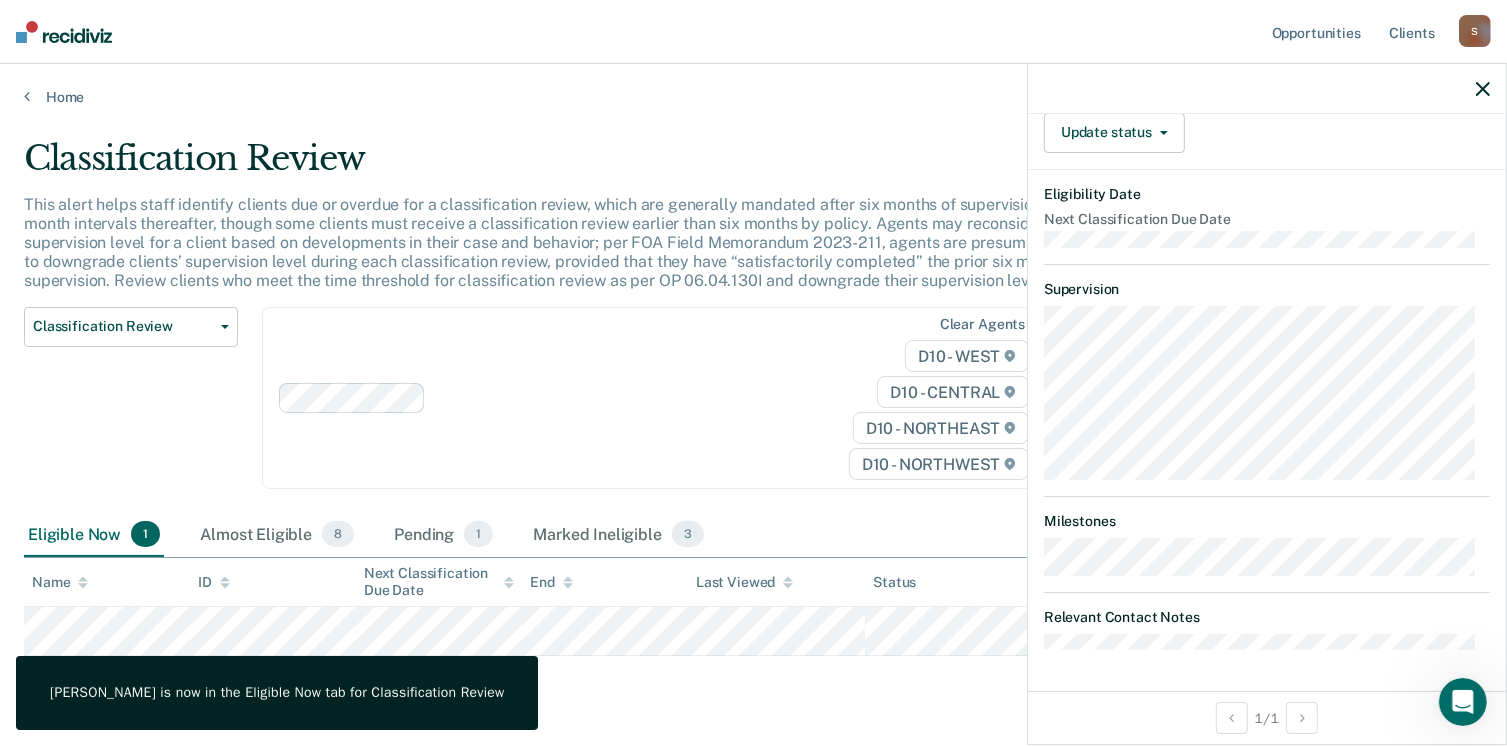 scroll, scrollTop: 0, scrollLeft: 0, axis: both 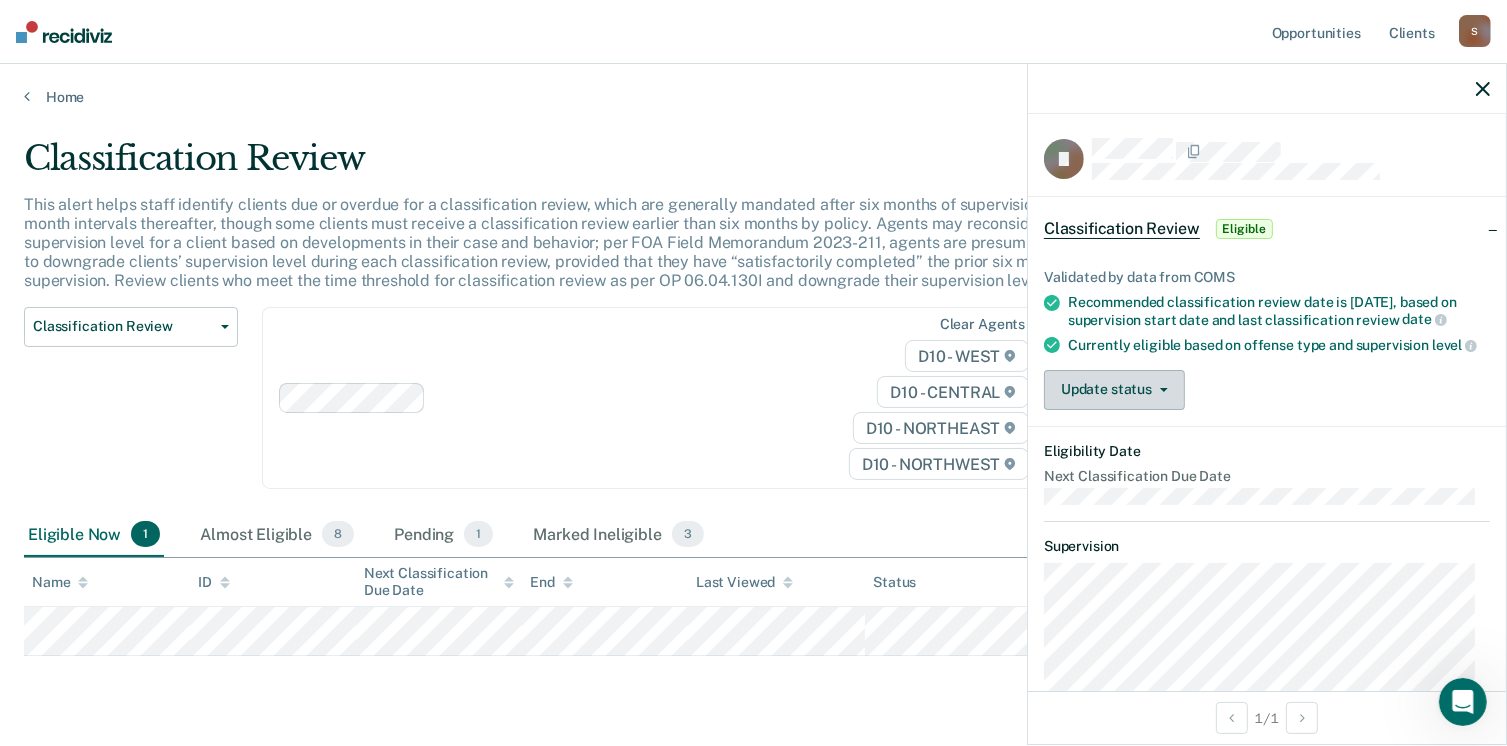click on "Update status" at bounding box center [1114, 390] 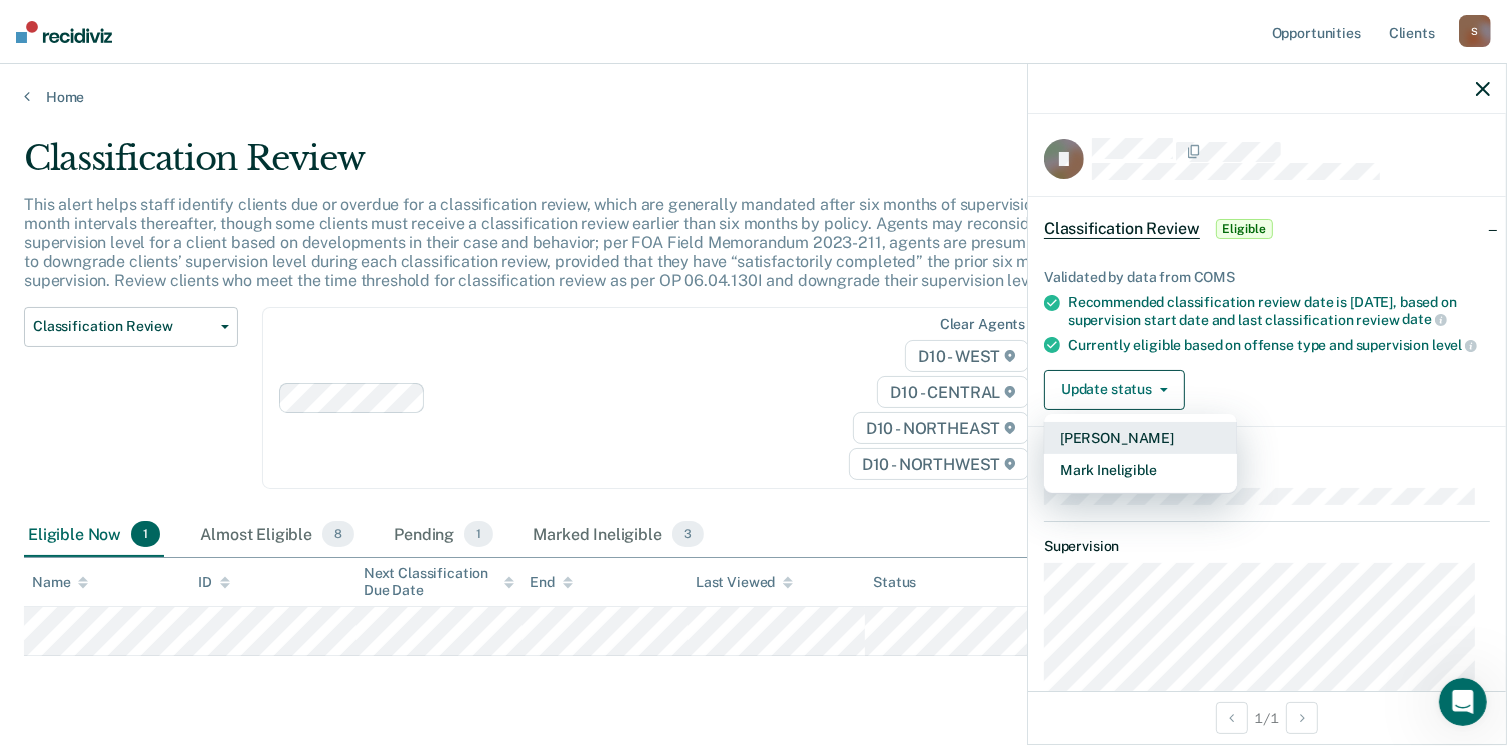 click on "[PERSON_NAME]" at bounding box center [1140, 438] 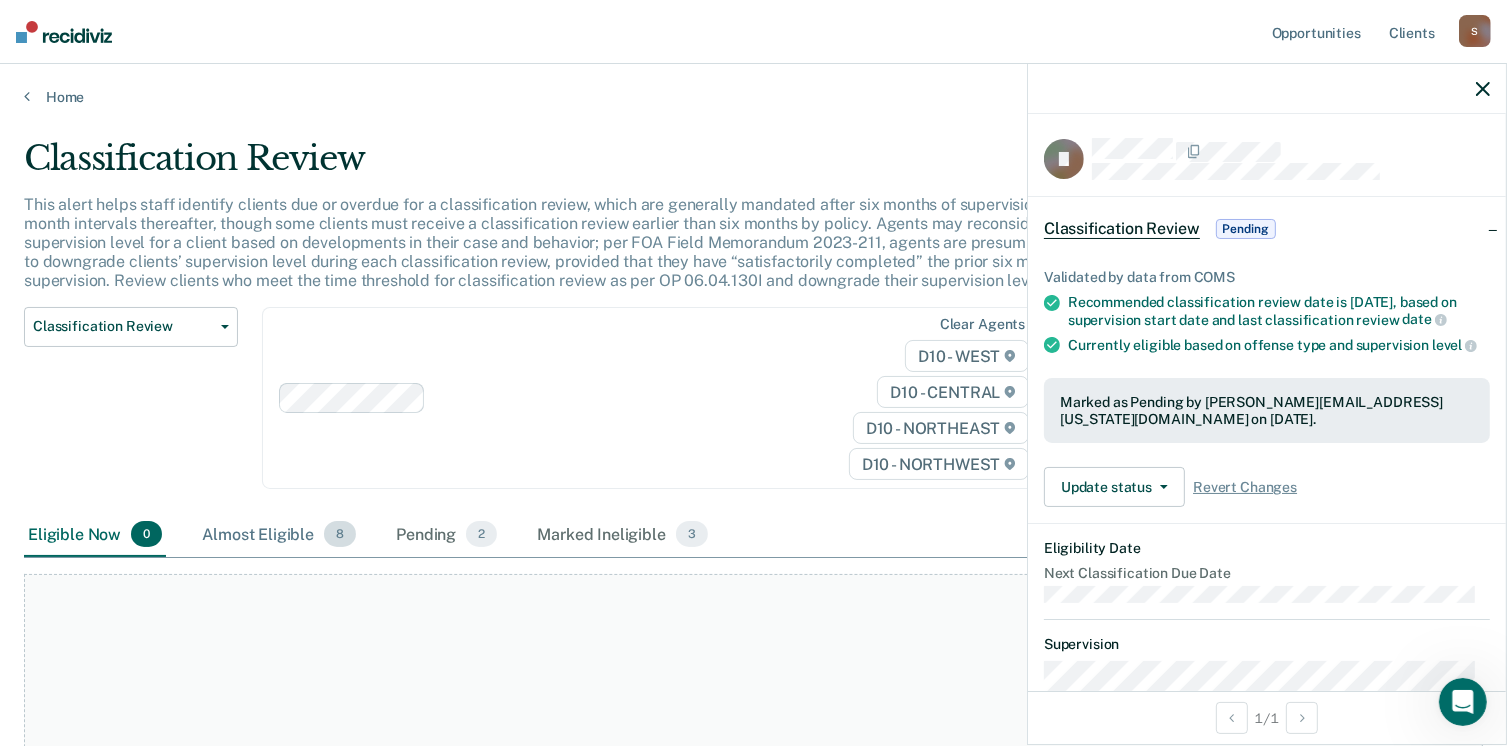 click on "8" at bounding box center (340, 534) 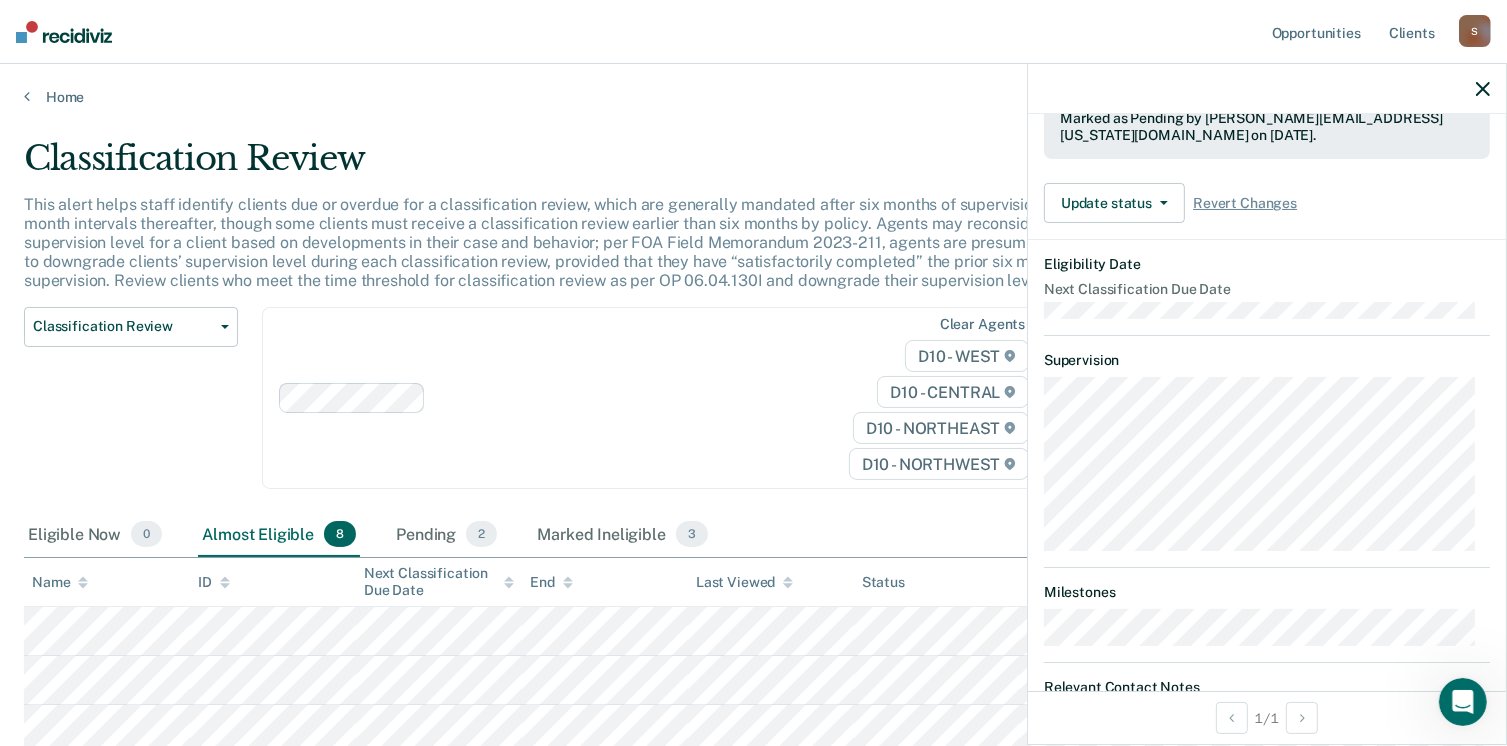 scroll, scrollTop: 286, scrollLeft: 0, axis: vertical 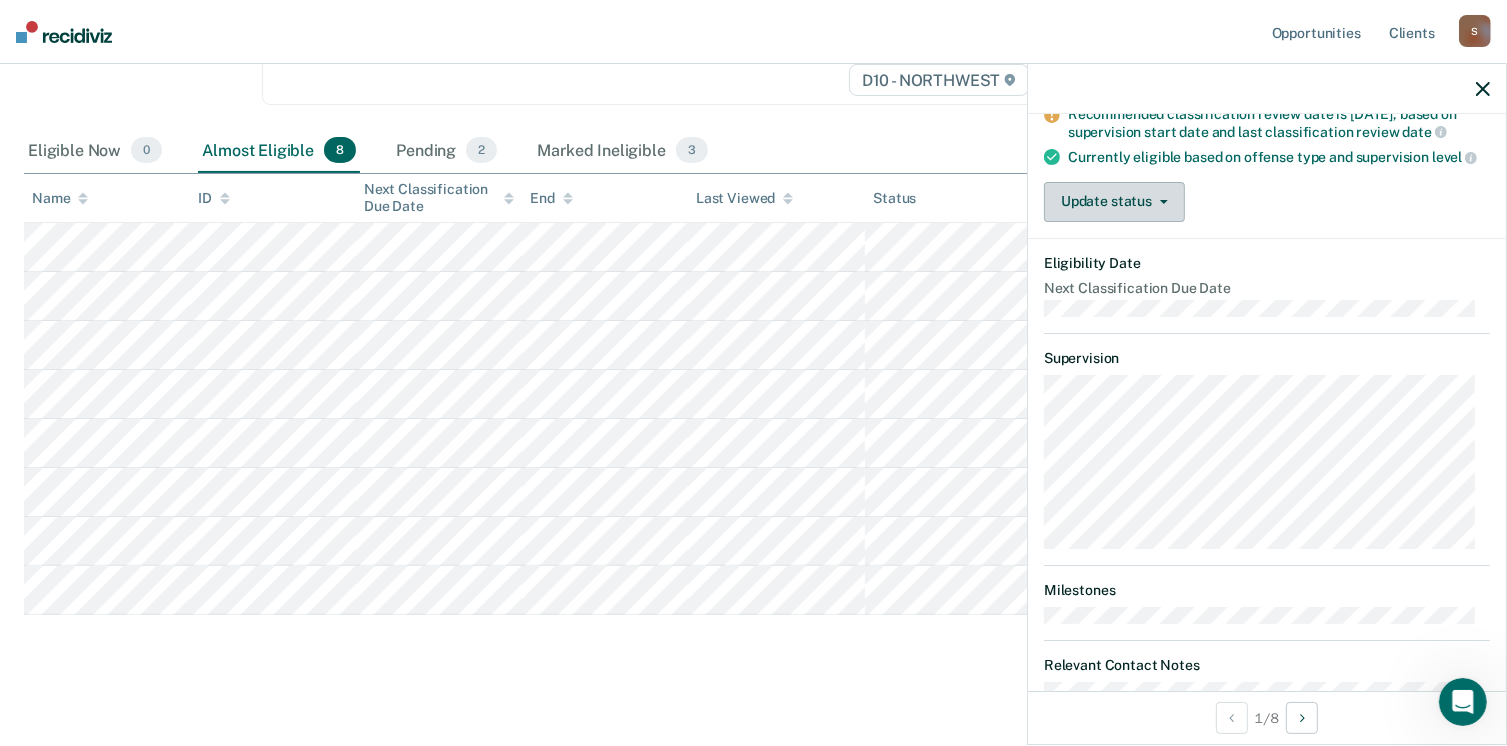 click on "Update status" at bounding box center (1114, 202) 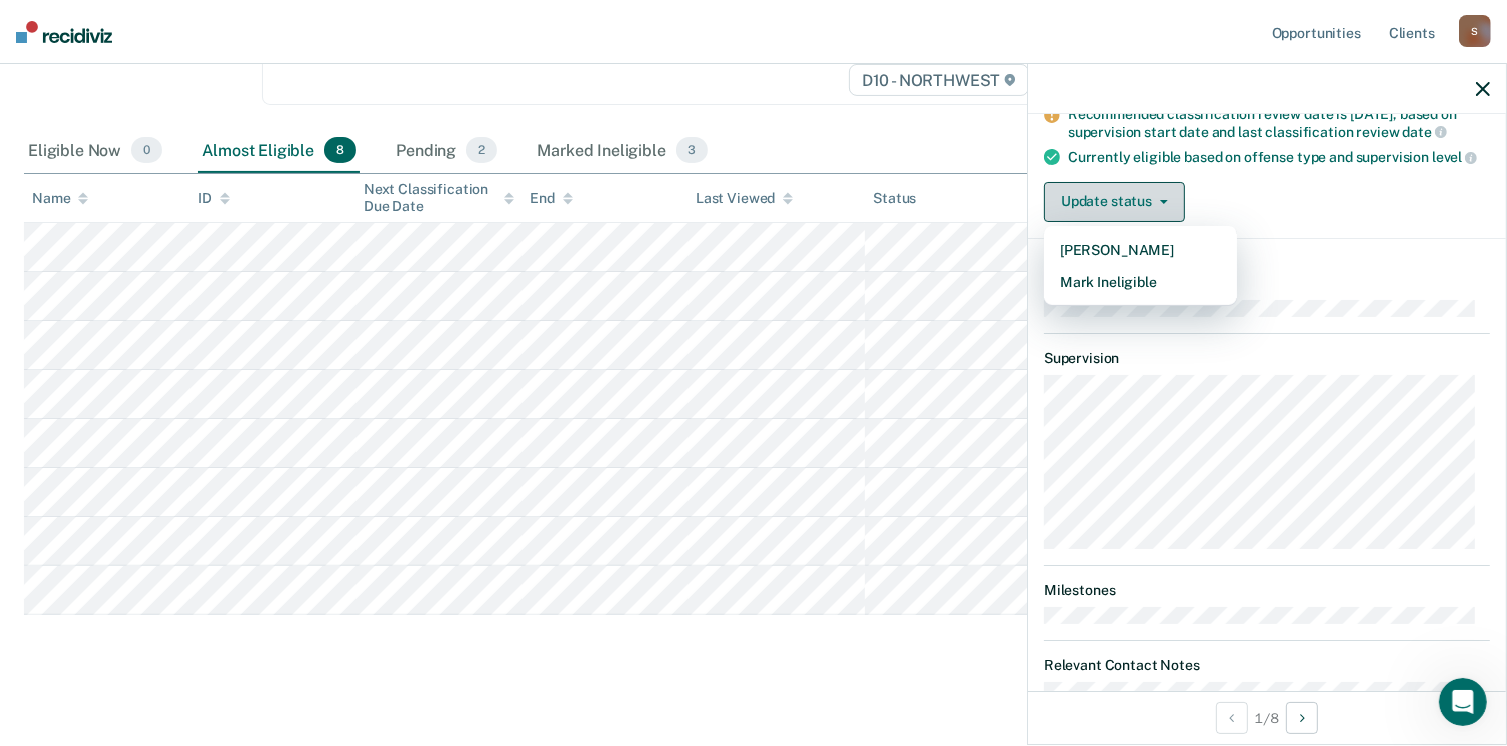 click on "Update status" at bounding box center (1114, 202) 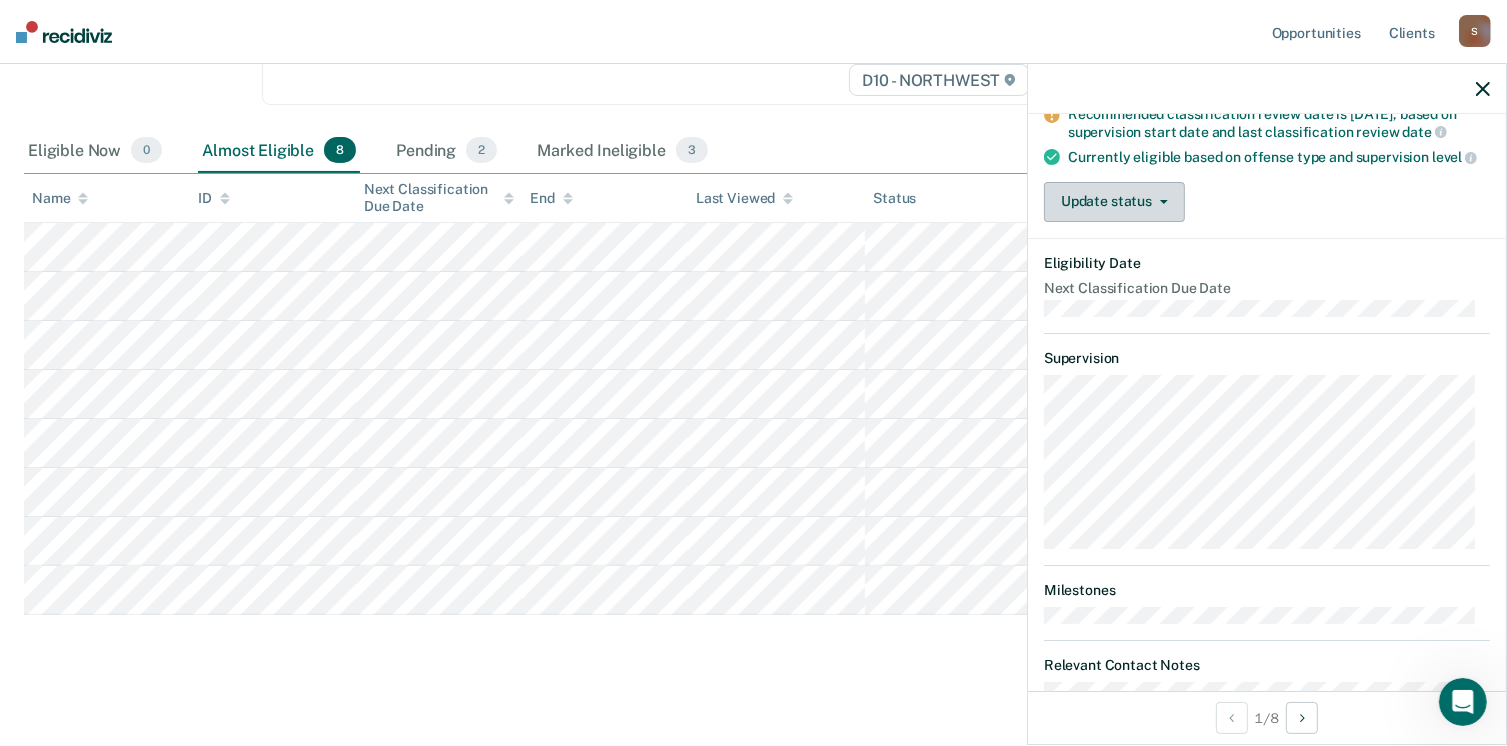 click on "Update status" at bounding box center (1114, 202) 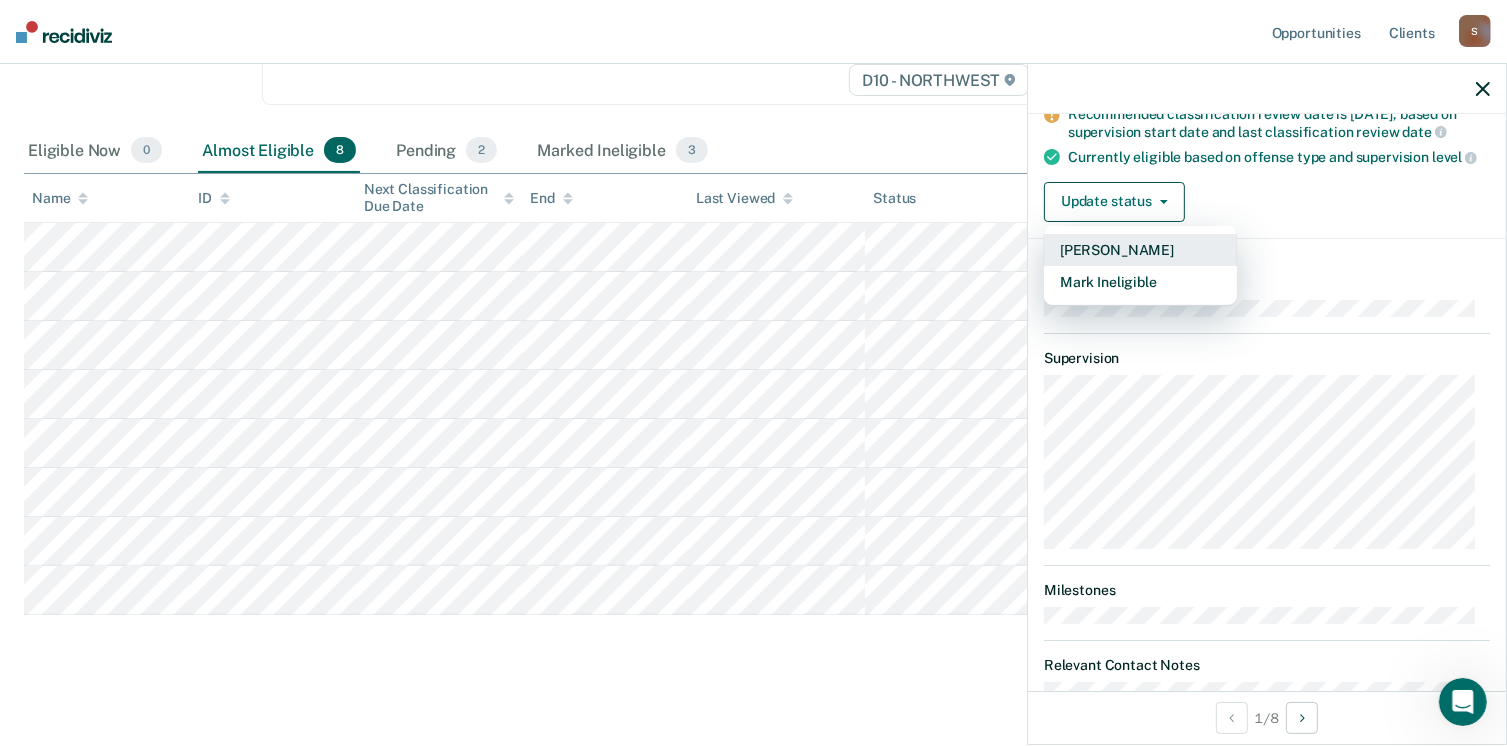 click on "[PERSON_NAME]" at bounding box center (1140, 250) 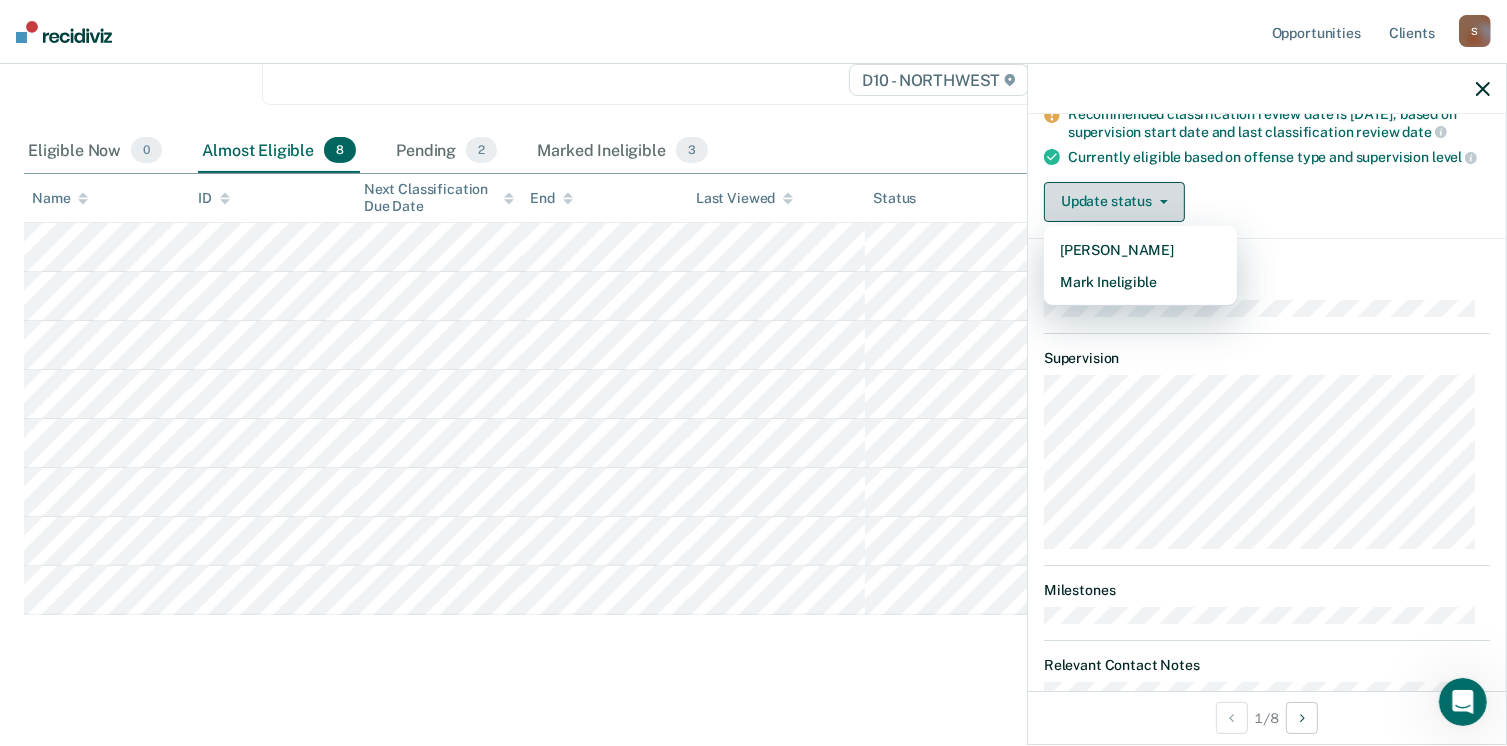 scroll, scrollTop: 345, scrollLeft: 0, axis: vertical 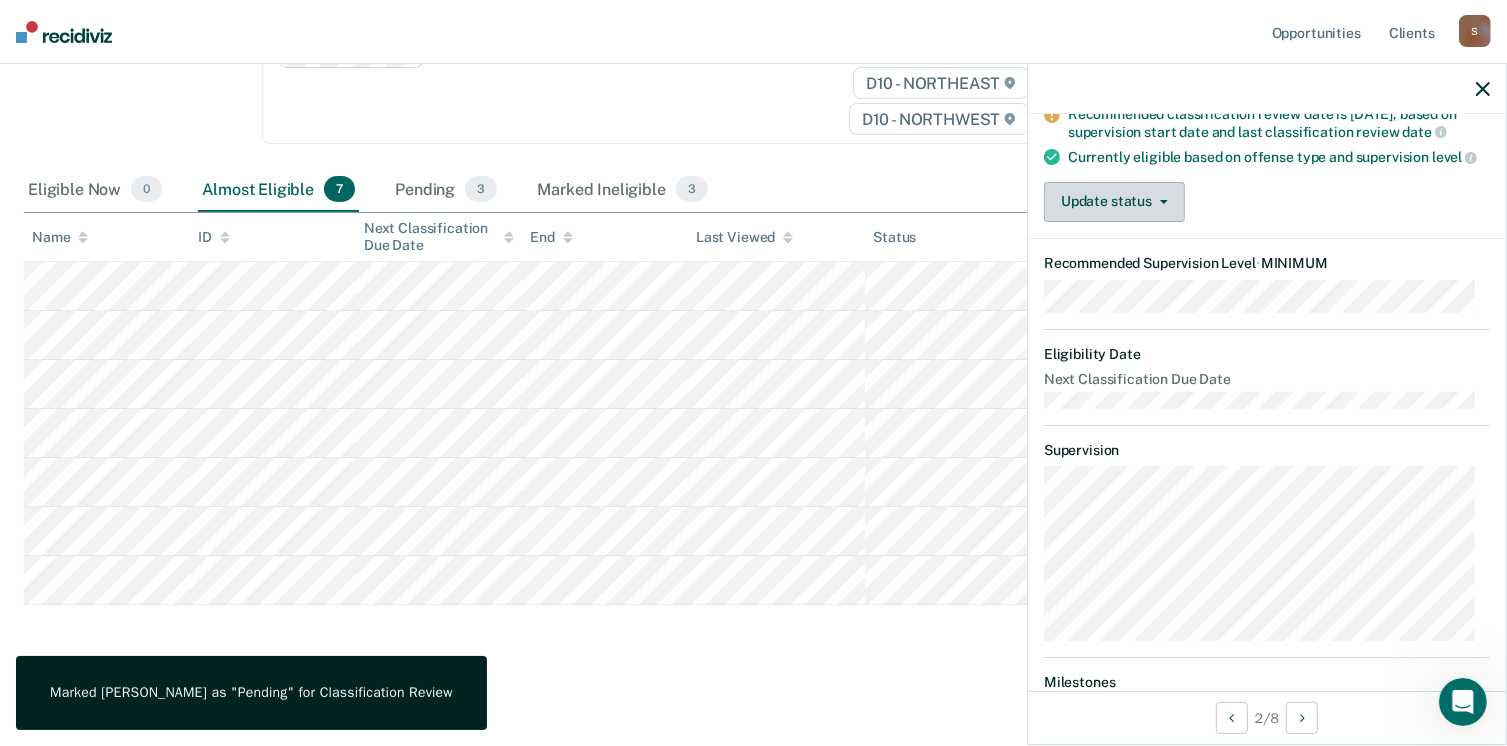 click on "Update status" at bounding box center [1114, 202] 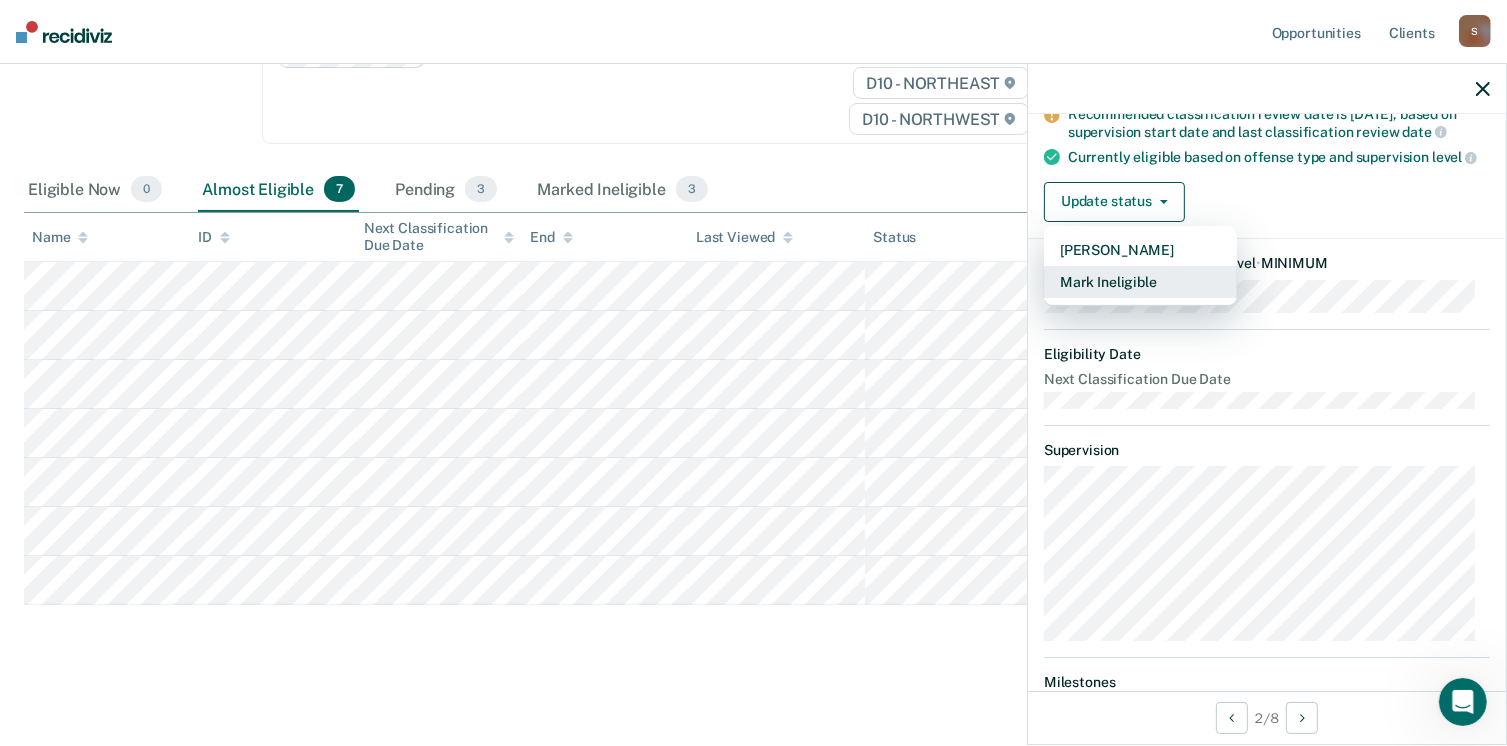 click on "Mark Ineligible" at bounding box center [1140, 282] 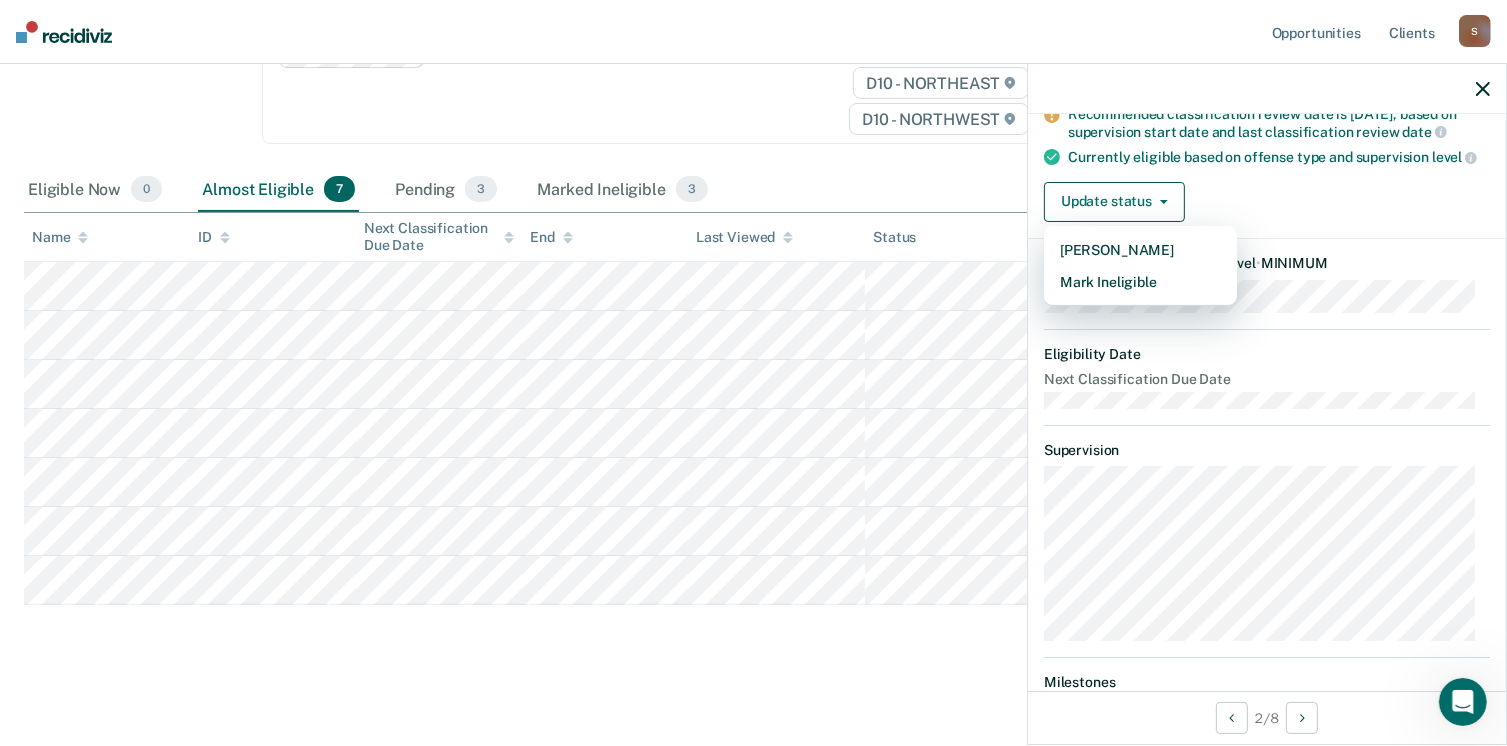 scroll, scrollTop: 0, scrollLeft: 0, axis: both 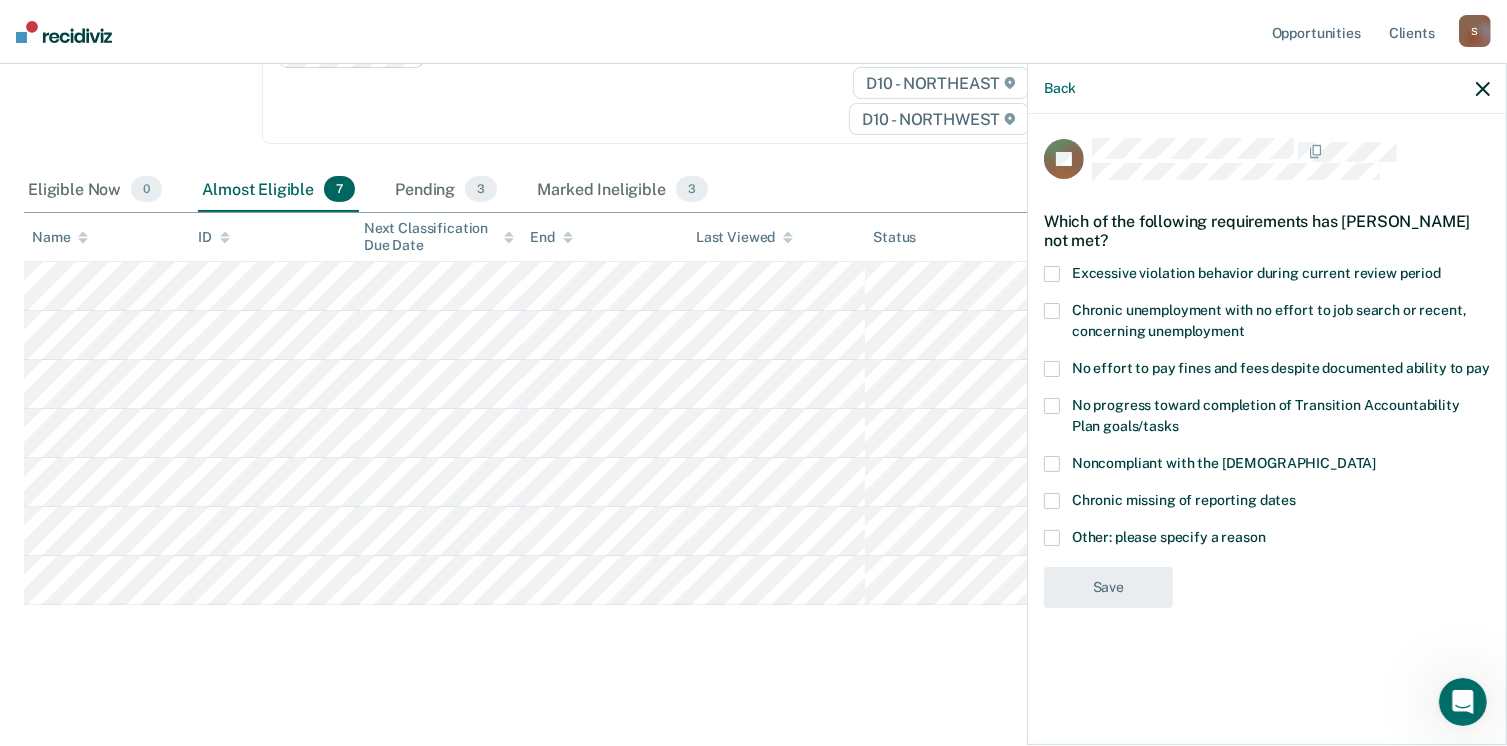 click at bounding box center (1052, 538) 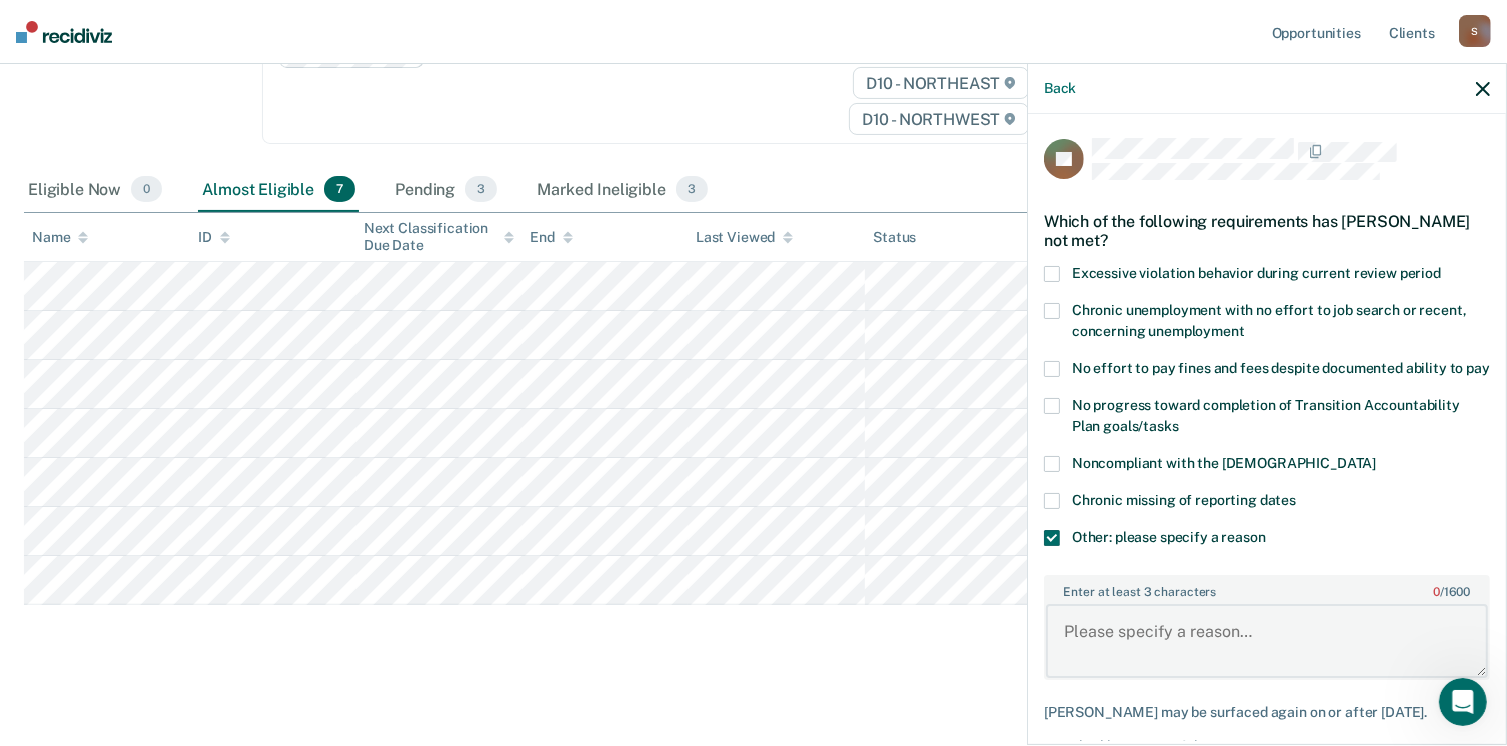 click on "Enter at least 3 characters 0  /  1600" at bounding box center [1267, 641] 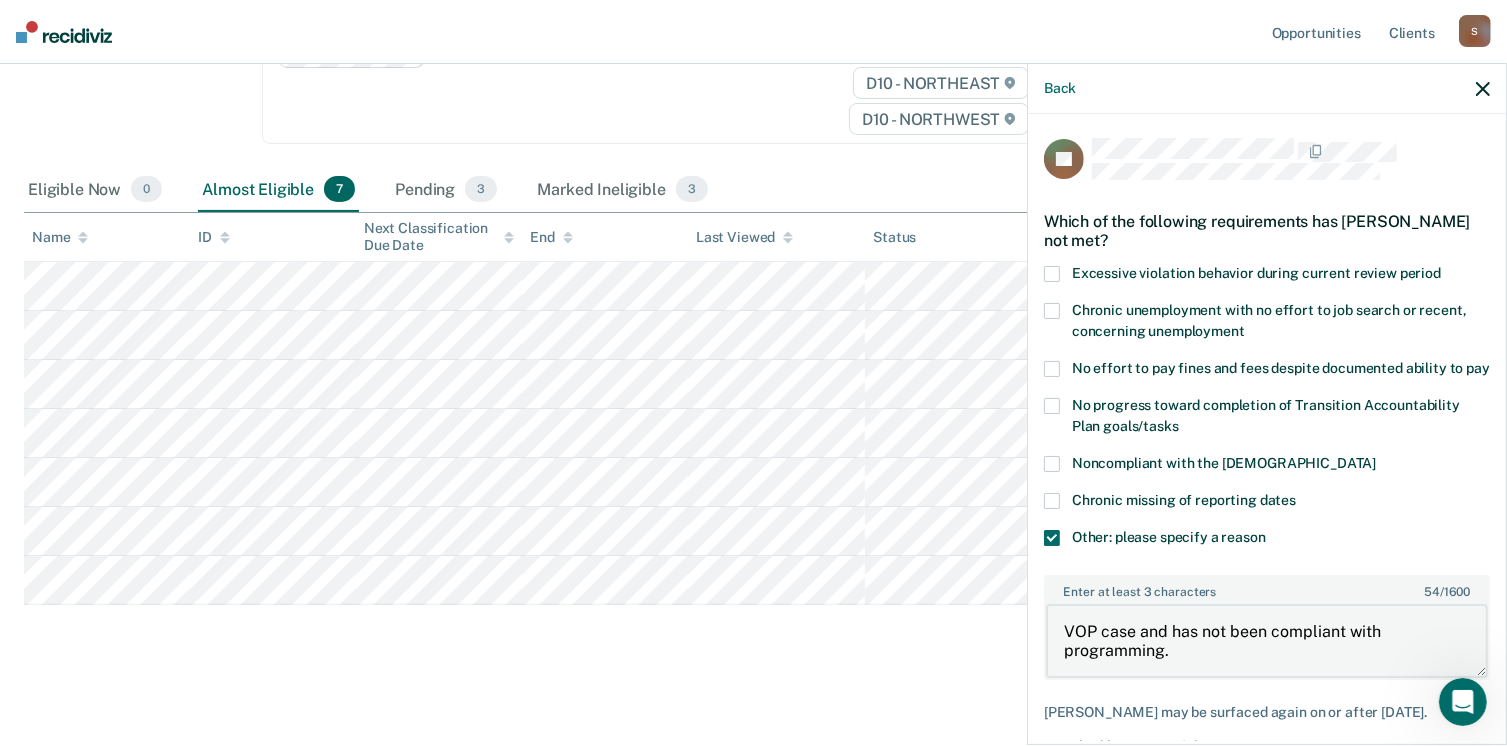 scroll, scrollTop: 4, scrollLeft: 0, axis: vertical 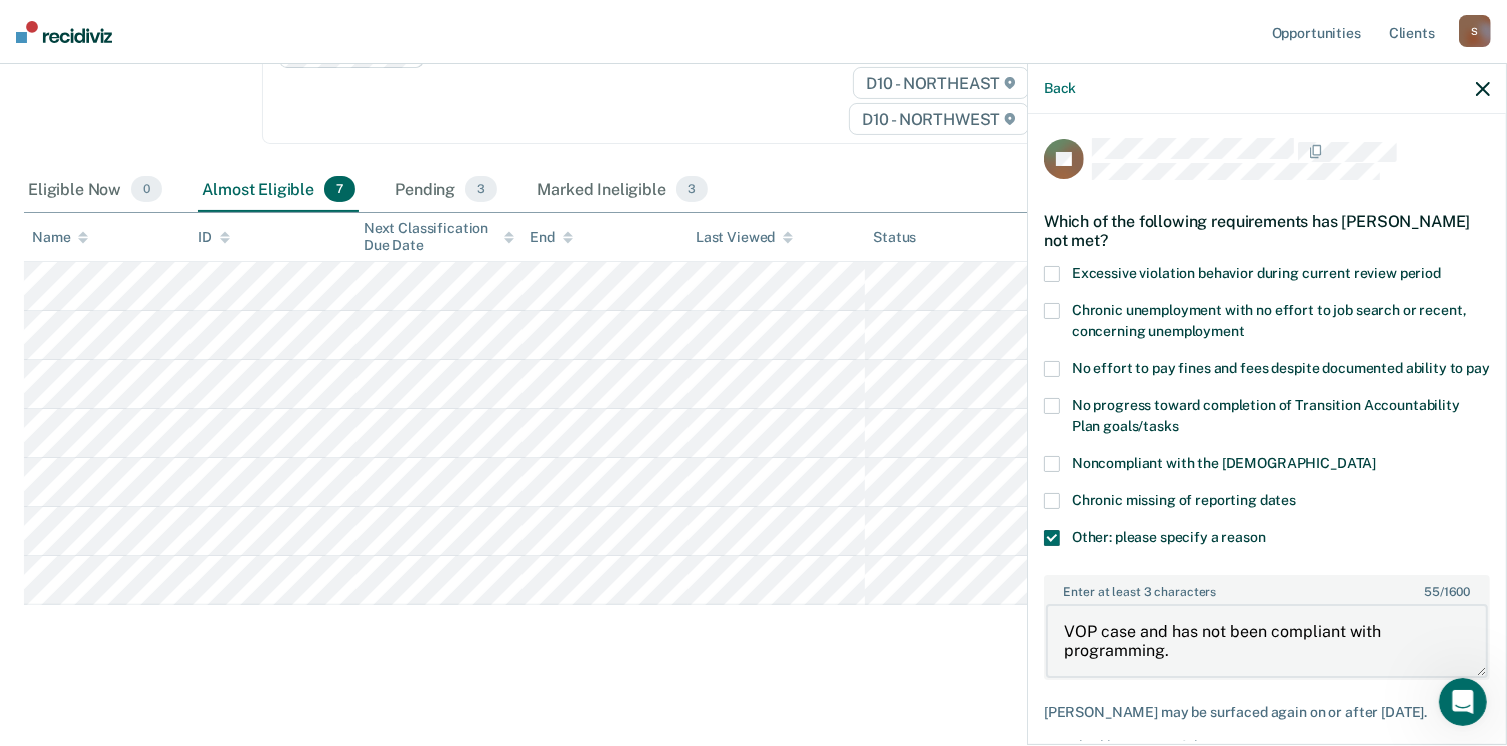 type on "VOP case and has not been compliant with programming." 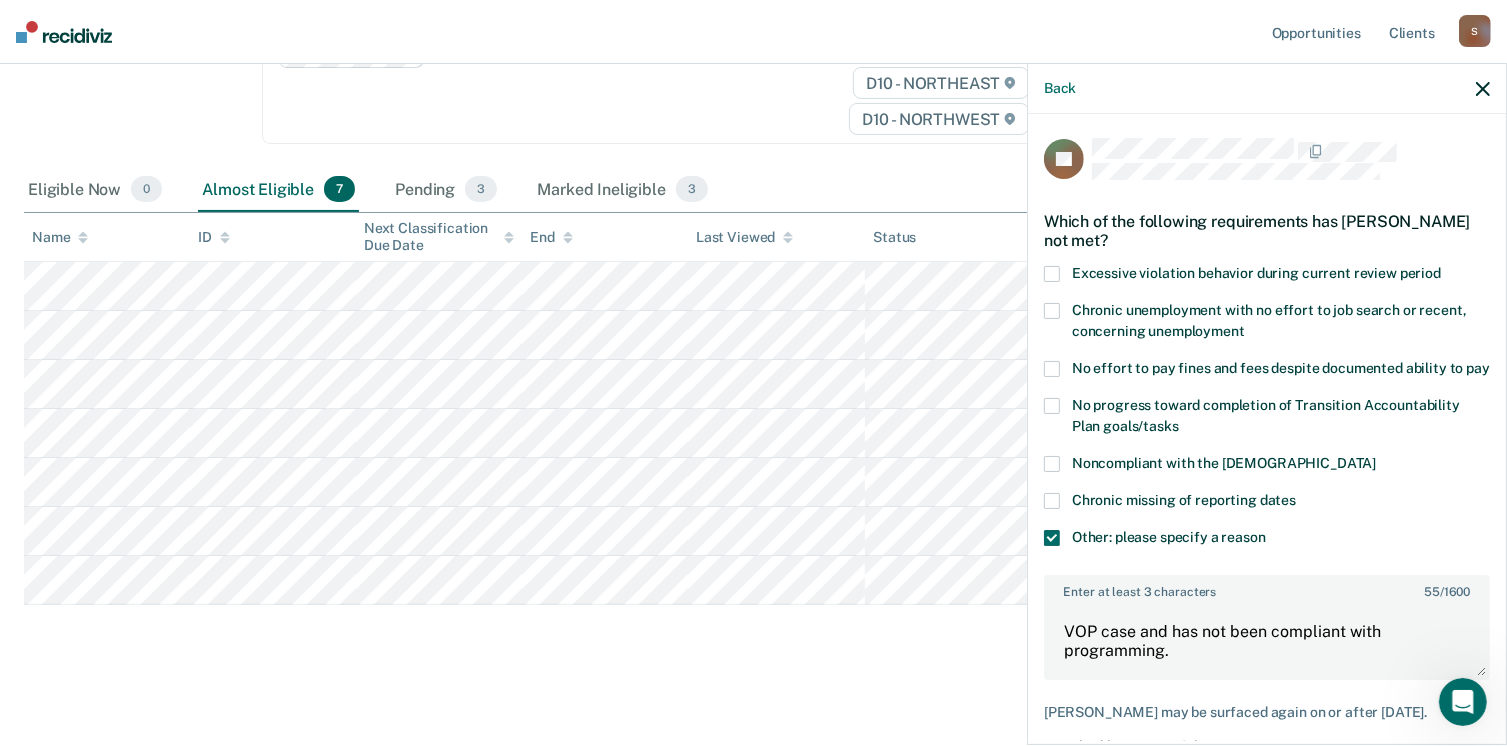 scroll, scrollTop: 140, scrollLeft: 0, axis: vertical 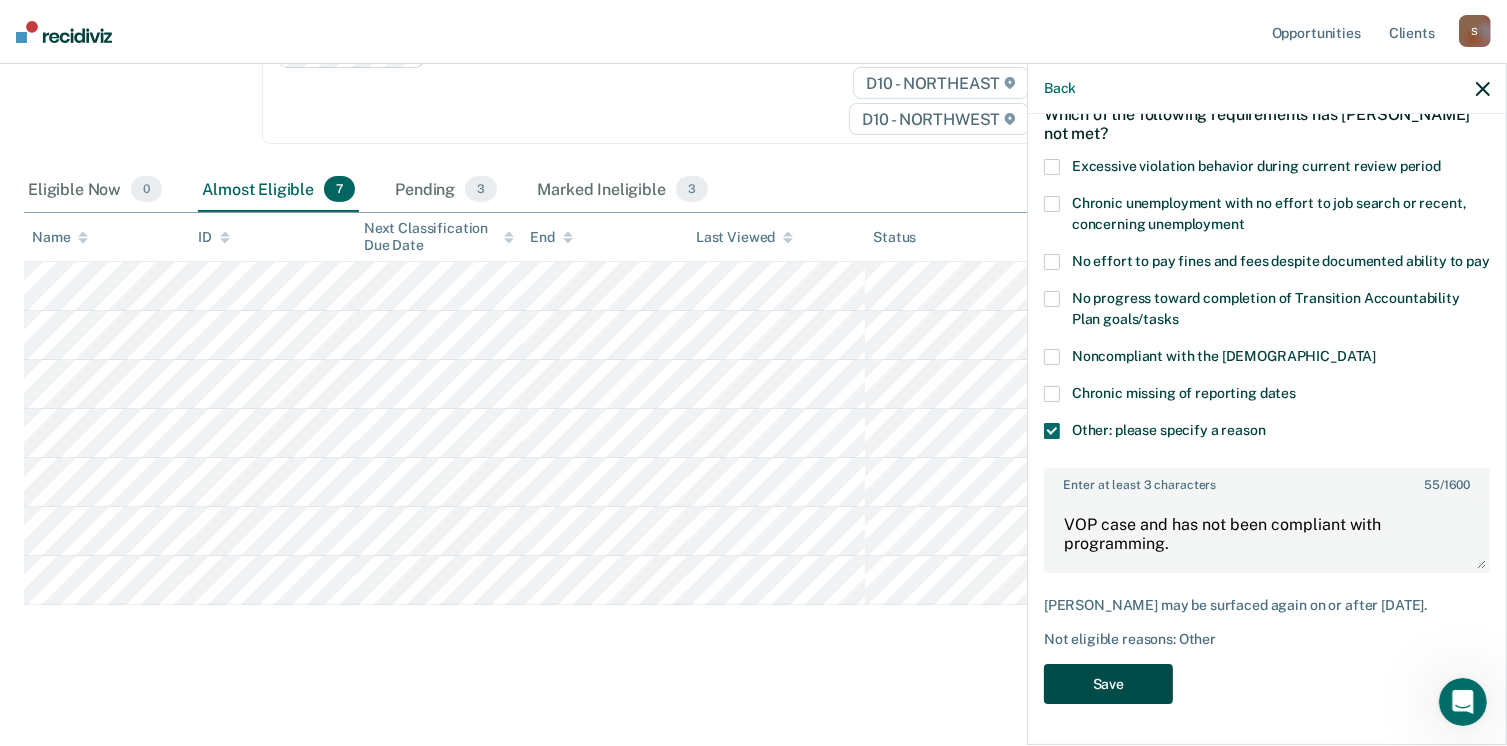 click on "Save" at bounding box center (1108, 684) 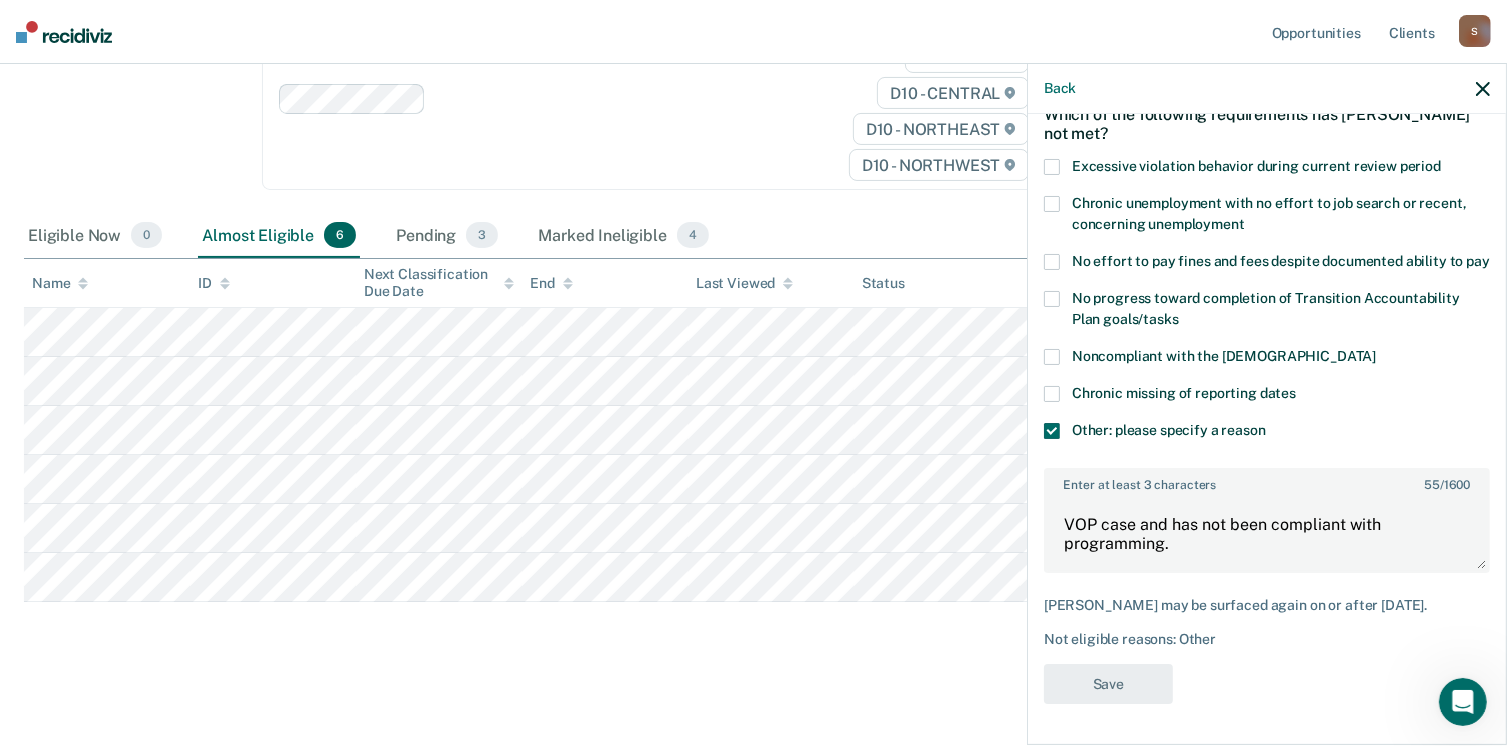 scroll, scrollTop: 296, scrollLeft: 0, axis: vertical 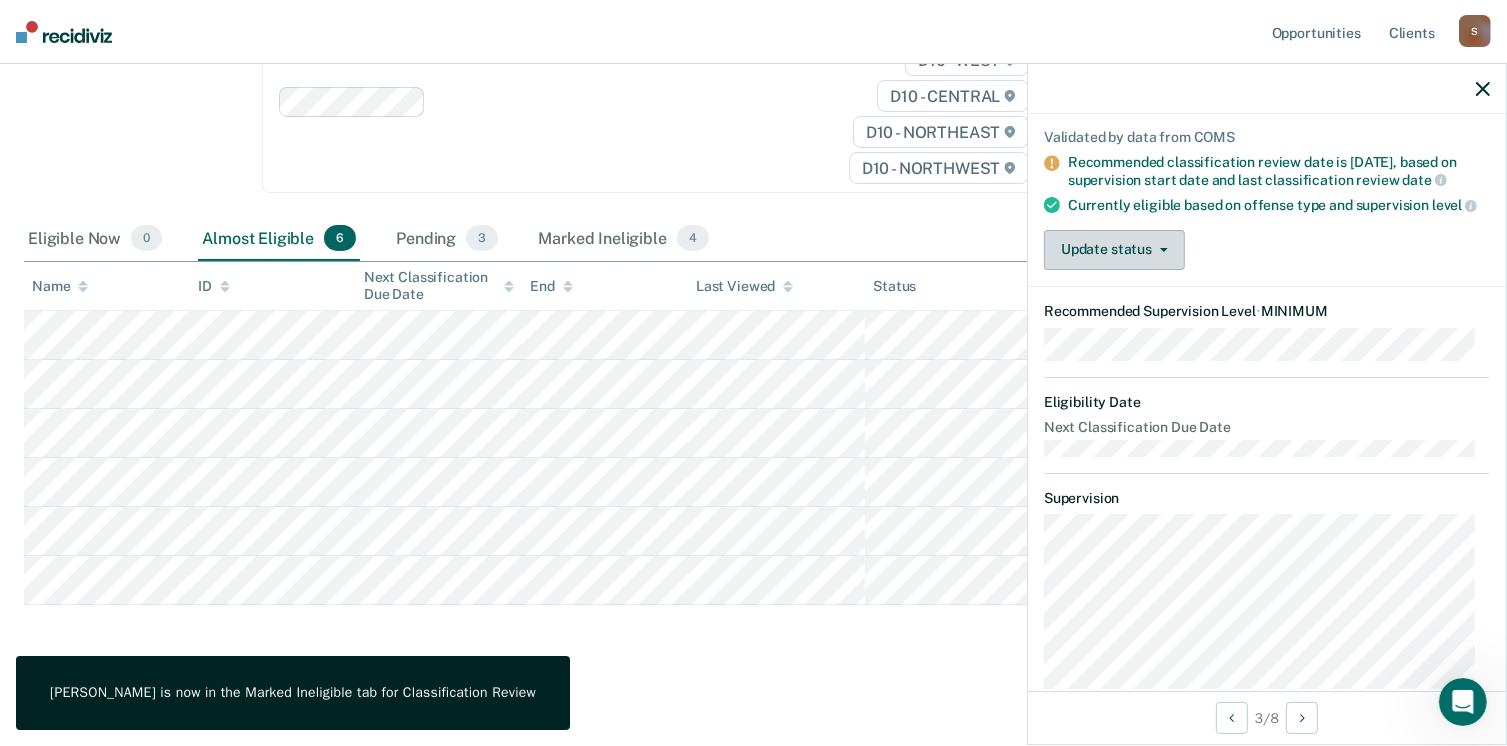 click on "Update status" at bounding box center [1114, 250] 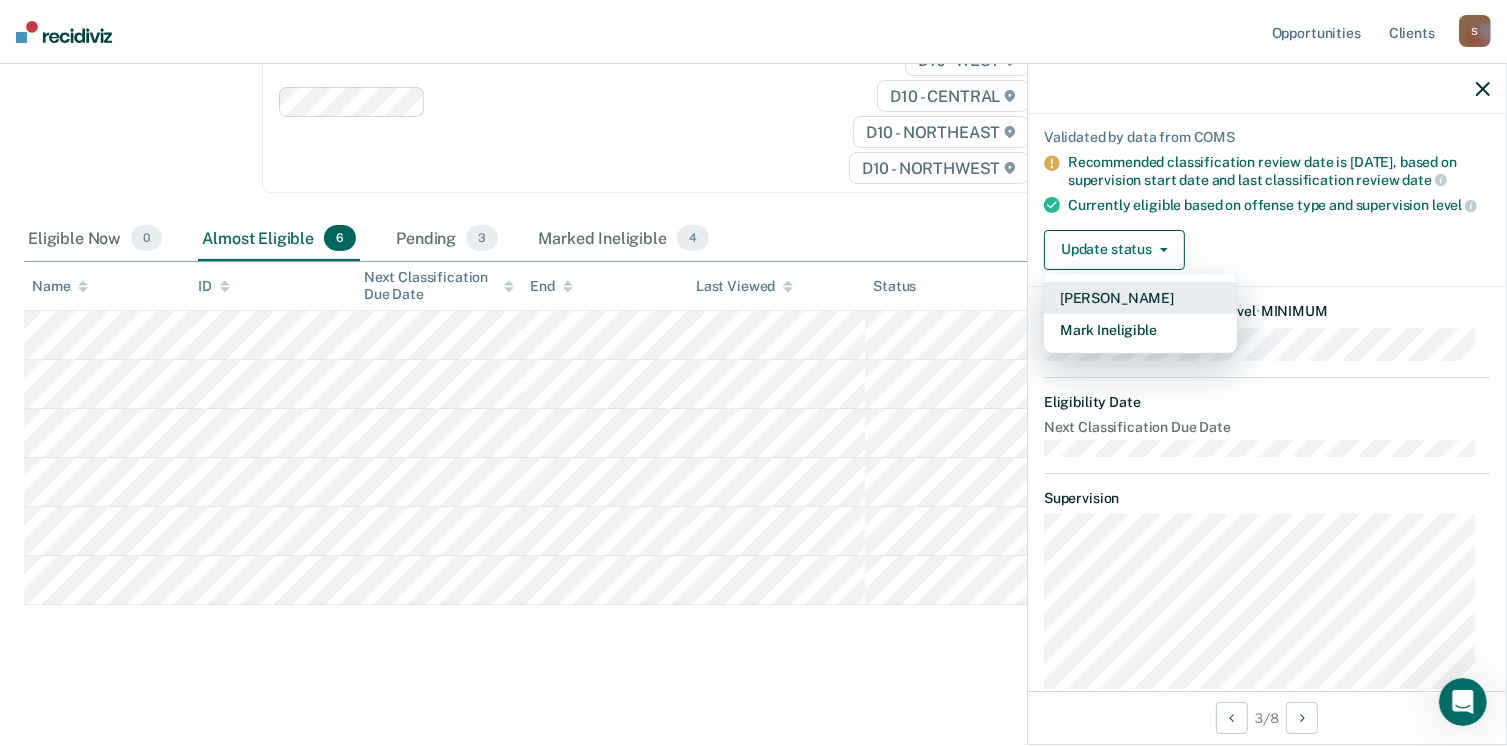 drag, startPoint x: 1145, startPoint y: 326, endPoint x: 1144, endPoint y: 337, distance: 11.045361 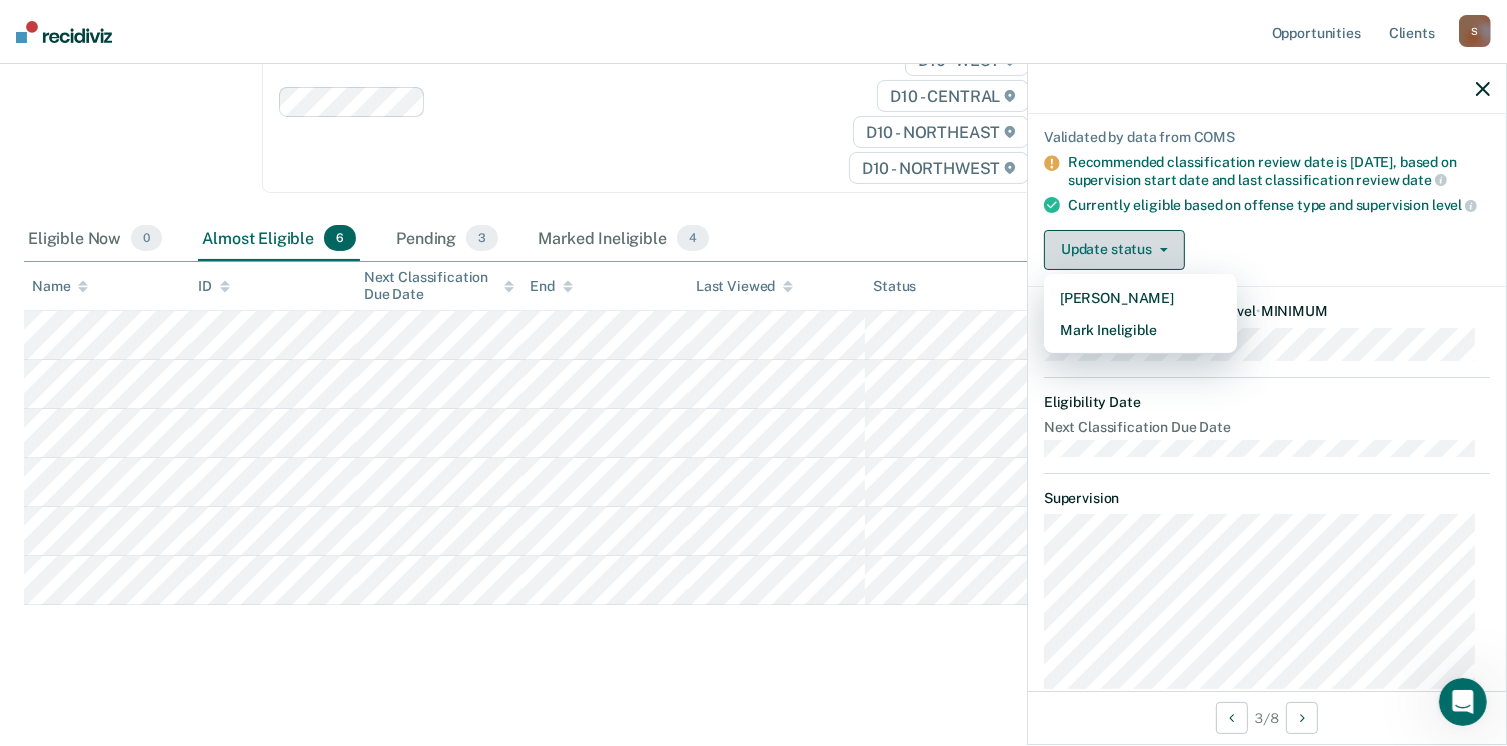 scroll, scrollTop: 248, scrollLeft: 0, axis: vertical 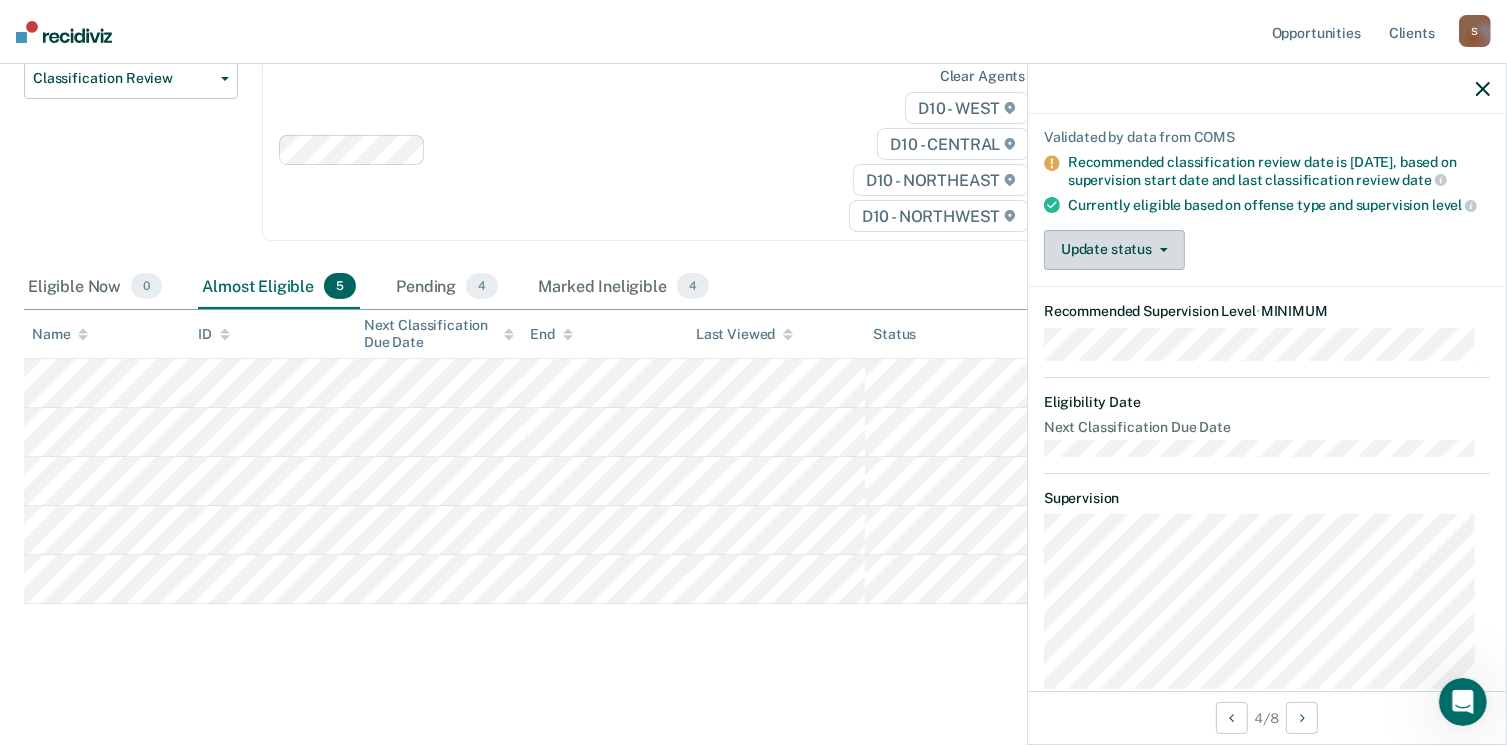 click on "Update status" at bounding box center [1114, 250] 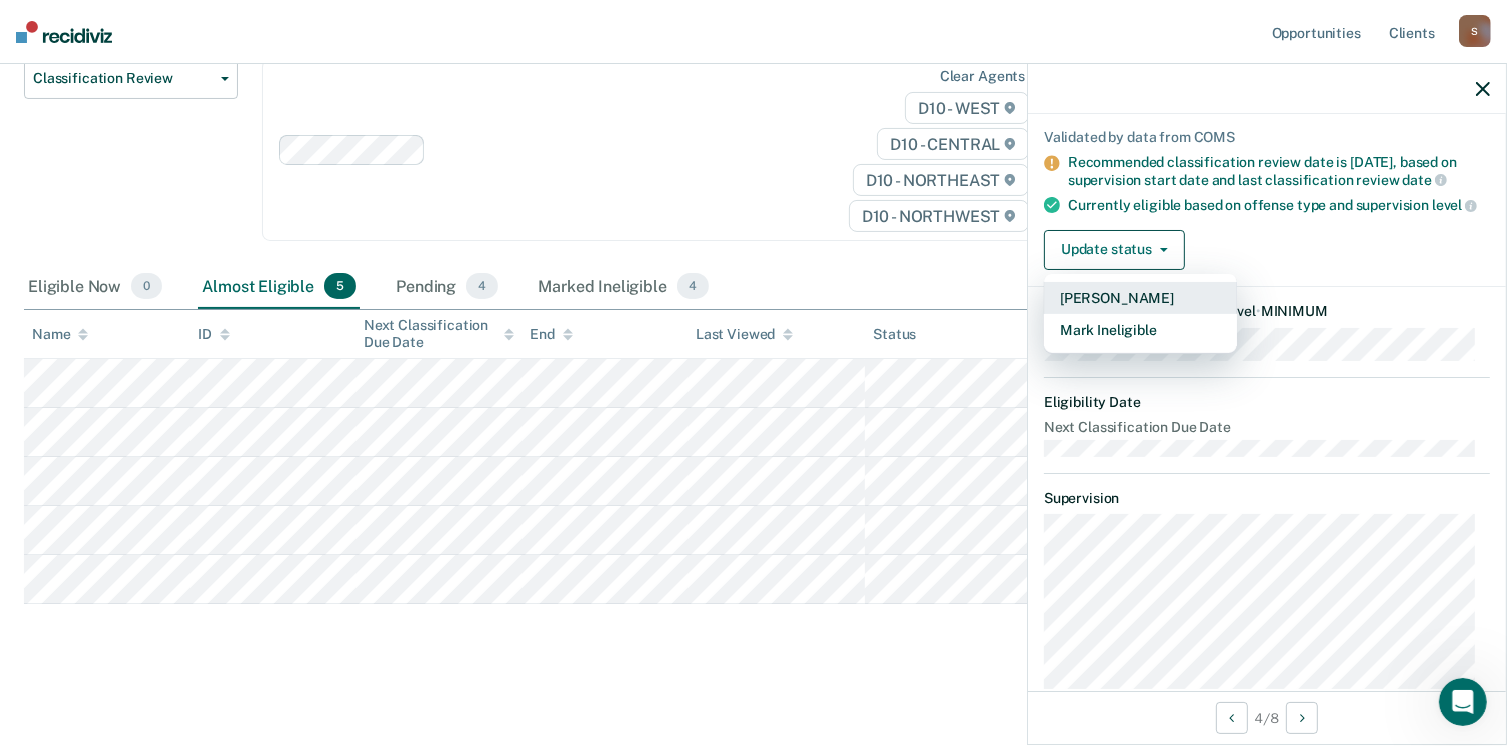 click on "[PERSON_NAME]" at bounding box center [1140, 298] 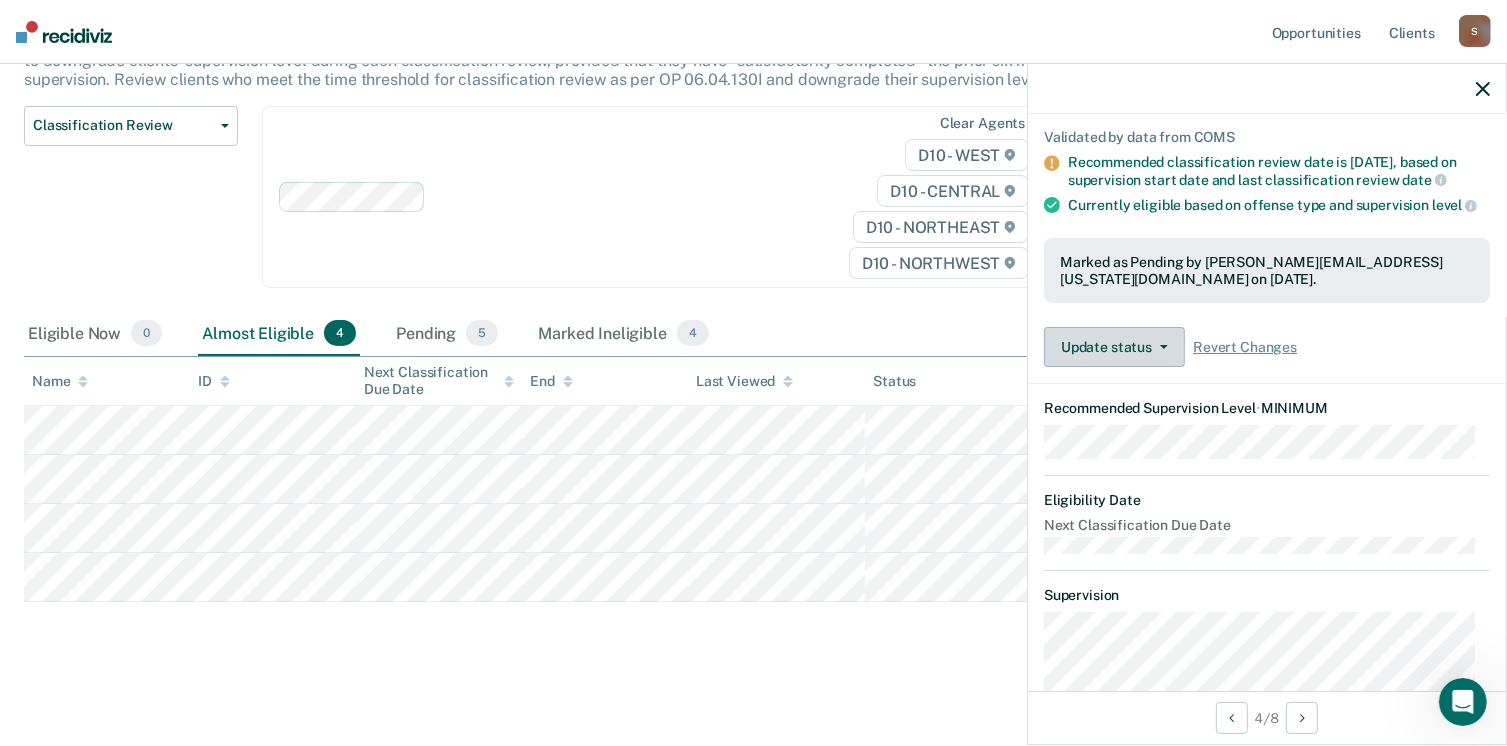 scroll, scrollTop: 198, scrollLeft: 0, axis: vertical 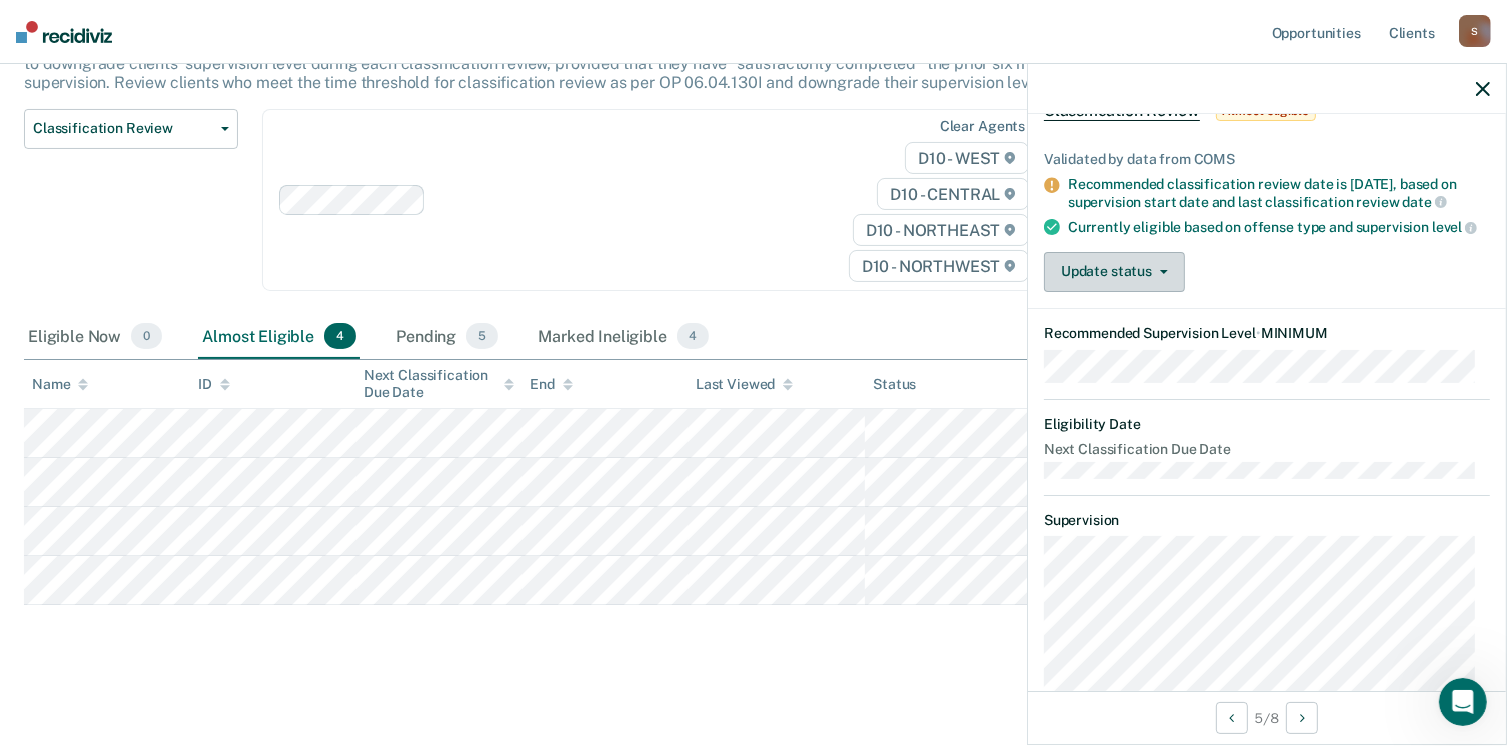 click on "Update status" at bounding box center (1114, 272) 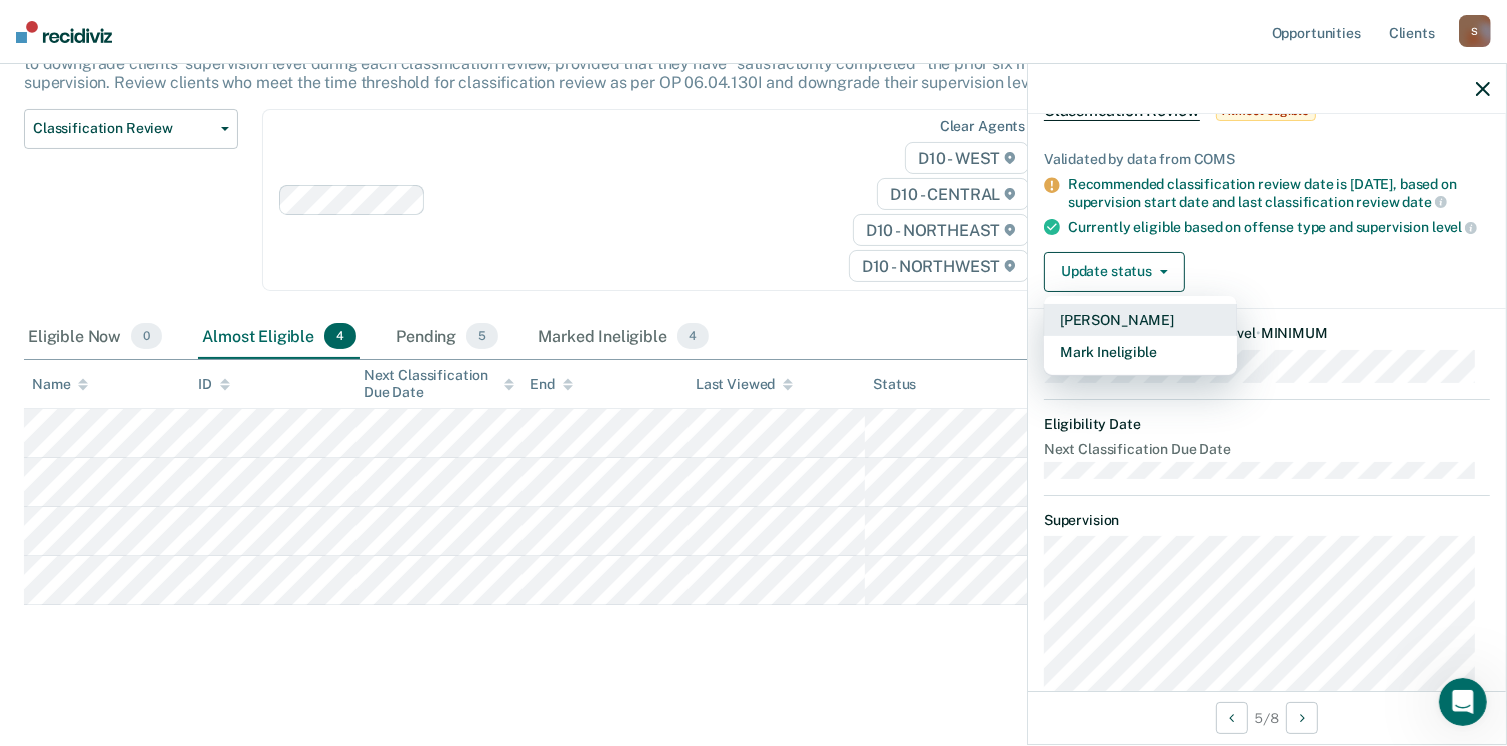 click on "[PERSON_NAME]" at bounding box center [1140, 320] 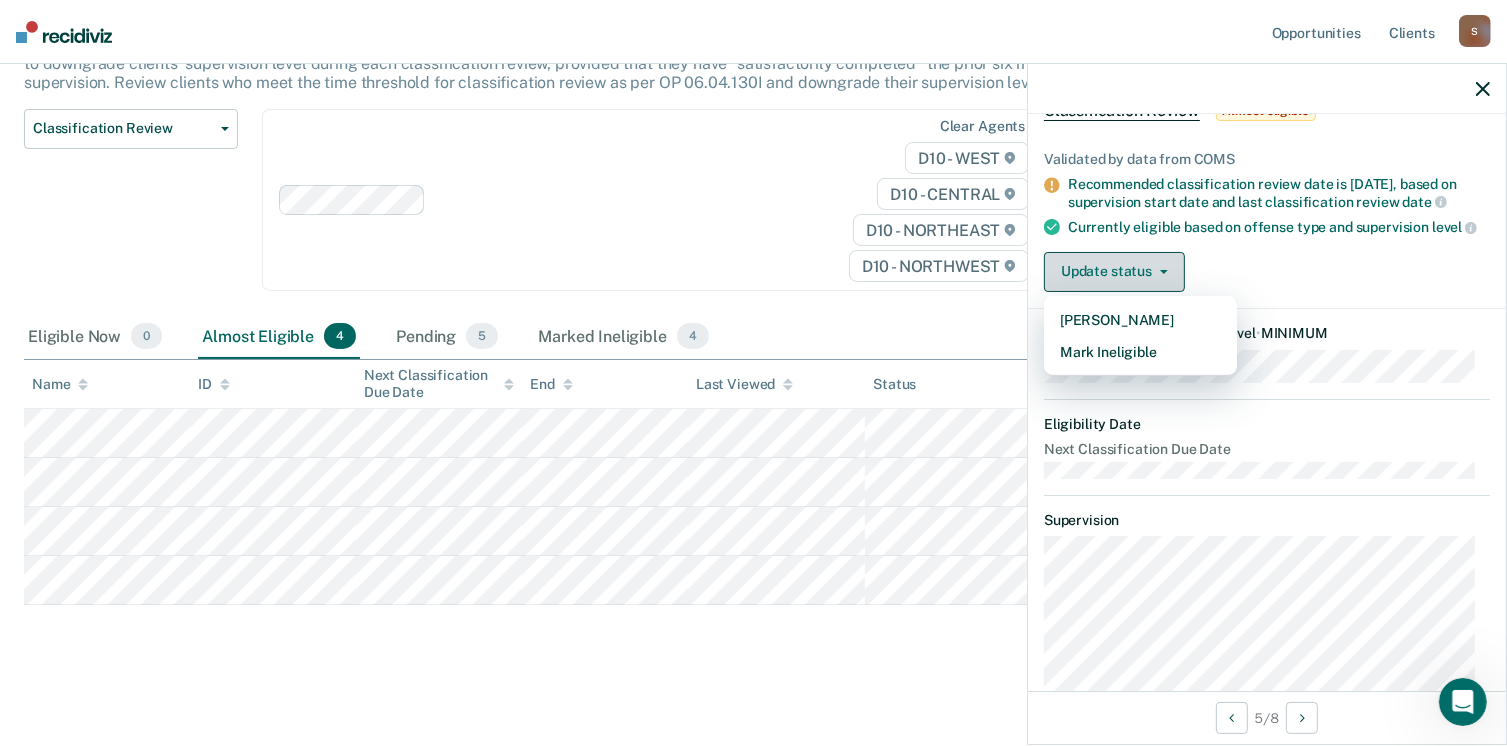 scroll, scrollTop: 149, scrollLeft: 0, axis: vertical 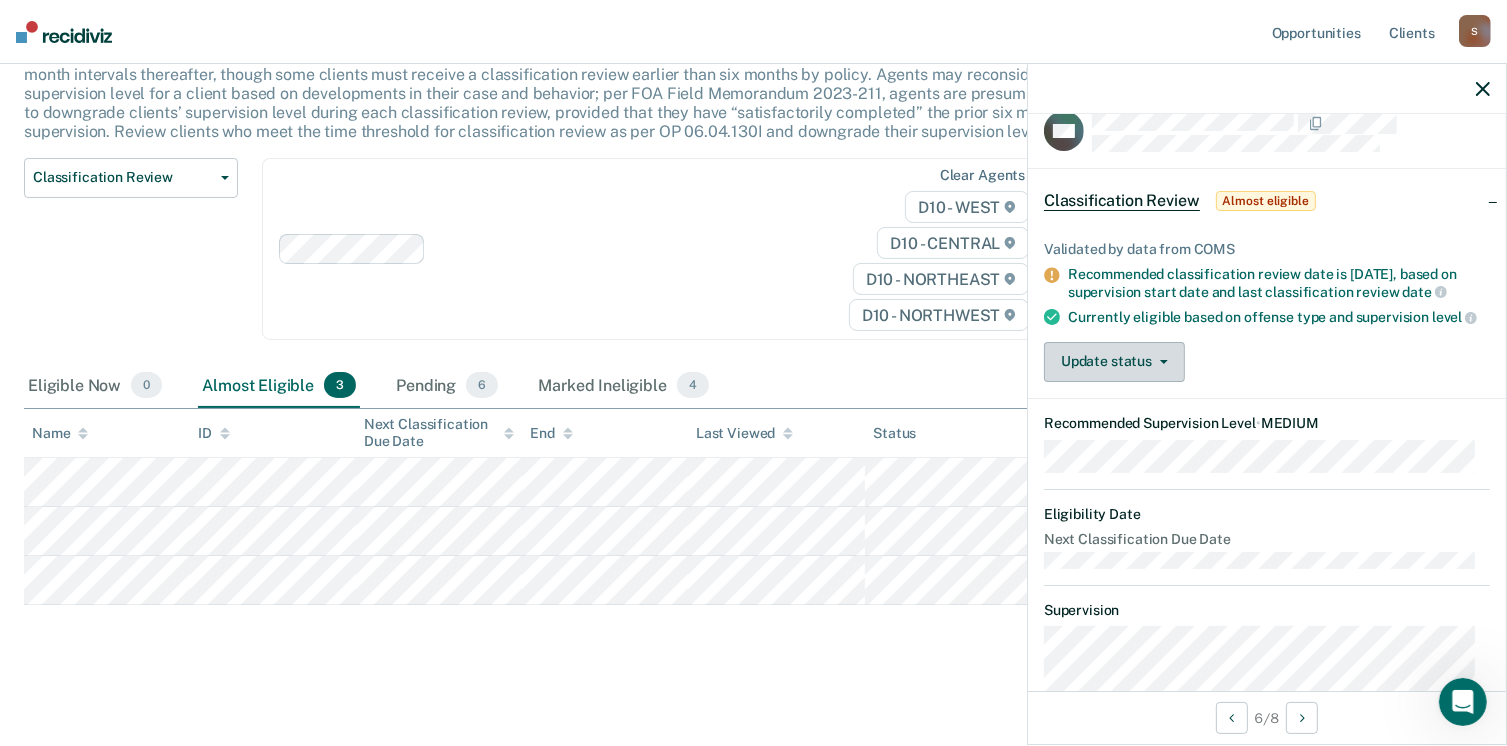 click on "Update status" at bounding box center (1114, 362) 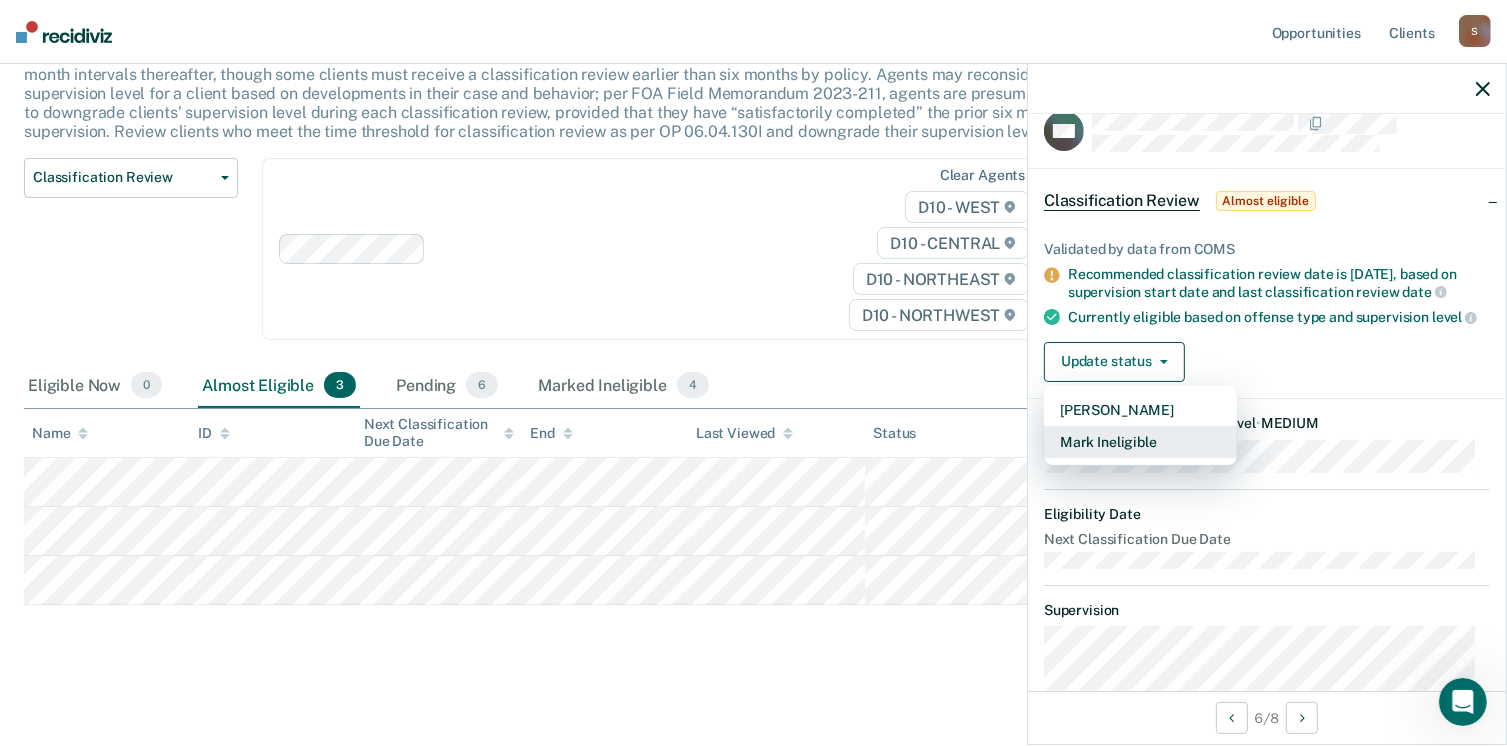 click on "Mark Ineligible" at bounding box center (1140, 442) 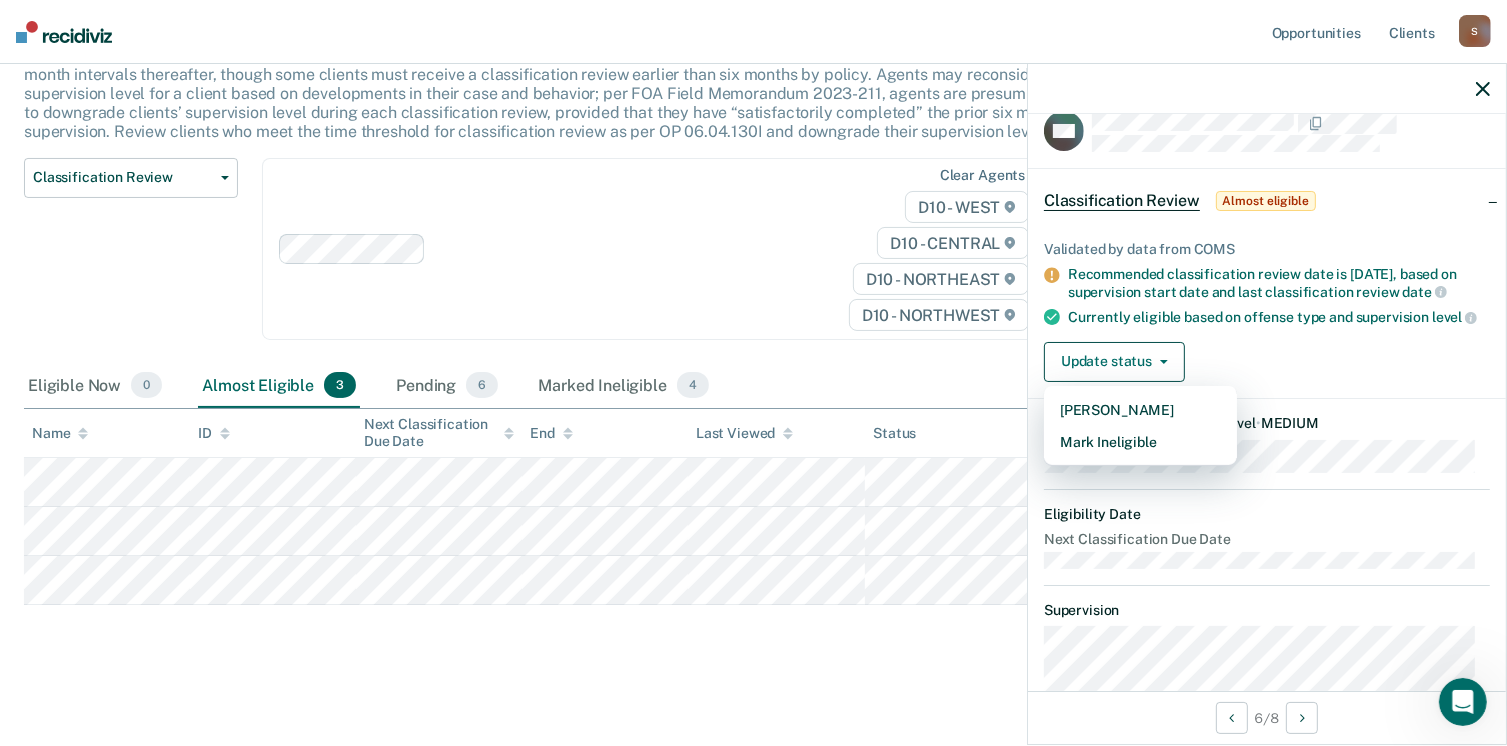 scroll, scrollTop: 0, scrollLeft: 0, axis: both 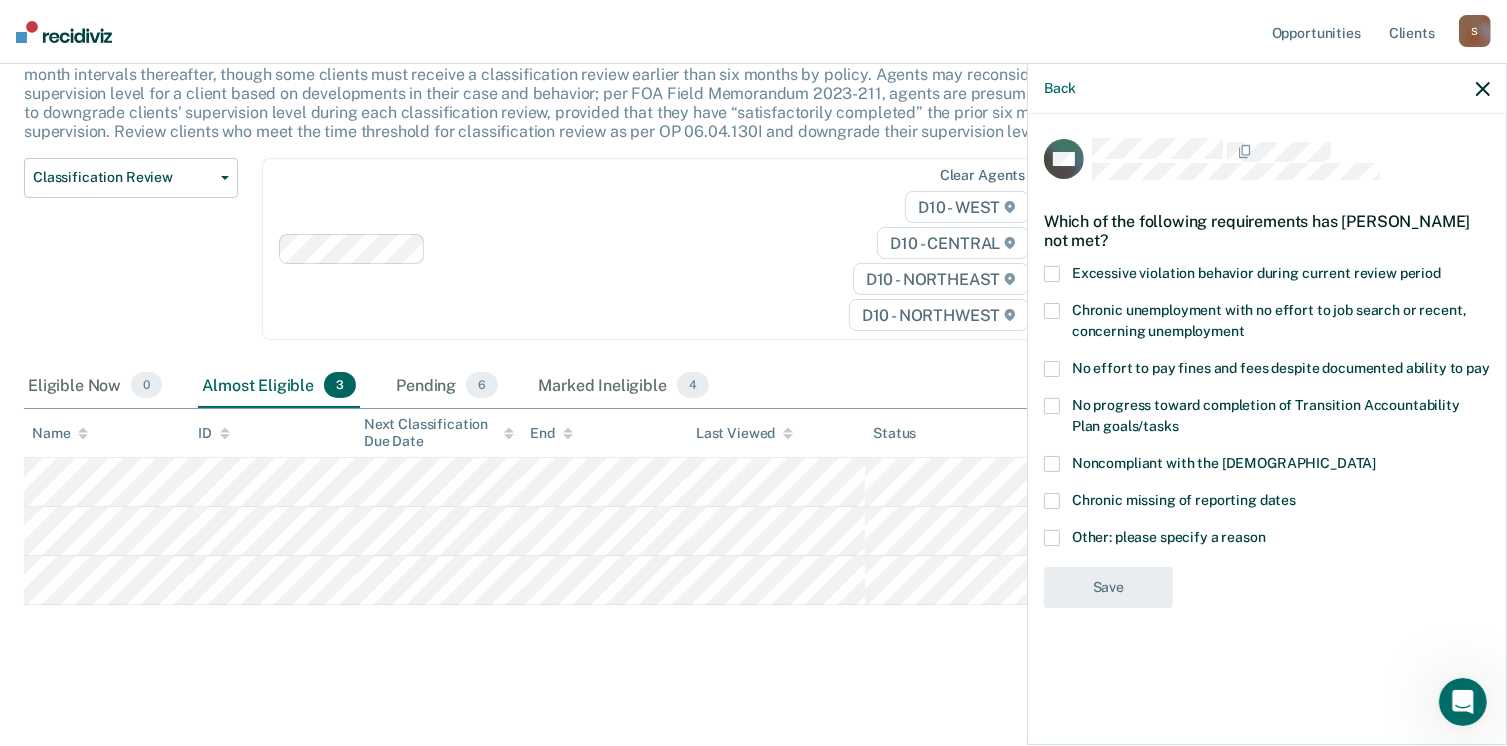 click at bounding box center [1052, 538] 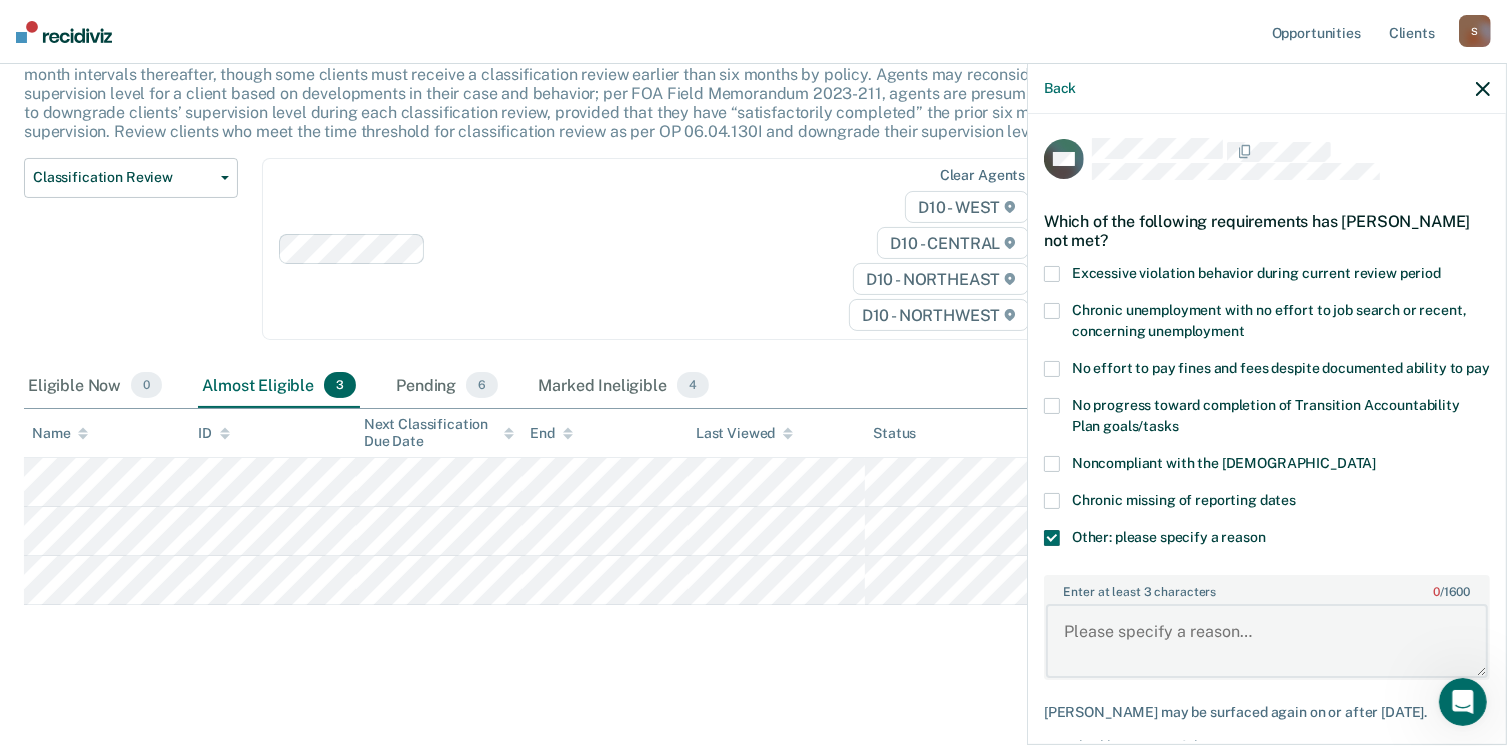 click on "Enter at least 3 characters 0  /  1600" at bounding box center (1267, 641) 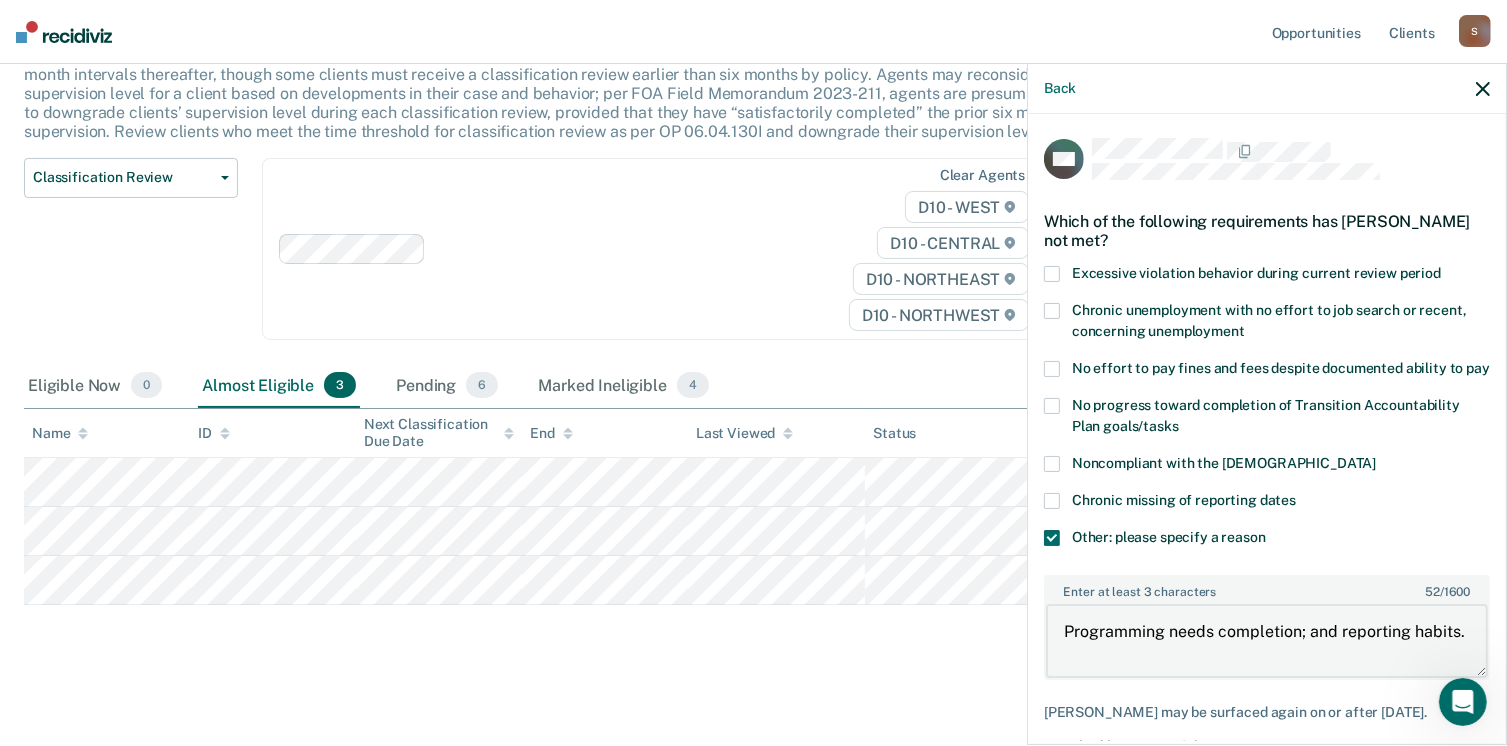 scroll, scrollTop: 4, scrollLeft: 0, axis: vertical 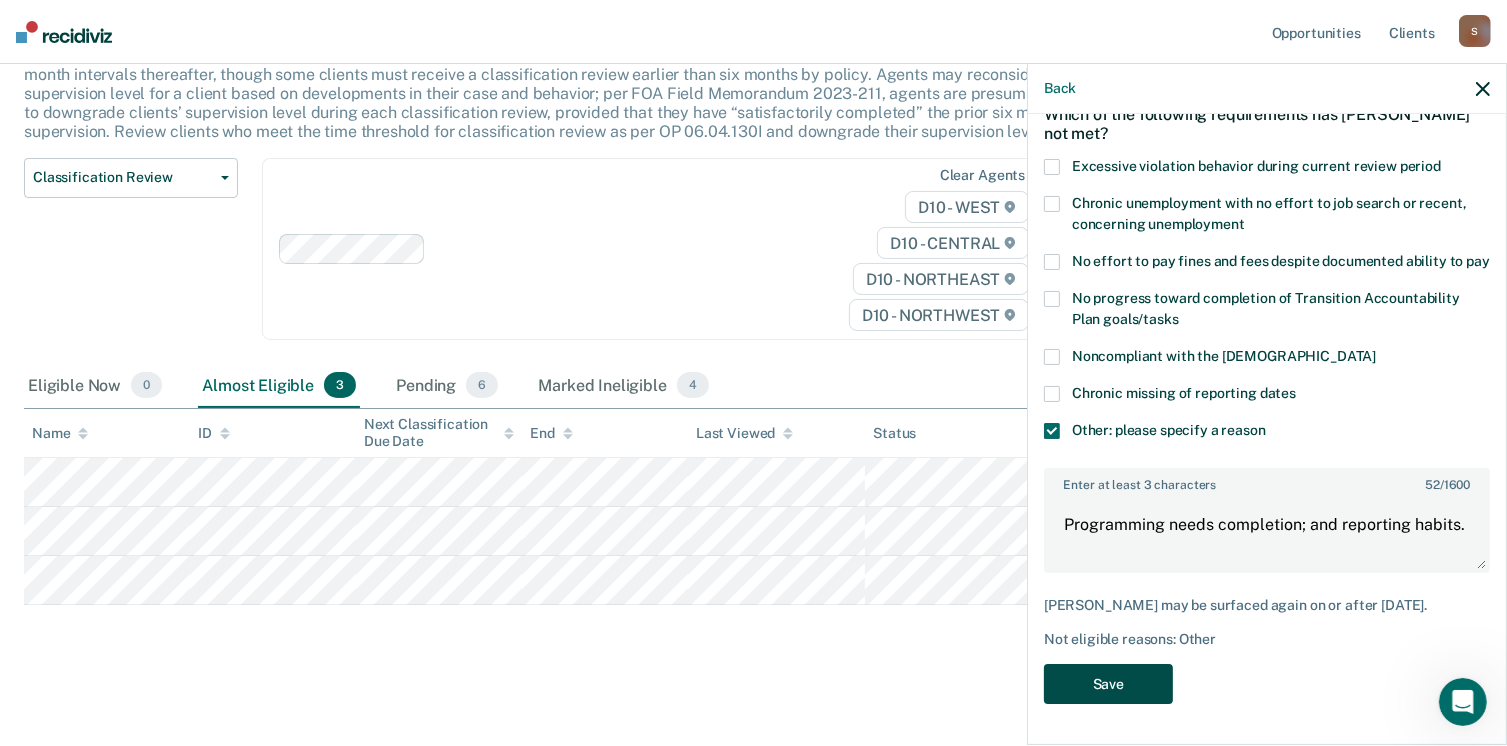 click on "Save" at bounding box center (1108, 684) 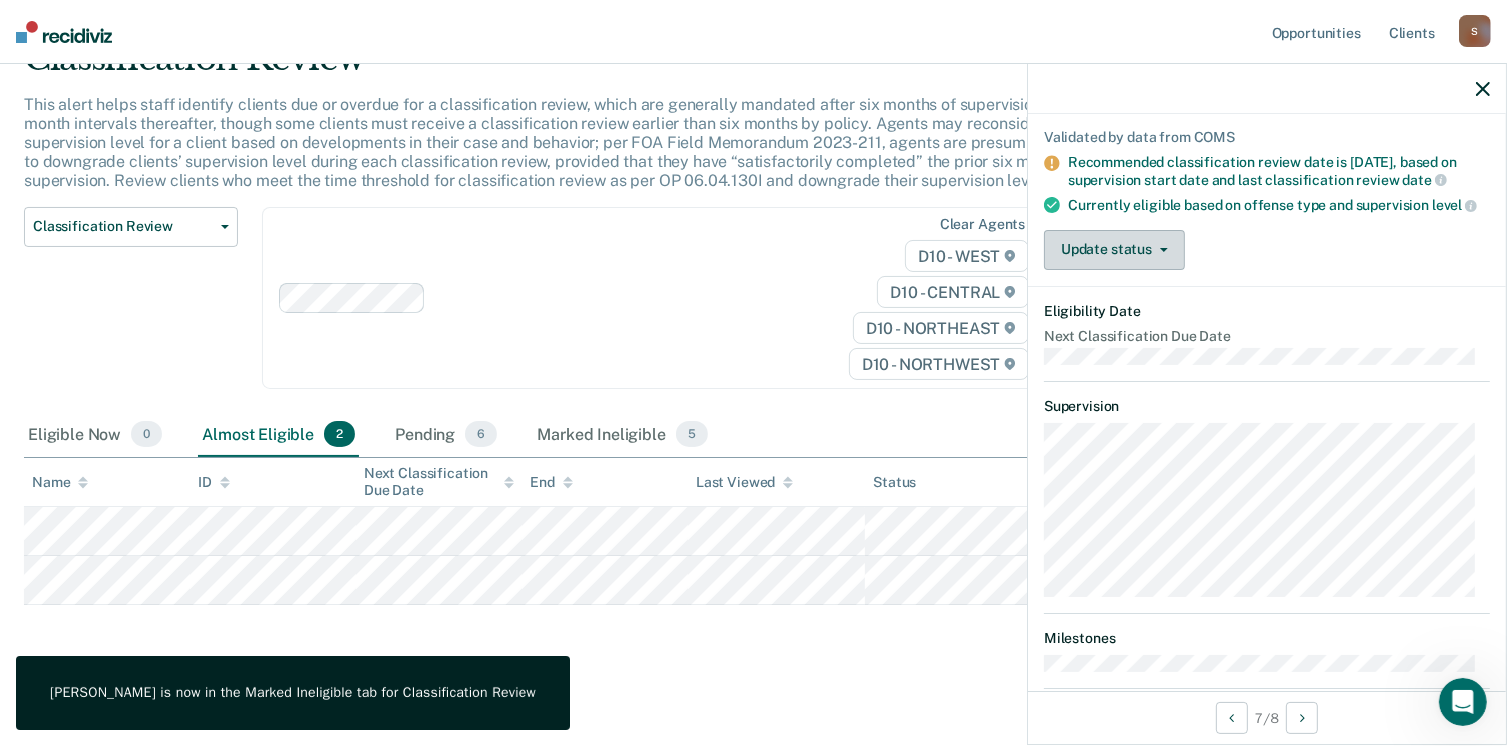click at bounding box center (1160, 250) 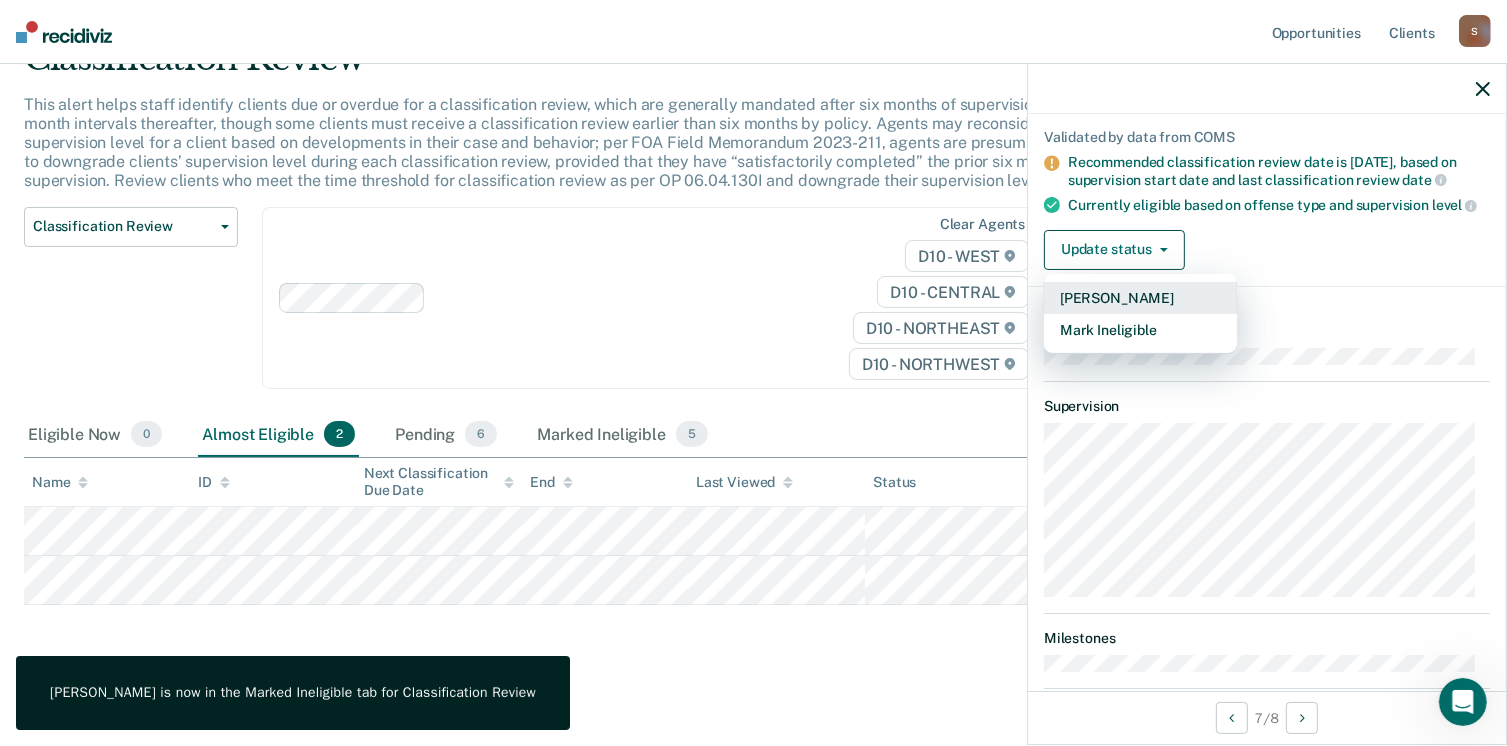 click on "[PERSON_NAME]" at bounding box center (1140, 298) 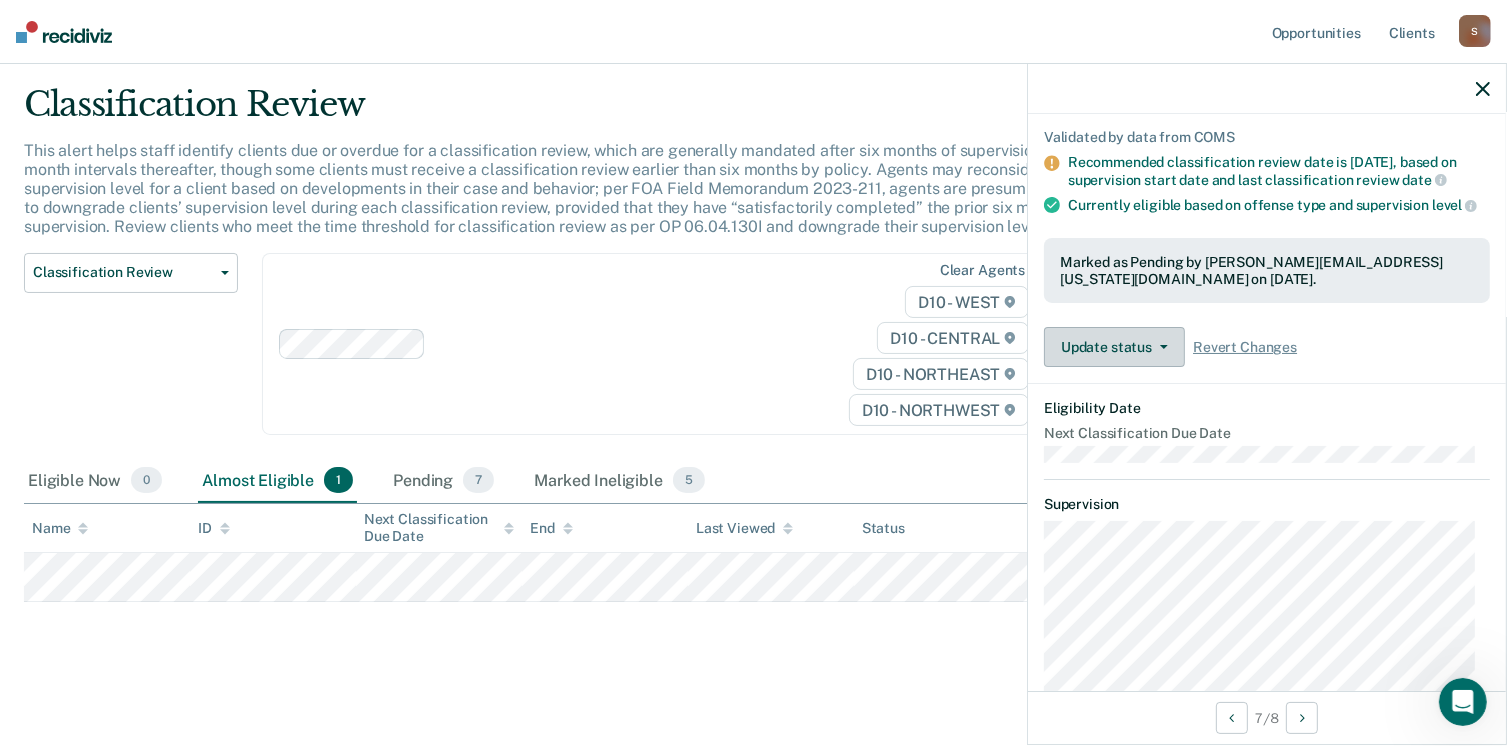 scroll, scrollTop: 52, scrollLeft: 0, axis: vertical 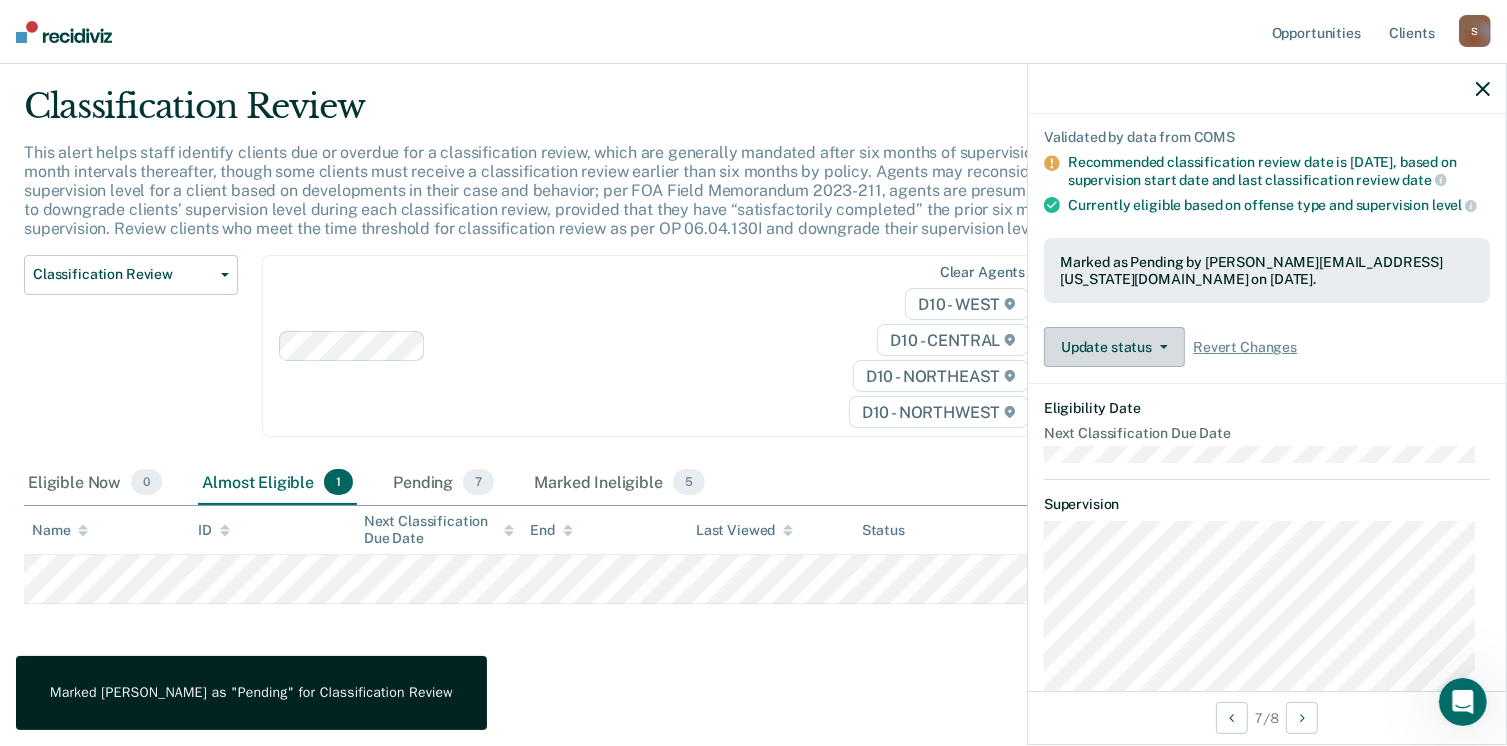 click on "Update status" at bounding box center [1114, 347] 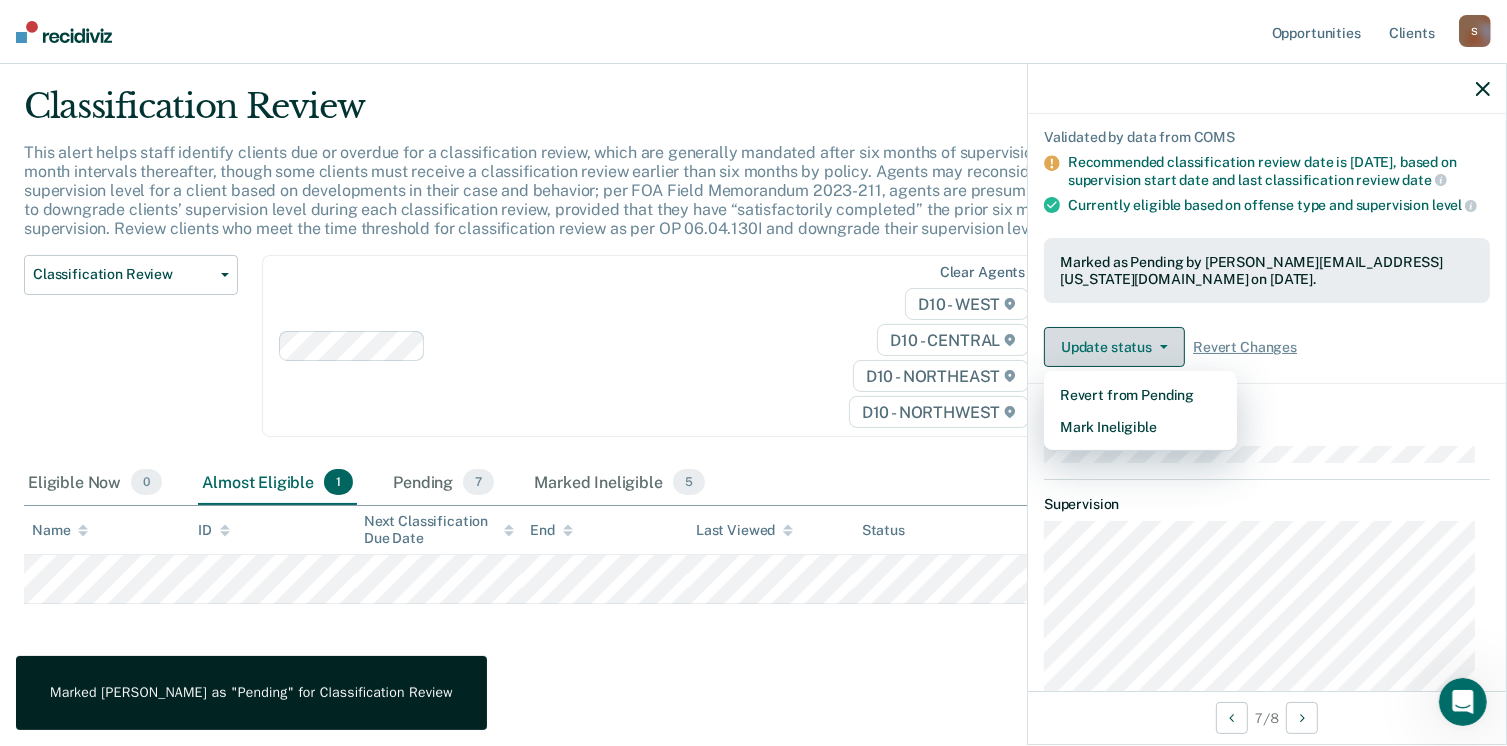 click on "Update status" at bounding box center (1114, 347) 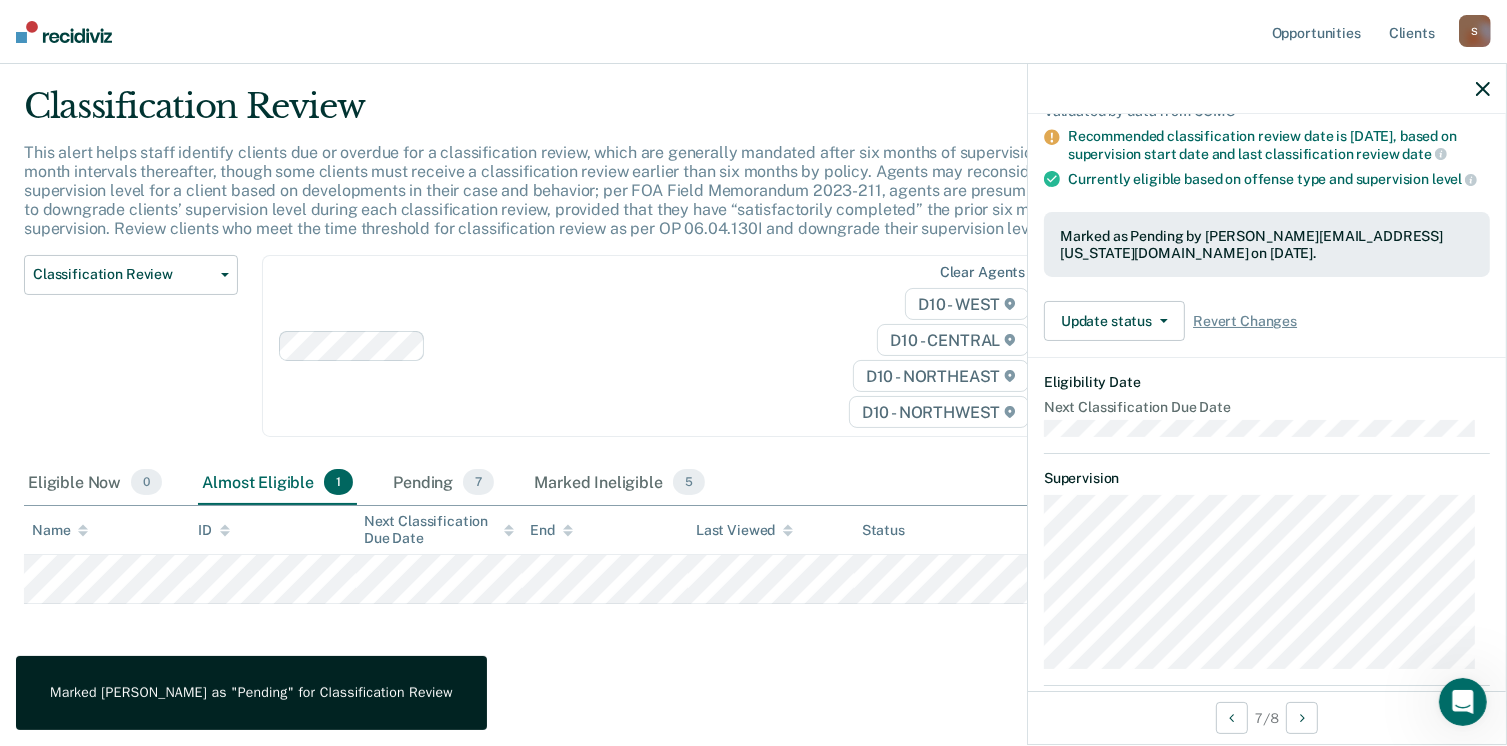 scroll, scrollTop: 360, scrollLeft: 0, axis: vertical 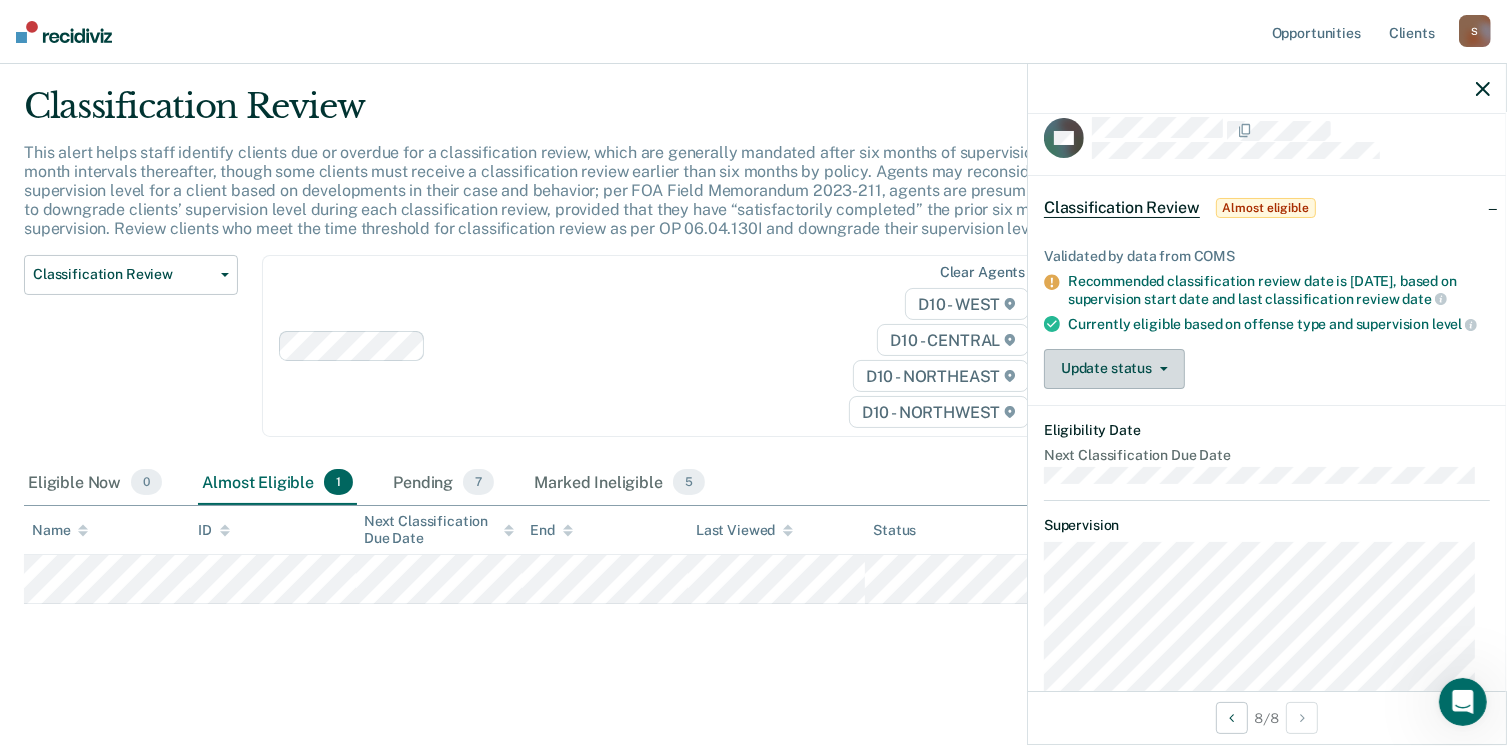 click on "Update status" at bounding box center [1114, 369] 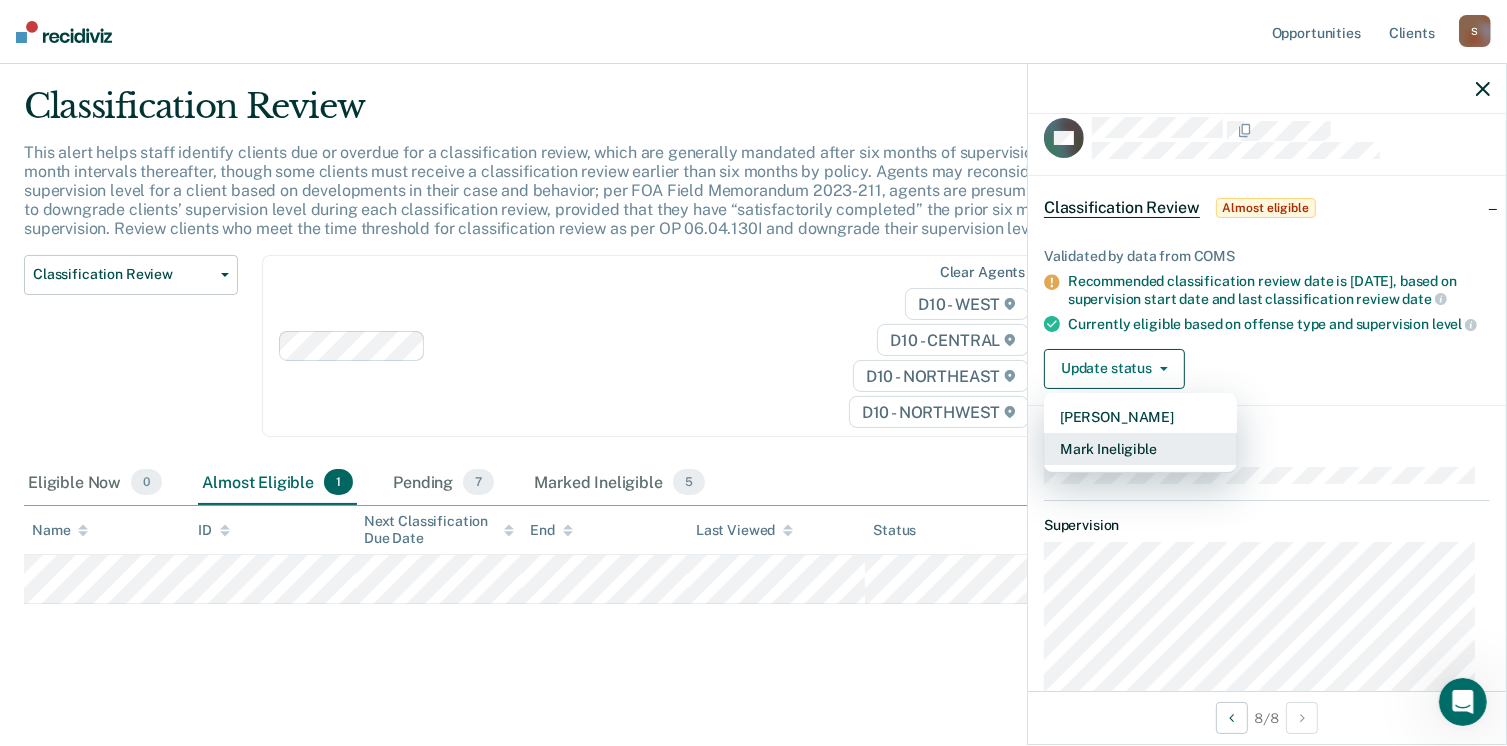 click on "Mark Ineligible" at bounding box center [1140, 449] 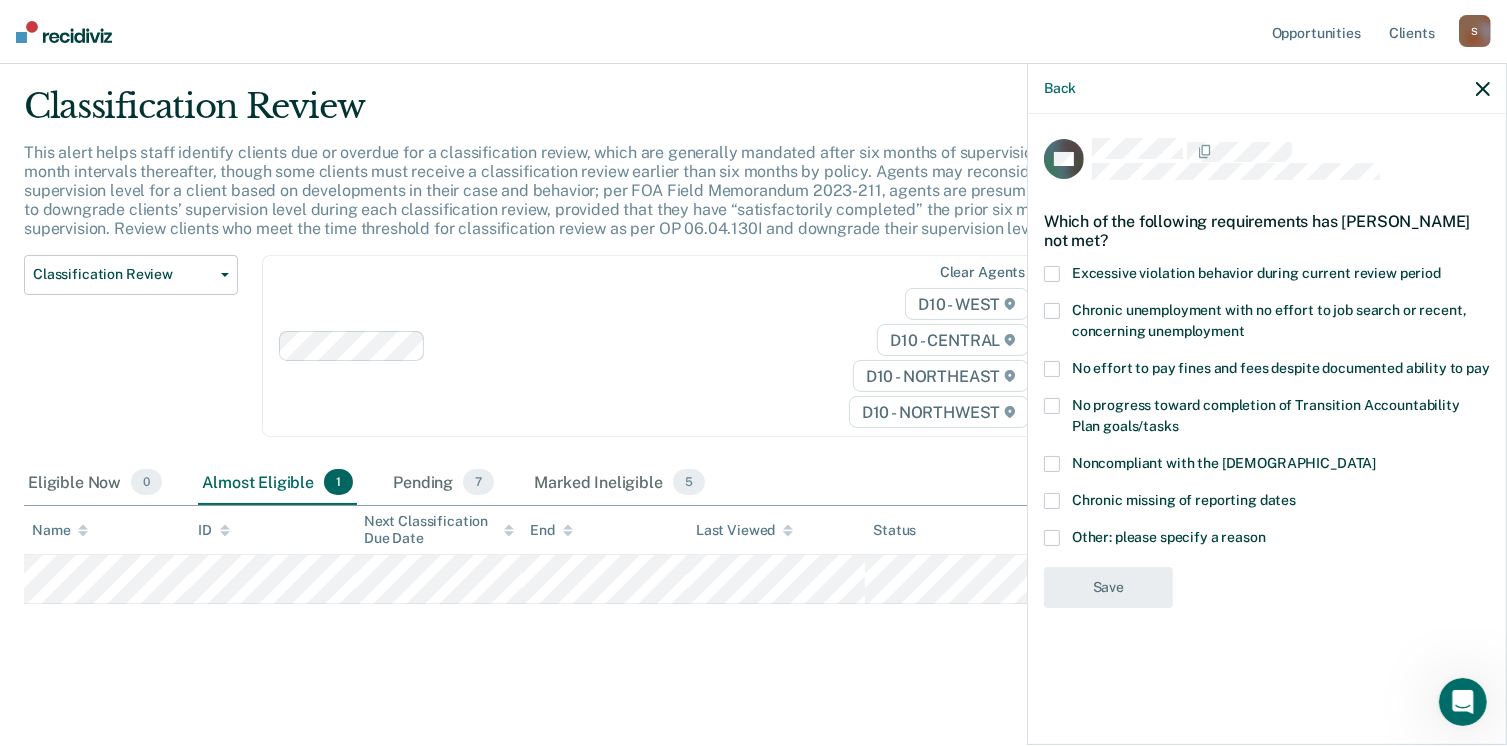 scroll, scrollTop: 0, scrollLeft: 0, axis: both 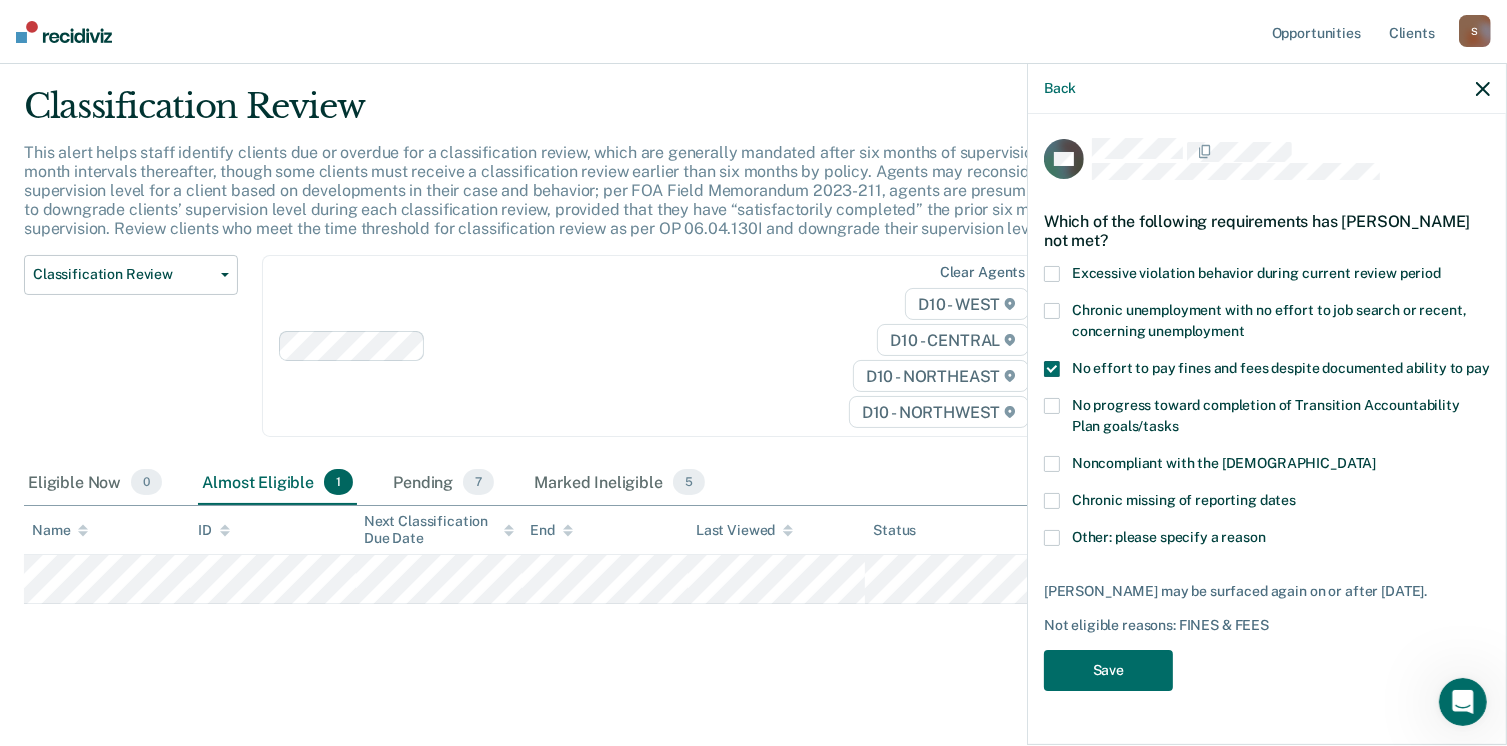 click at bounding box center [1052, 369] 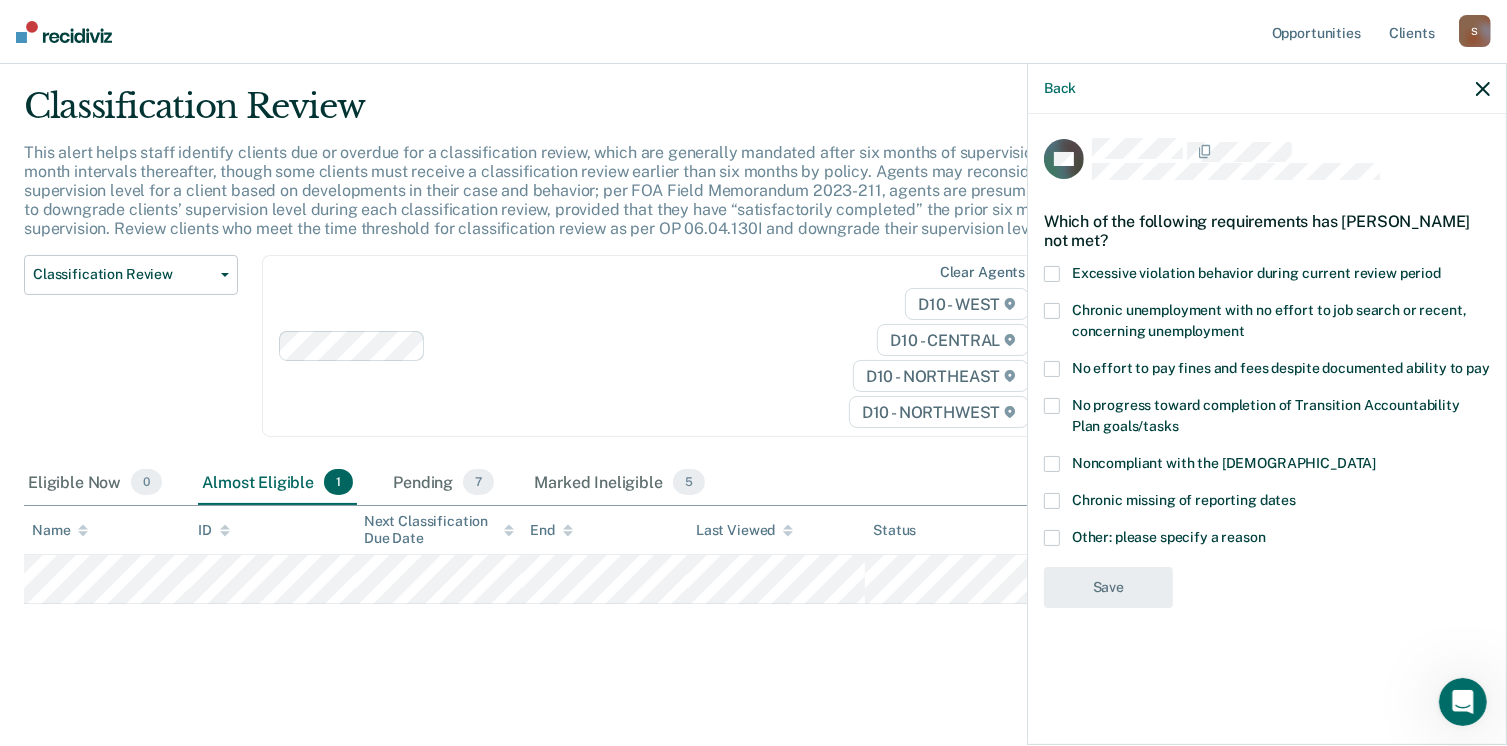 click at bounding box center [1052, 538] 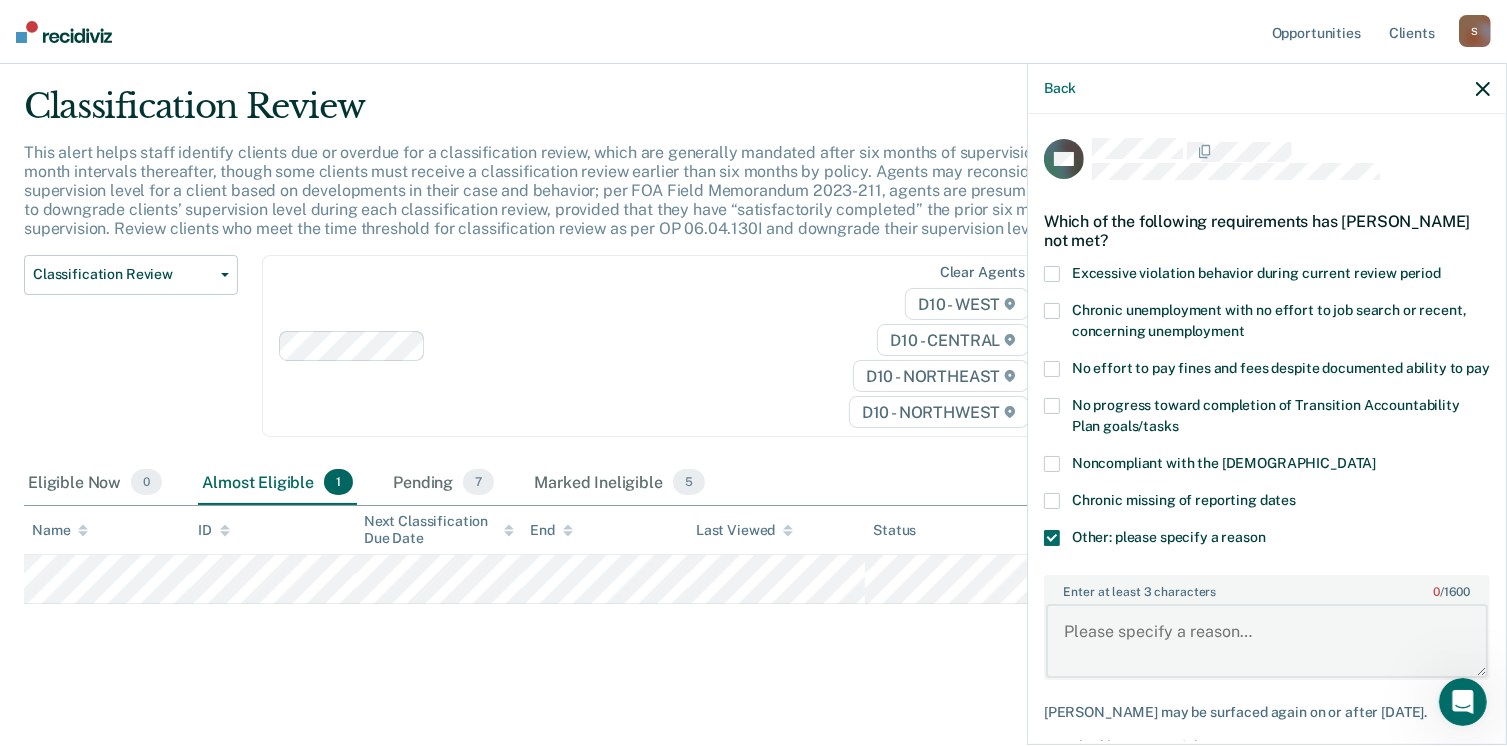 click on "Enter at least 3 characters 0  /  1600" at bounding box center [1267, 641] 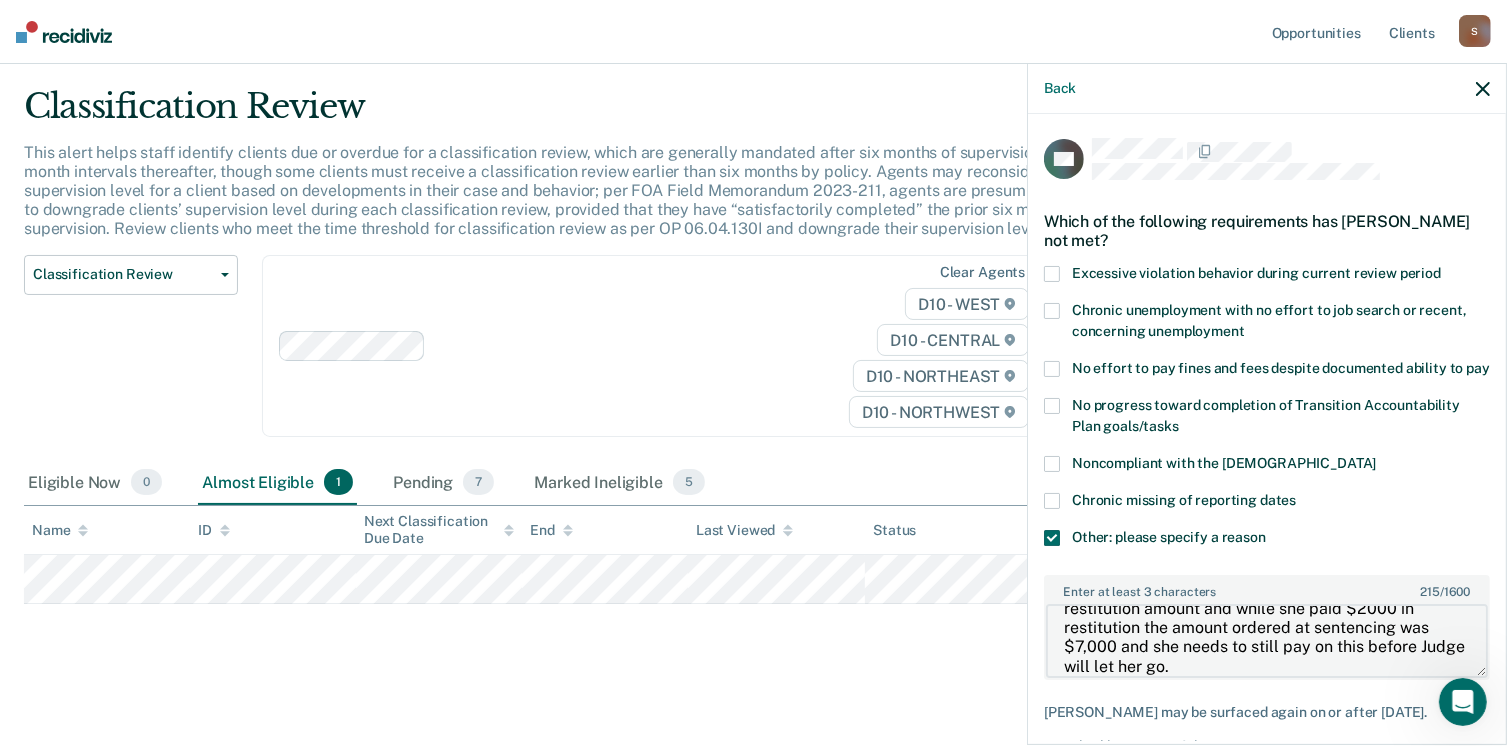 scroll, scrollTop: 61, scrollLeft: 0, axis: vertical 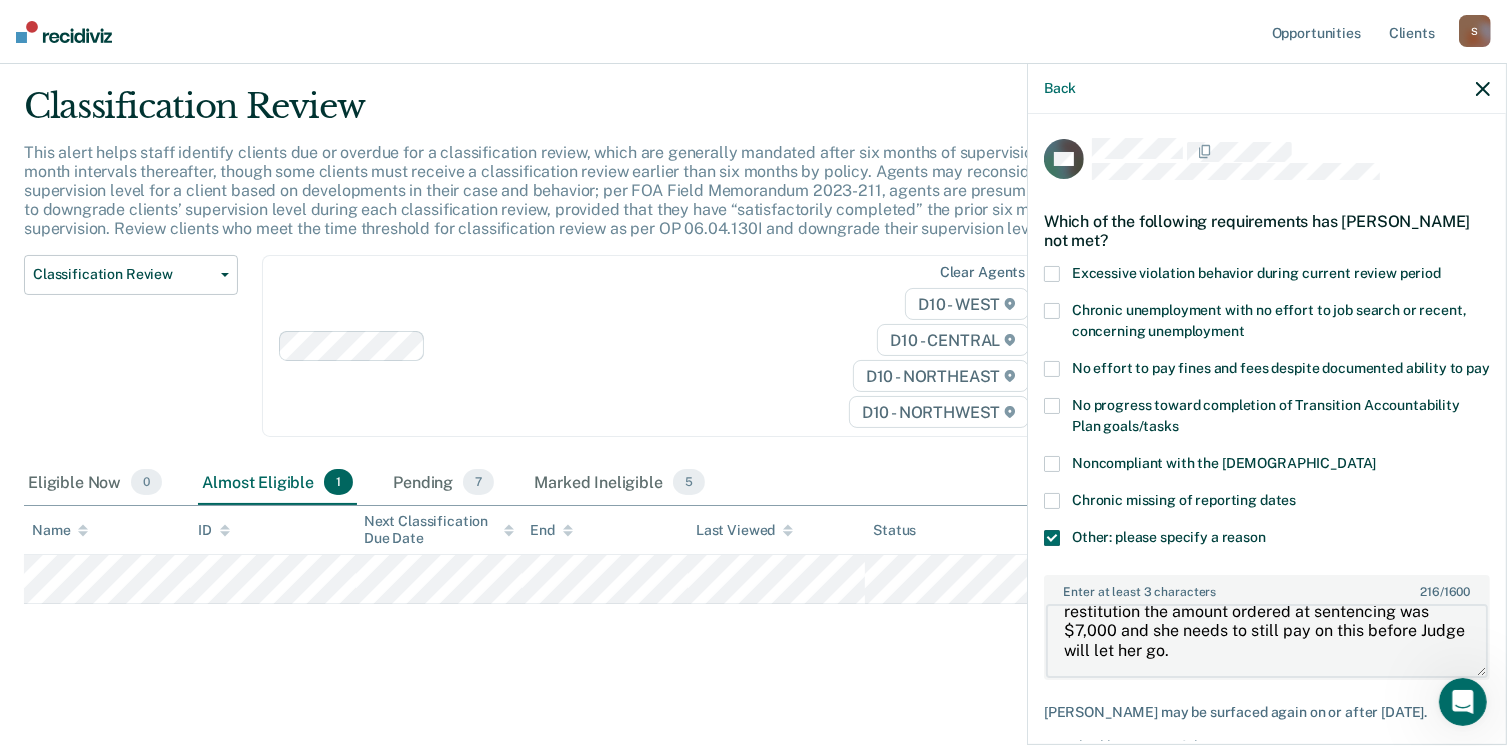 type on "Error on probation order did not include total restitution amount and while she paid $2000 in restitution the amount ordered at sentencing was $7,000 and she needs to still pay on this before Judge will let her go." 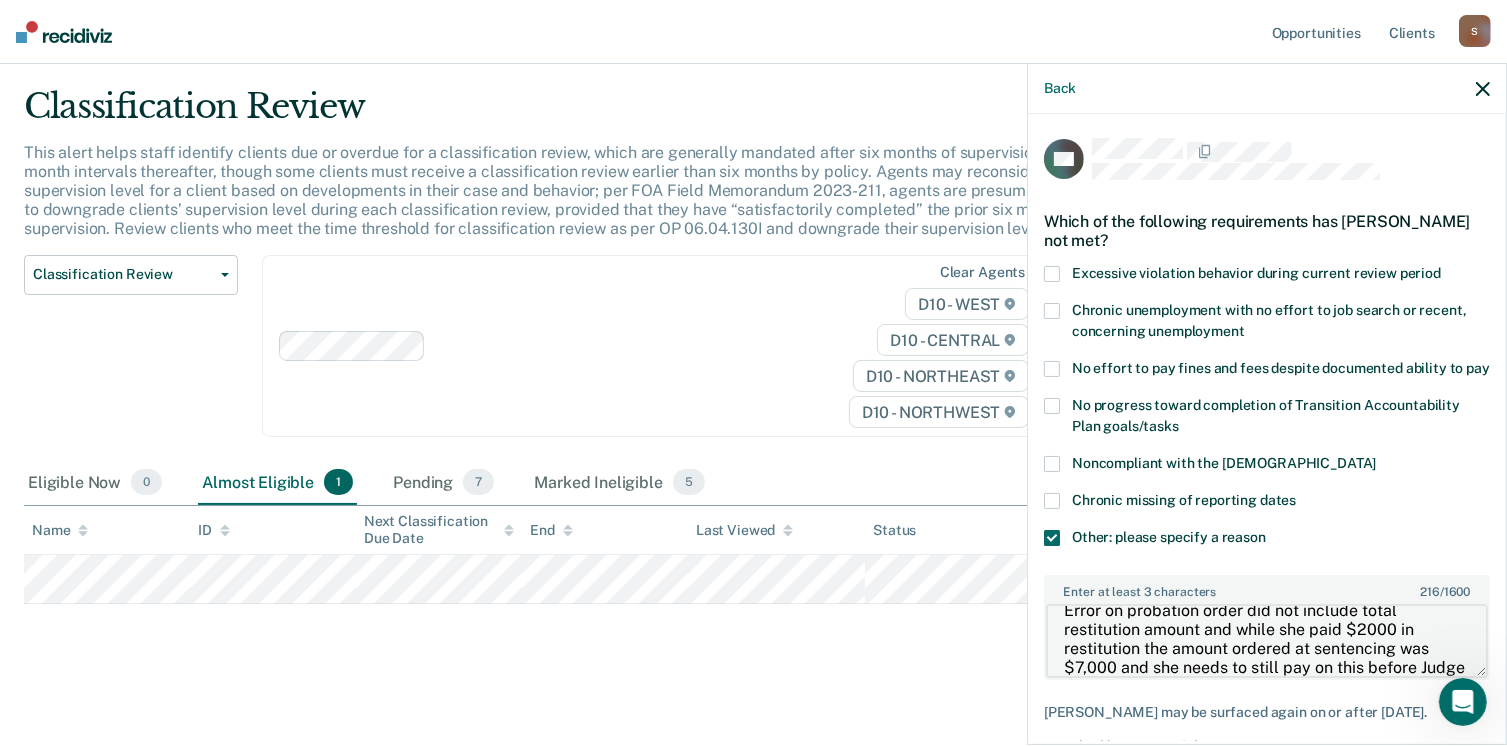 scroll, scrollTop: 6, scrollLeft: 0, axis: vertical 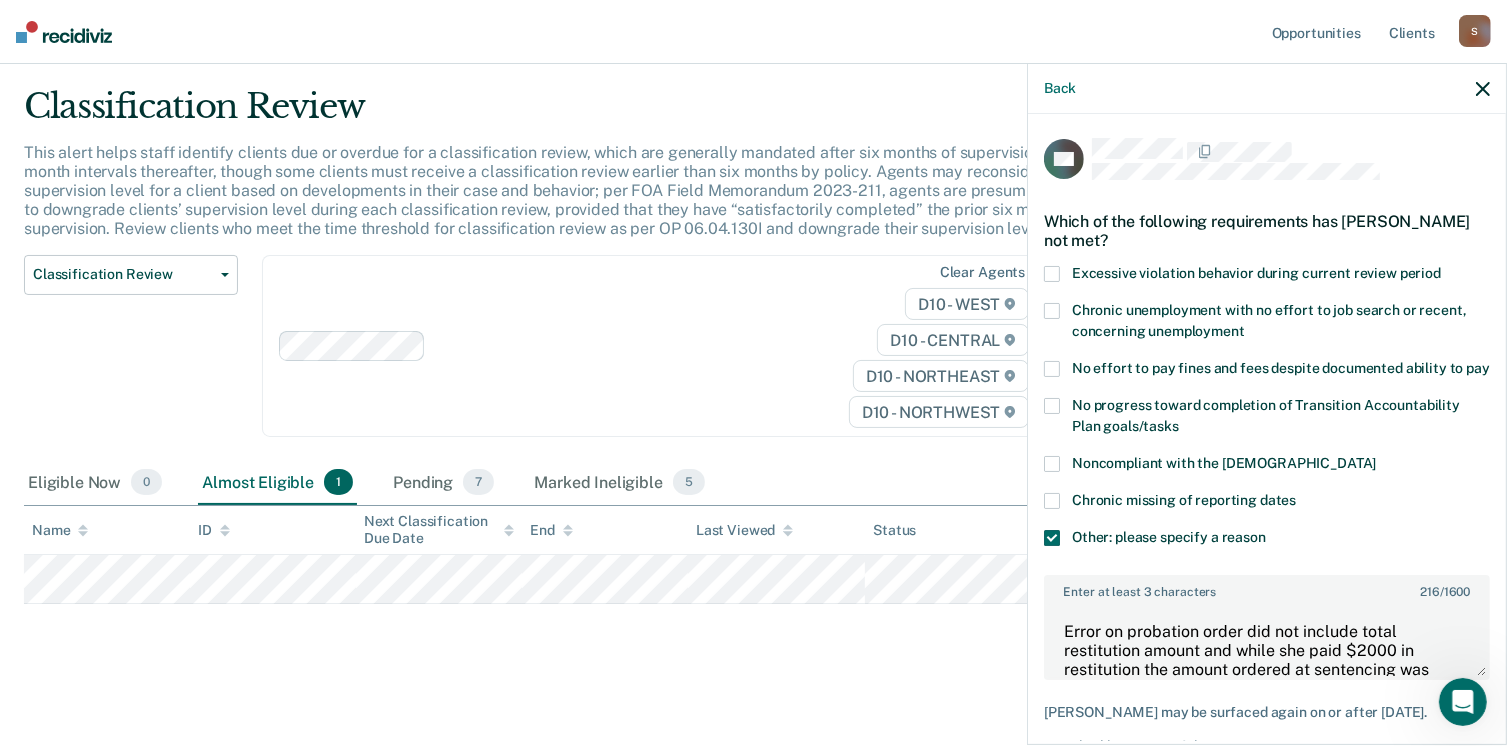 click 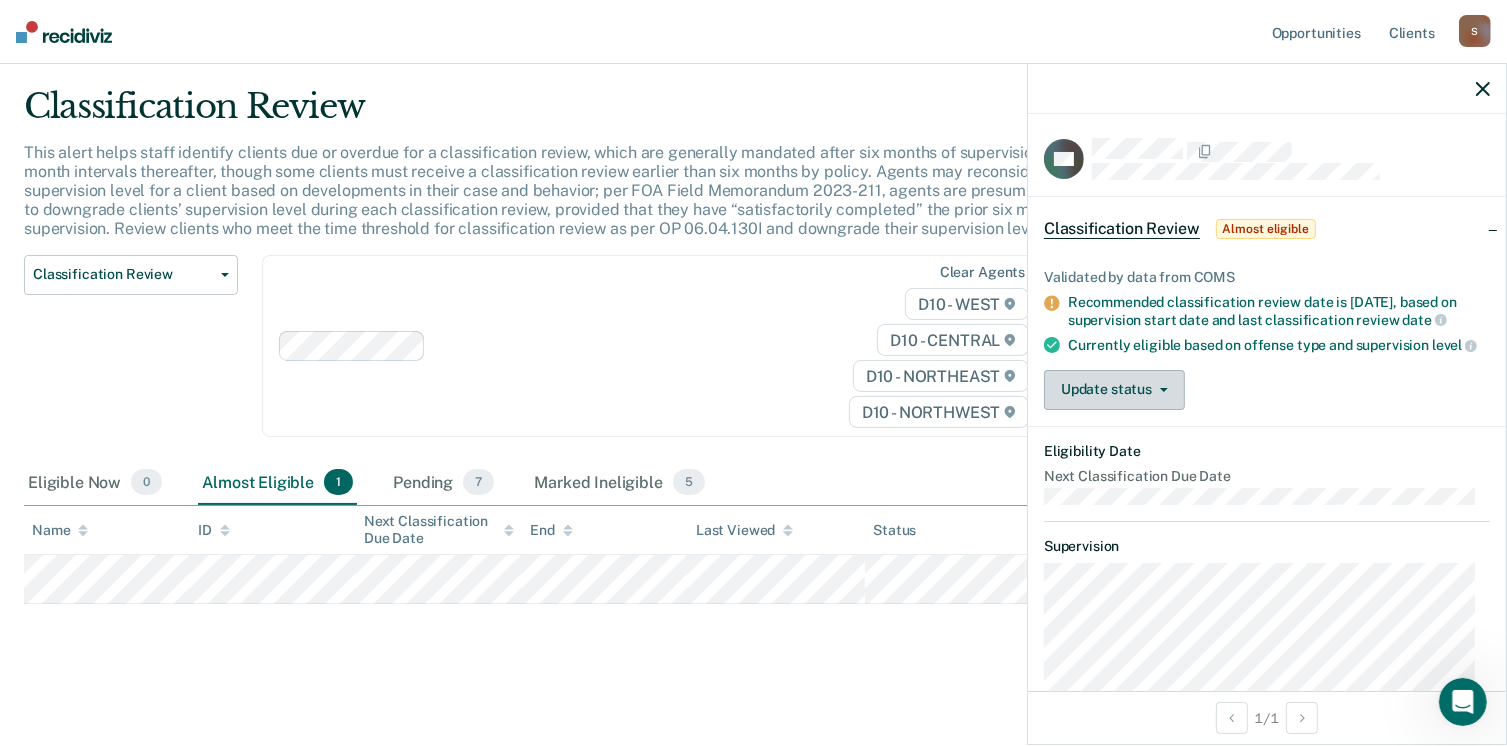 click 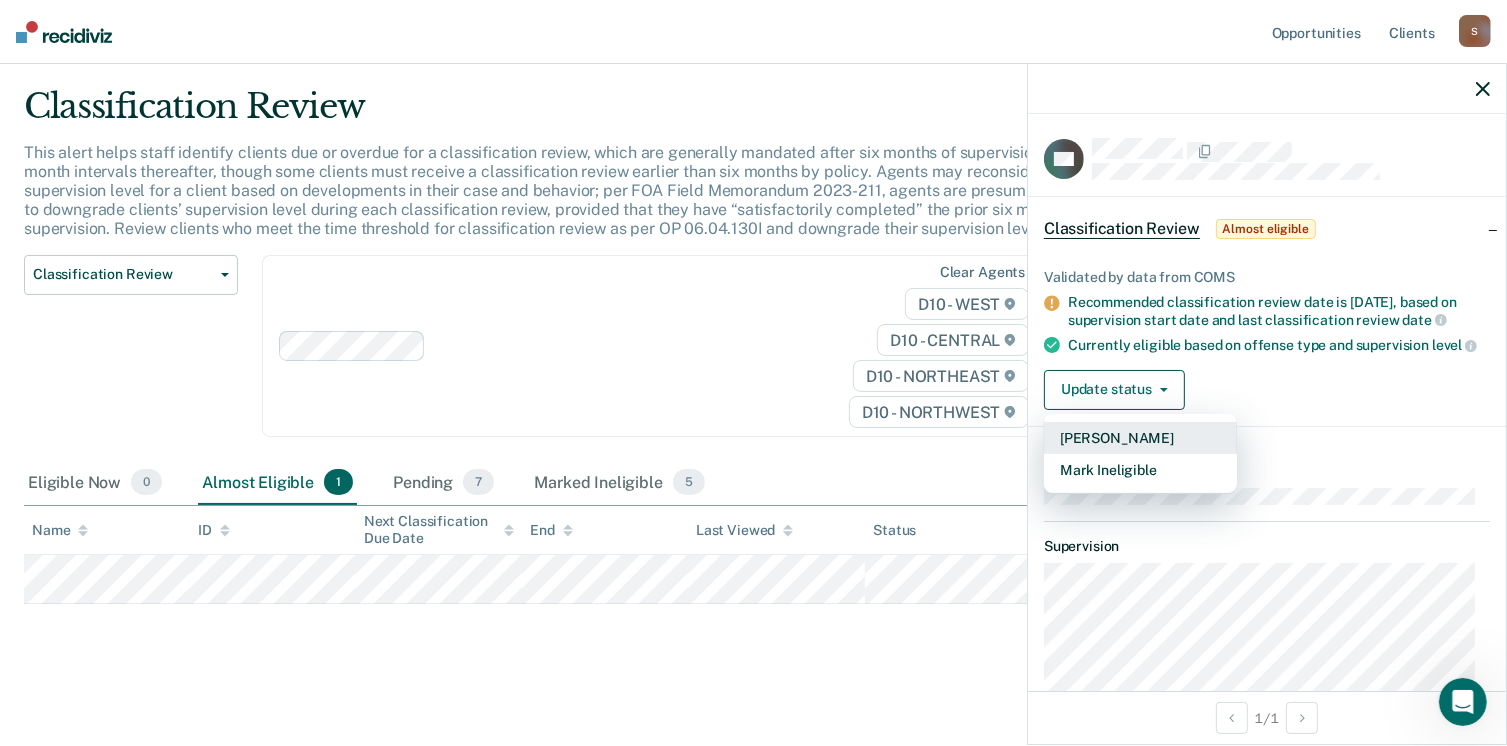 click on "[PERSON_NAME]" at bounding box center [1140, 438] 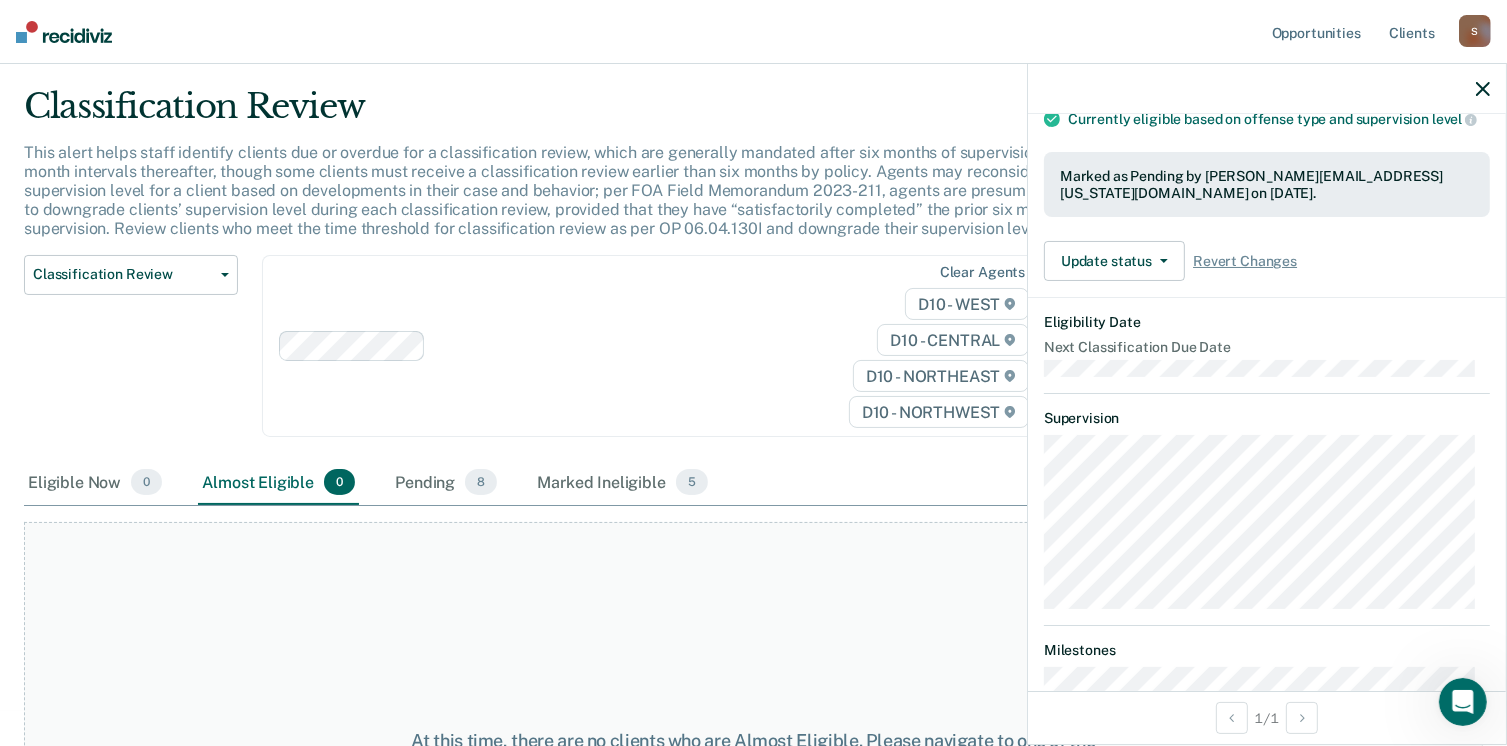 scroll, scrollTop: 0, scrollLeft: 0, axis: both 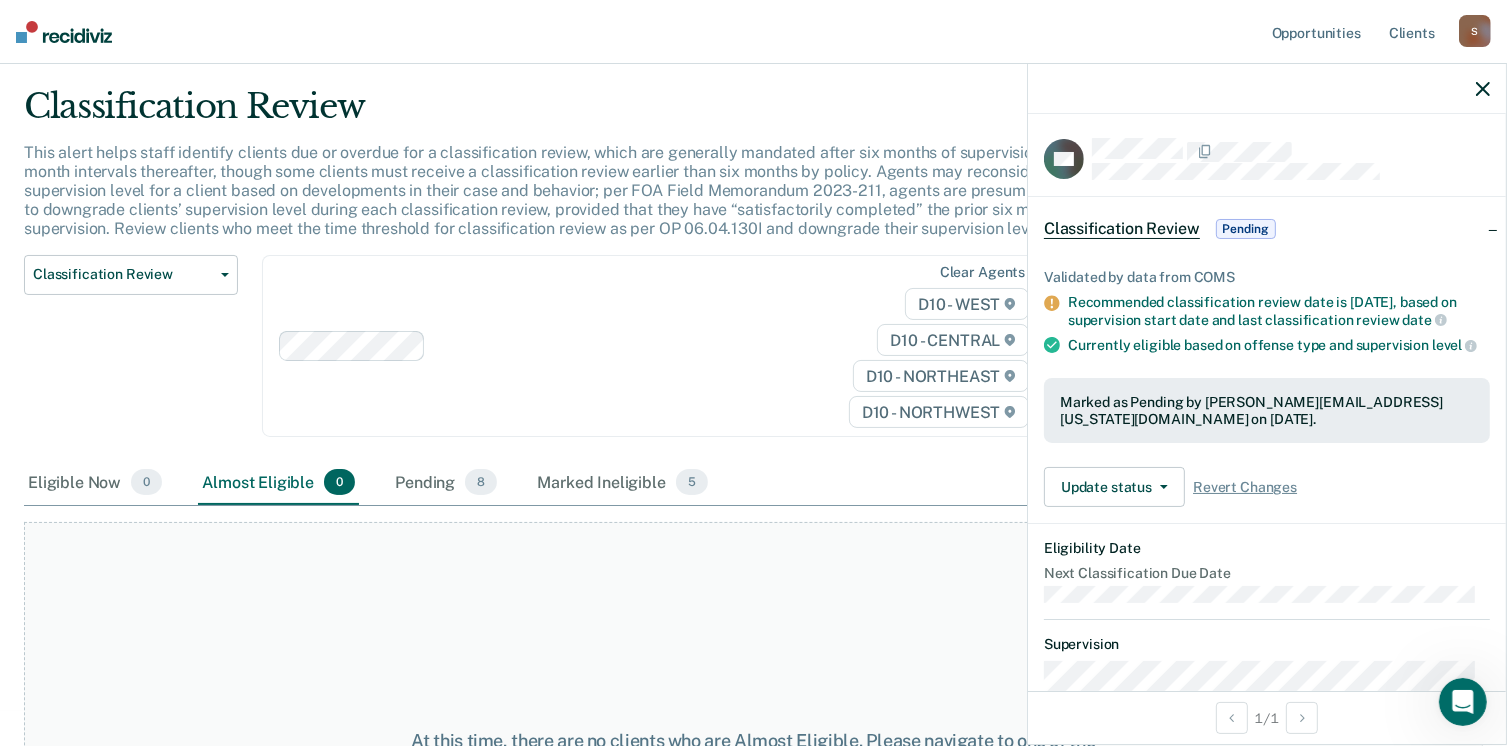 click 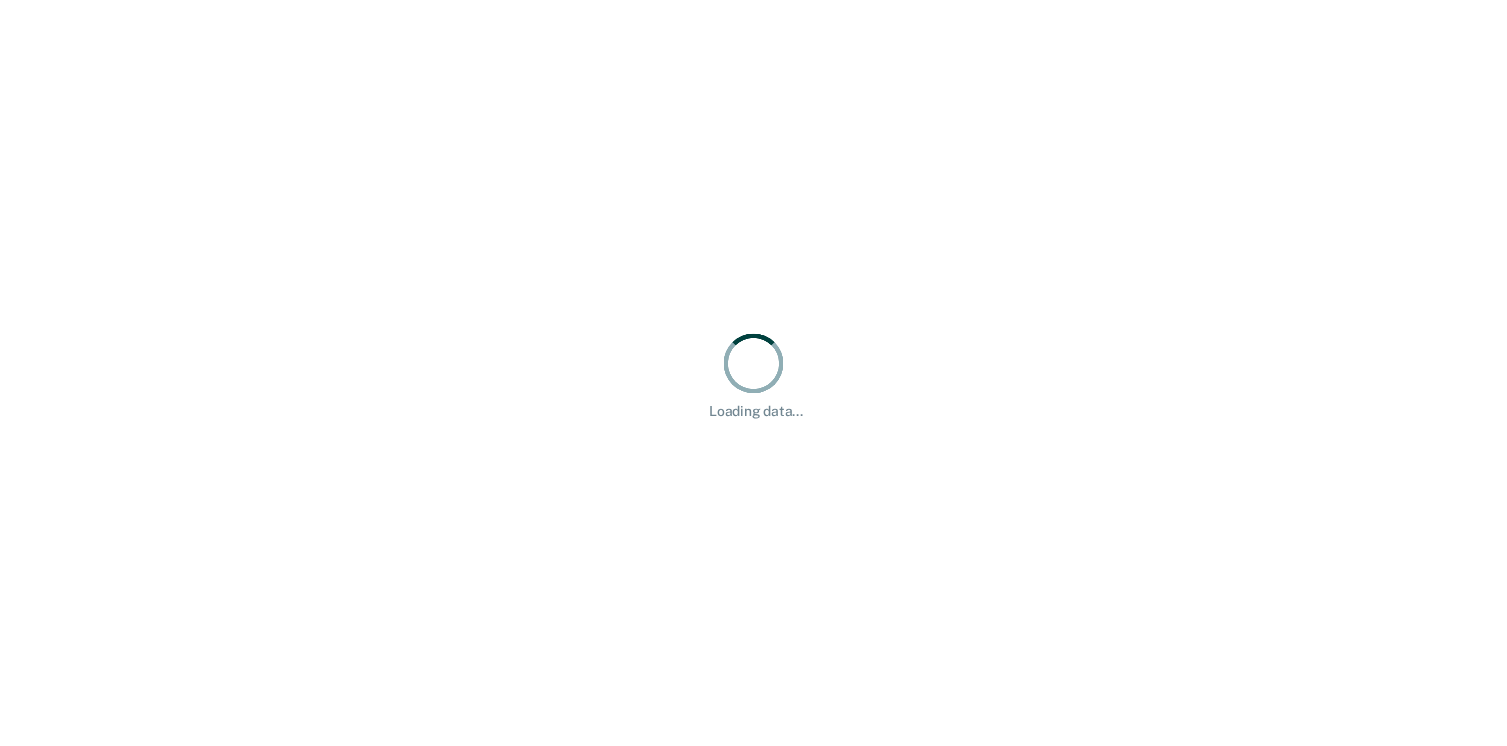scroll, scrollTop: 0, scrollLeft: 0, axis: both 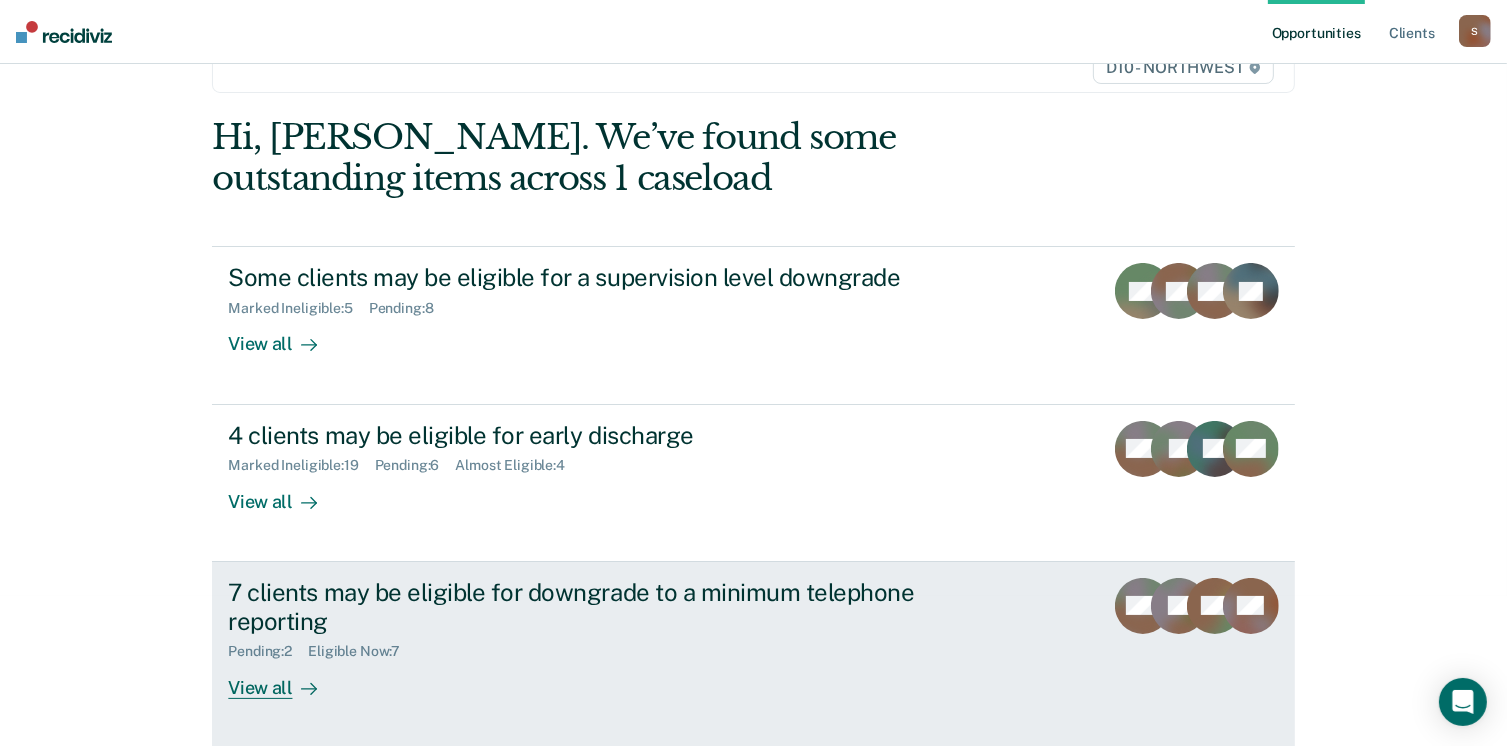 click on "View all" at bounding box center (284, 679) 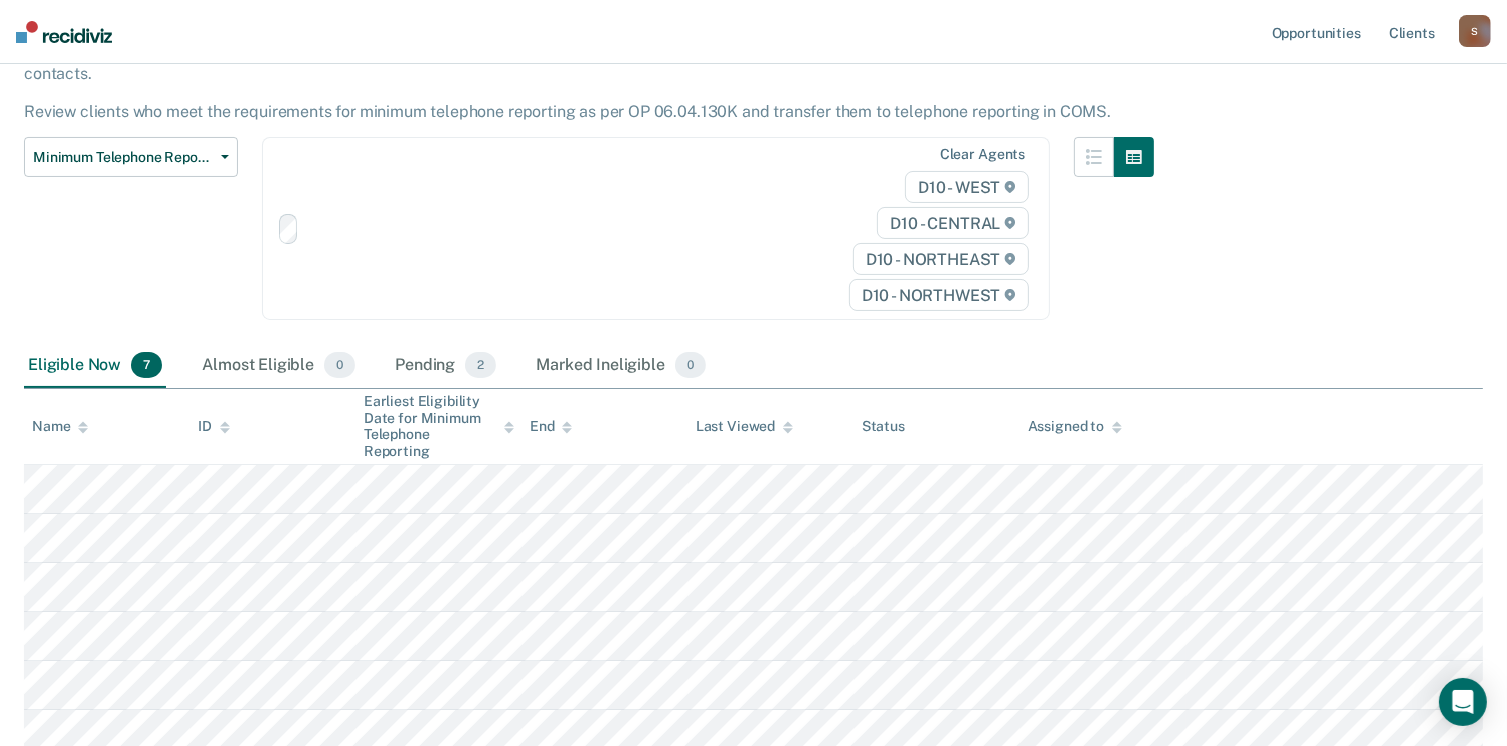 scroll, scrollTop: 0, scrollLeft: 0, axis: both 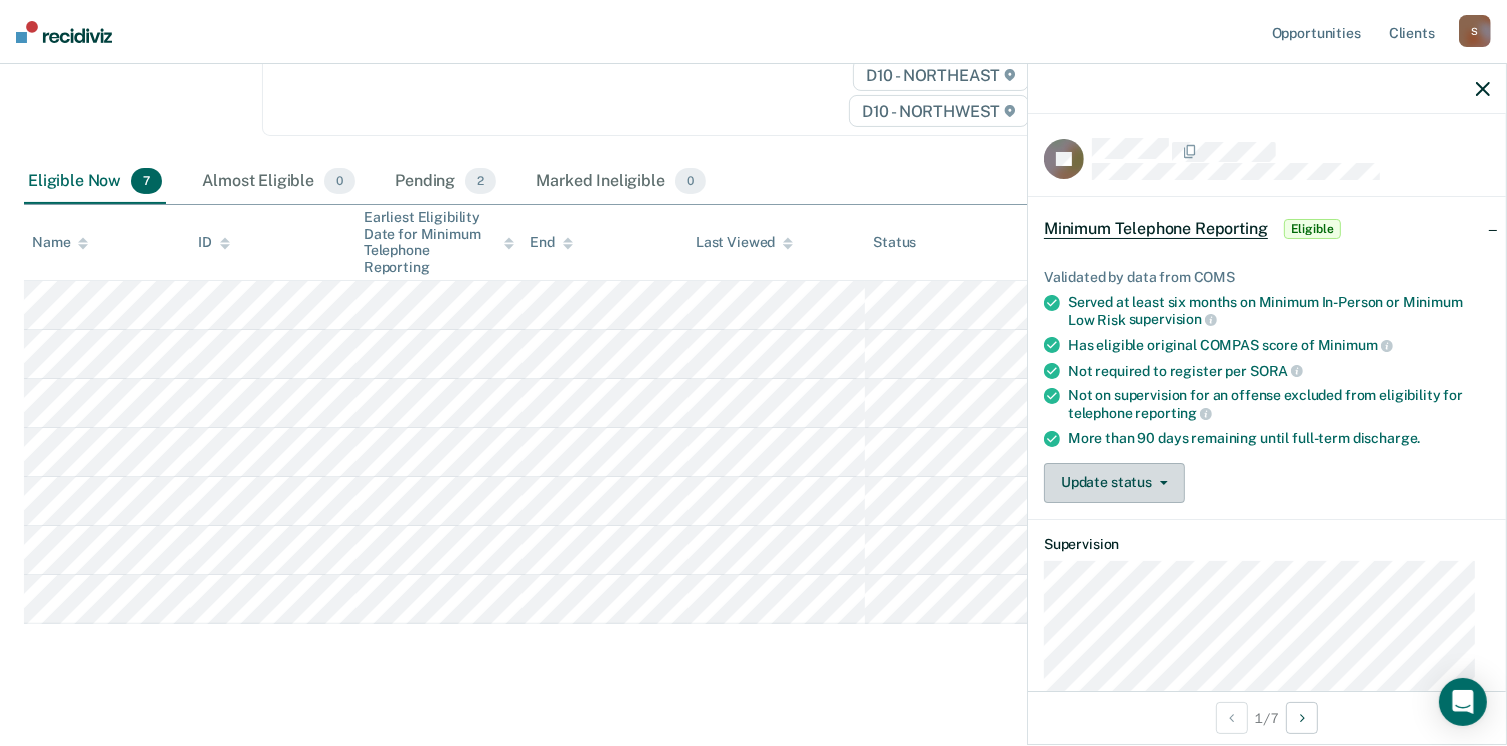 click on "Update status" at bounding box center [1114, 483] 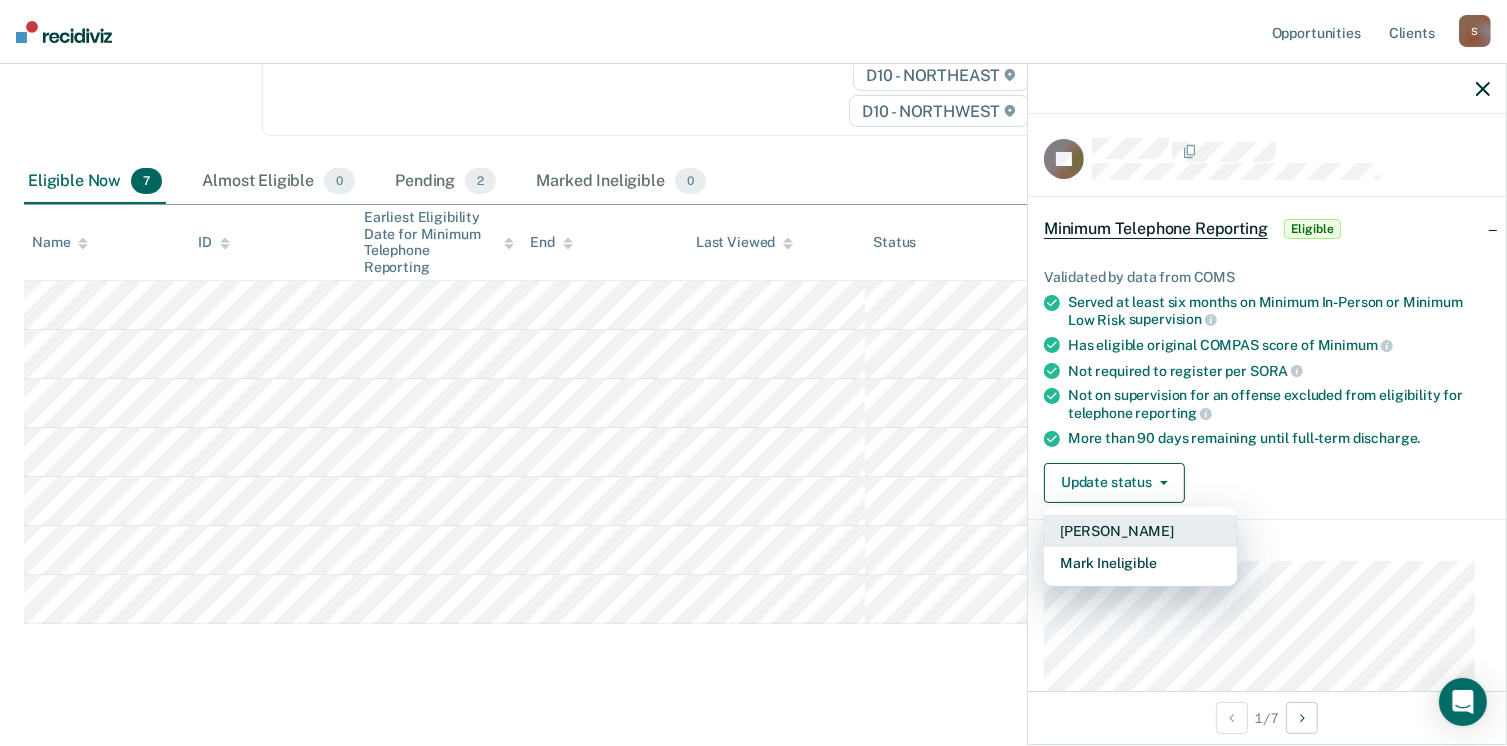 click on "[PERSON_NAME]" at bounding box center [1140, 531] 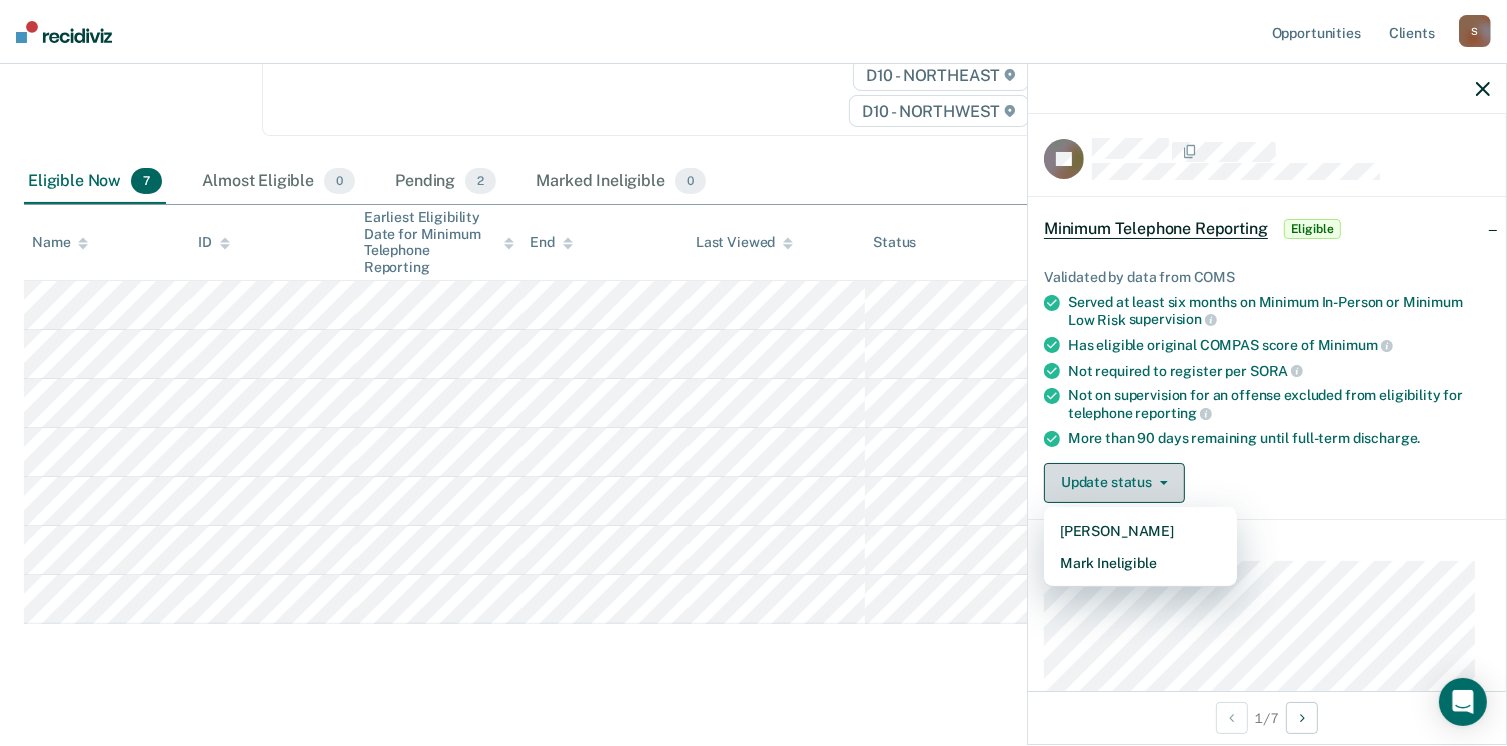scroll, scrollTop: 285, scrollLeft: 0, axis: vertical 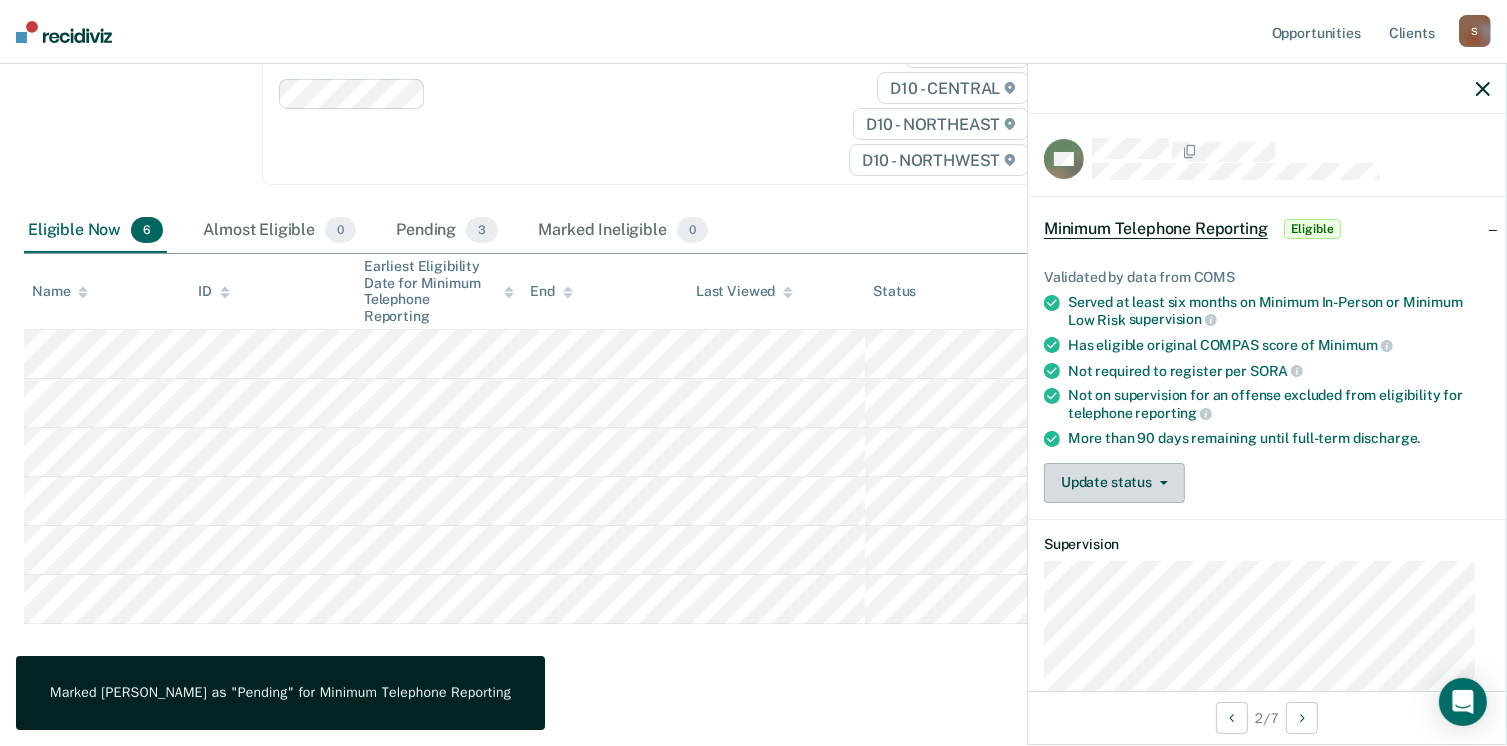click on "Update status" at bounding box center [1114, 483] 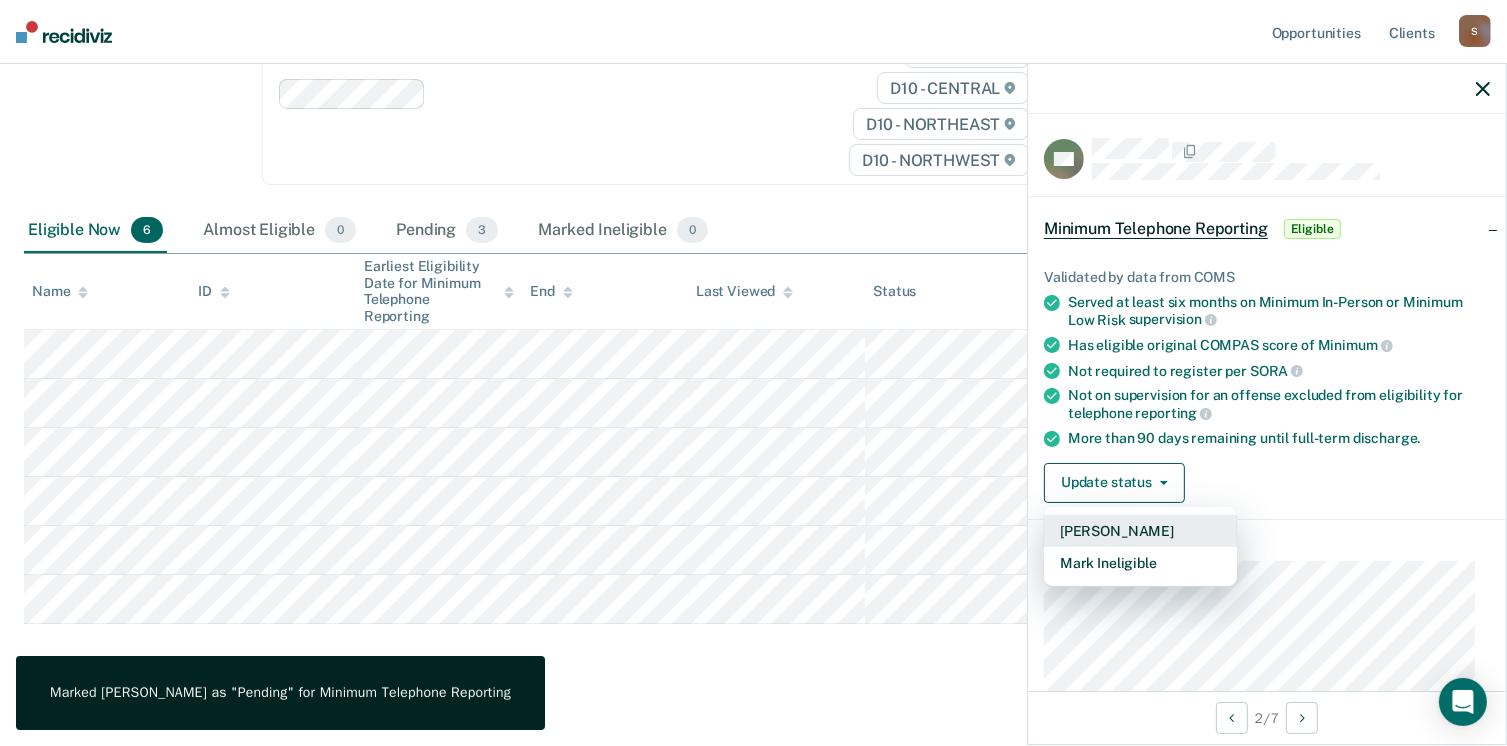 click on "[PERSON_NAME]" at bounding box center (1140, 531) 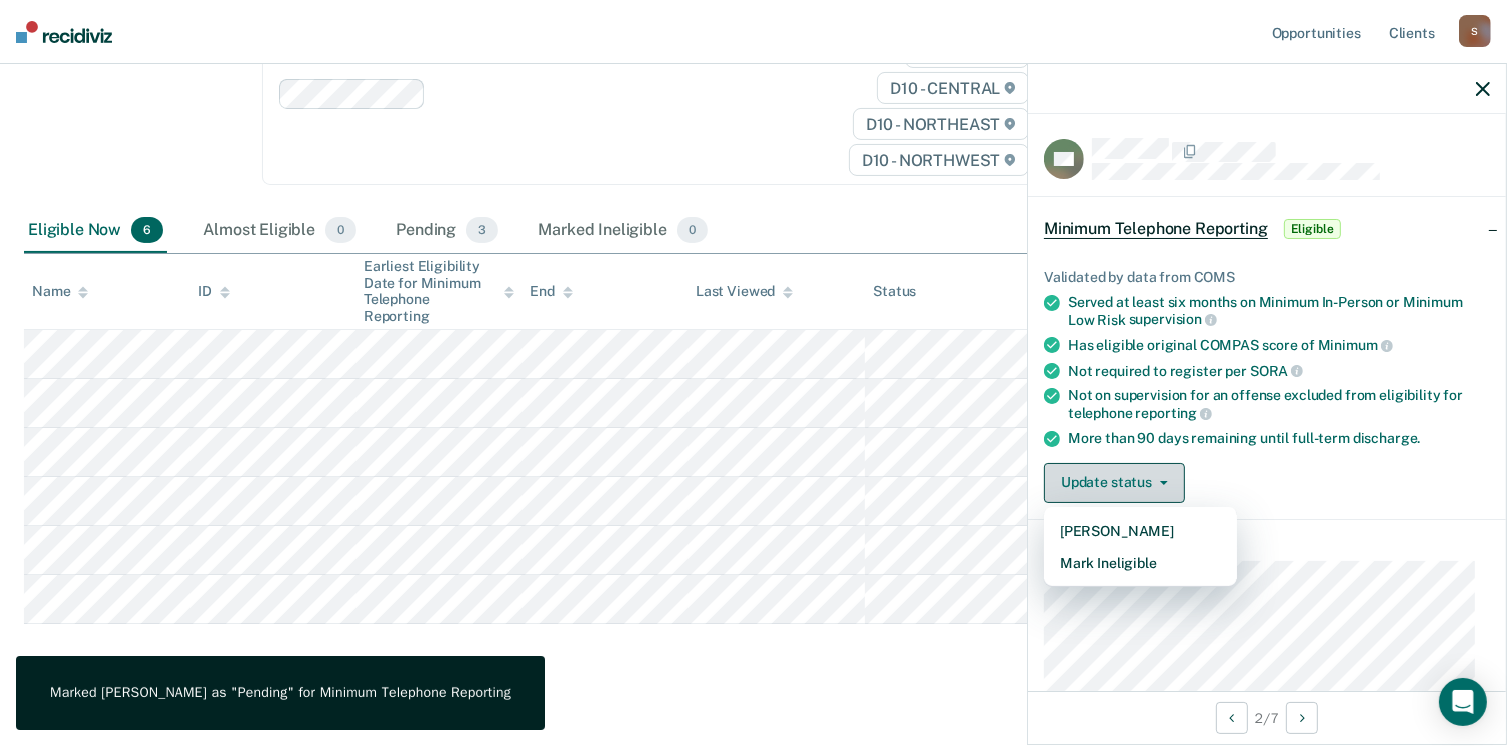 scroll, scrollTop: 236, scrollLeft: 0, axis: vertical 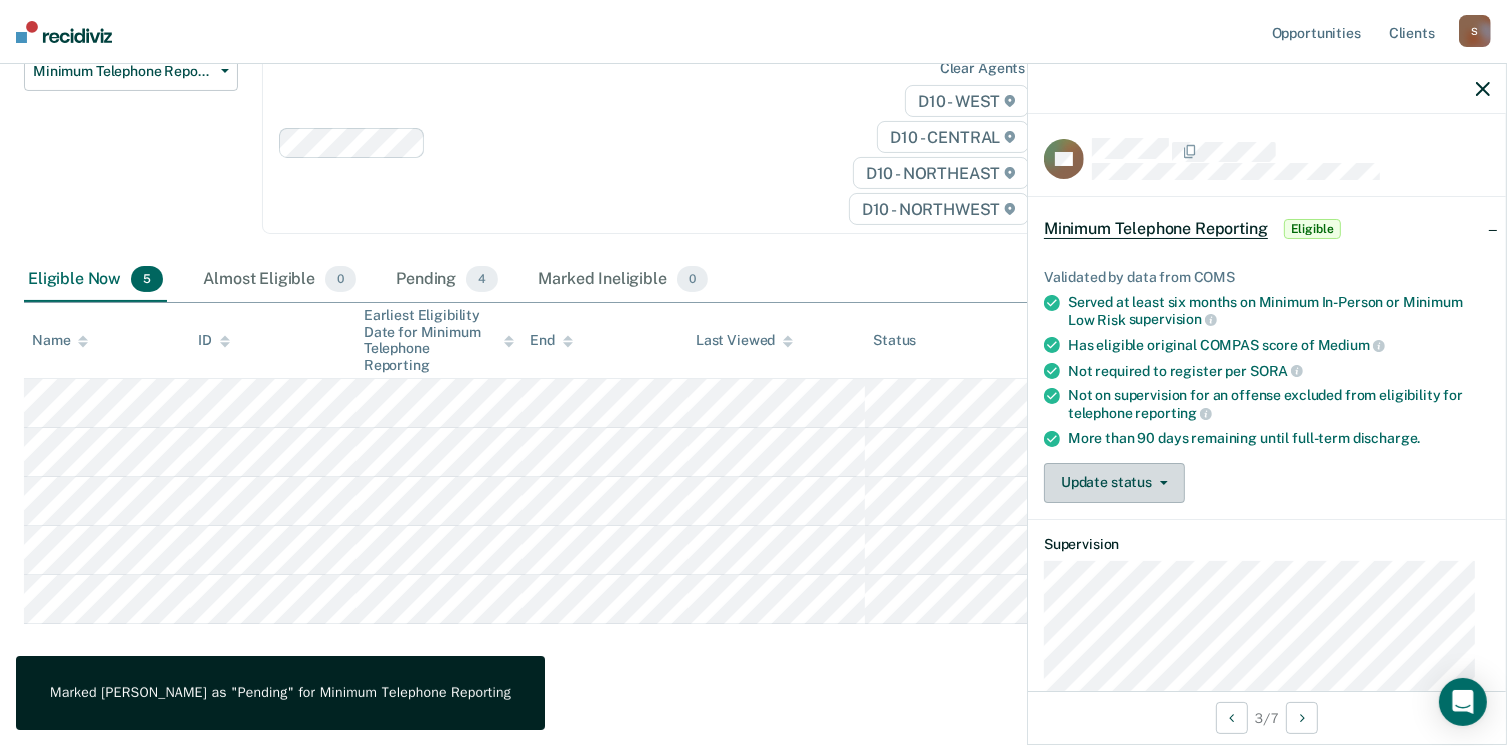 click on "Update status" at bounding box center [1114, 483] 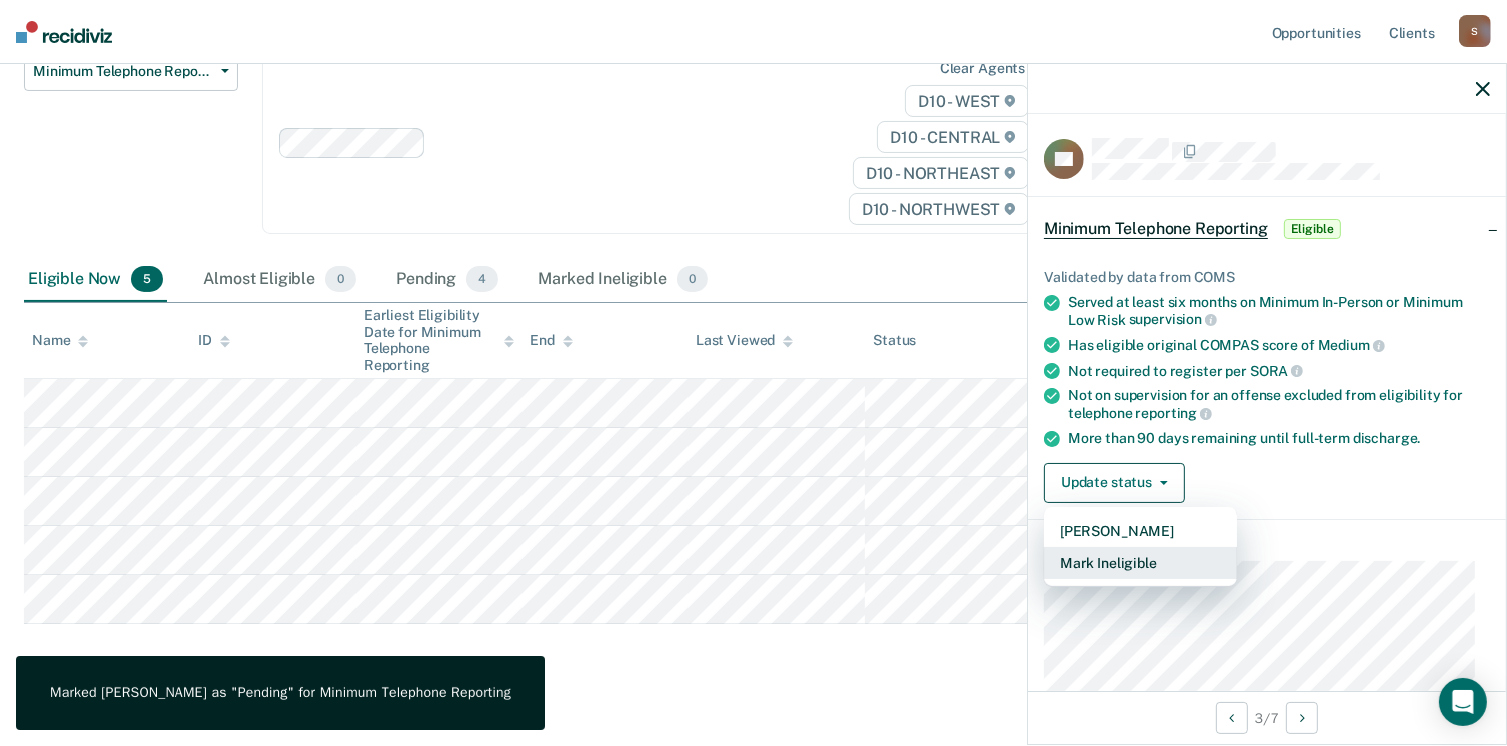 click on "Mark Ineligible" at bounding box center (1140, 563) 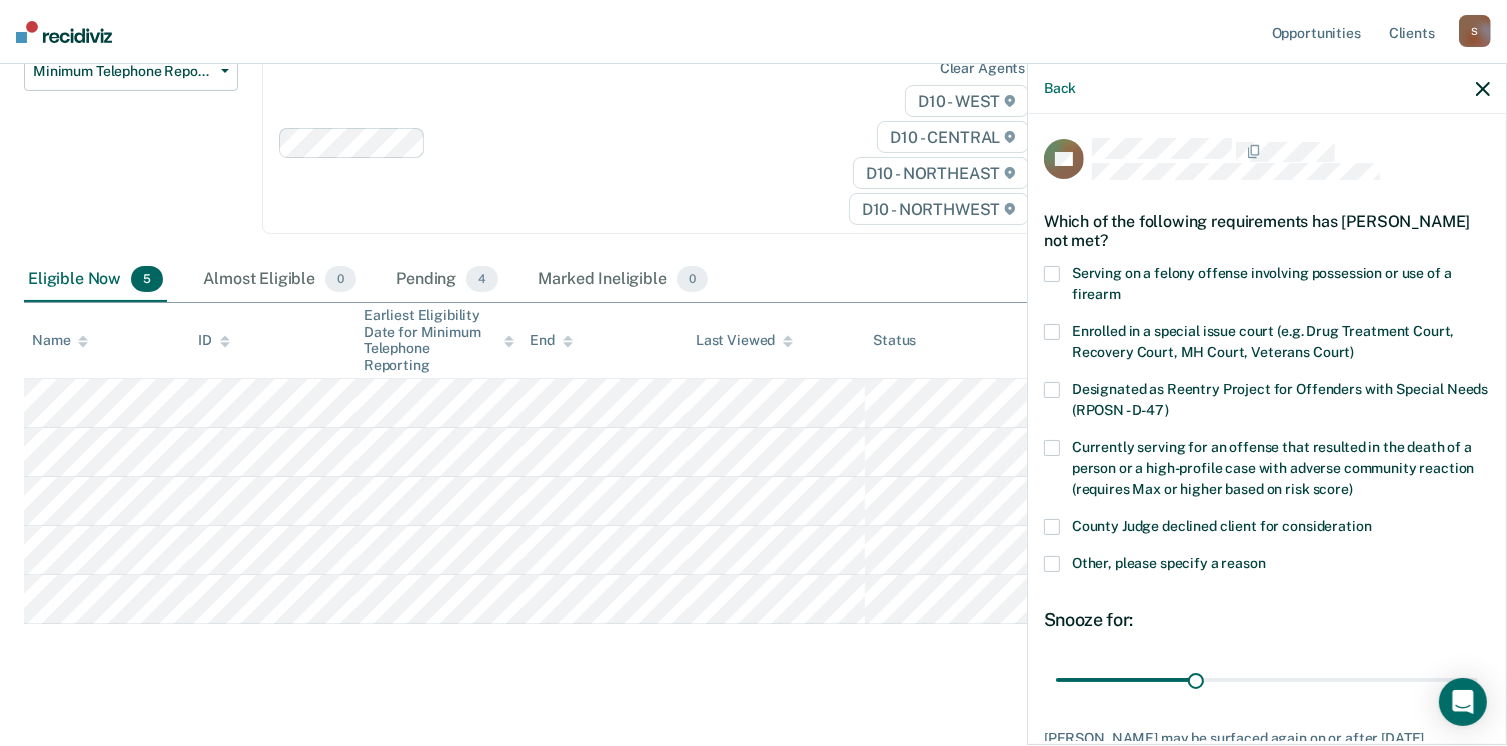 click at bounding box center [1052, 564] 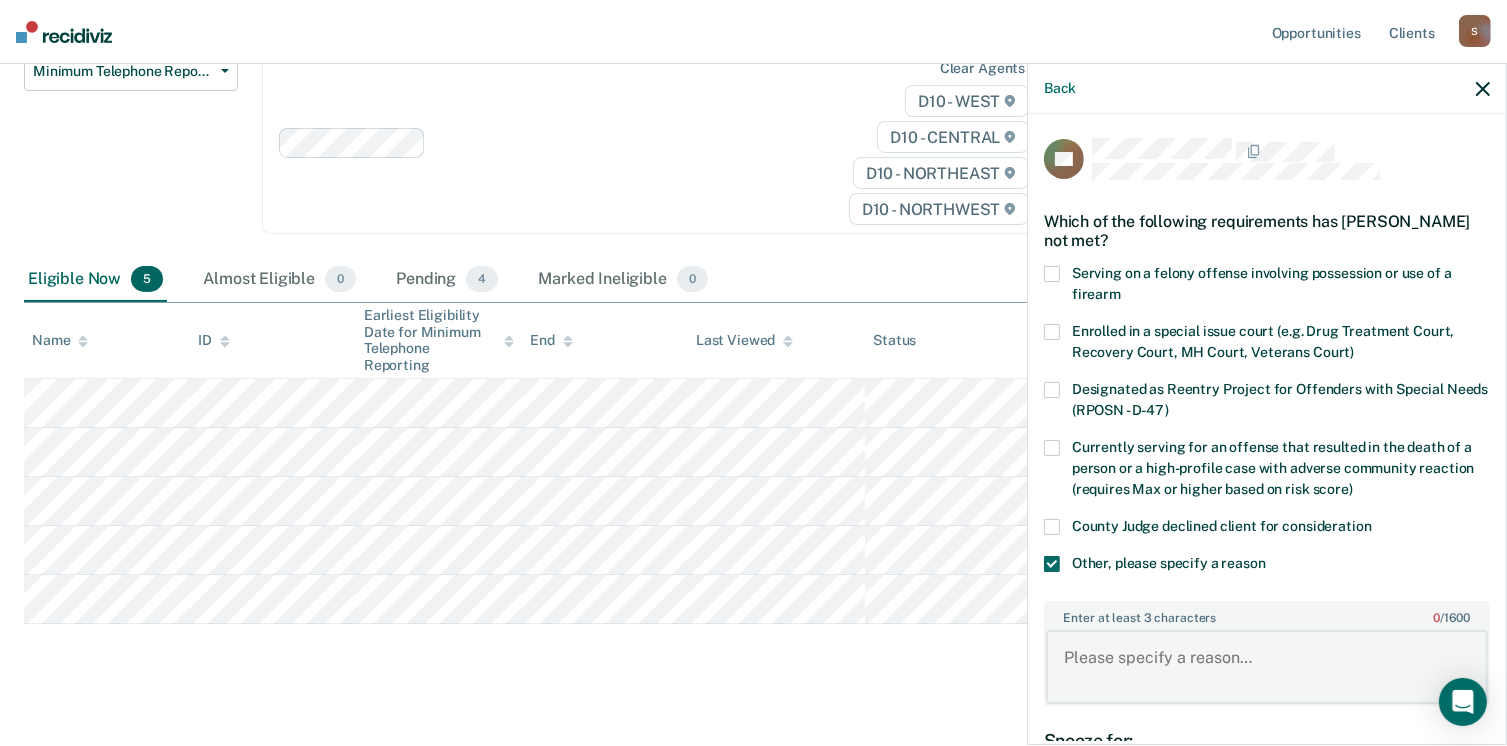 click on "Enter at least 3 characters 0  /  1600" at bounding box center [1267, 667] 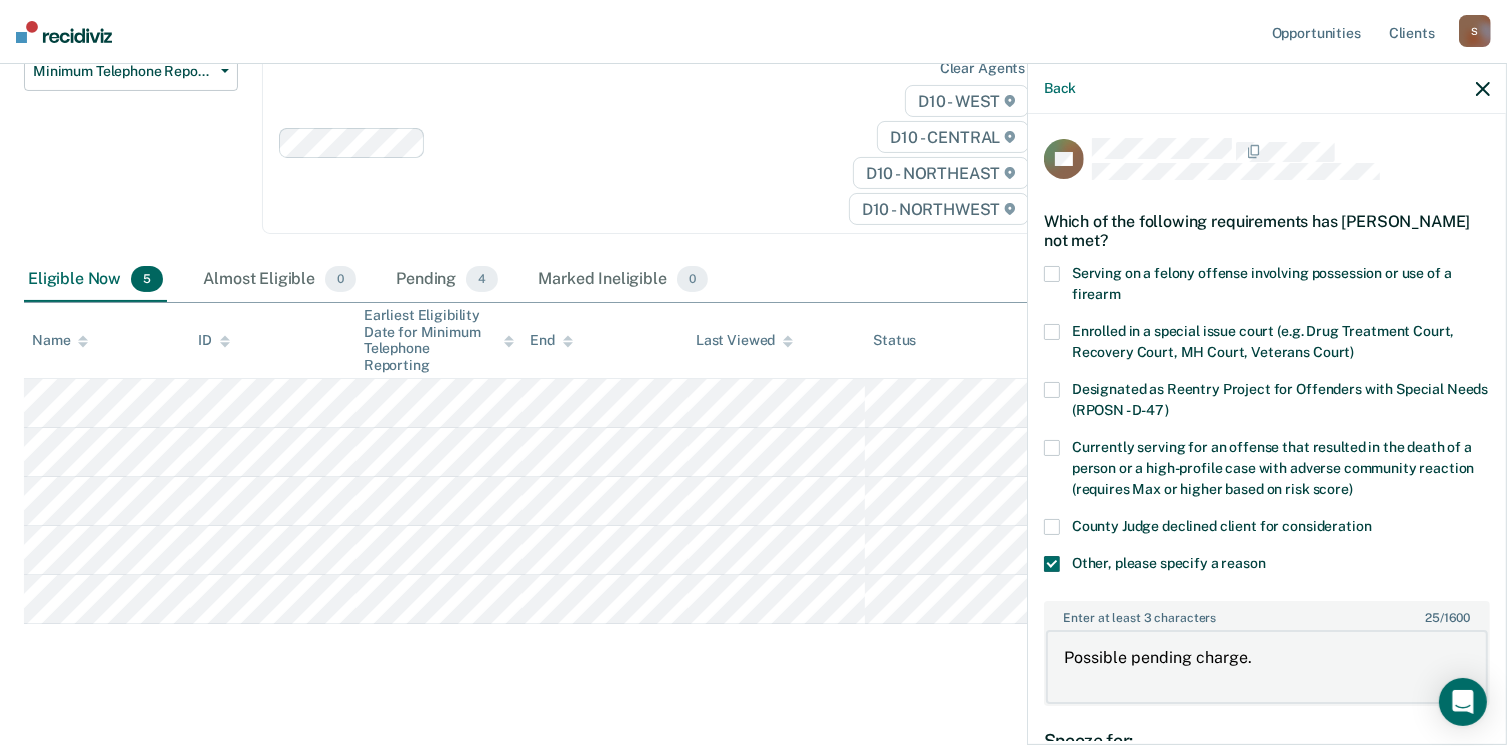 type on "Possible pending charge." 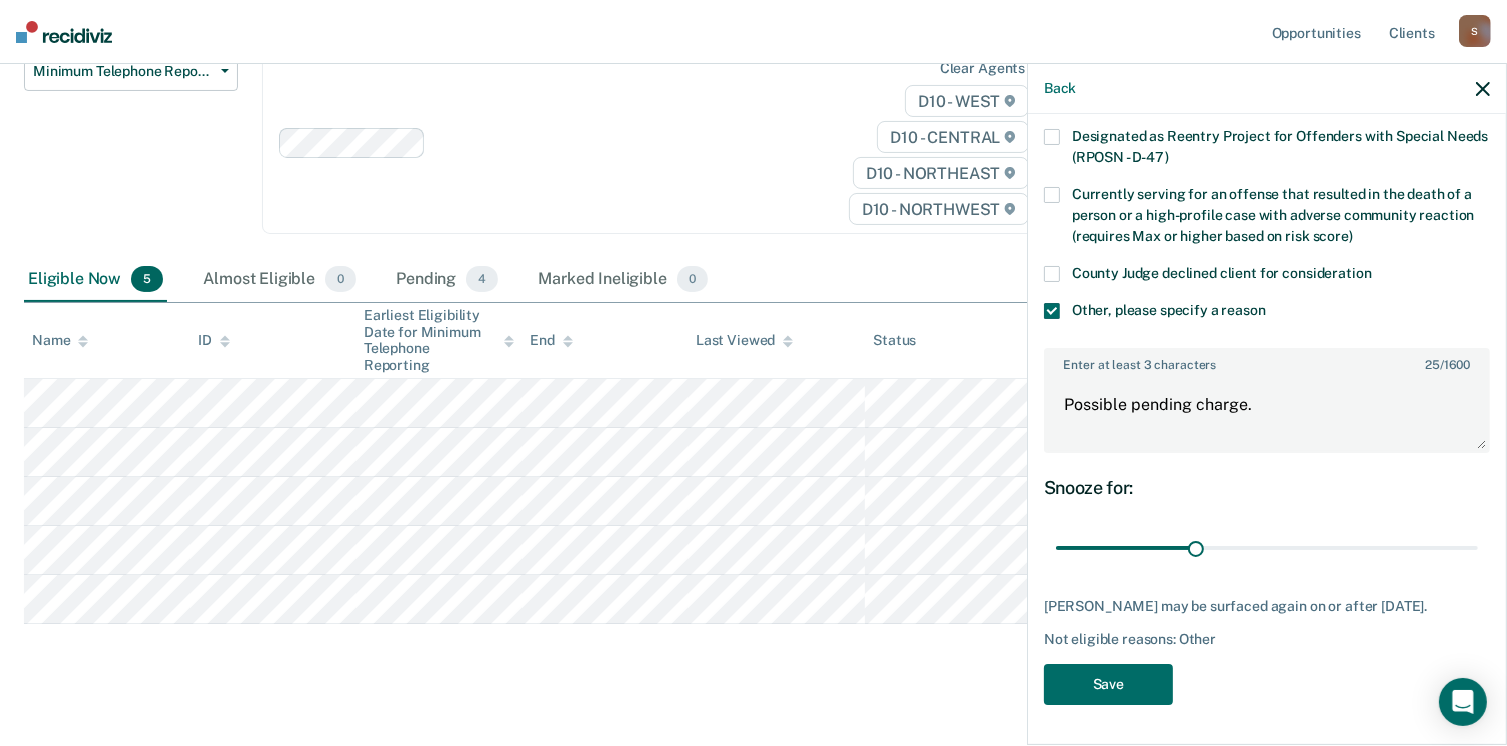 scroll, scrollTop: 265, scrollLeft: 0, axis: vertical 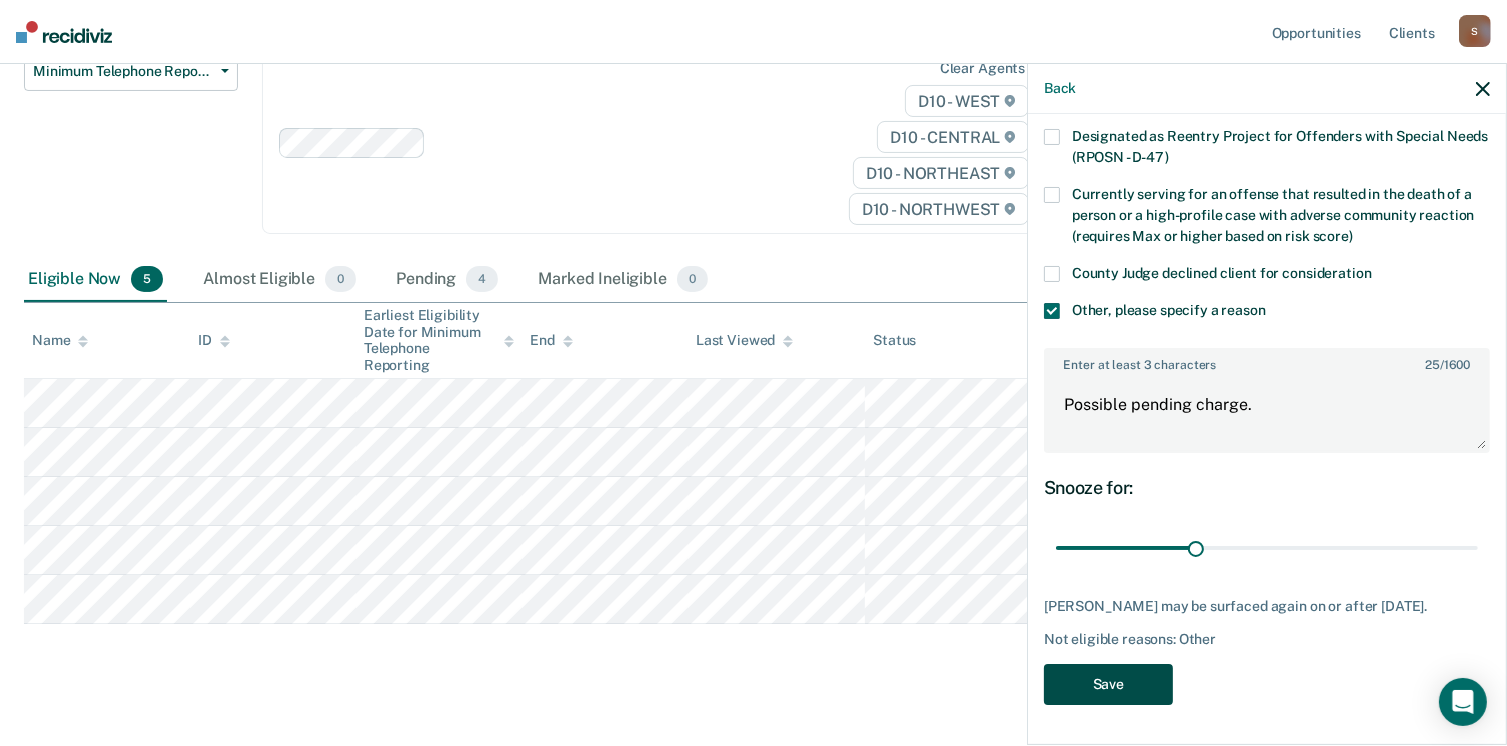click on "Save" at bounding box center (1108, 684) 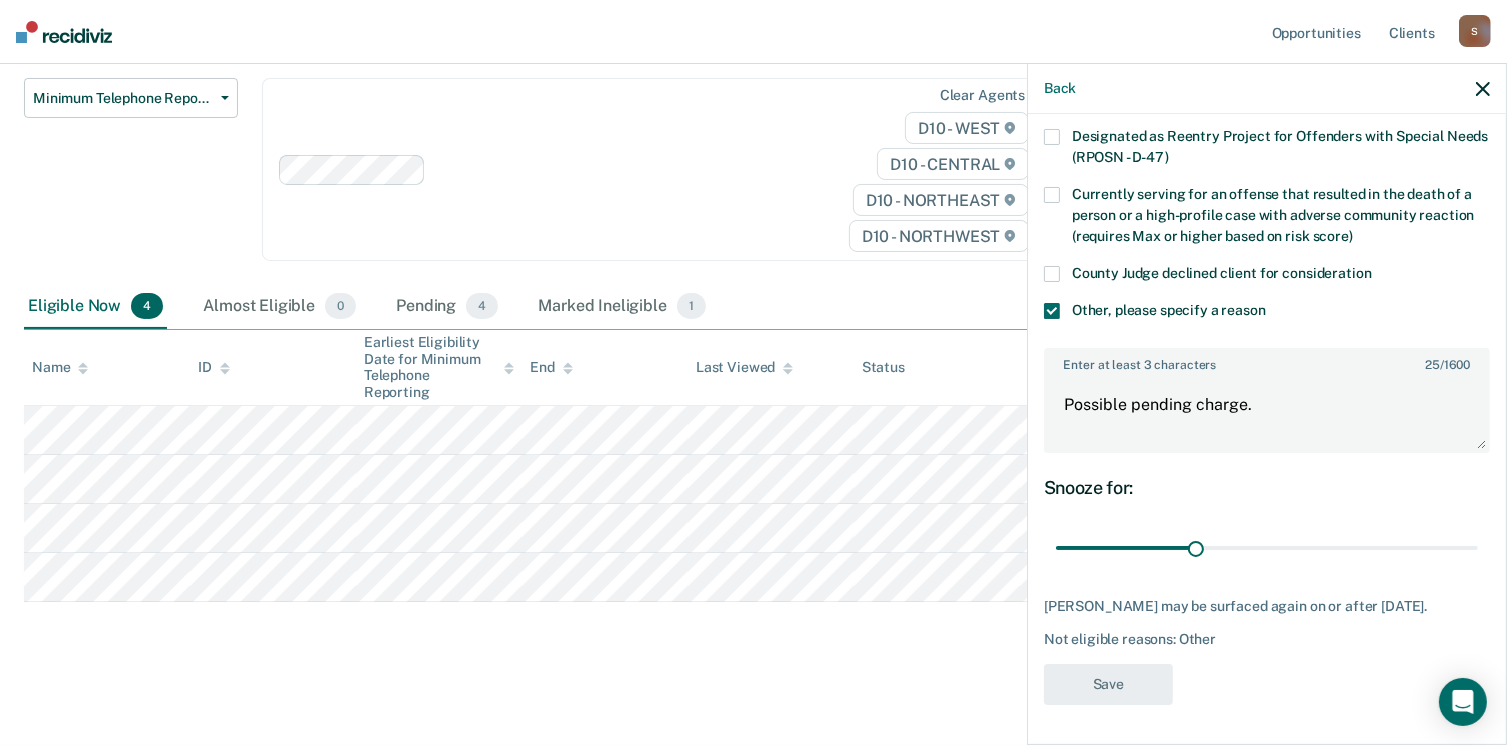 scroll, scrollTop: 187, scrollLeft: 0, axis: vertical 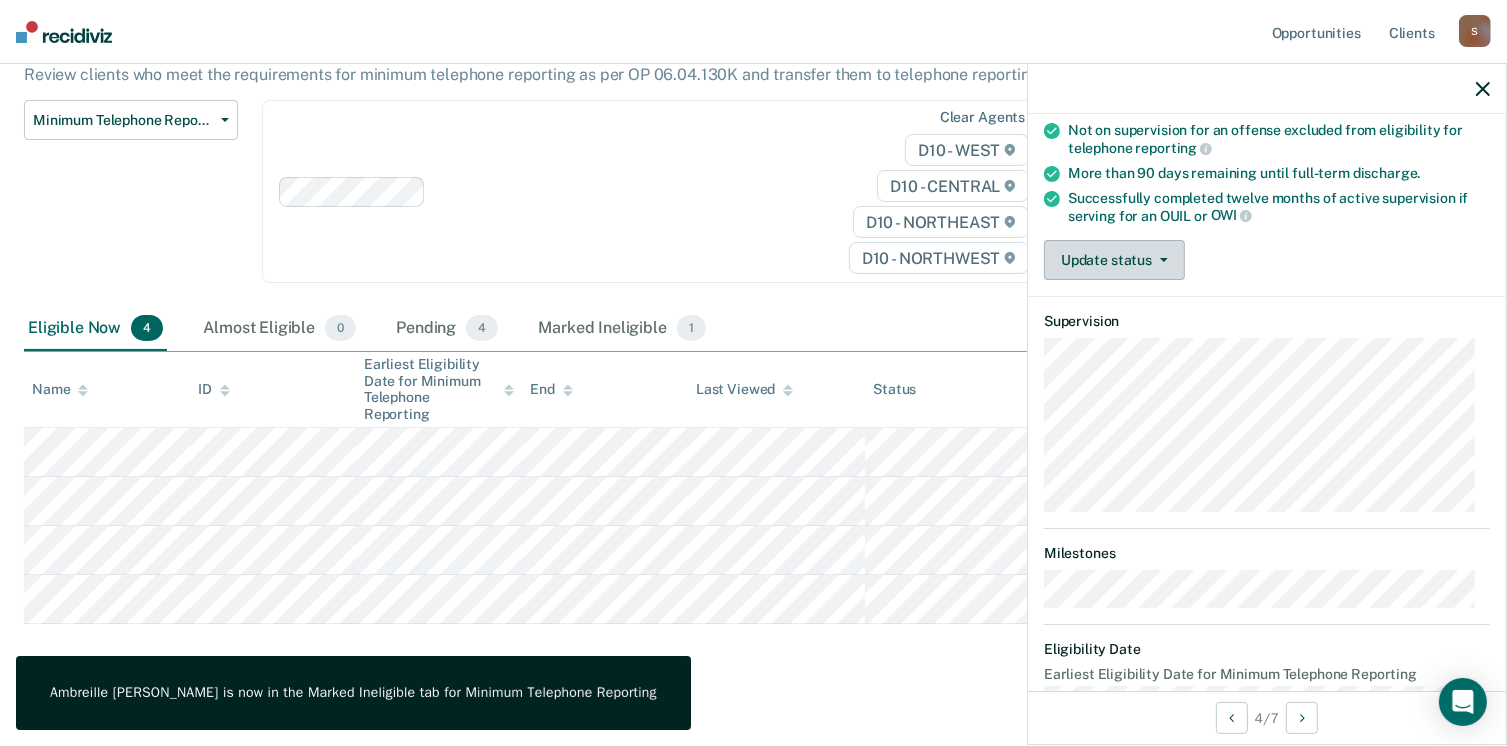 click on "Update status" at bounding box center (1114, 260) 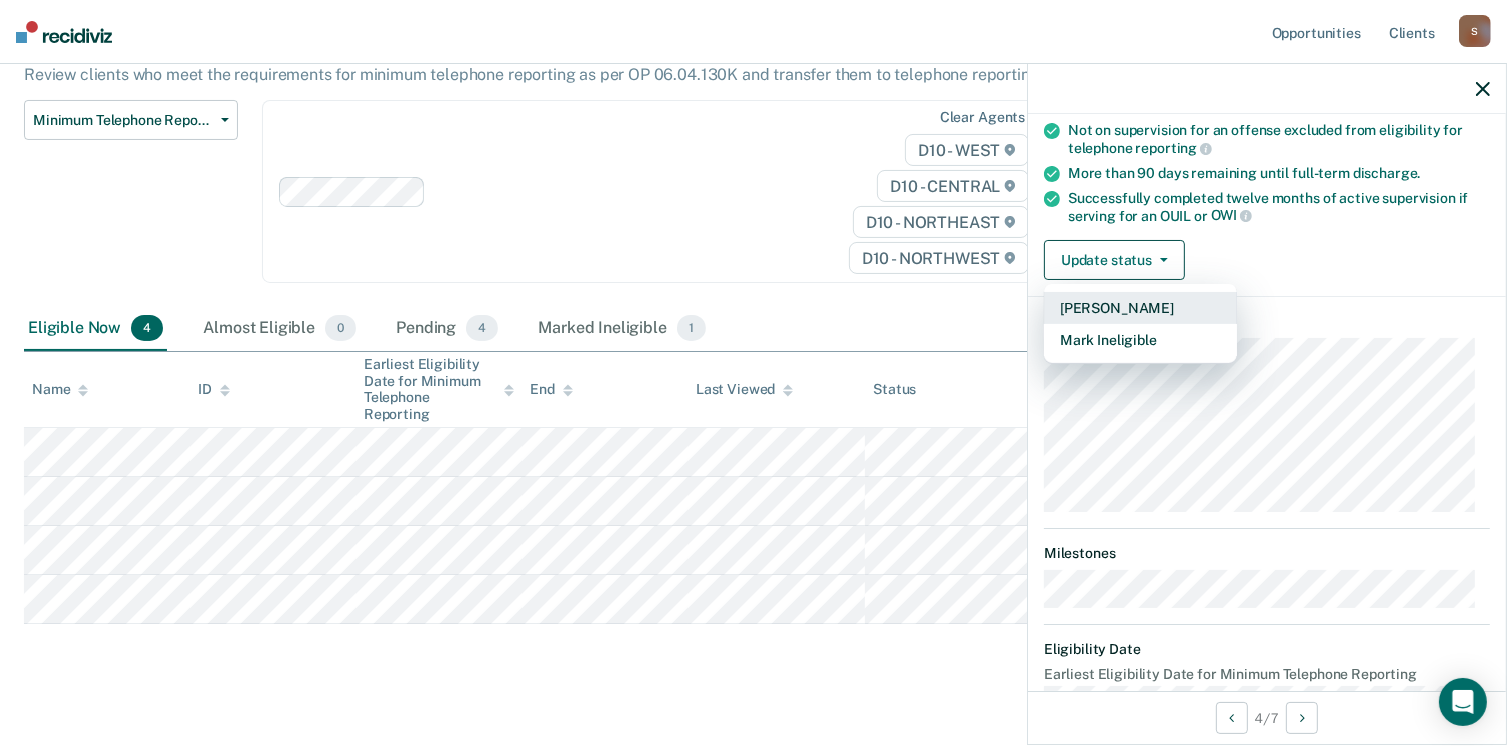 click on "[PERSON_NAME]" at bounding box center [1140, 308] 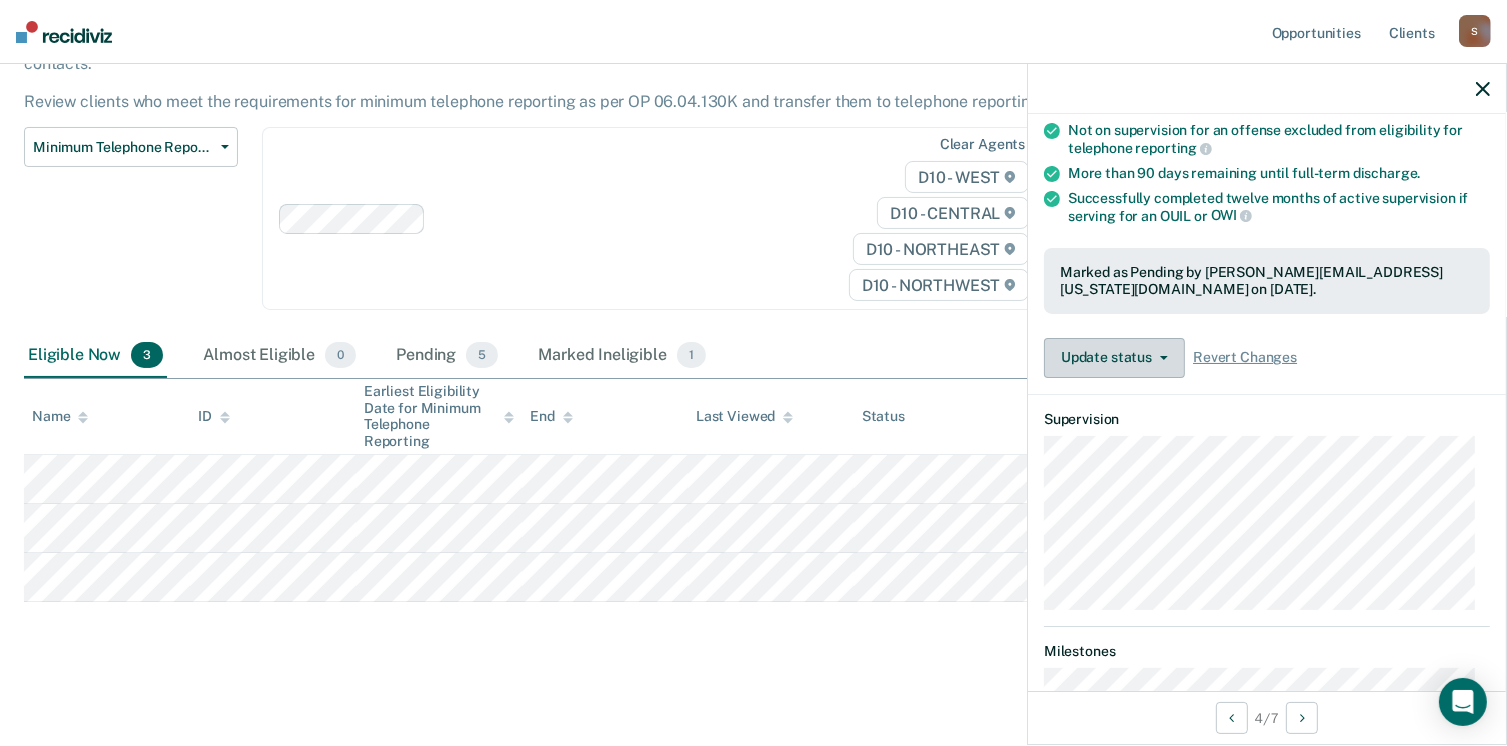 scroll, scrollTop: 138, scrollLeft: 0, axis: vertical 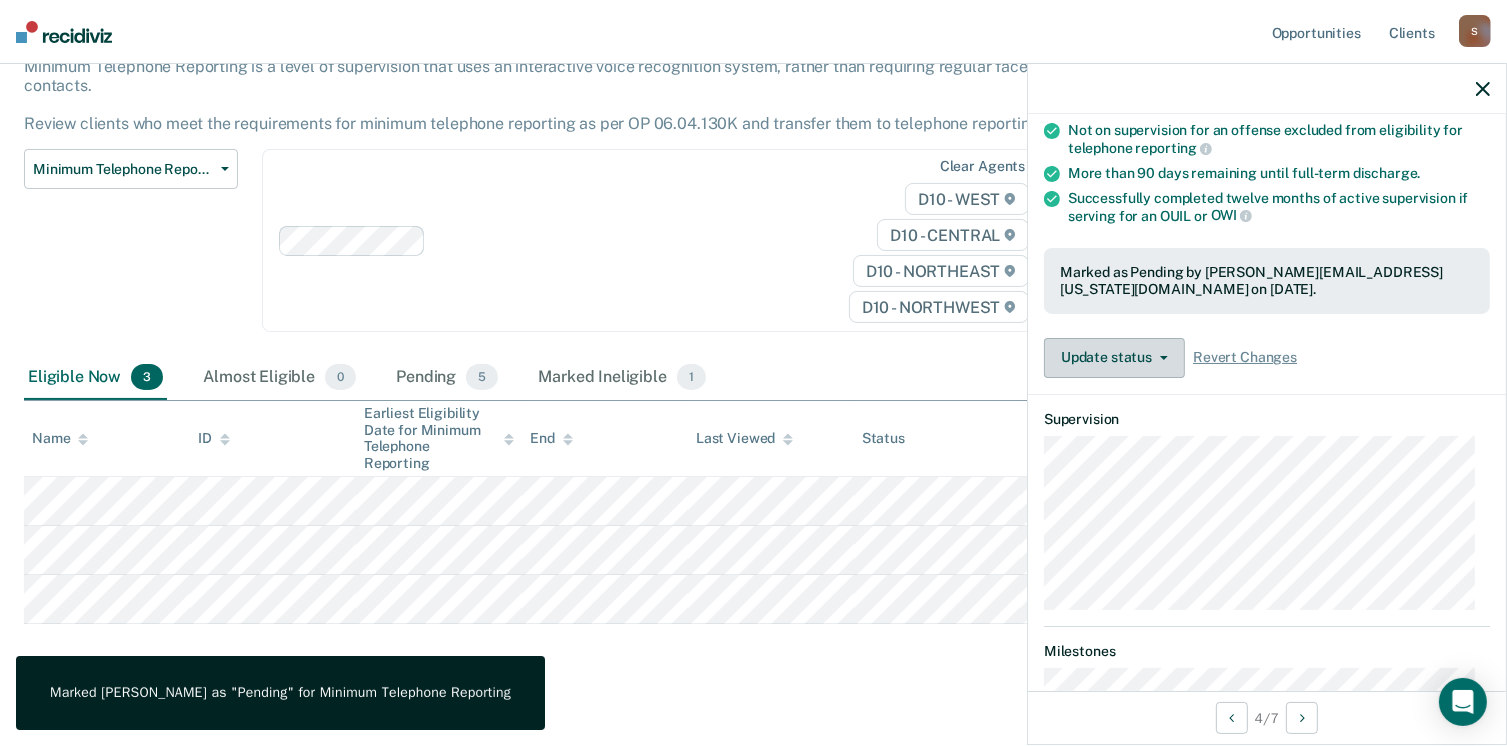 click on "Update status" at bounding box center [1114, 358] 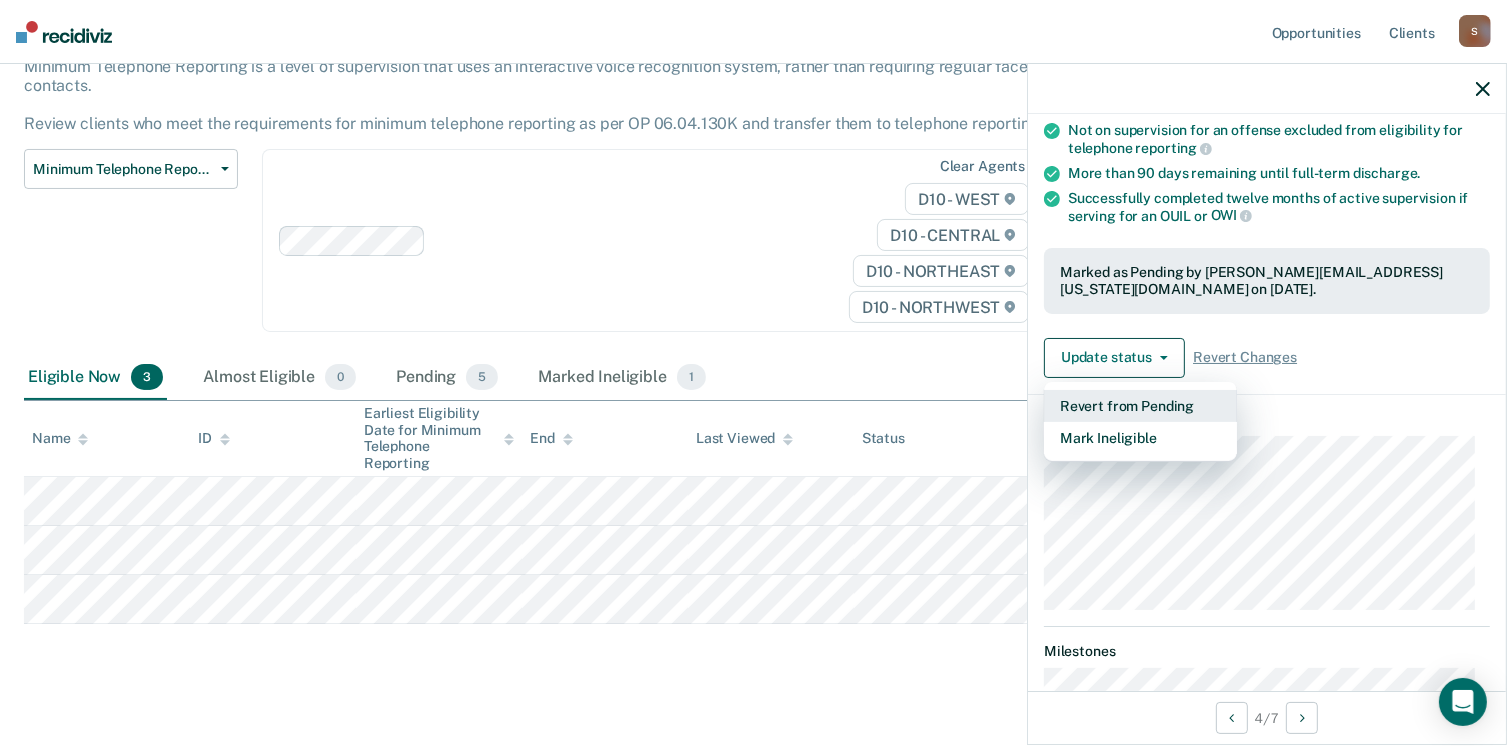 click on "Revert from Pending" at bounding box center (1140, 406) 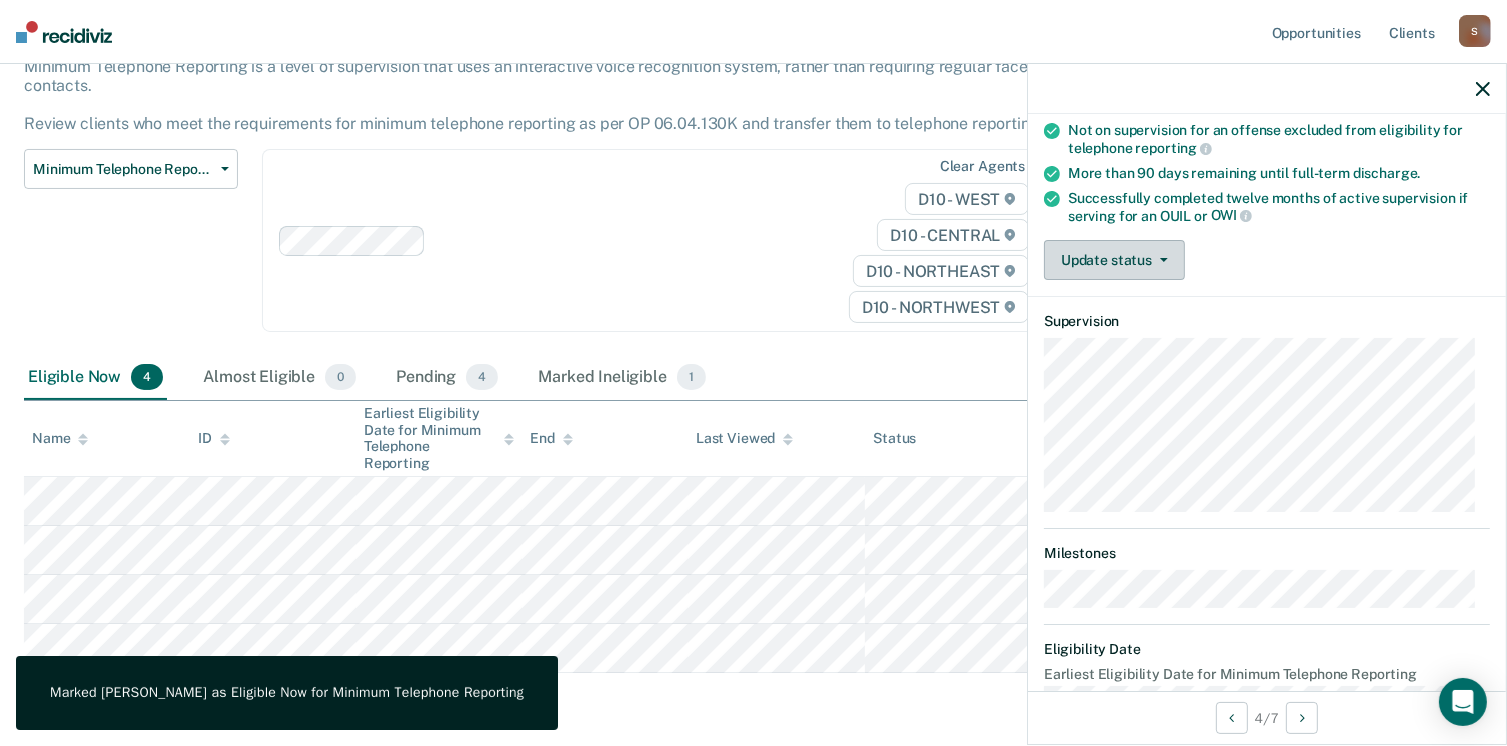 click on "Update status" at bounding box center (1114, 260) 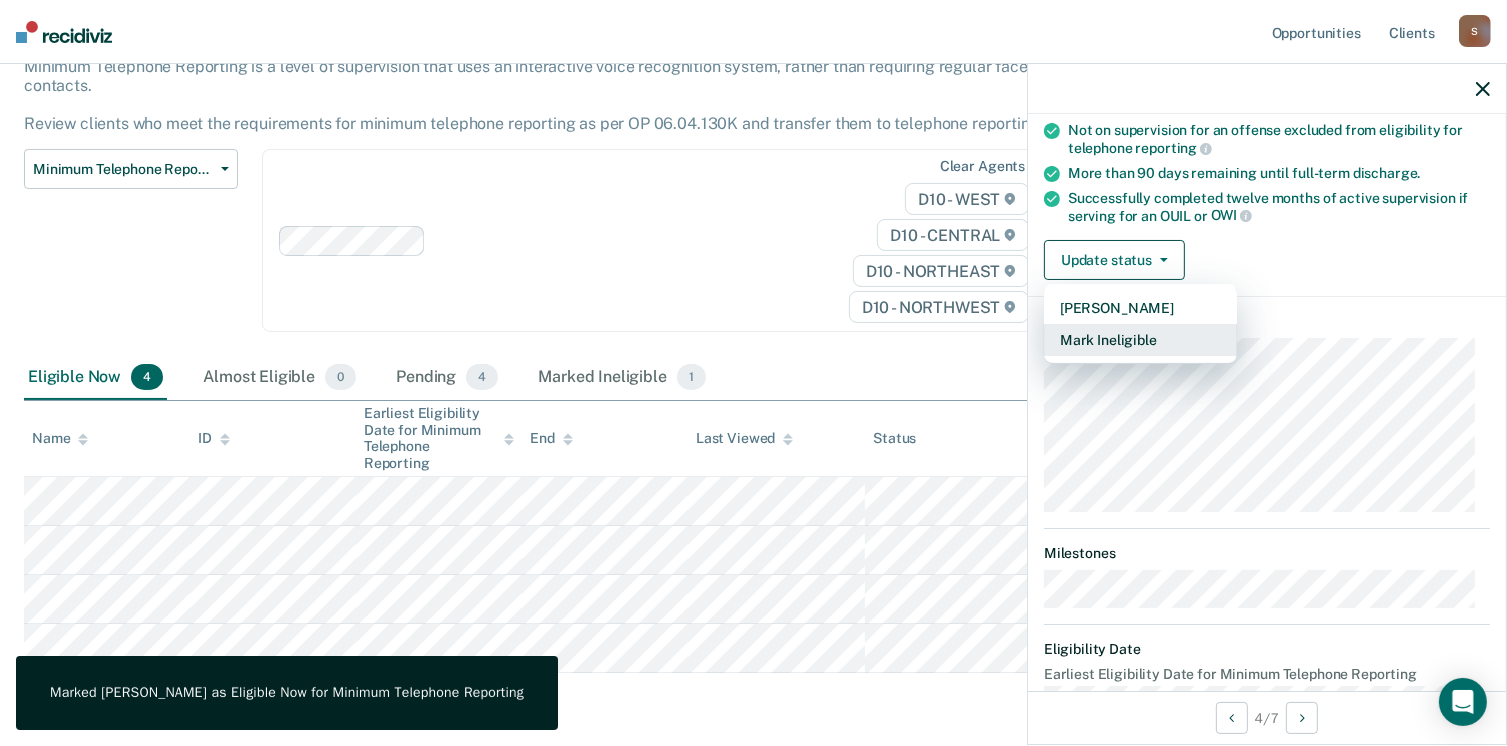 click on "Mark Ineligible" at bounding box center [1140, 340] 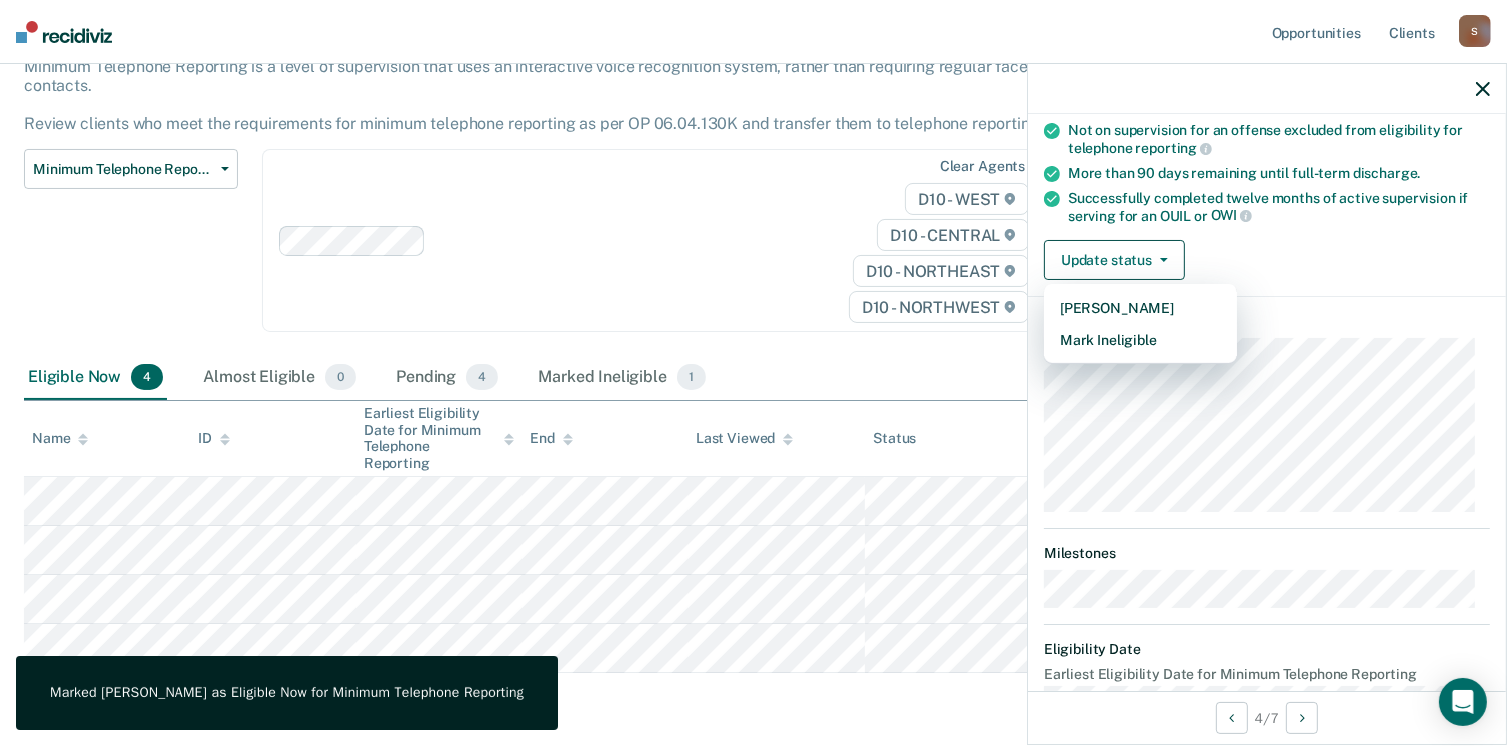 scroll, scrollTop: 129, scrollLeft: 0, axis: vertical 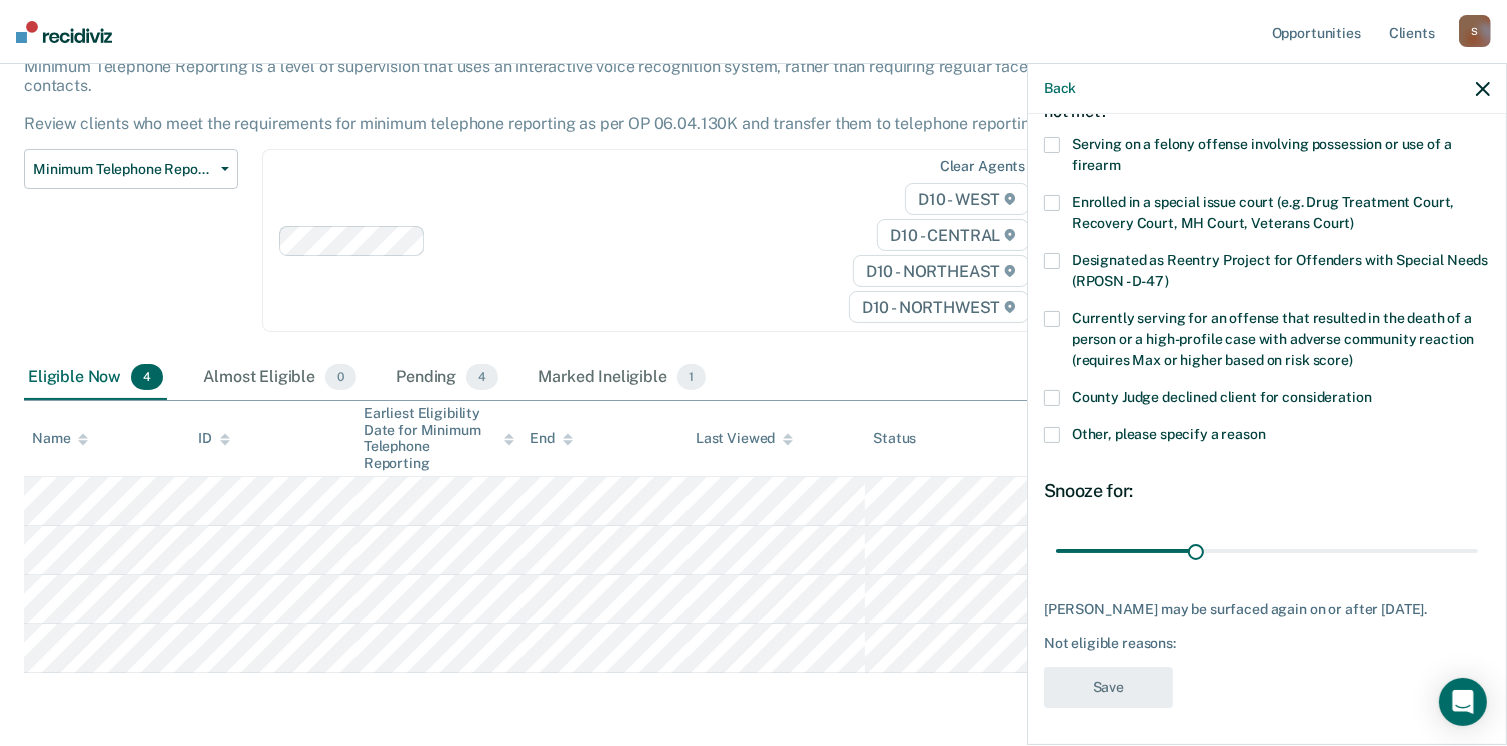 click at bounding box center (1052, 398) 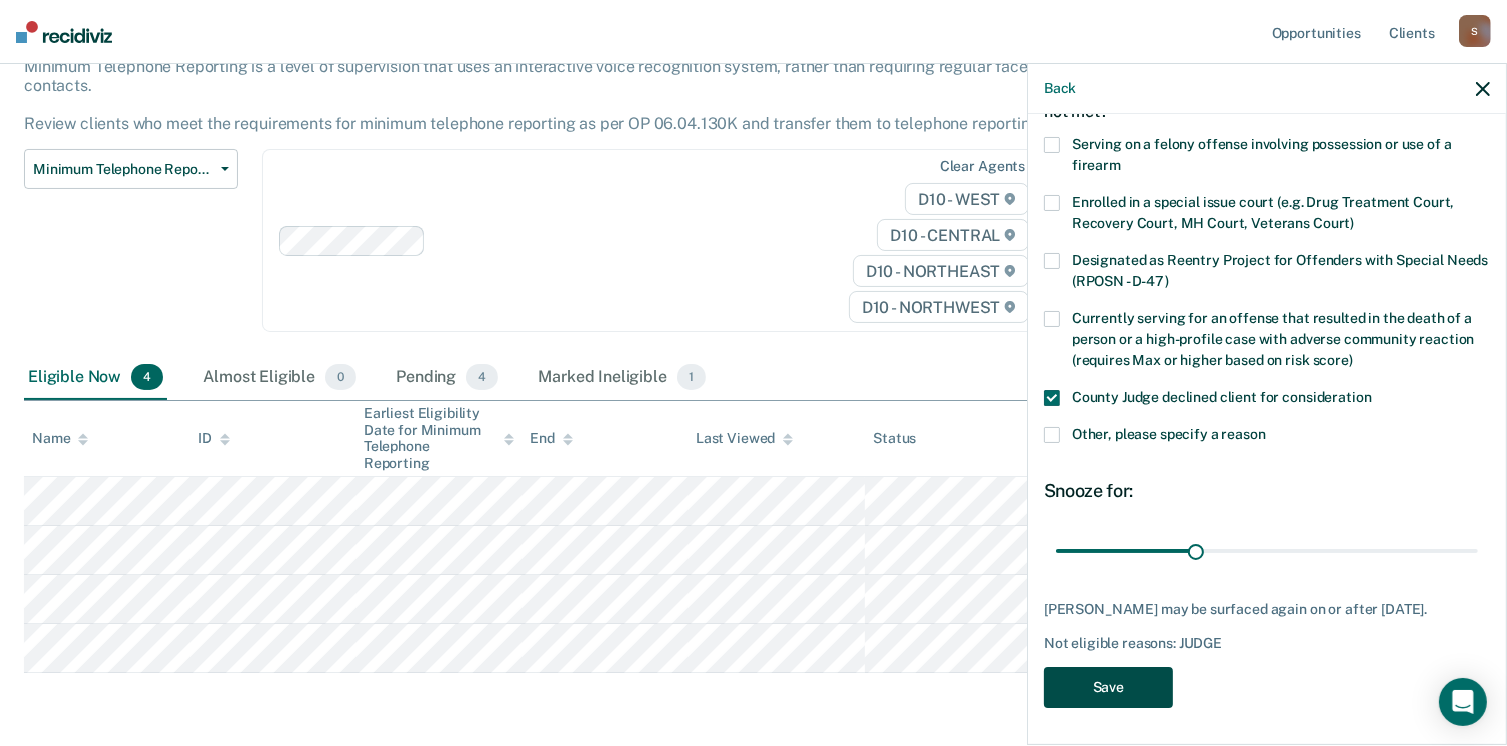 click on "Save" at bounding box center (1108, 687) 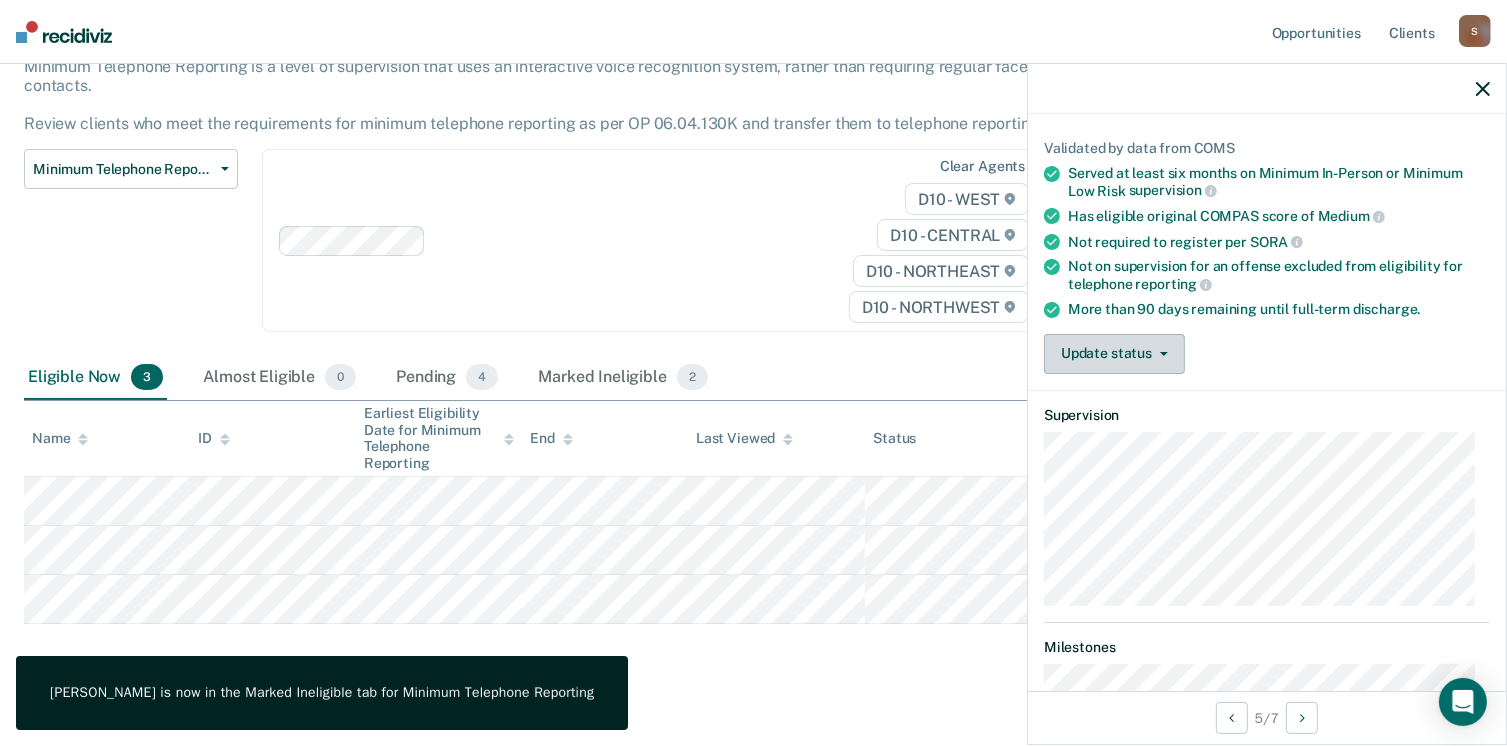 drag, startPoint x: 1028, startPoint y: 587, endPoint x: 1129, endPoint y: 354, distance: 253.9488 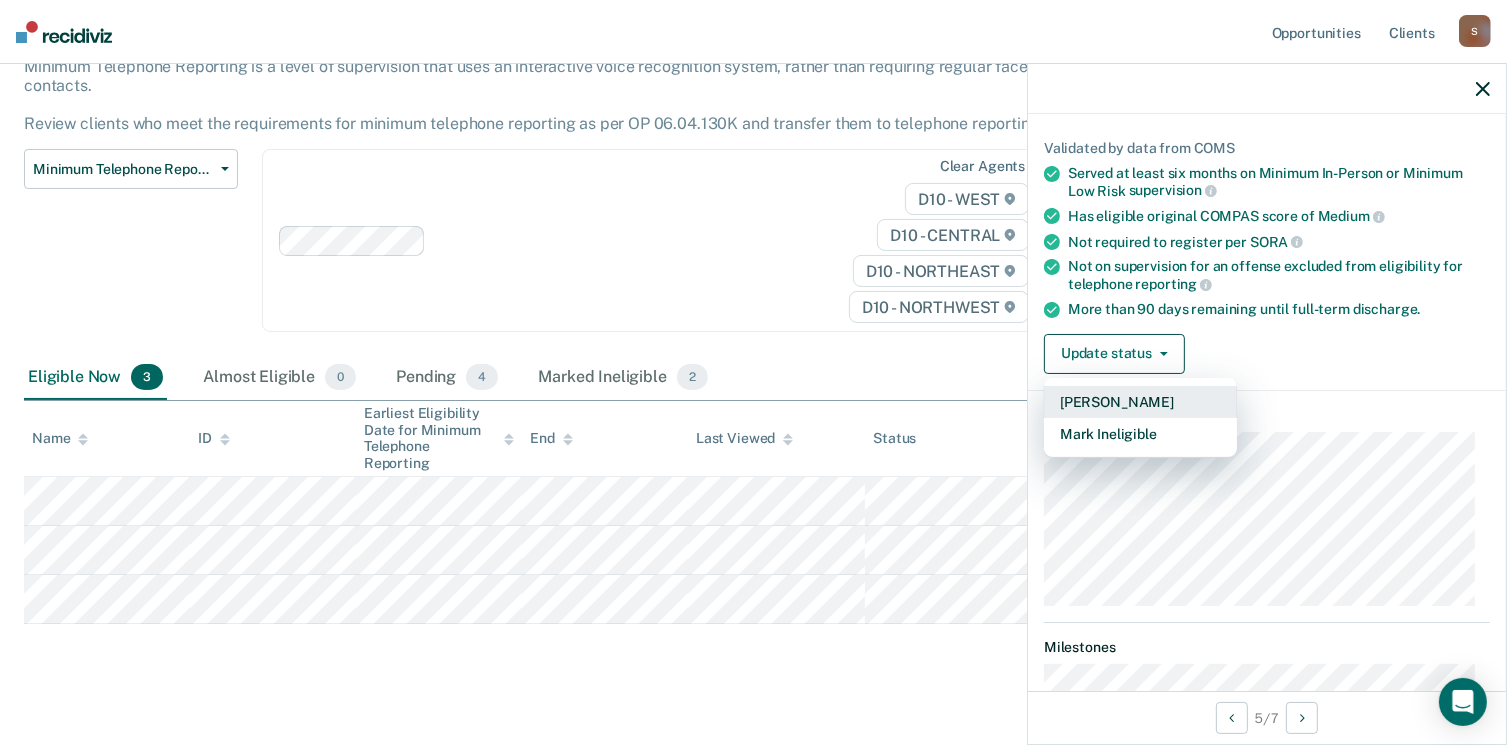 click on "[PERSON_NAME]" at bounding box center [1140, 402] 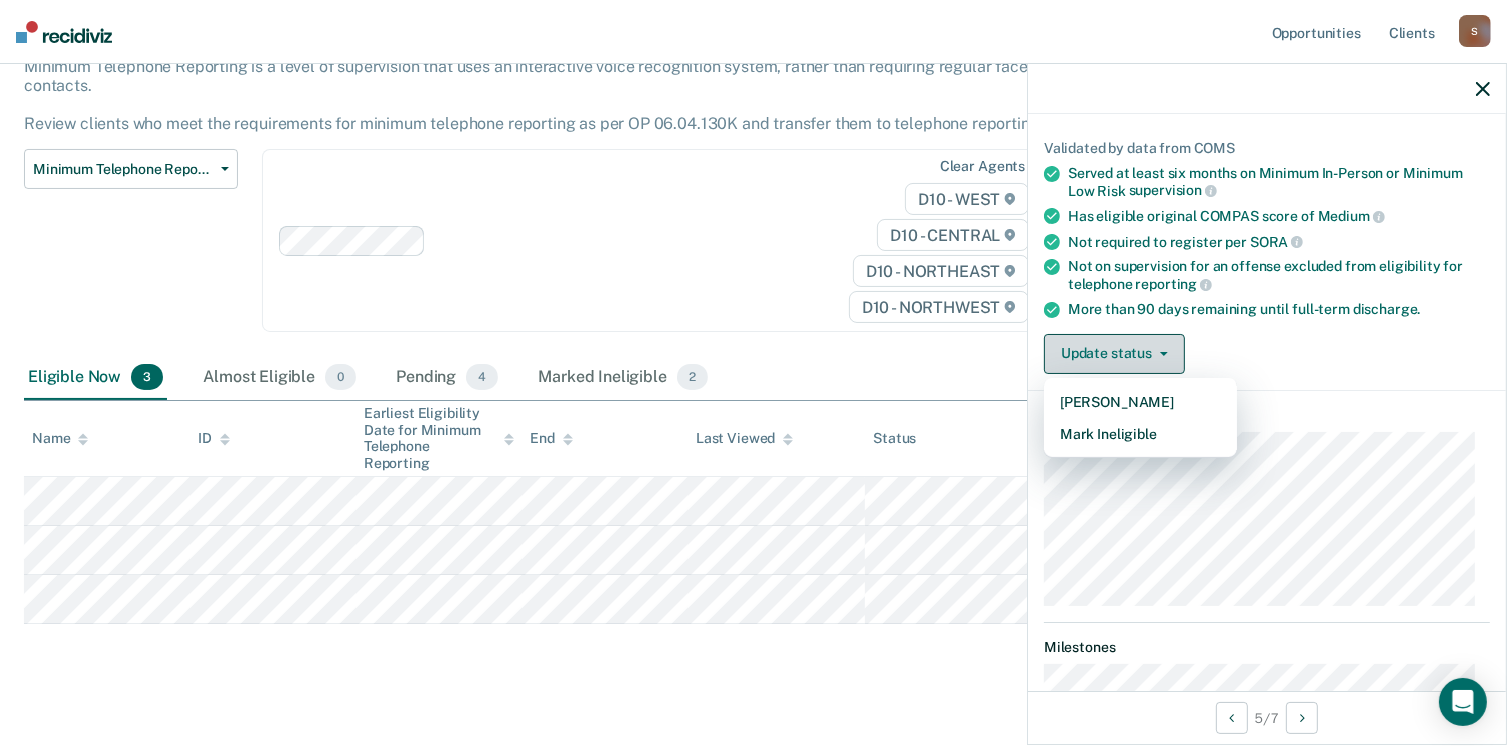 scroll, scrollTop: 89, scrollLeft: 0, axis: vertical 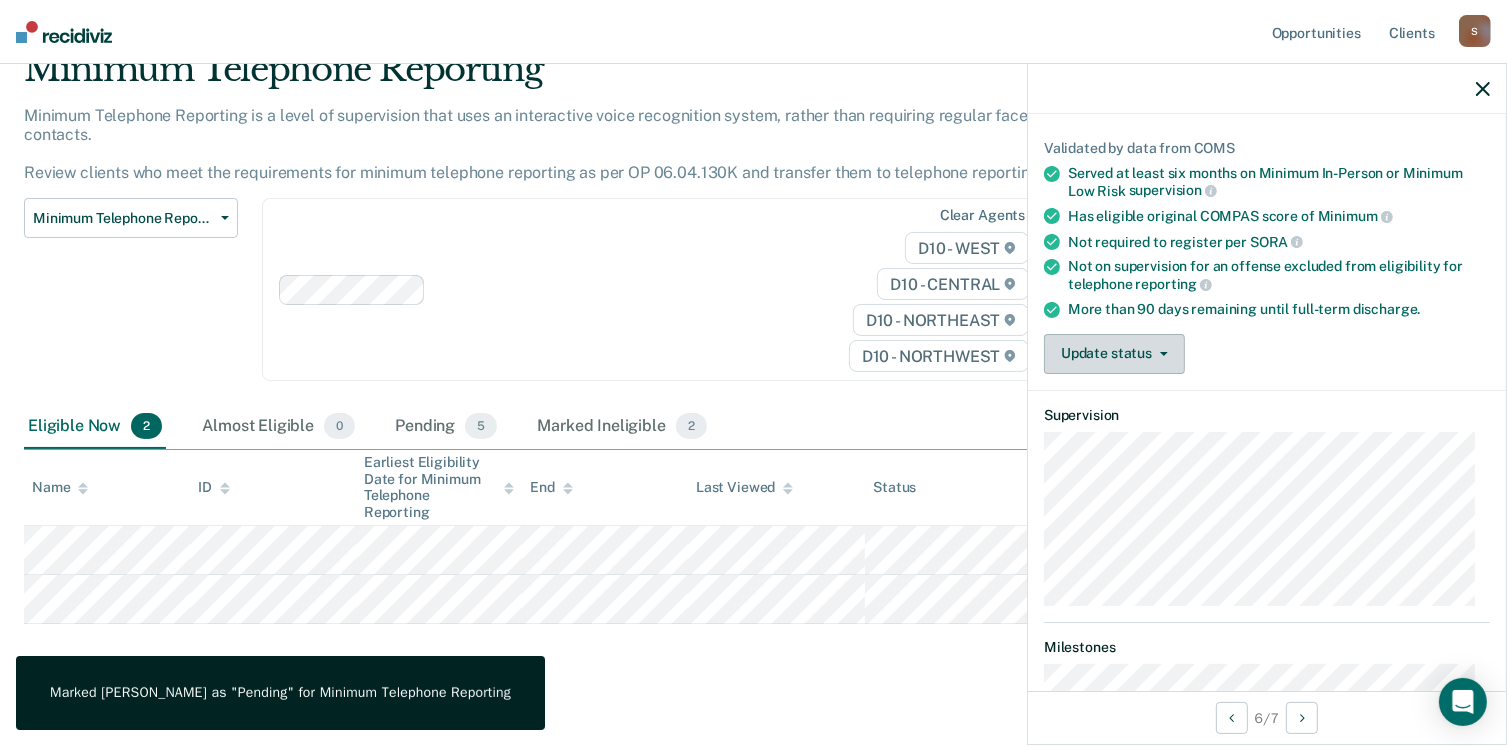 click on "Update status" at bounding box center [1114, 354] 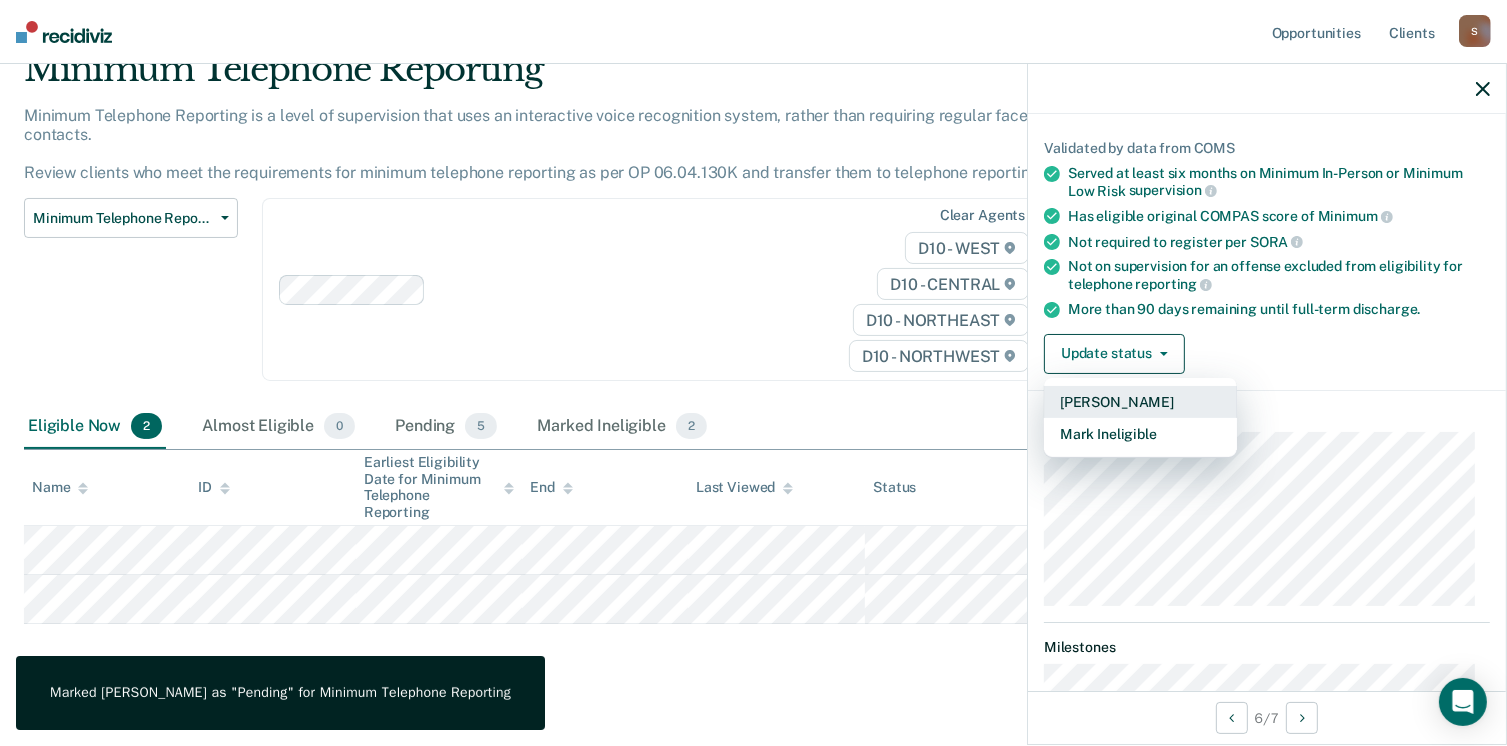 click on "[PERSON_NAME]" at bounding box center [1140, 402] 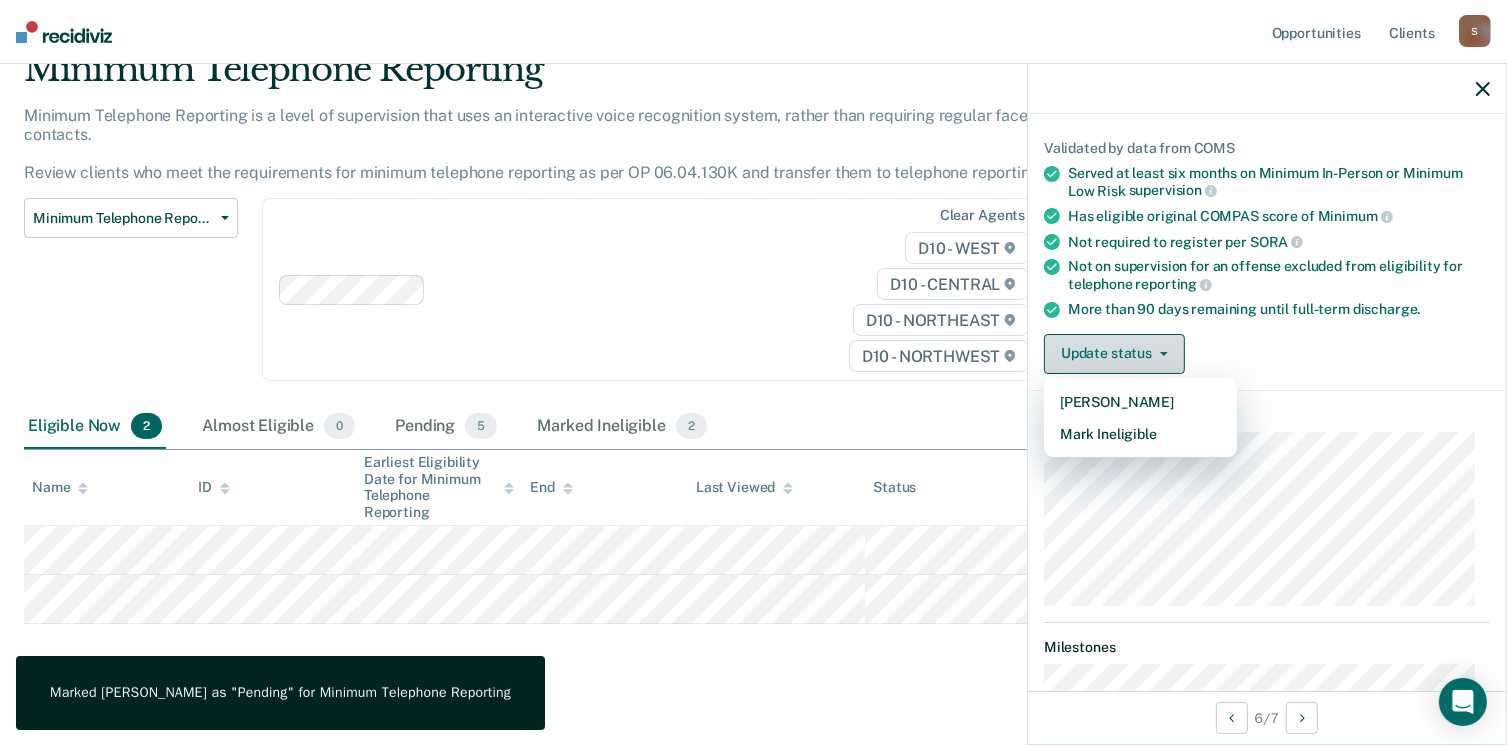 scroll, scrollTop: 40, scrollLeft: 0, axis: vertical 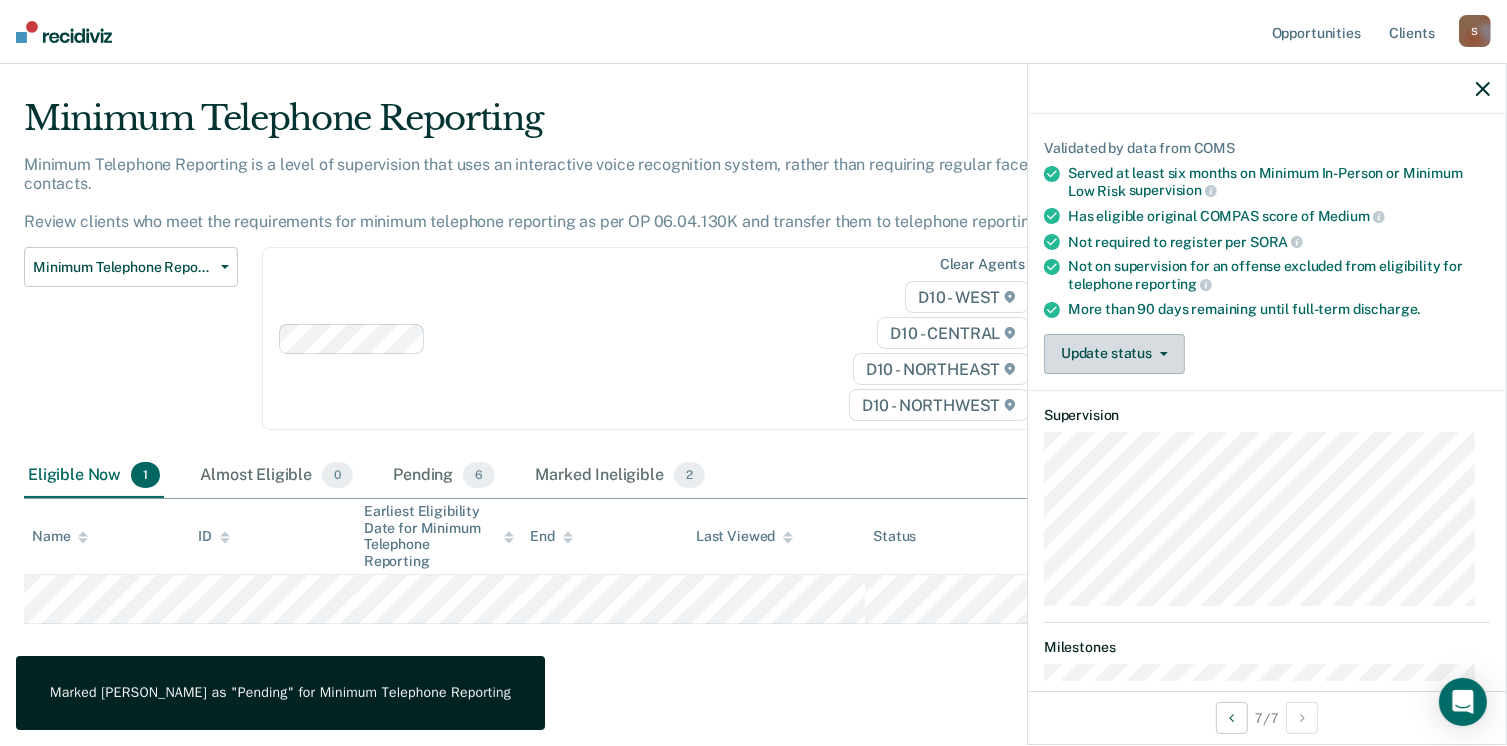 click on "Update status" at bounding box center [1114, 354] 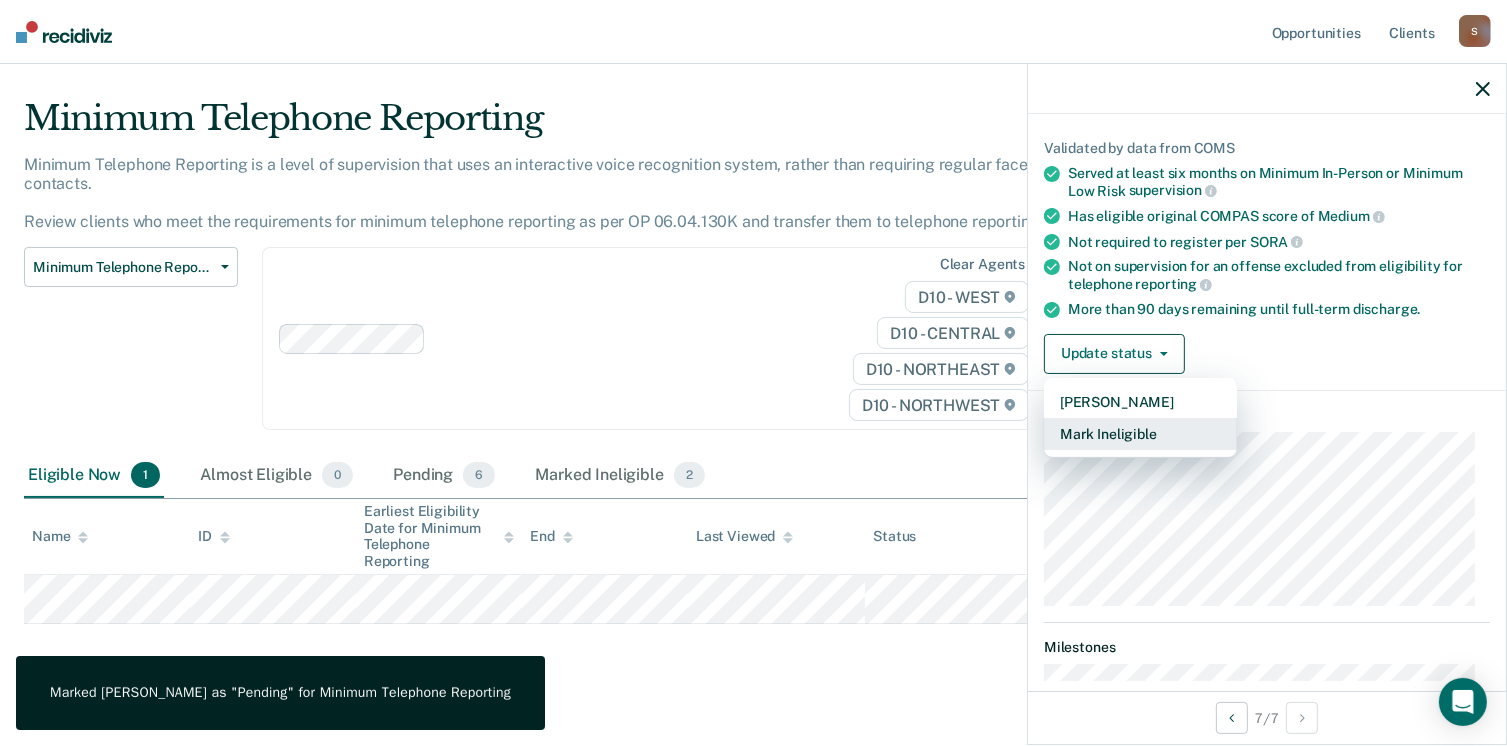 click on "Mark Ineligible" at bounding box center [1140, 434] 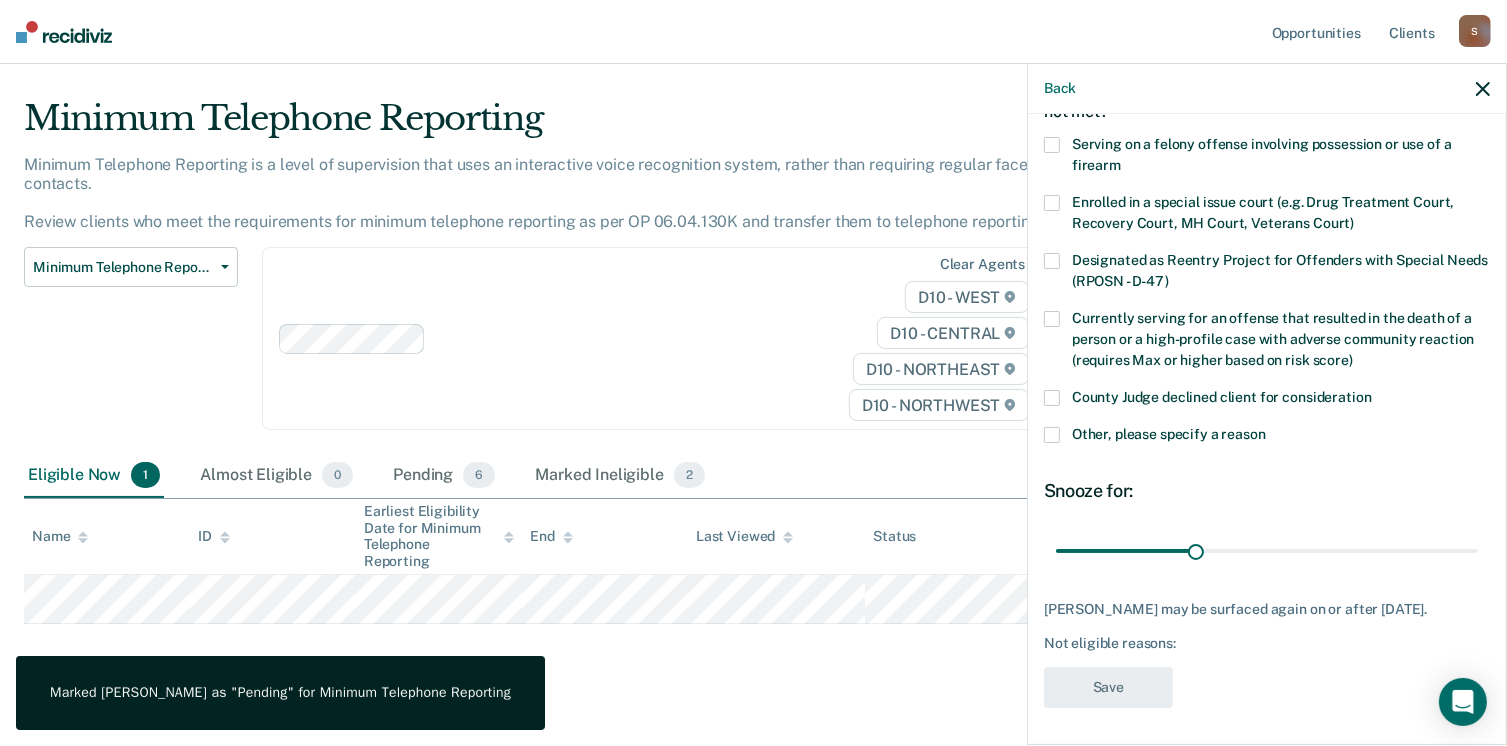 click at bounding box center (1052, 398) 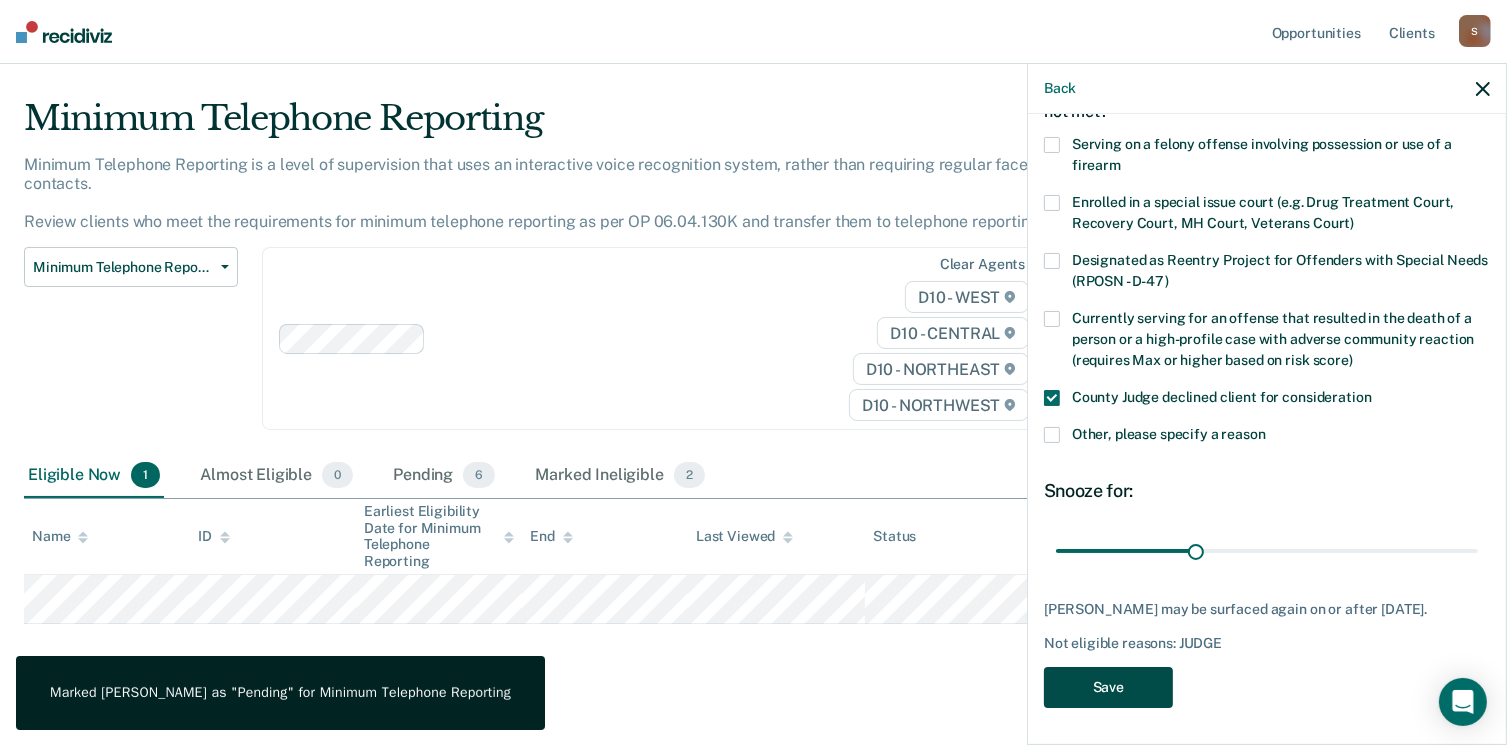 click on "Save" at bounding box center [1108, 687] 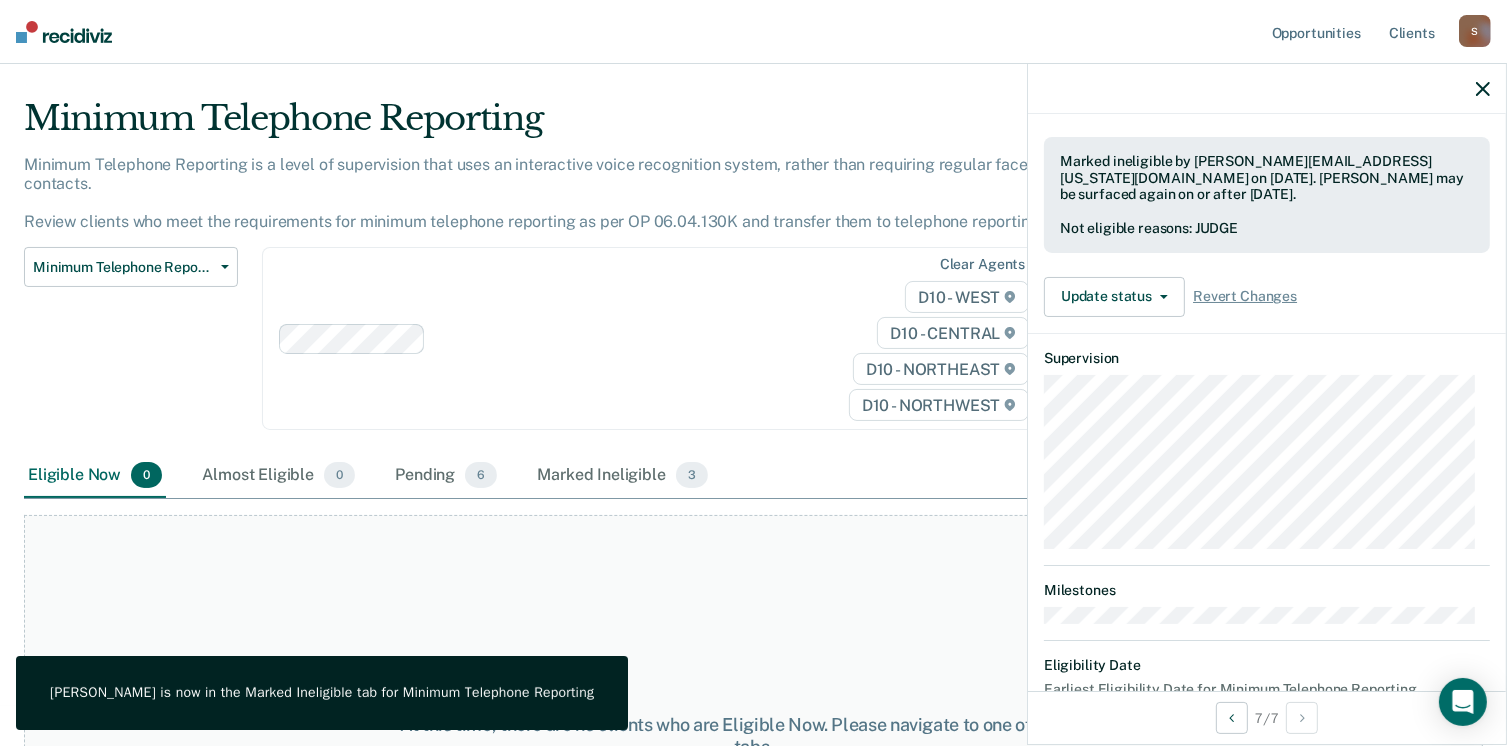 scroll, scrollTop: 395, scrollLeft: 0, axis: vertical 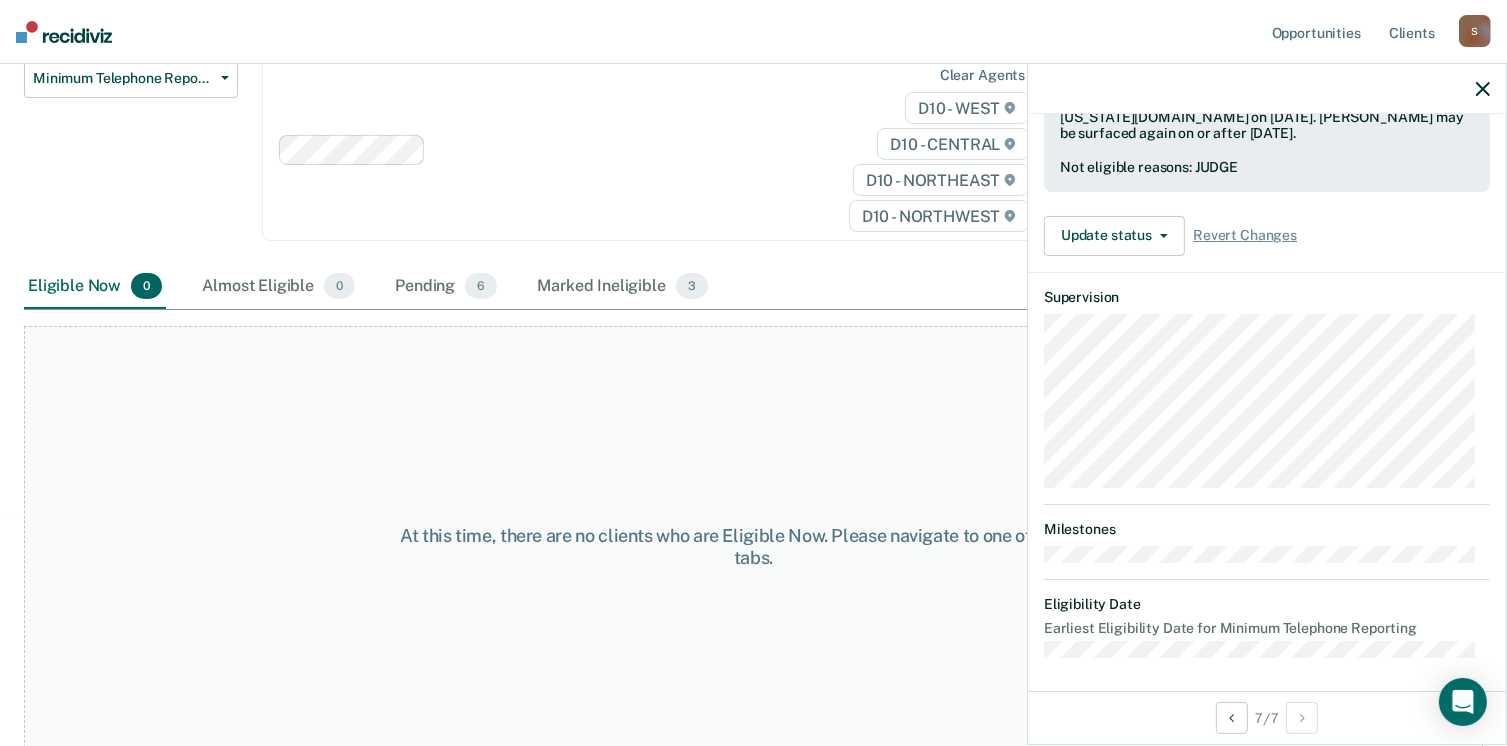 click 